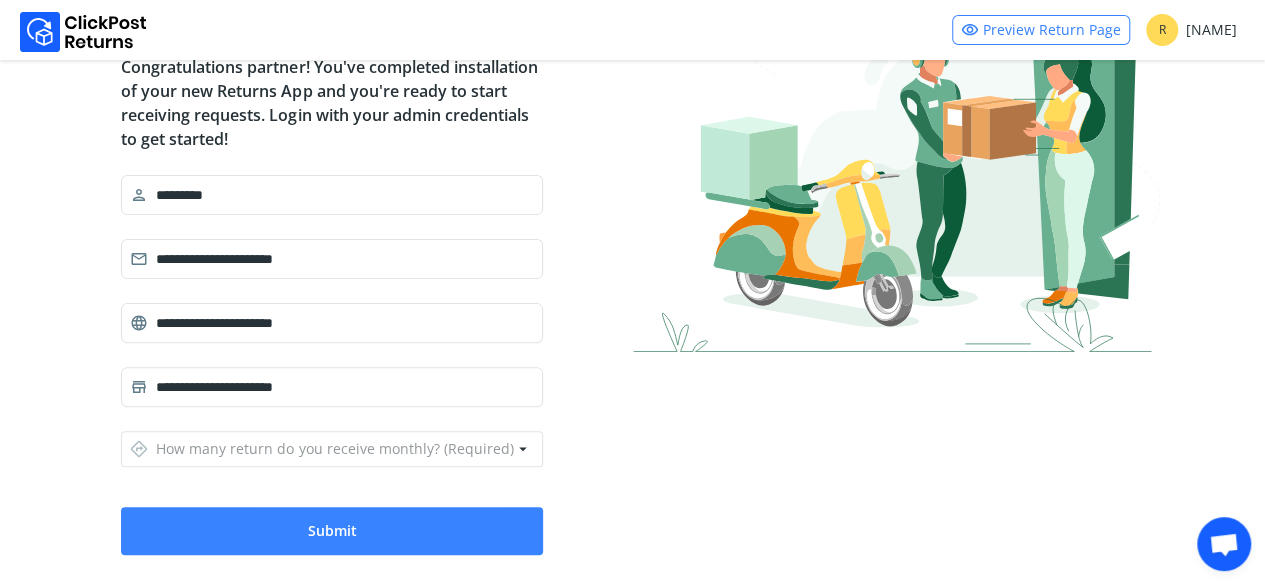 scroll, scrollTop: 200, scrollLeft: 0, axis: vertical 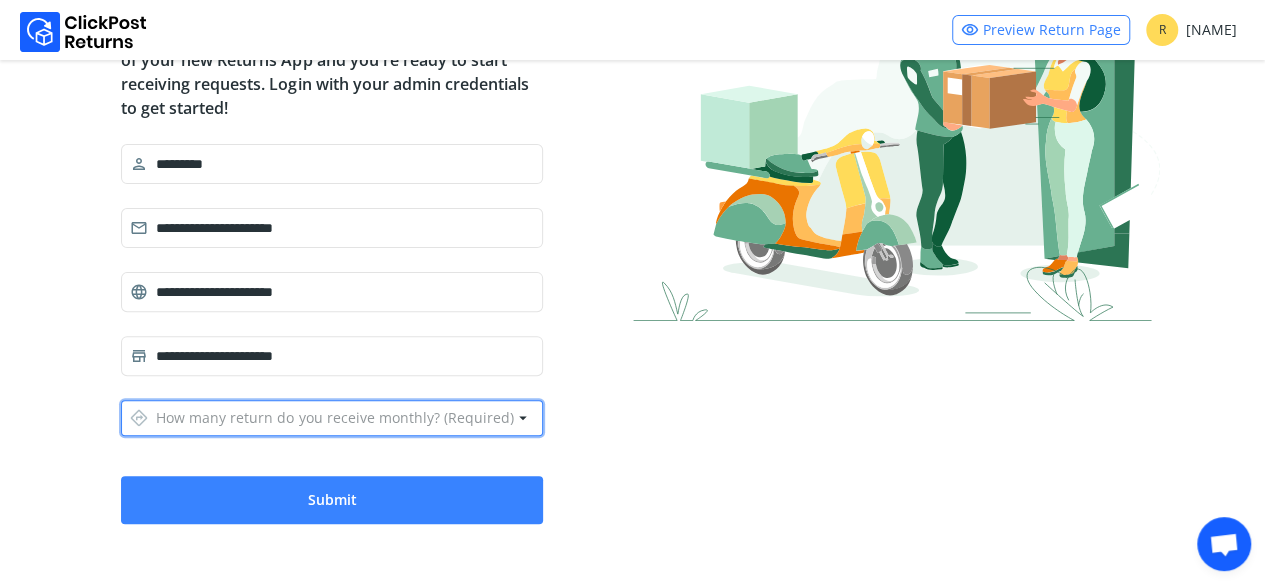 click on "directions How many return do you receive monthly? (Required)" at bounding box center [321, 418] 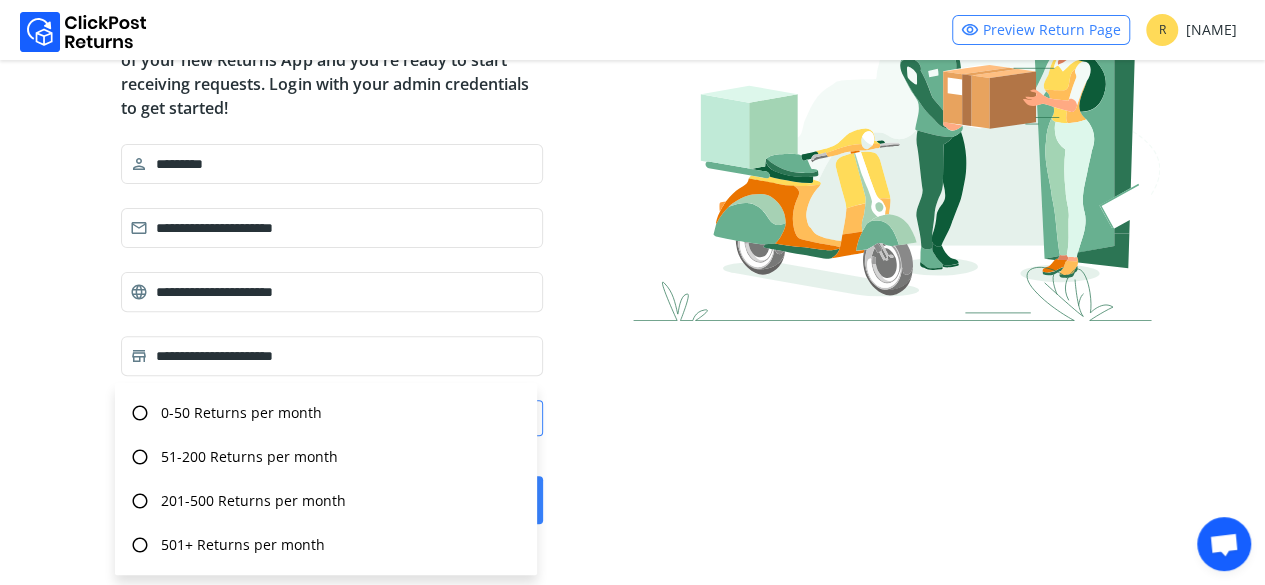 click on "radio_button_unchecked 0-50 Returns per month" at bounding box center [326, 413] 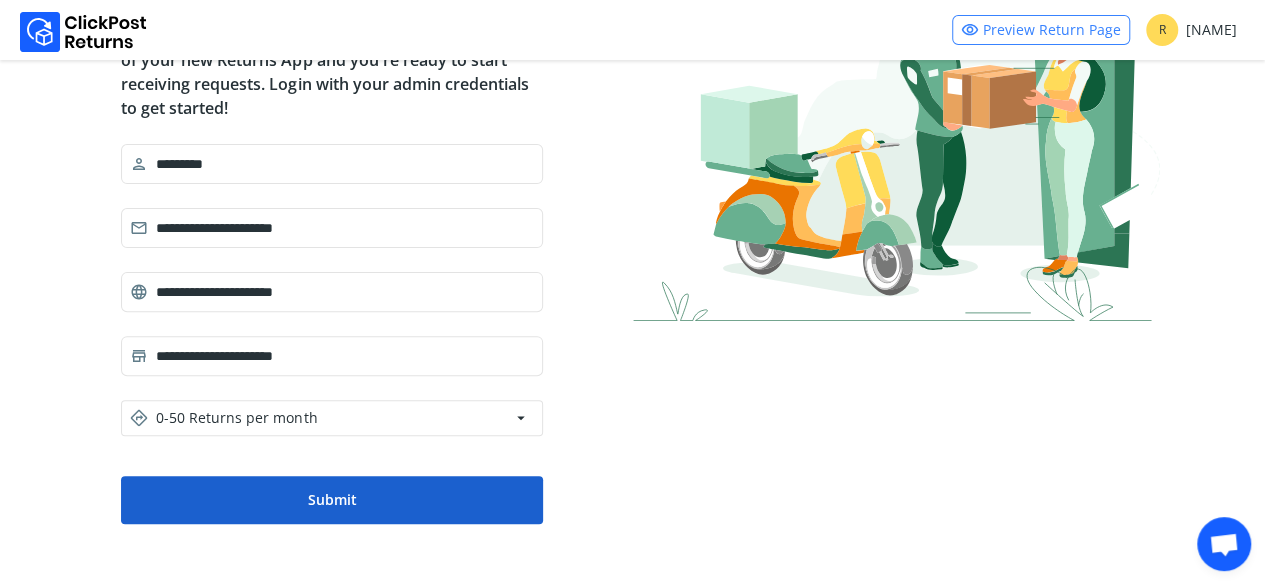 click on "Submit" at bounding box center (332, 500) 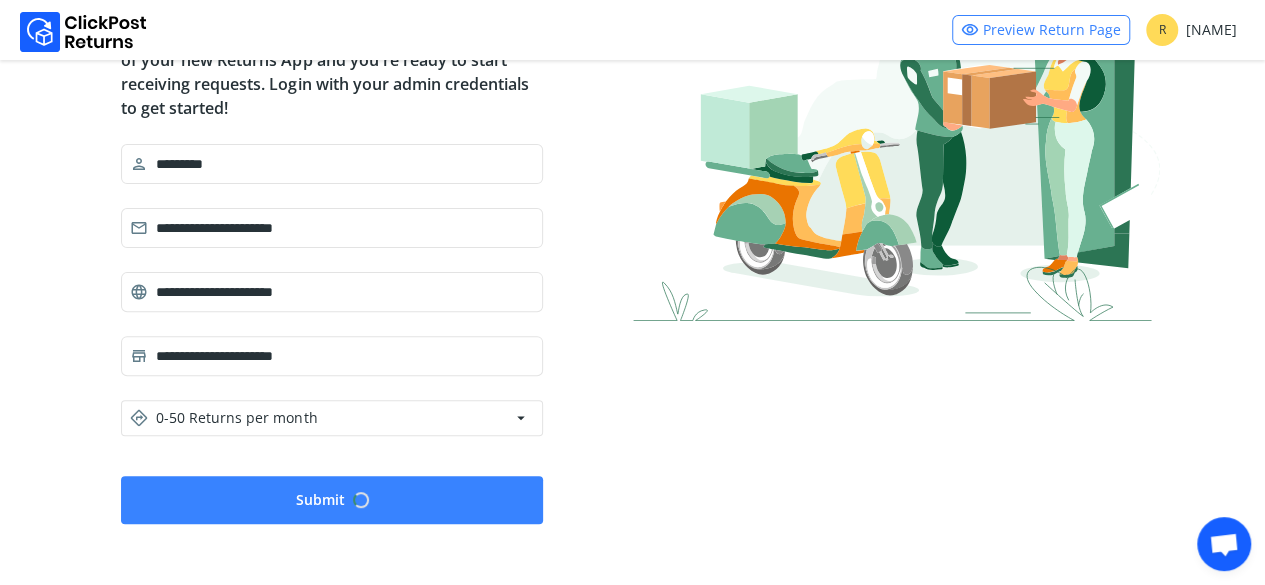 scroll, scrollTop: 0, scrollLeft: 0, axis: both 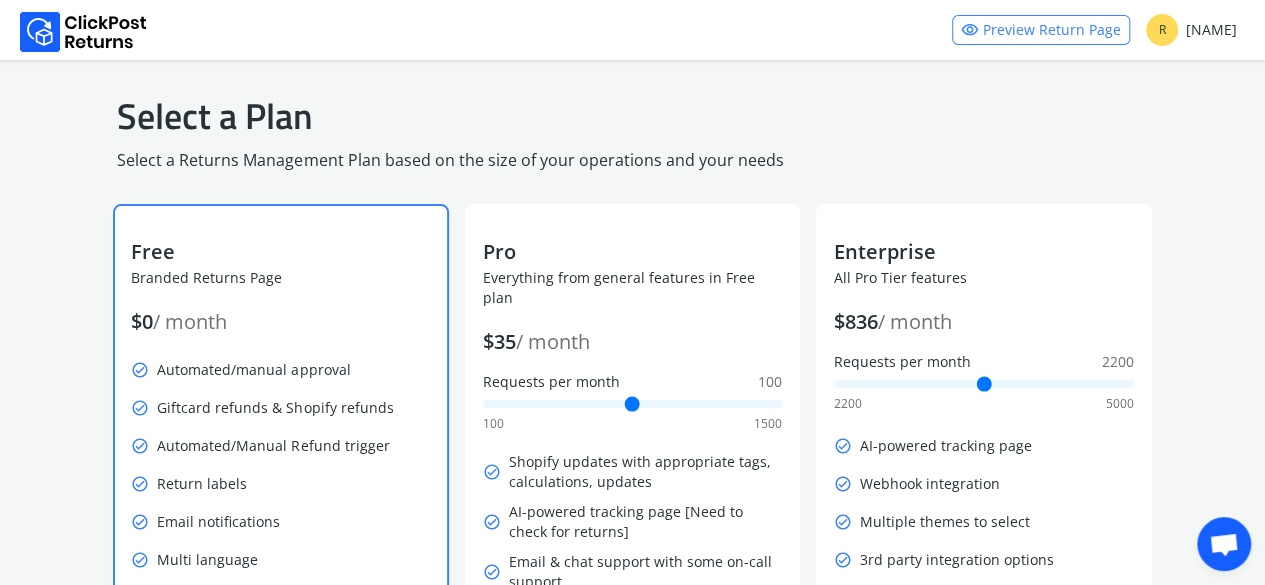 click on "check_circle Automated/manual approval" at bounding box center (280, 370) 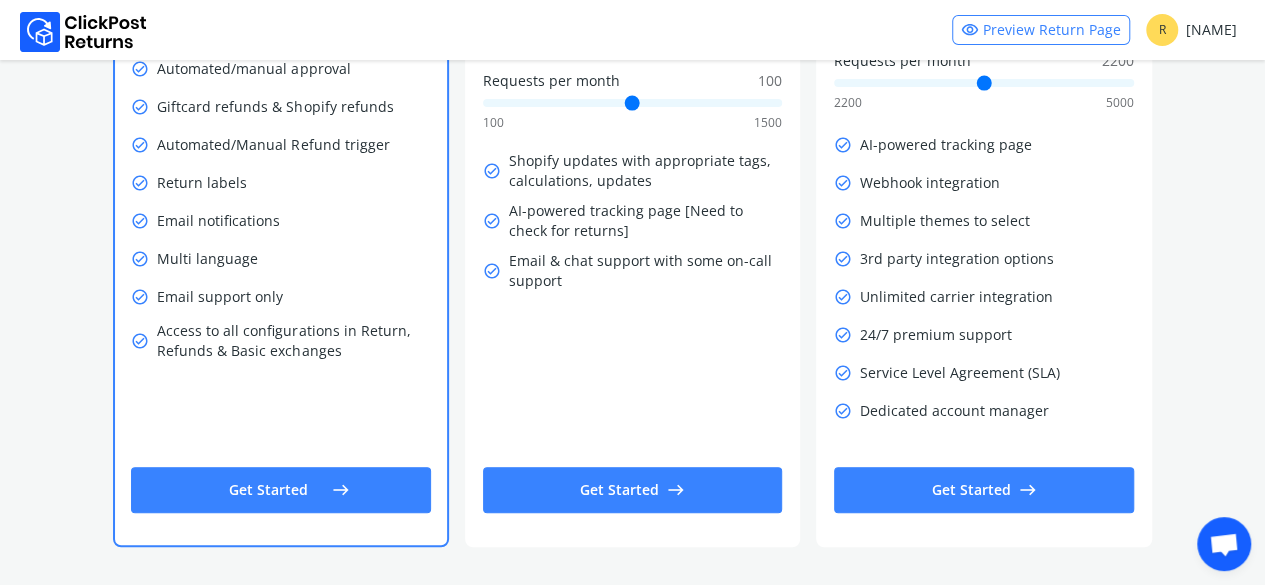 scroll, scrollTop: 302, scrollLeft: 0, axis: vertical 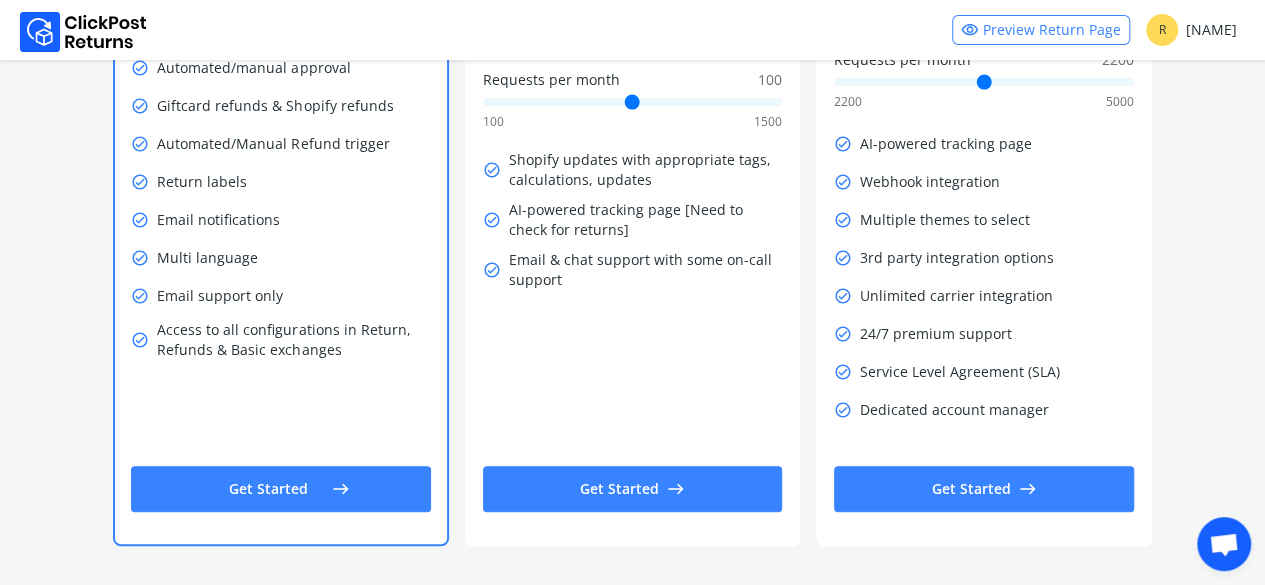 click on "east" at bounding box center (341, 489) 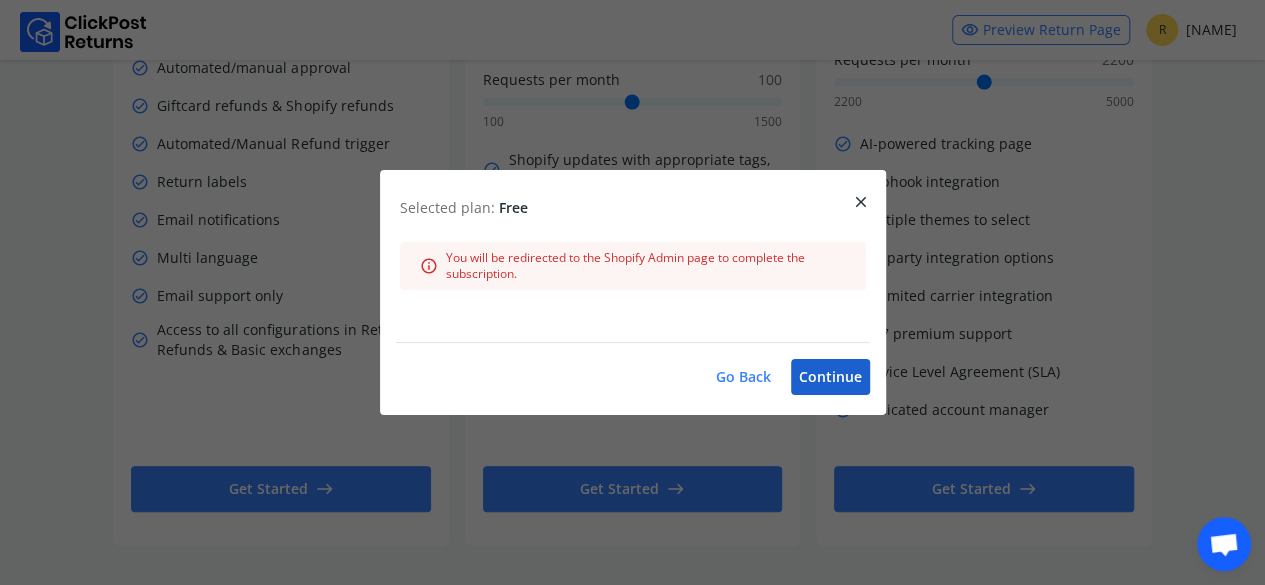click on "Continue" at bounding box center (830, 377) 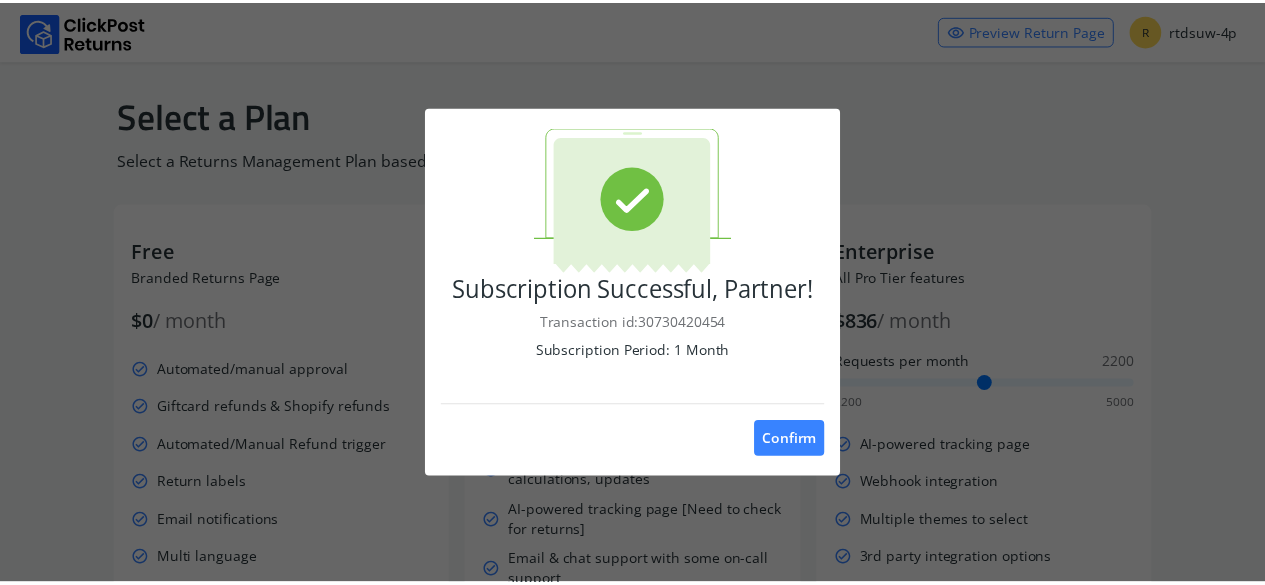 scroll, scrollTop: 0, scrollLeft: 0, axis: both 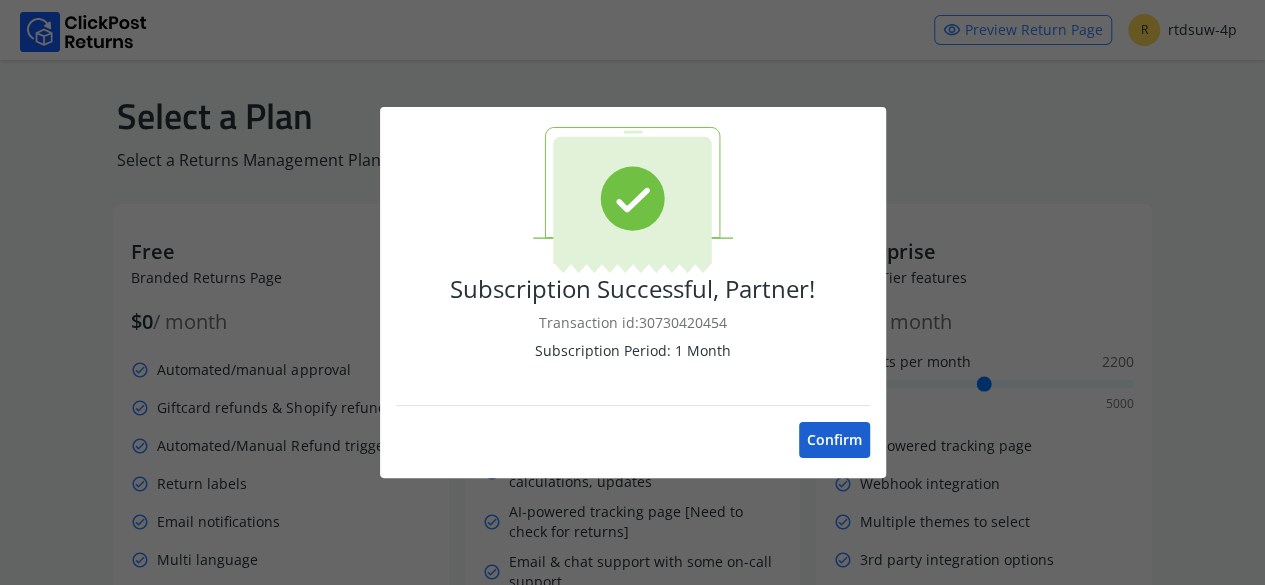 click on "Confirm" at bounding box center (834, 440) 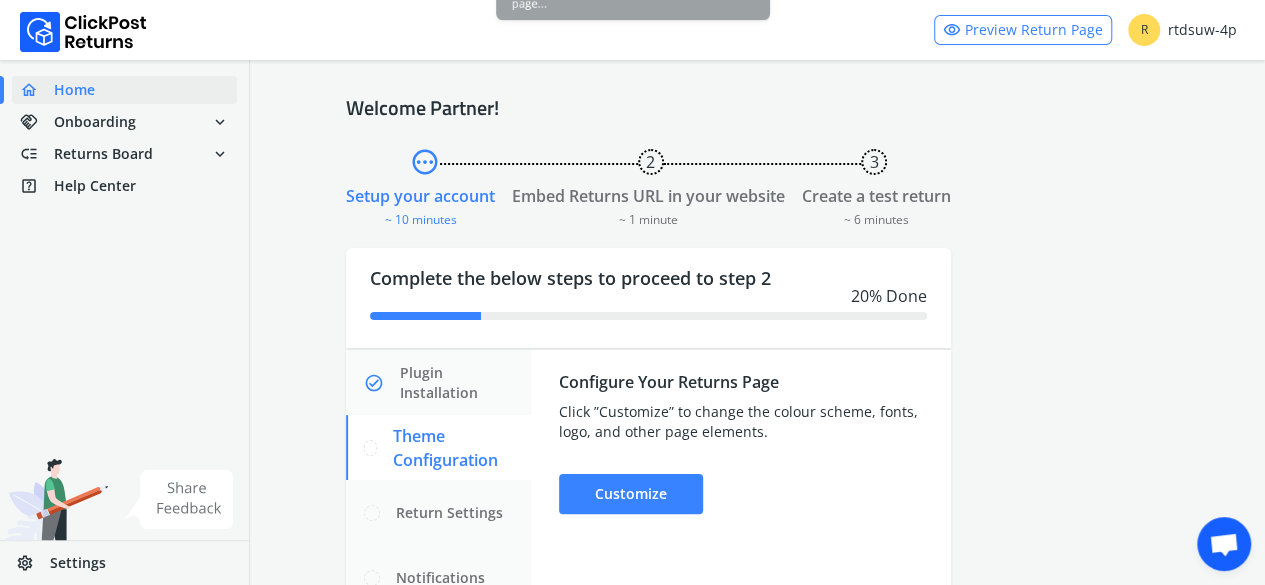 scroll, scrollTop: 76, scrollLeft: 0, axis: vertical 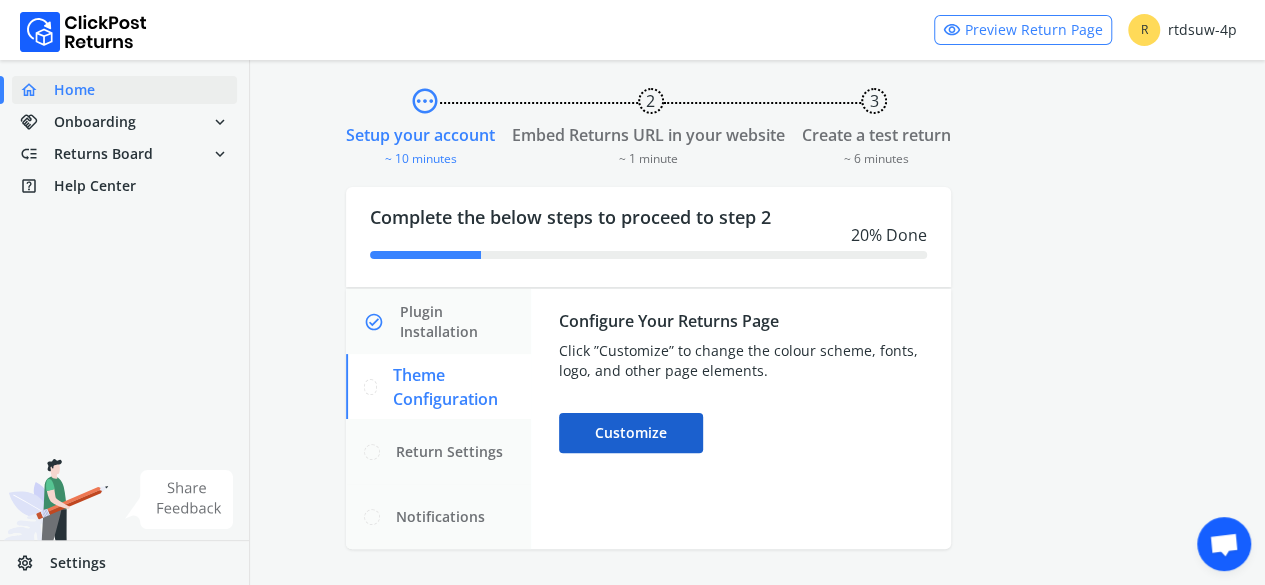 click on "Customize" at bounding box center [631, 433] 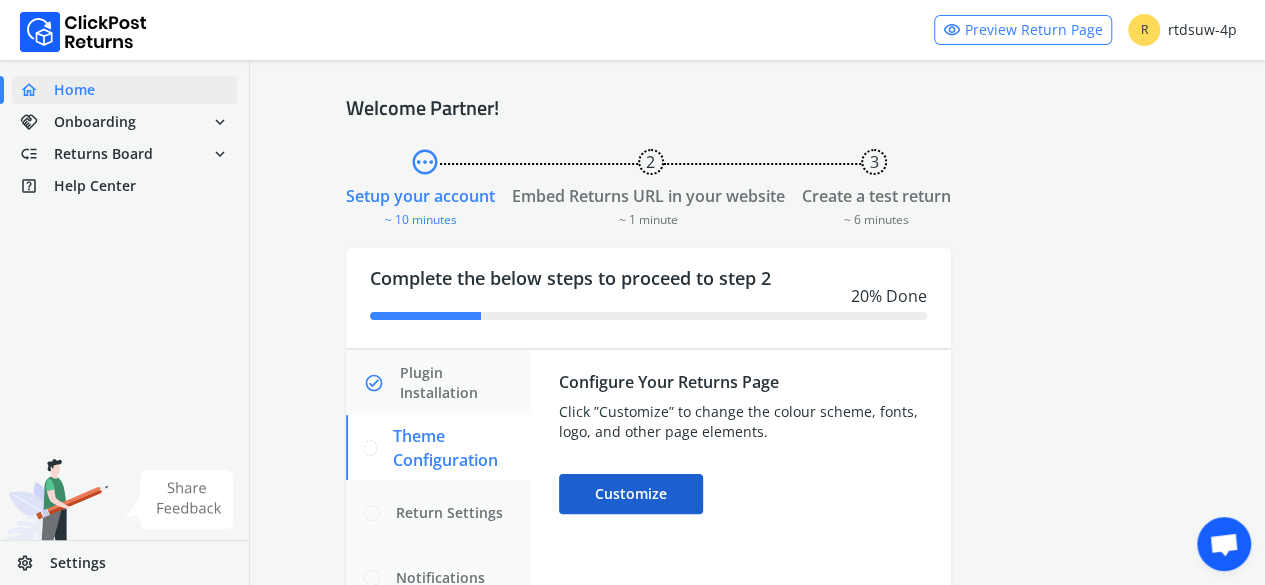 select on "******" 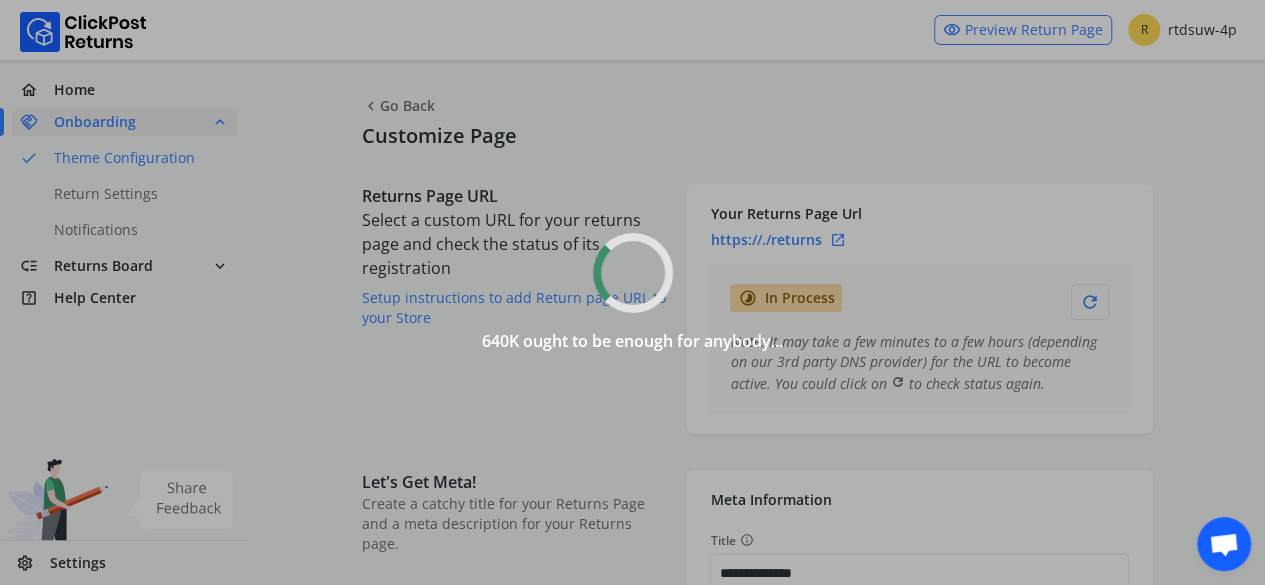 type on "*******" 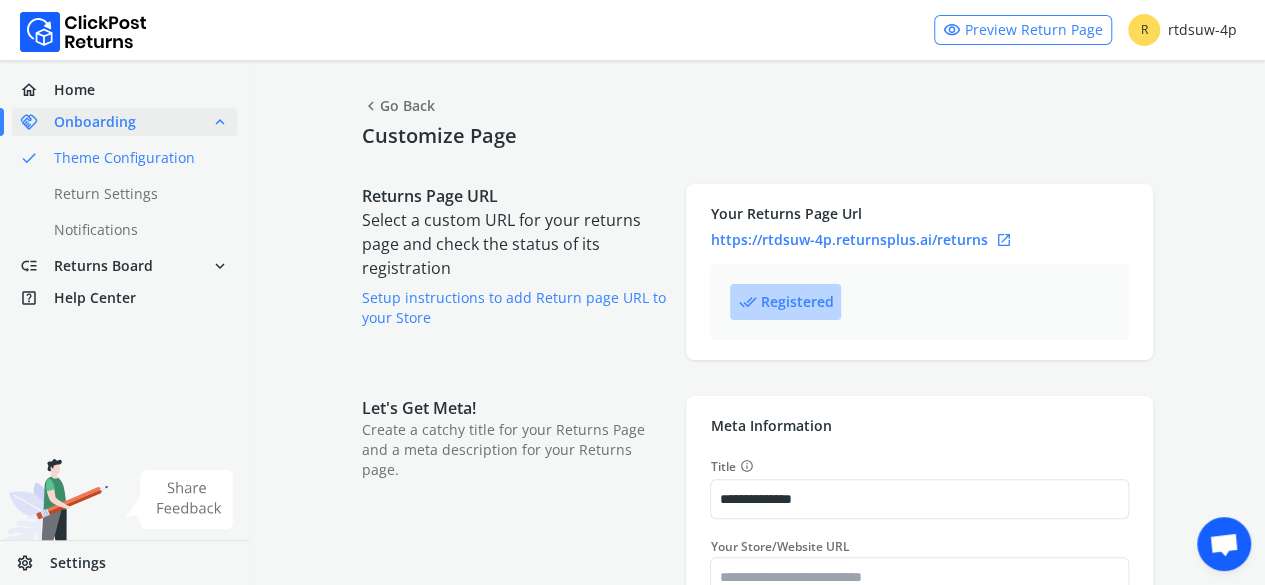 select 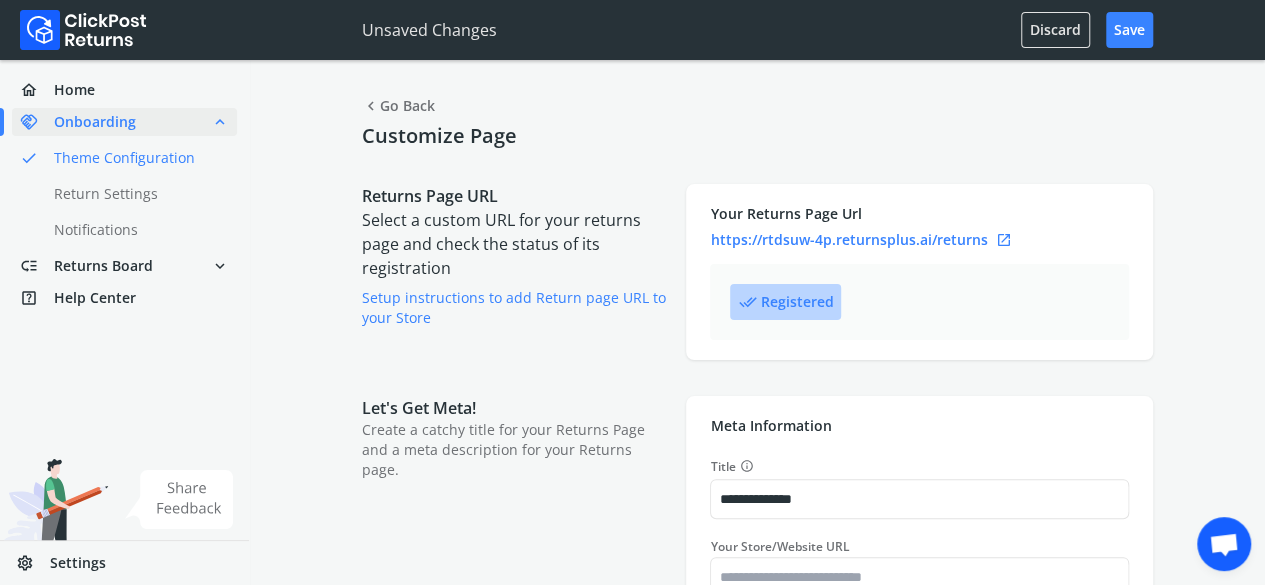 scroll, scrollTop: 100, scrollLeft: 0, axis: vertical 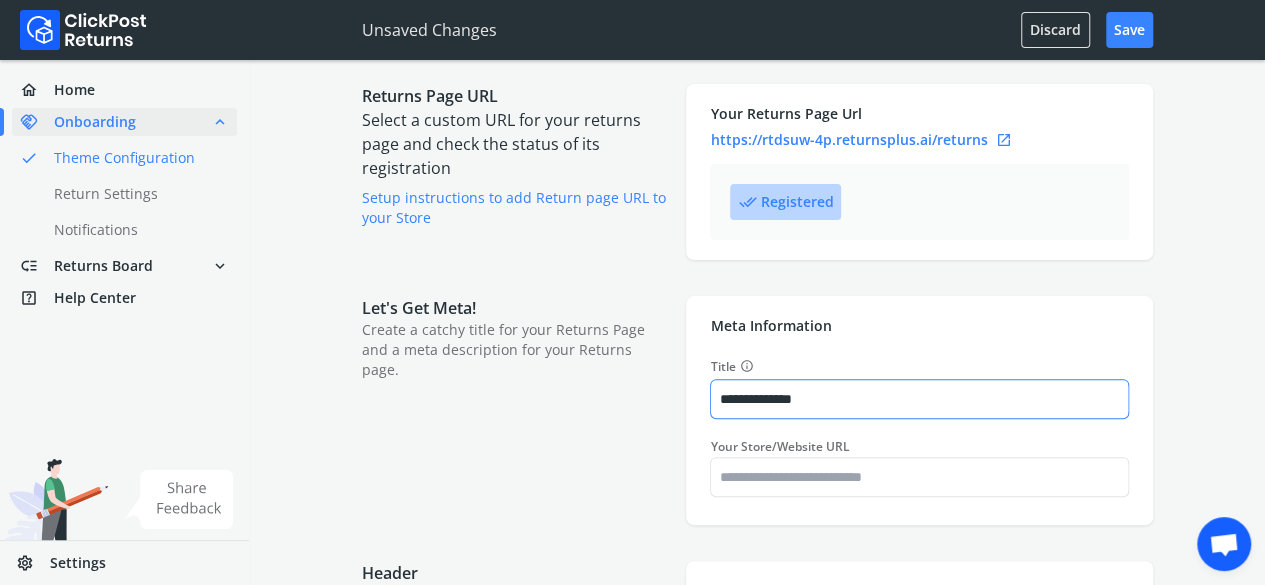 type on "*******" 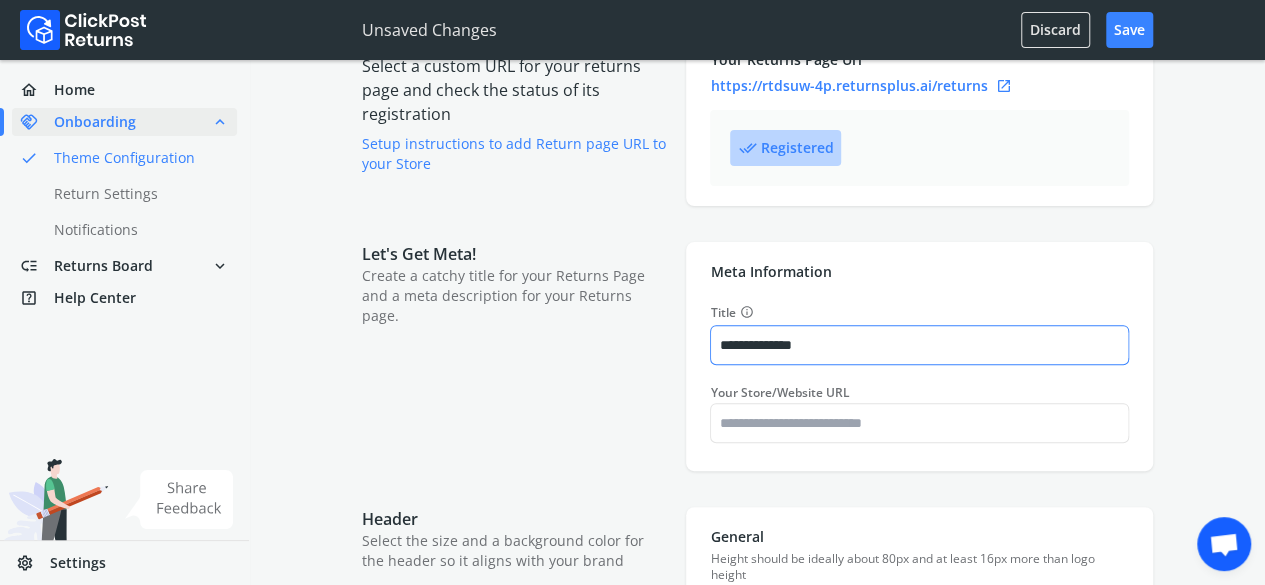 type on "*******" 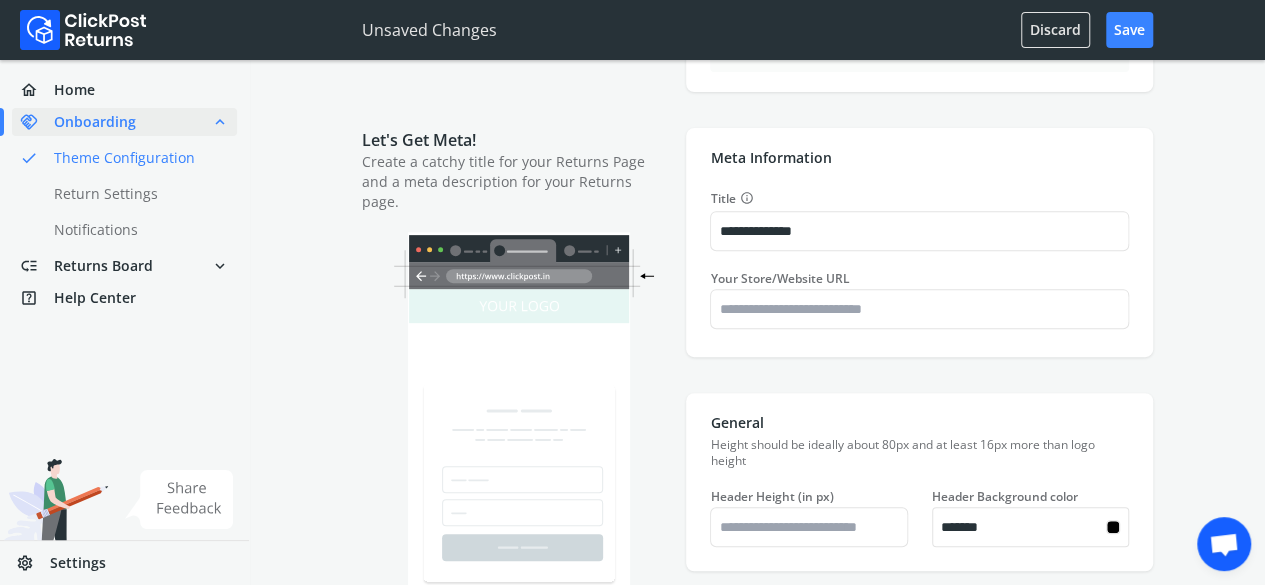 scroll, scrollTop: 300, scrollLeft: 0, axis: vertical 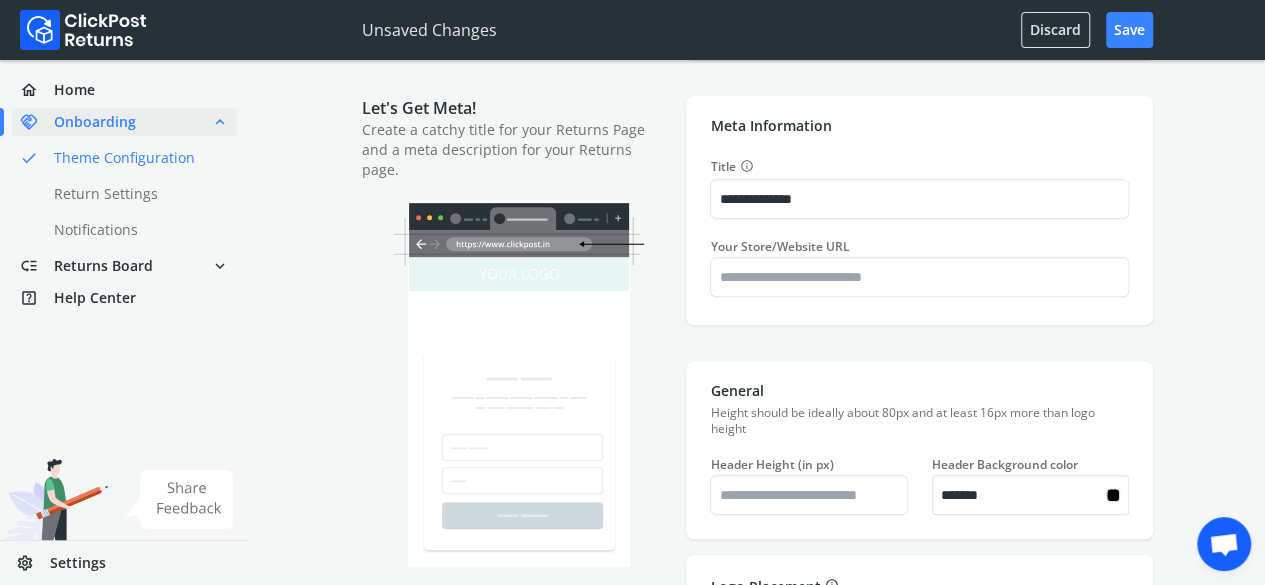 type on "*******" 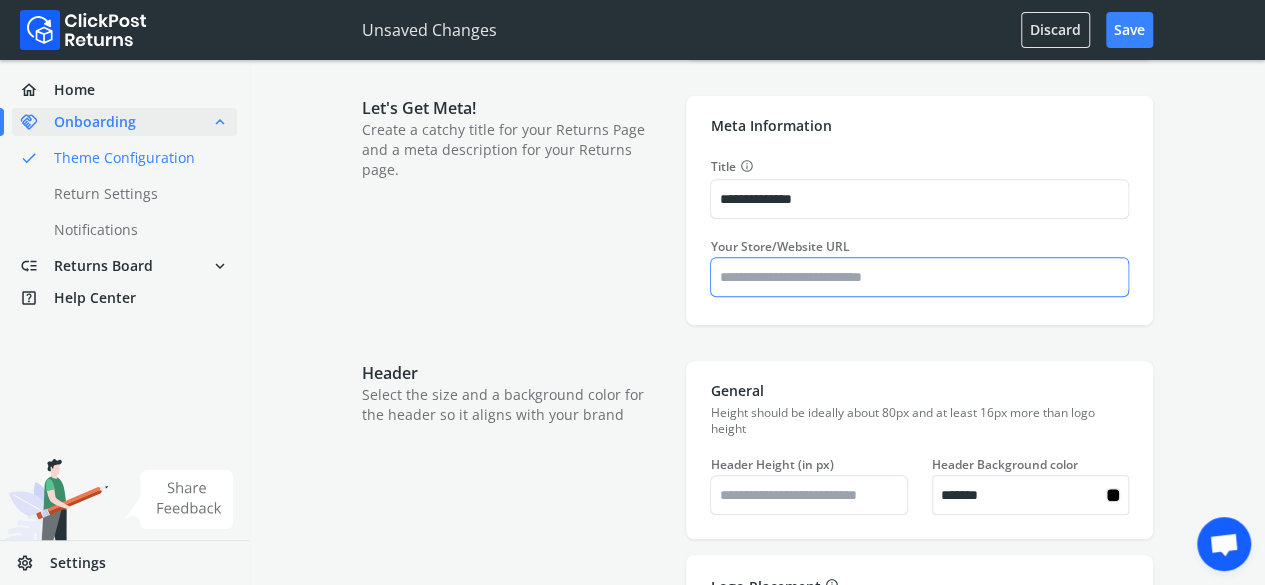 type on "*******" 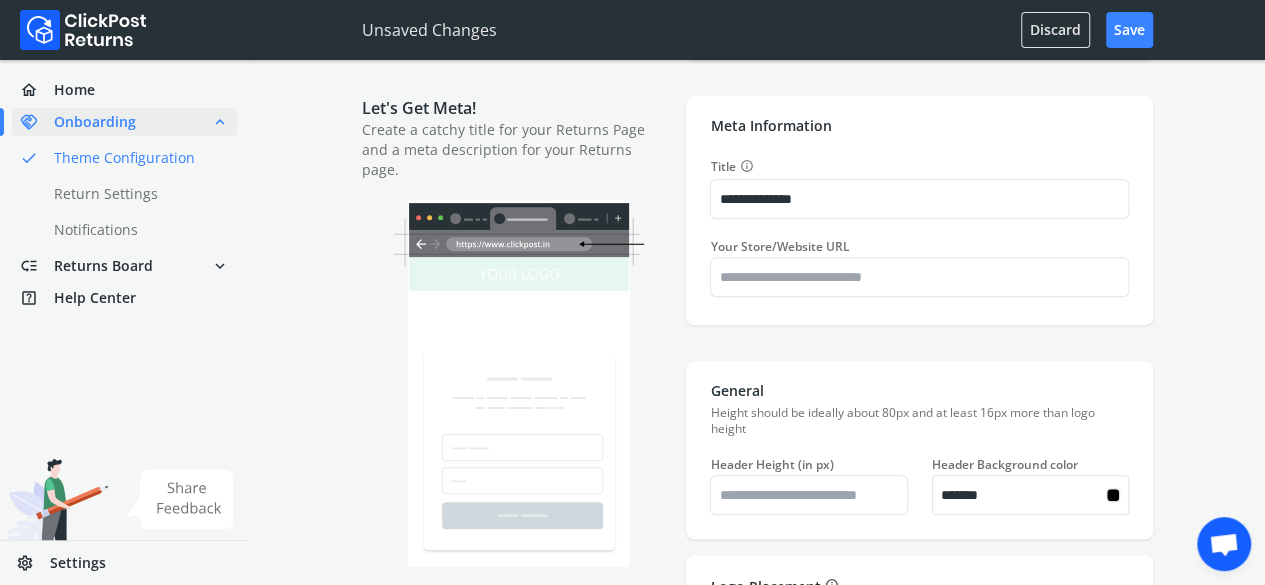 type on "*******" 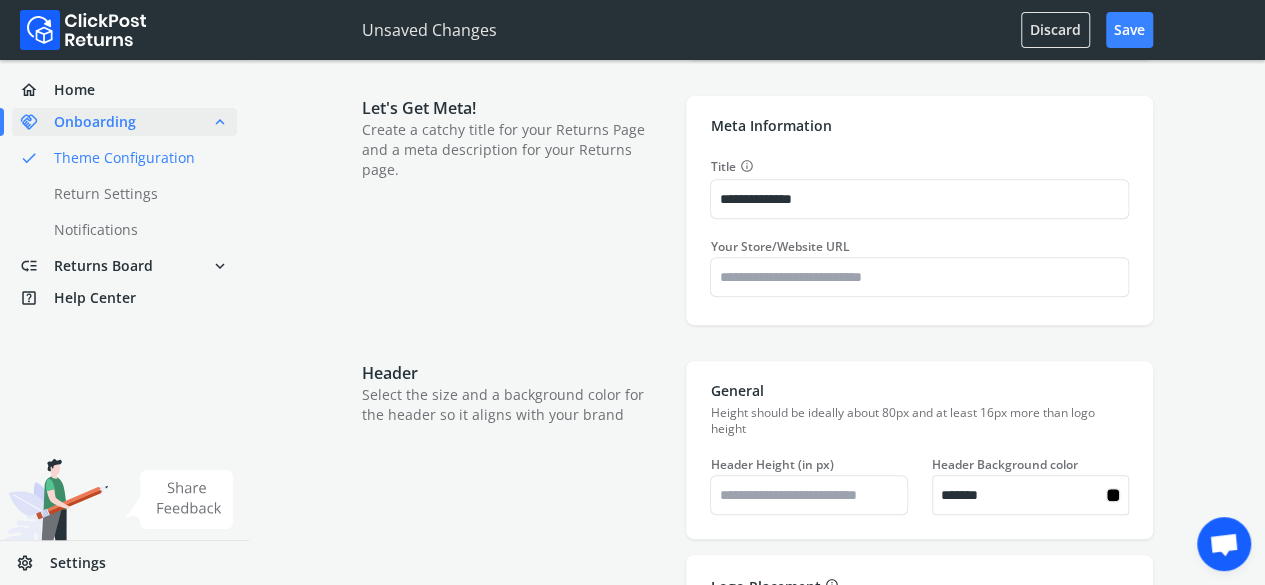 type on "*******" 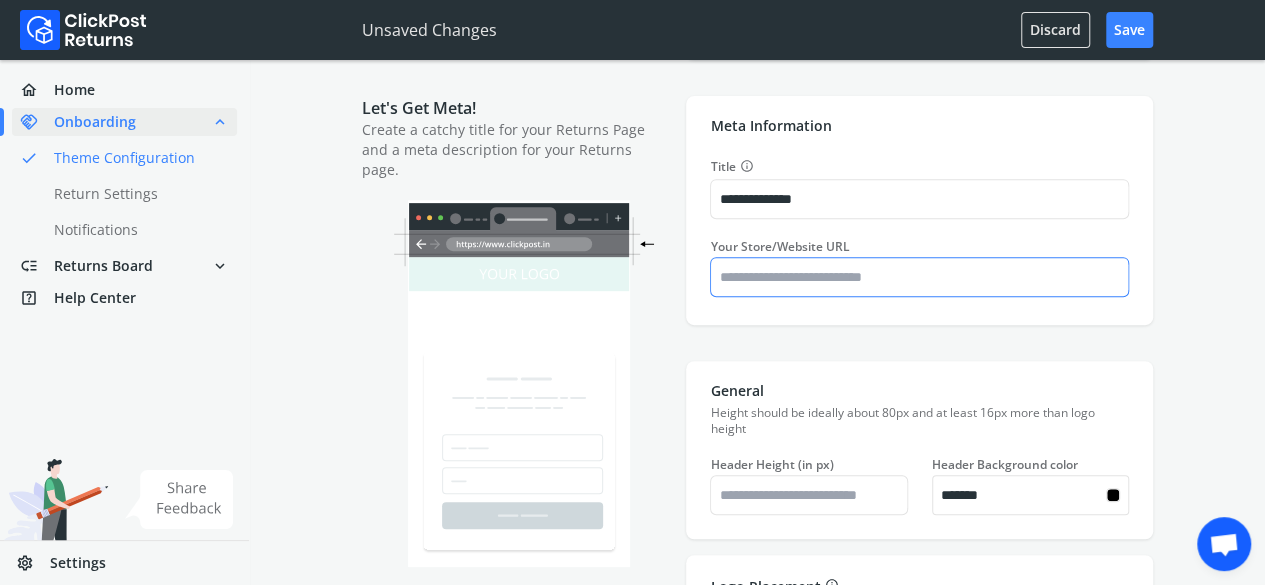 type on "*******" 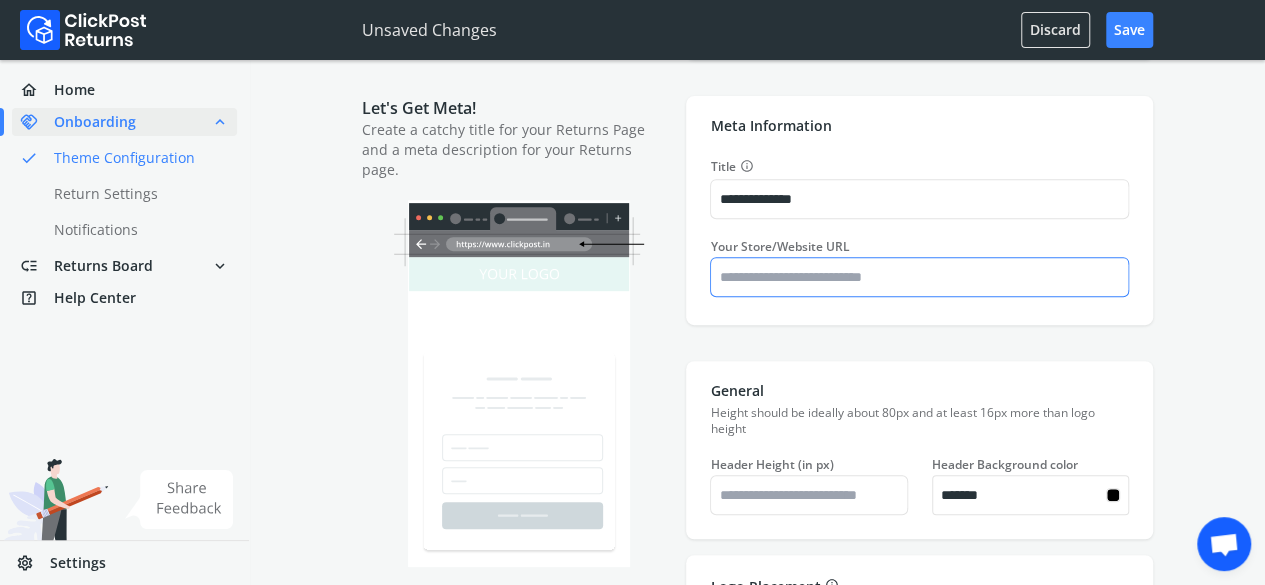 type on "*******" 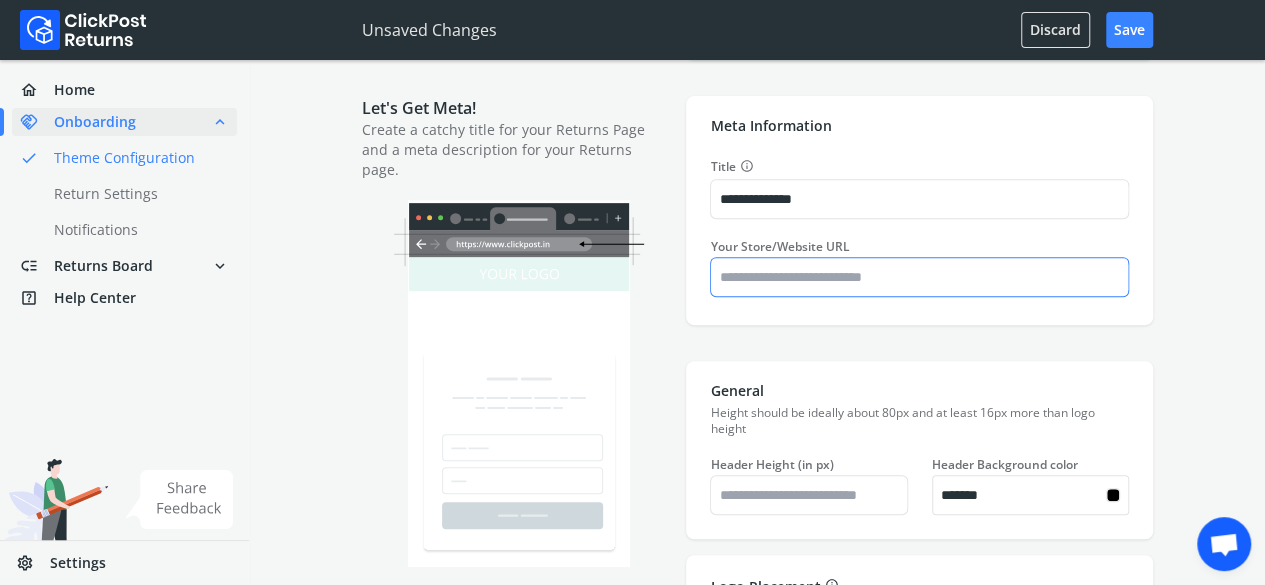 click on "Your Store/Website URL" at bounding box center [919, 277] 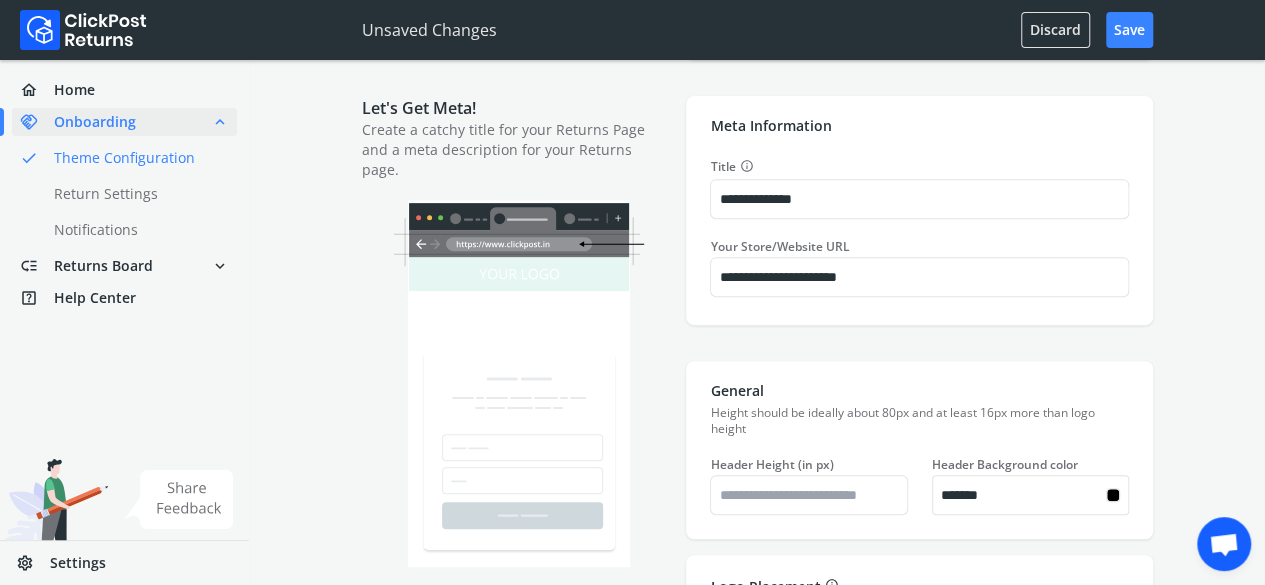 type on "*******" 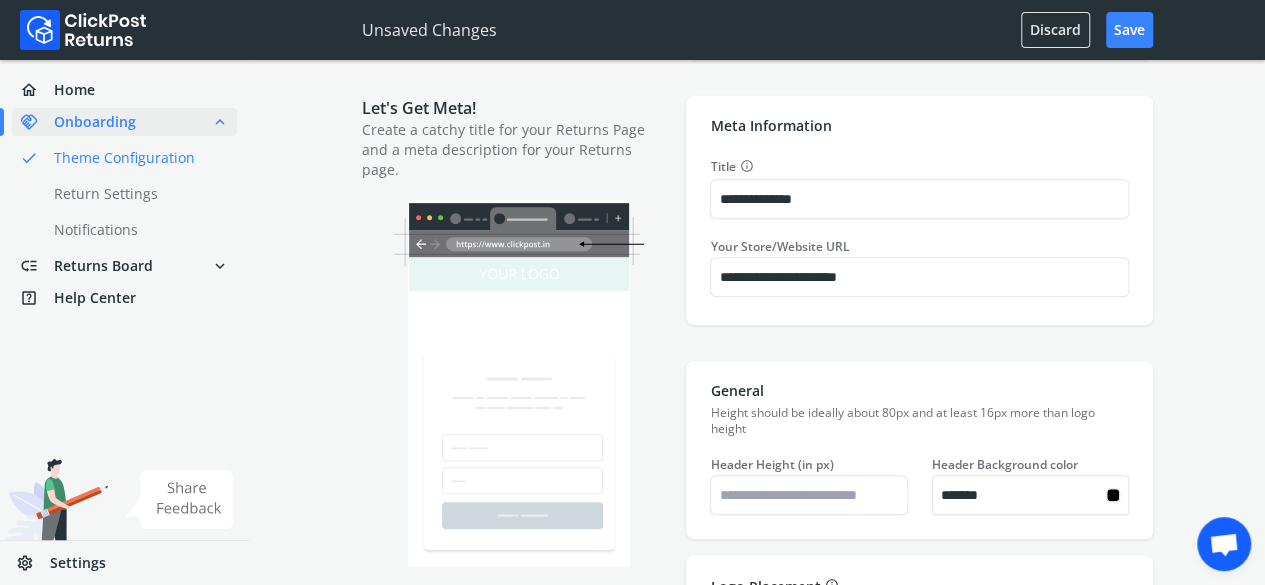 type on "*******" 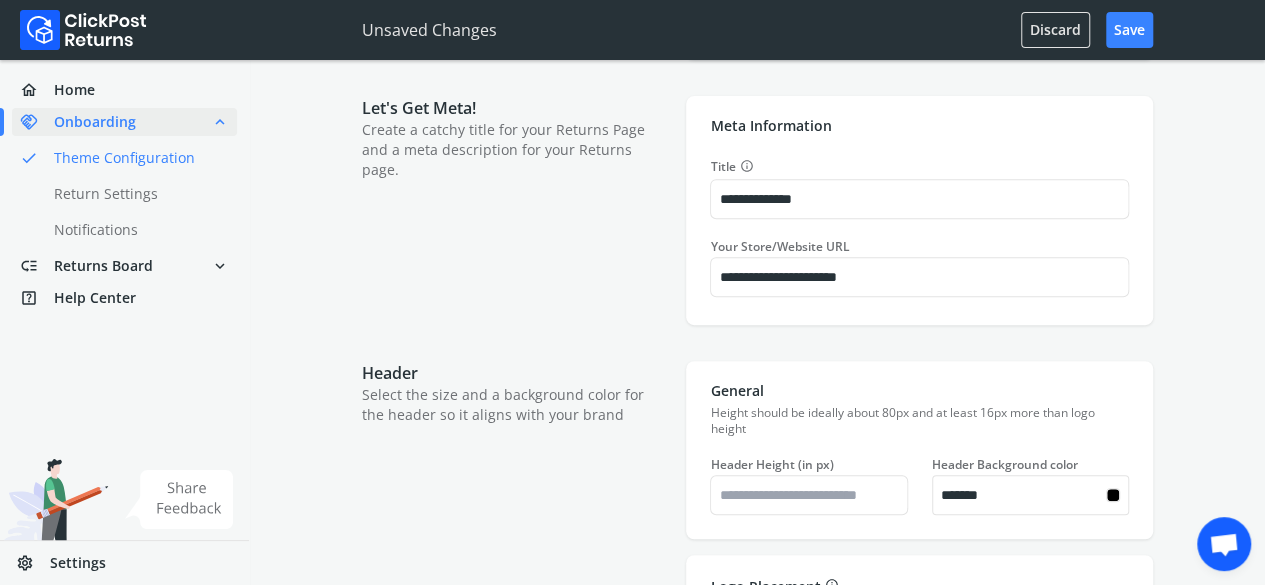 type on "**********" 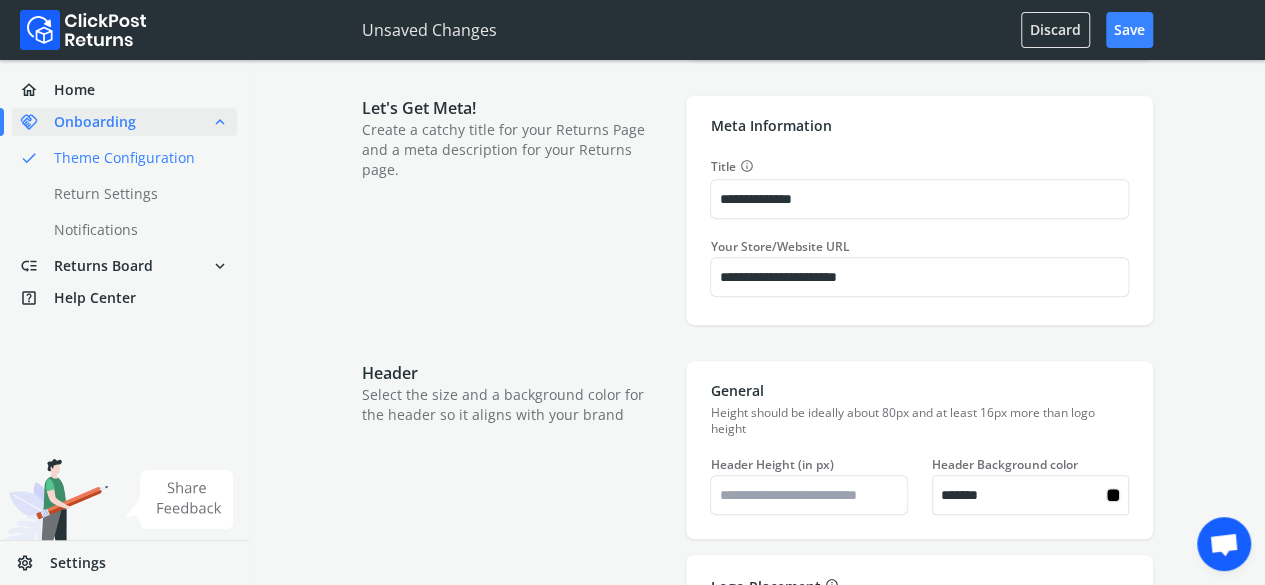 click on "**********" at bounding box center (757, 1798) 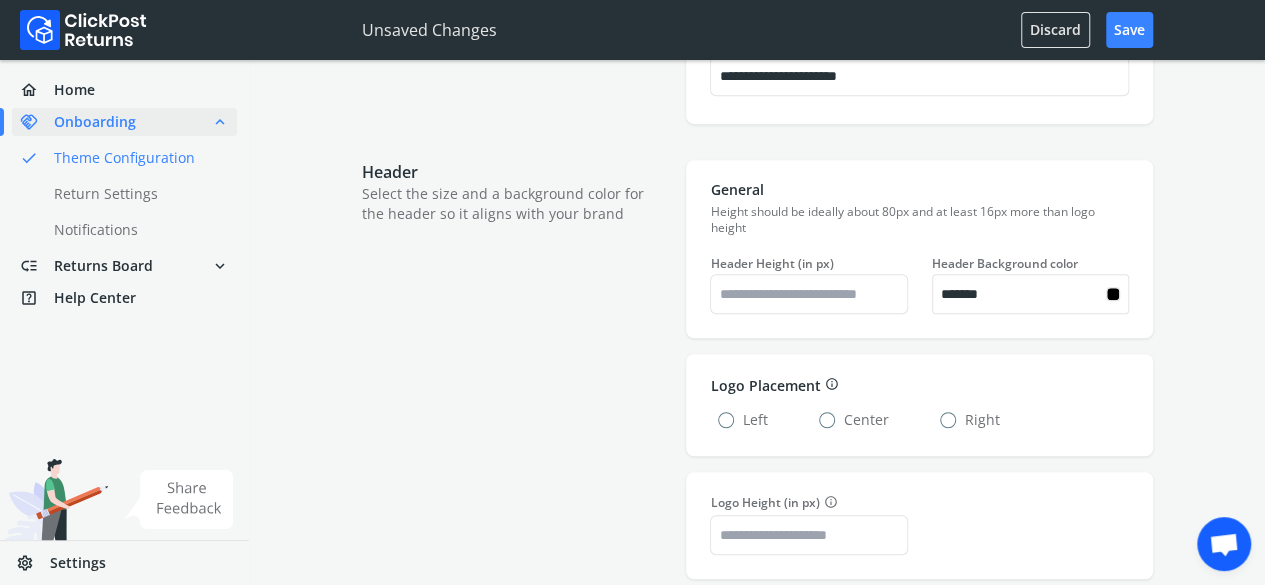 type on "*******" 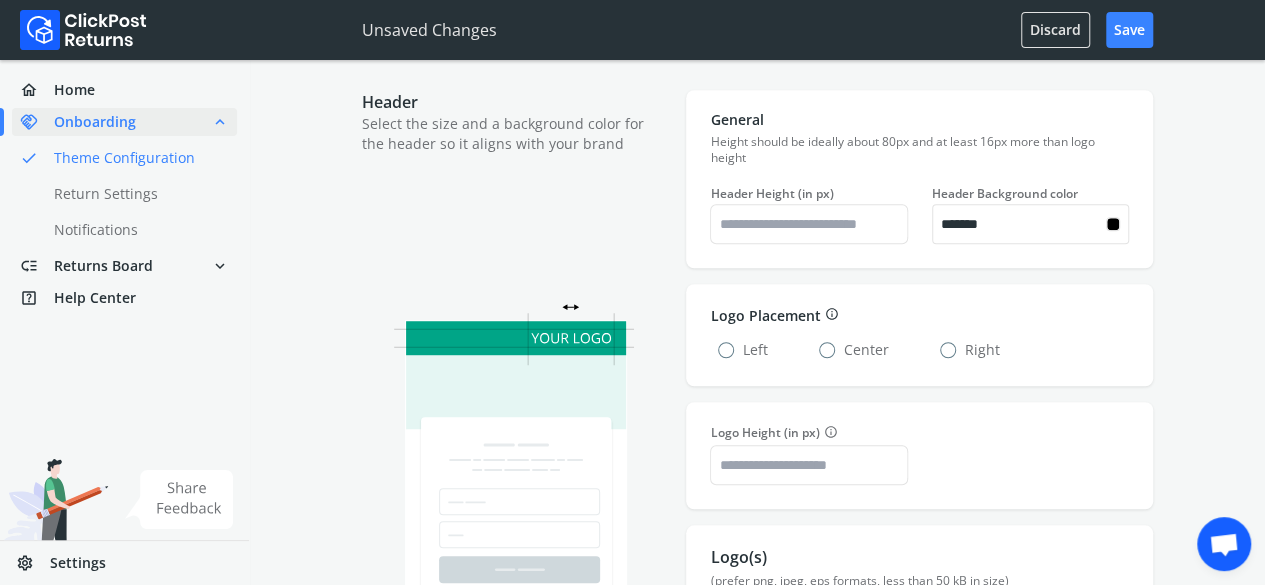type on "*******" 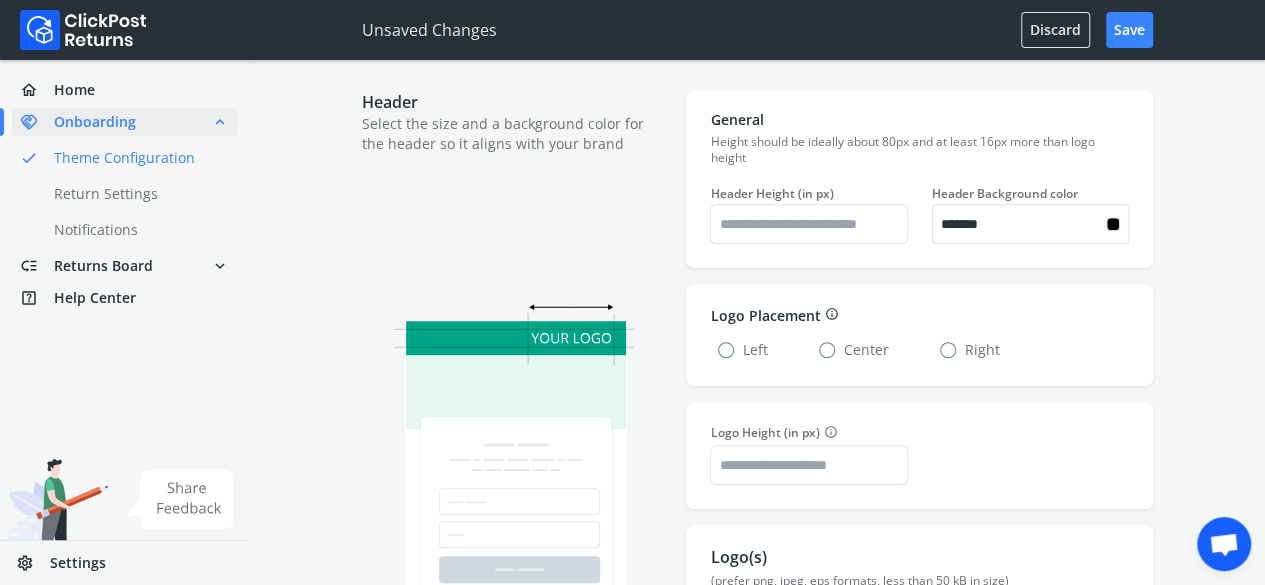 type on "*******" 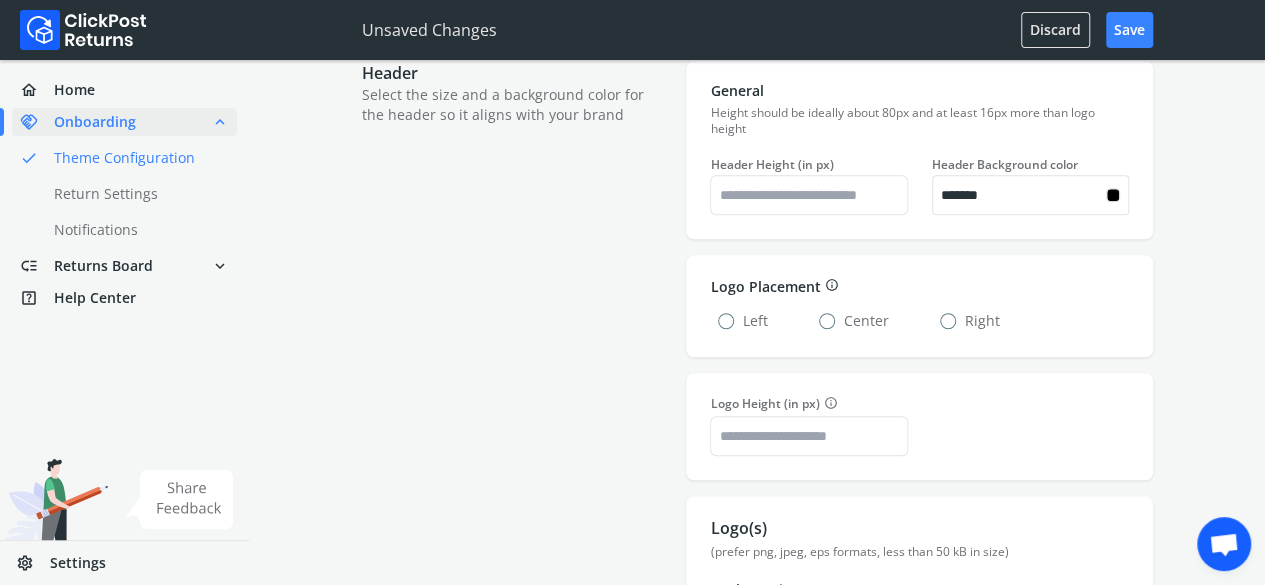 type on "*******" 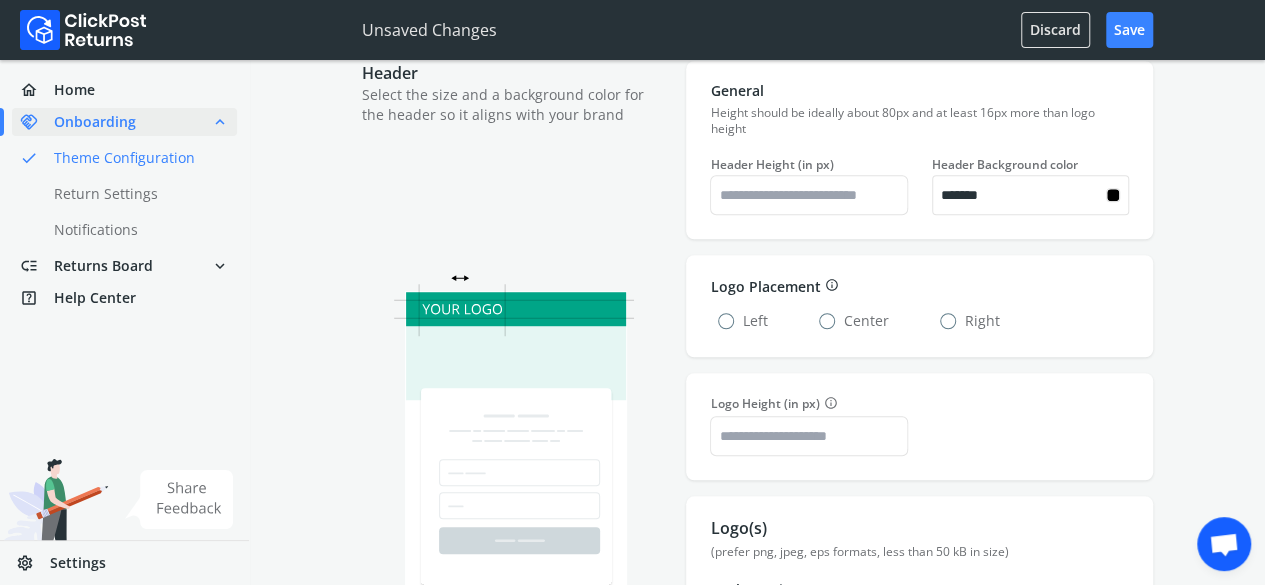 type on "*******" 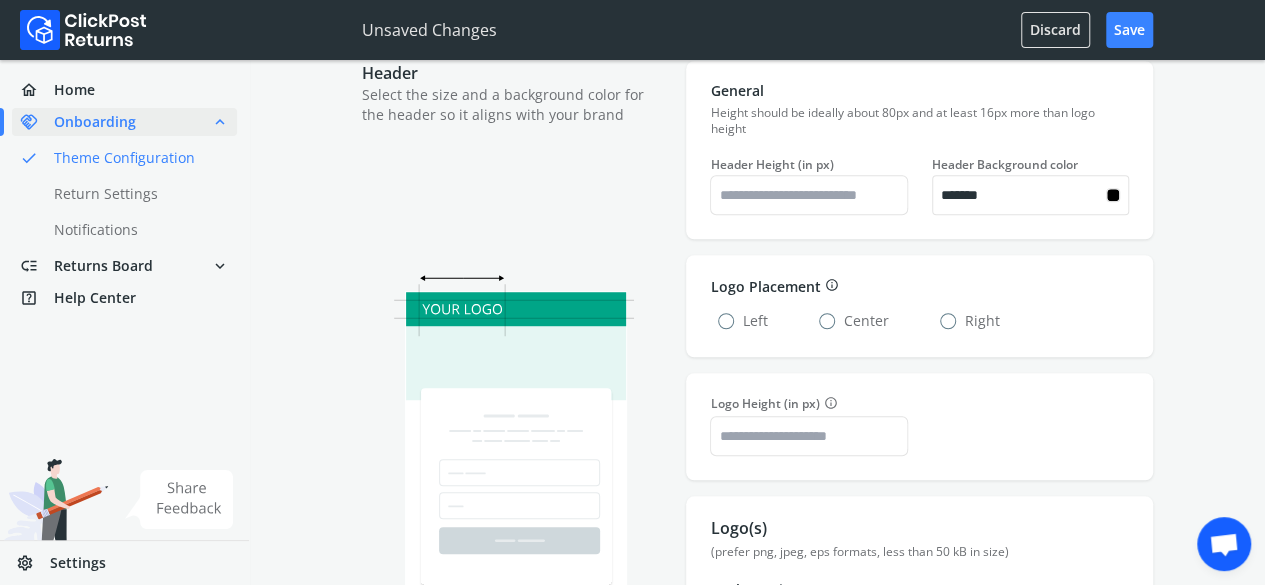 type on "*******" 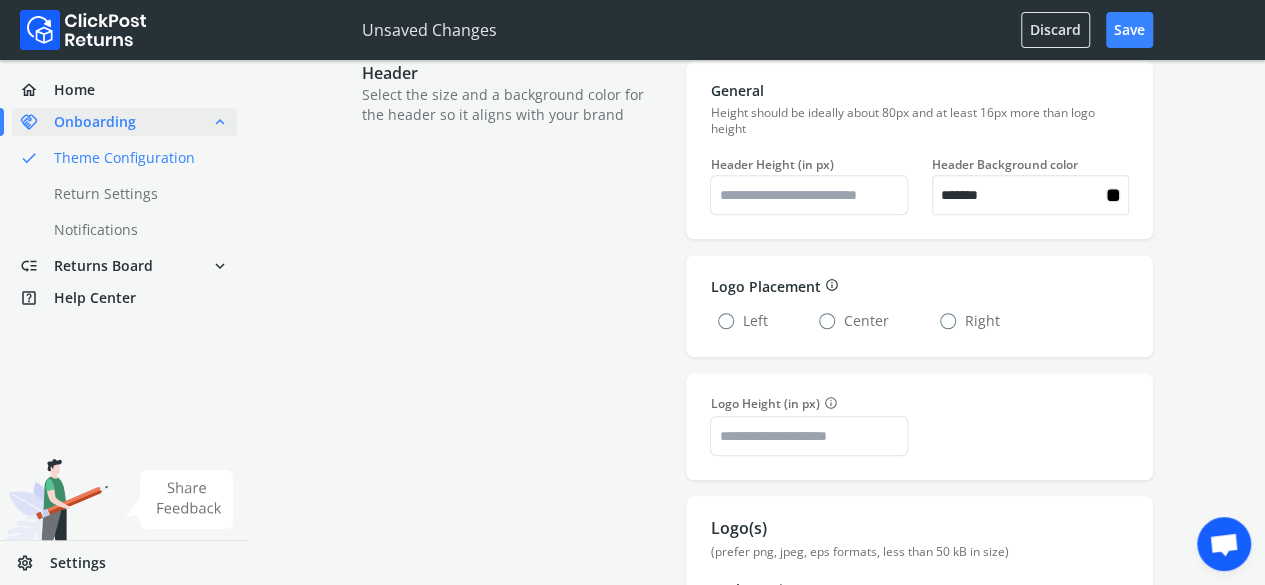 type on "*******" 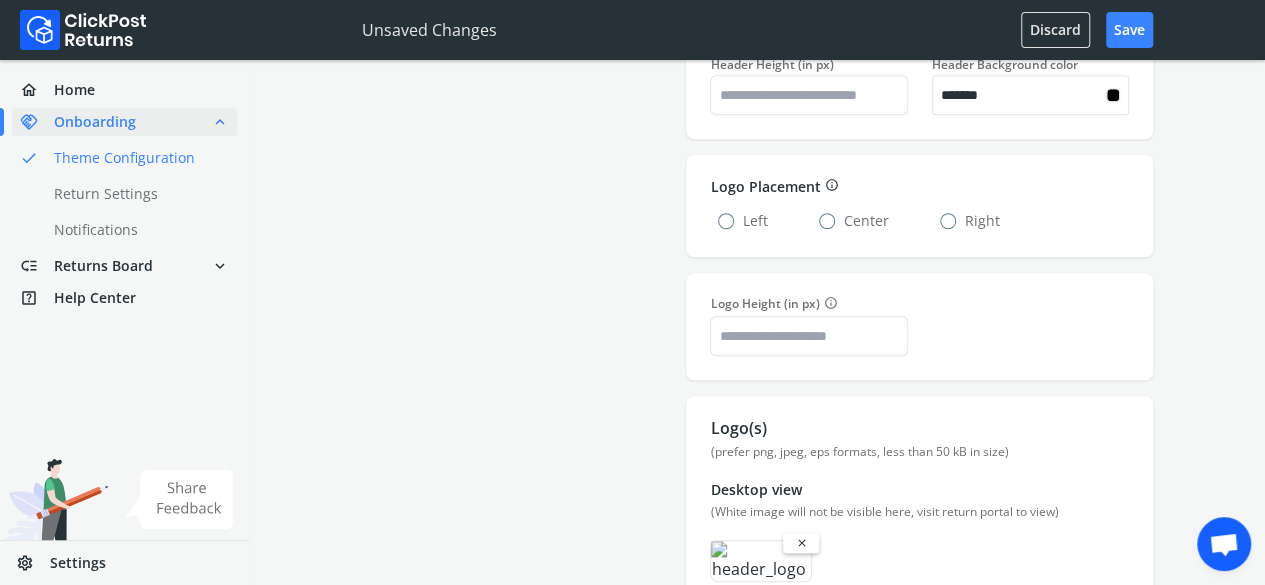 scroll, scrollTop: 800, scrollLeft: 0, axis: vertical 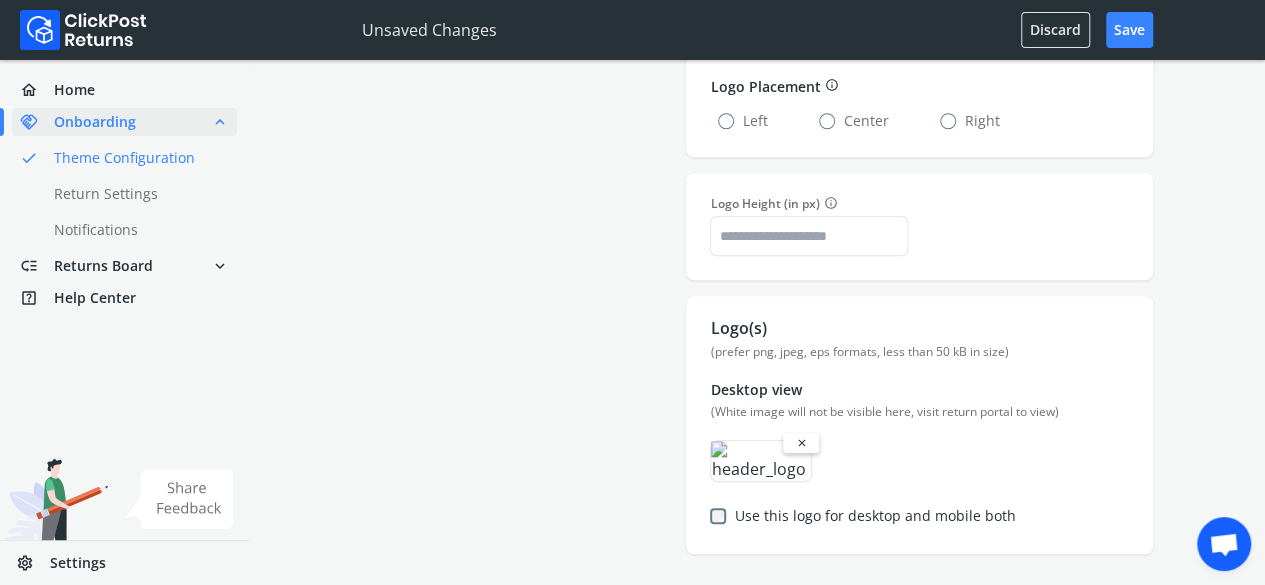 click at bounding box center [761, 461] 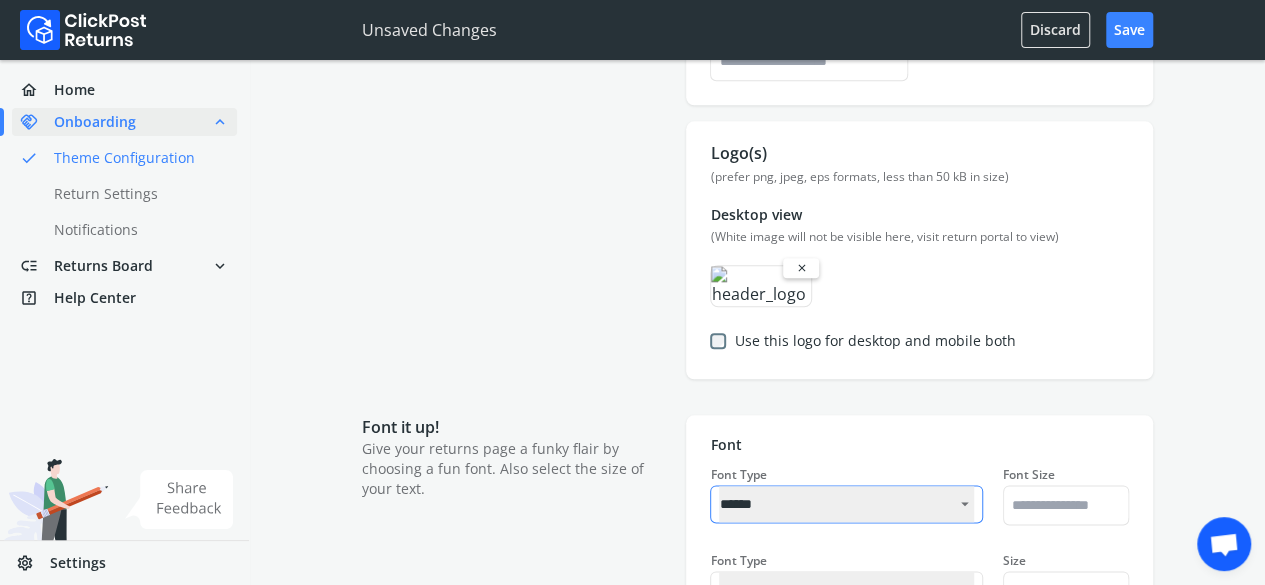 type on "*******" 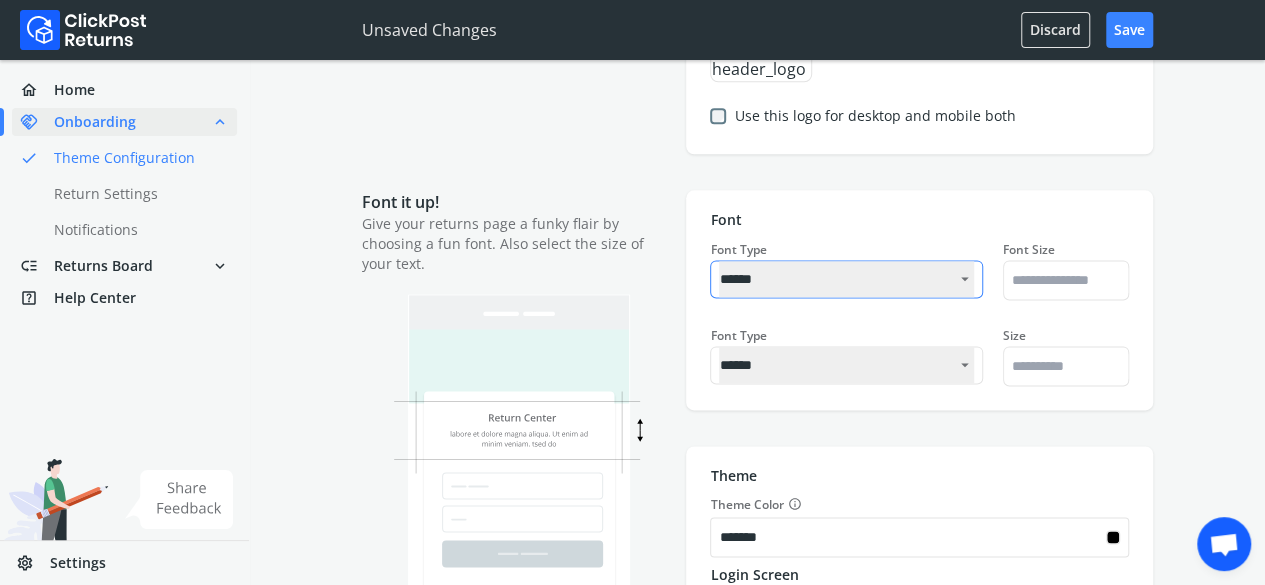 type on "*******" 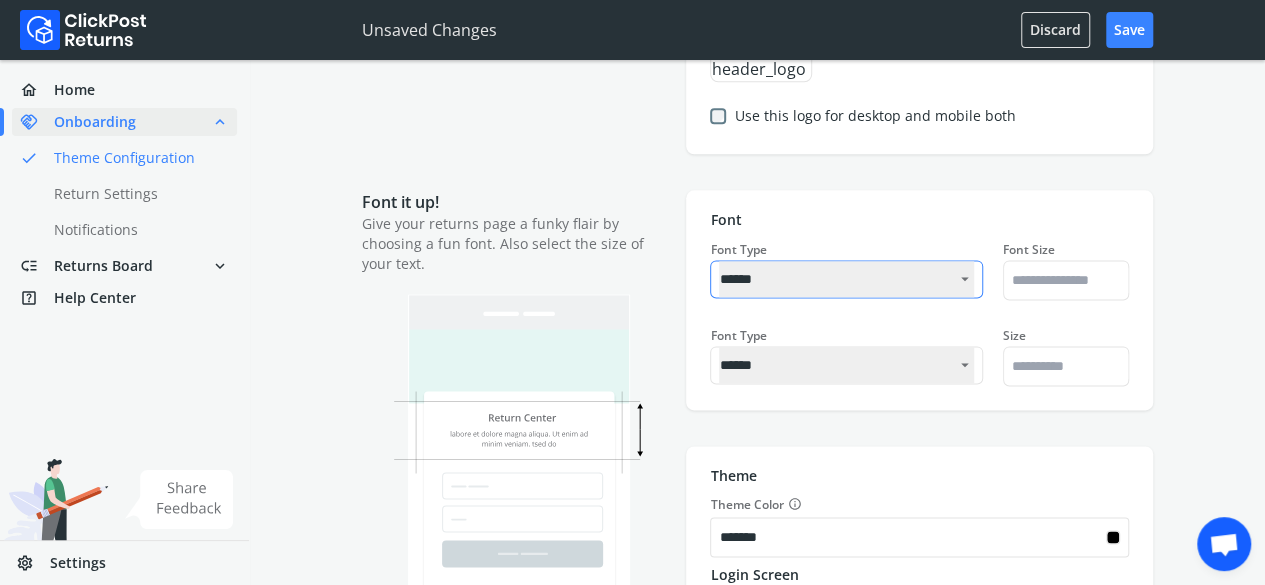 type on "*******" 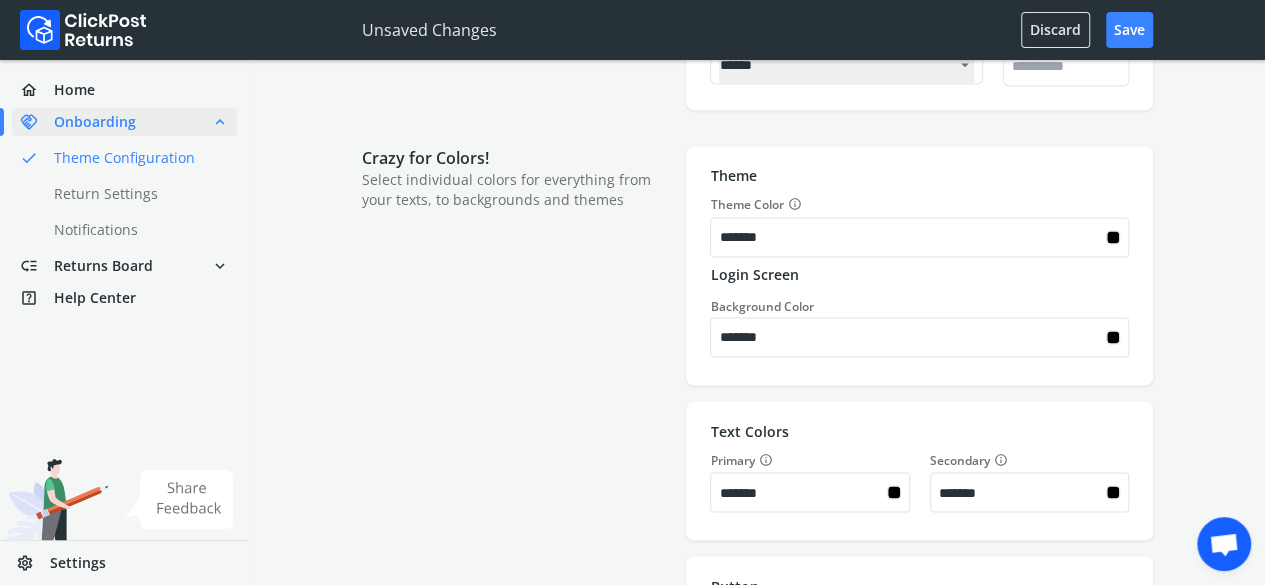 type on "*******" 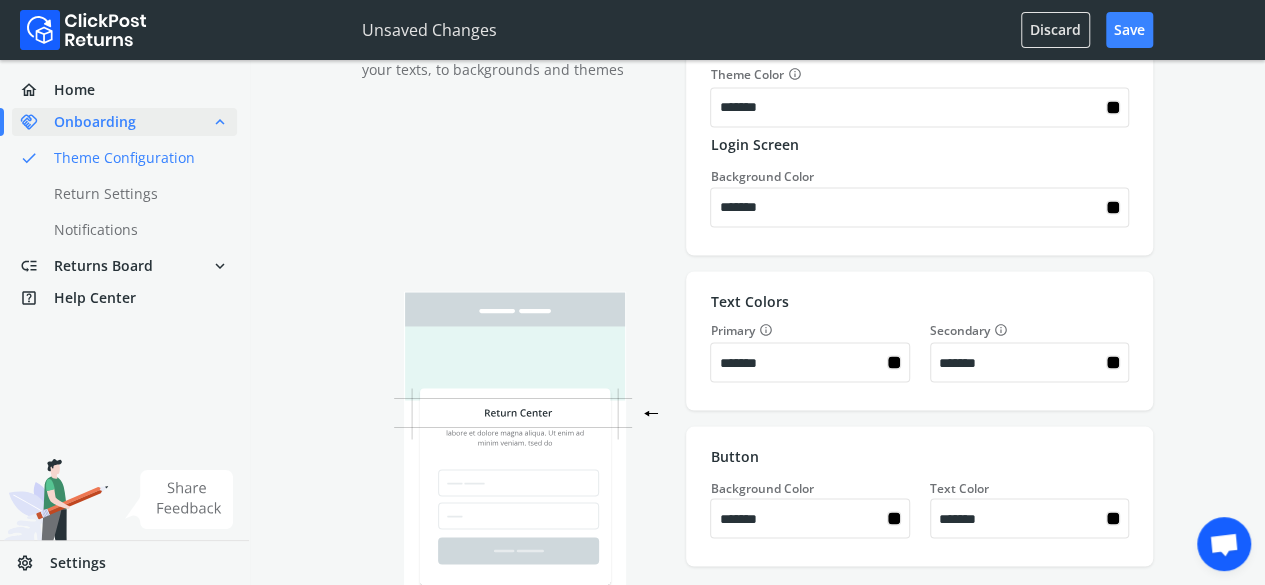 type on "*******" 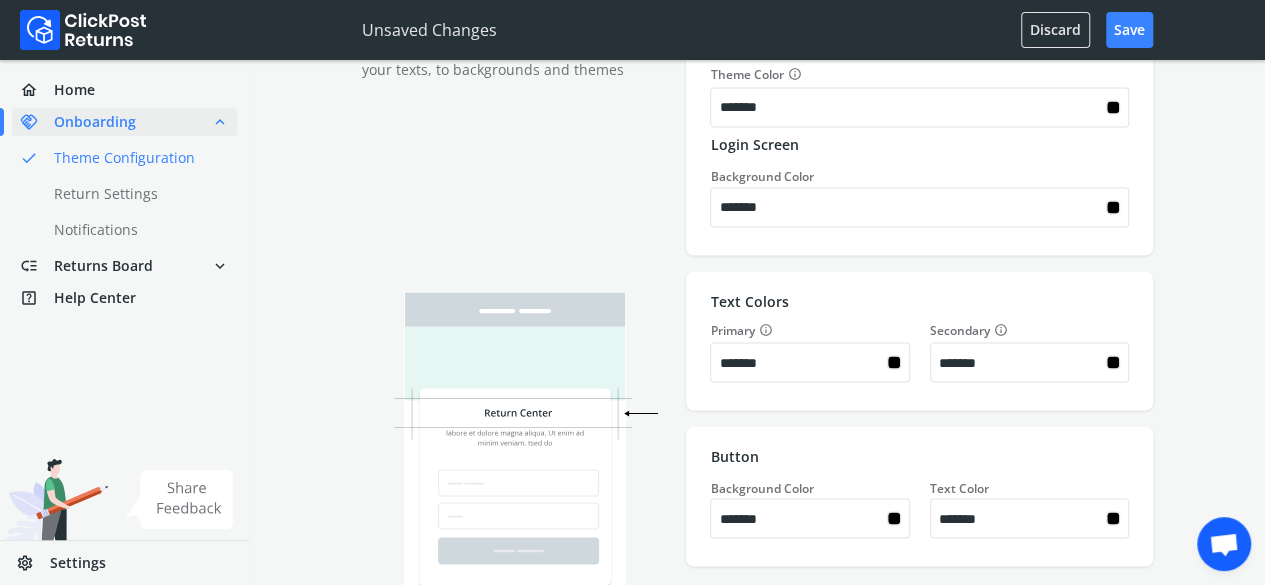 type on "*******" 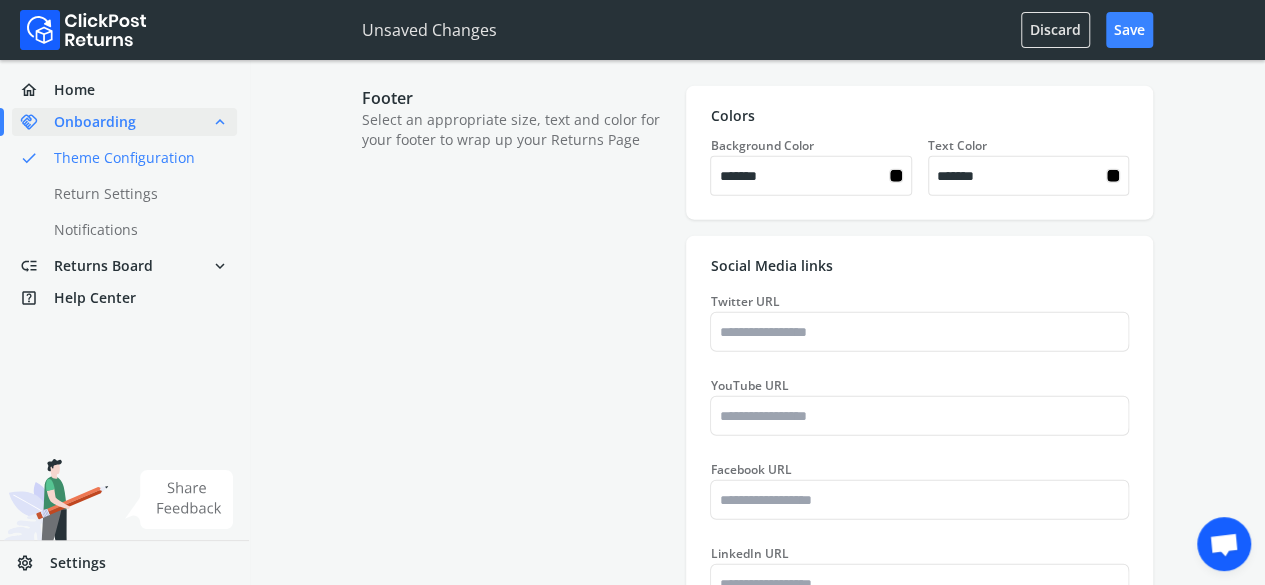 type on "*******" 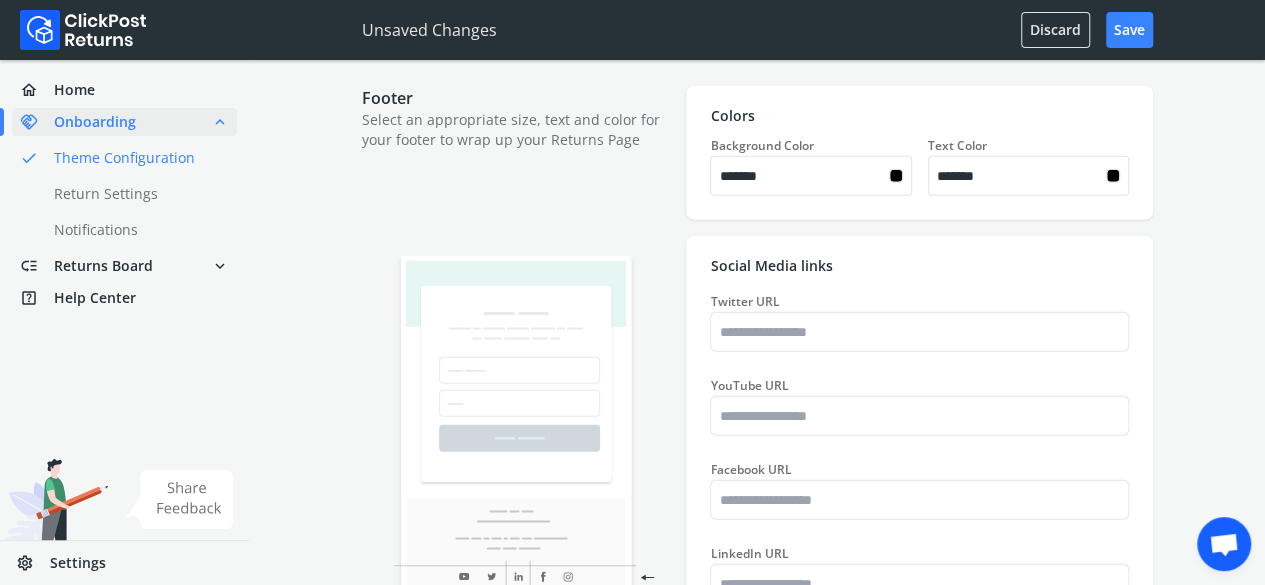 type on "*******" 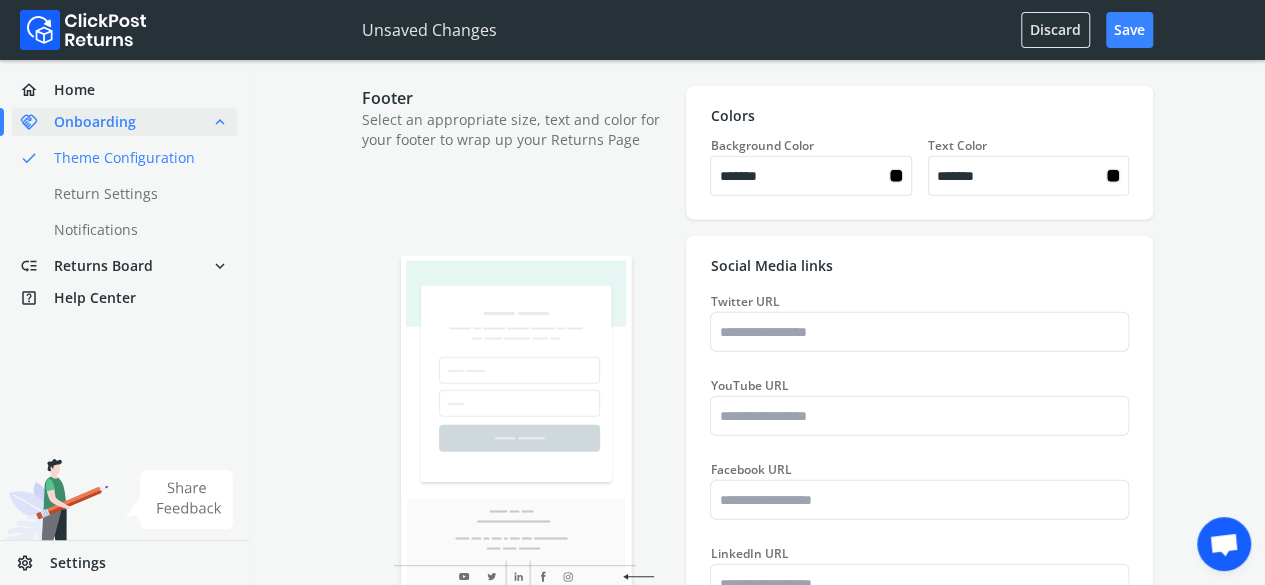 type on "*******" 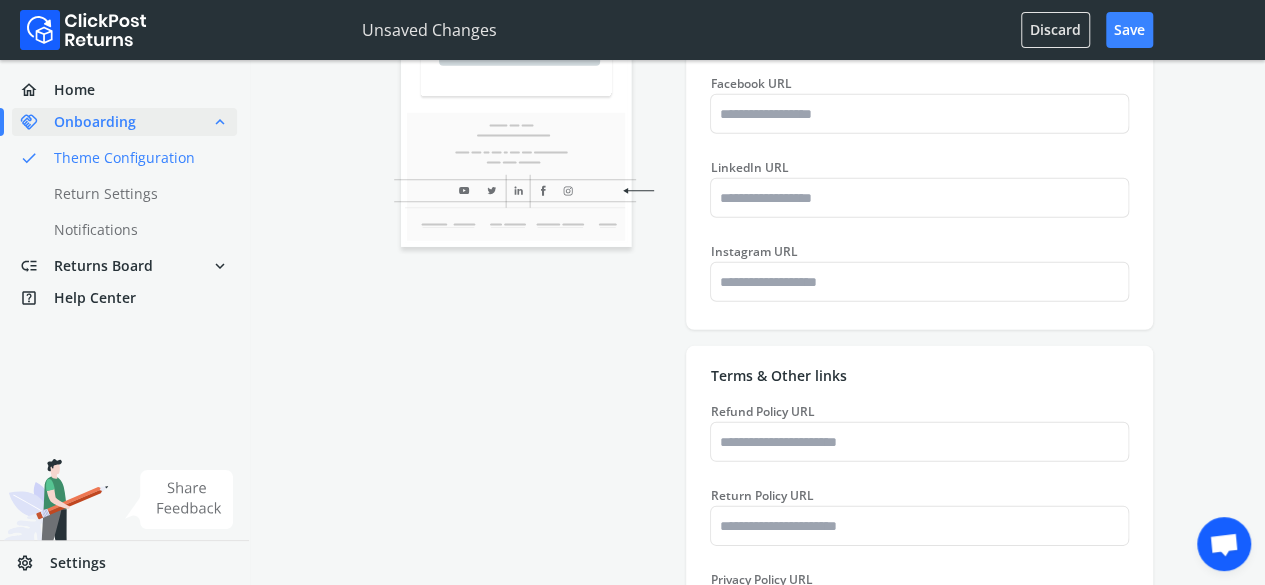 type on "*******" 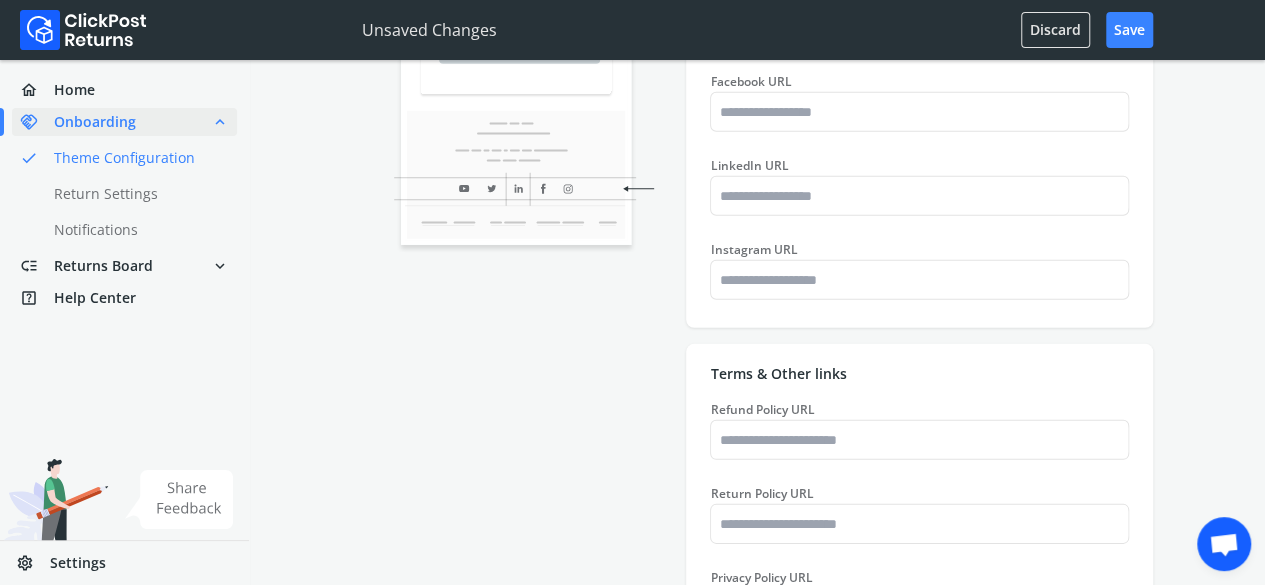type on "*******" 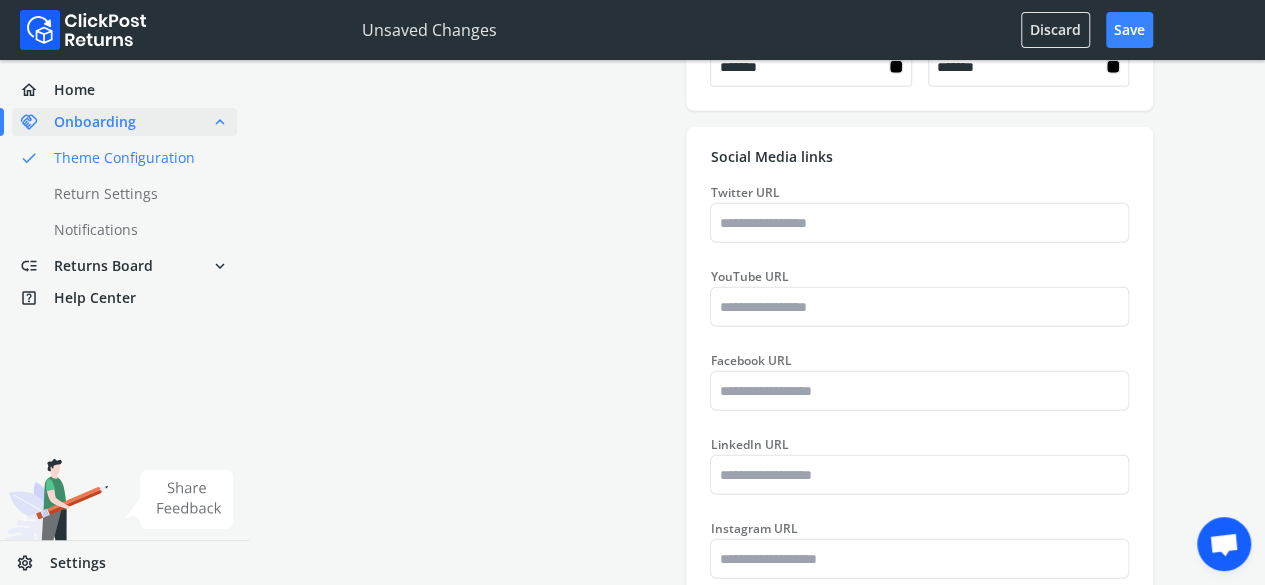 type on "*******" 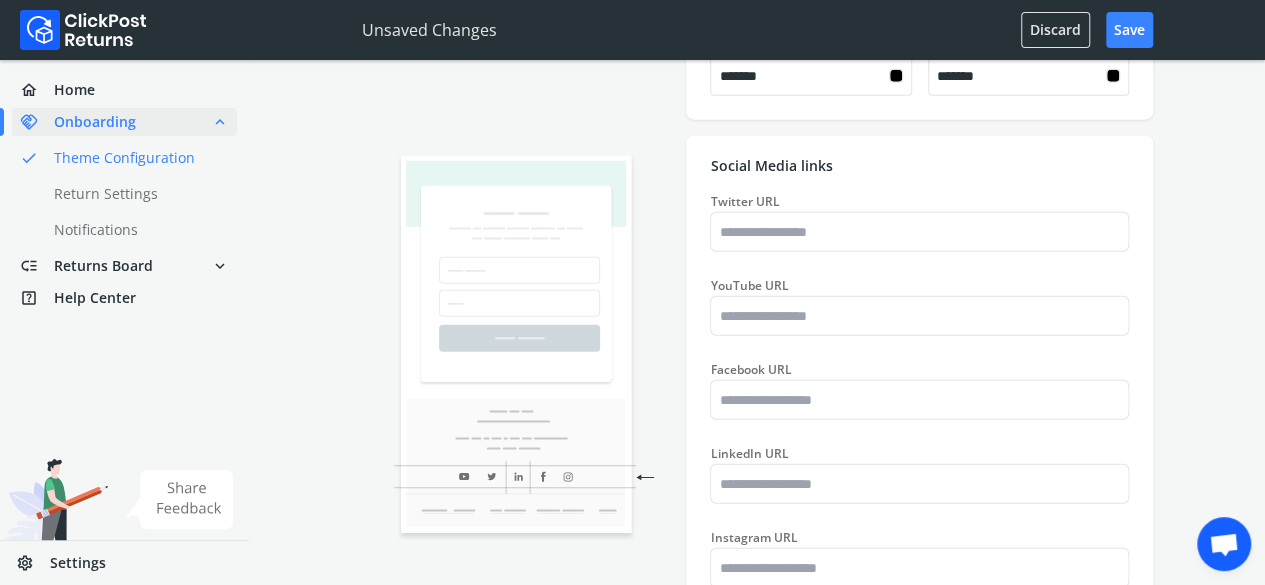 type on "*******" 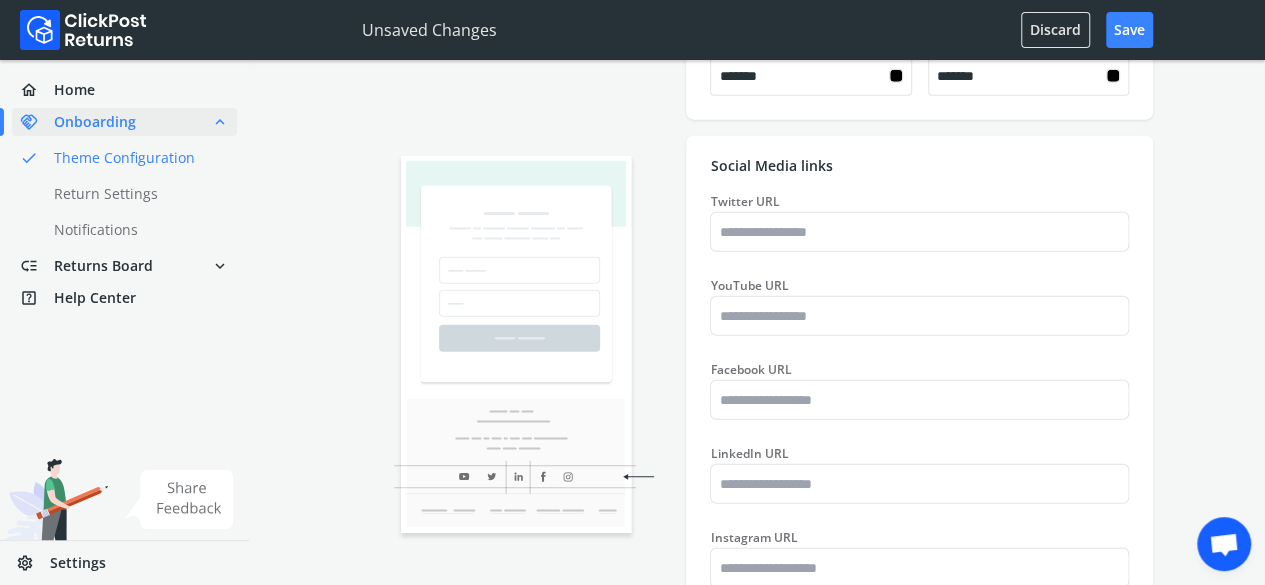 type on "*******" 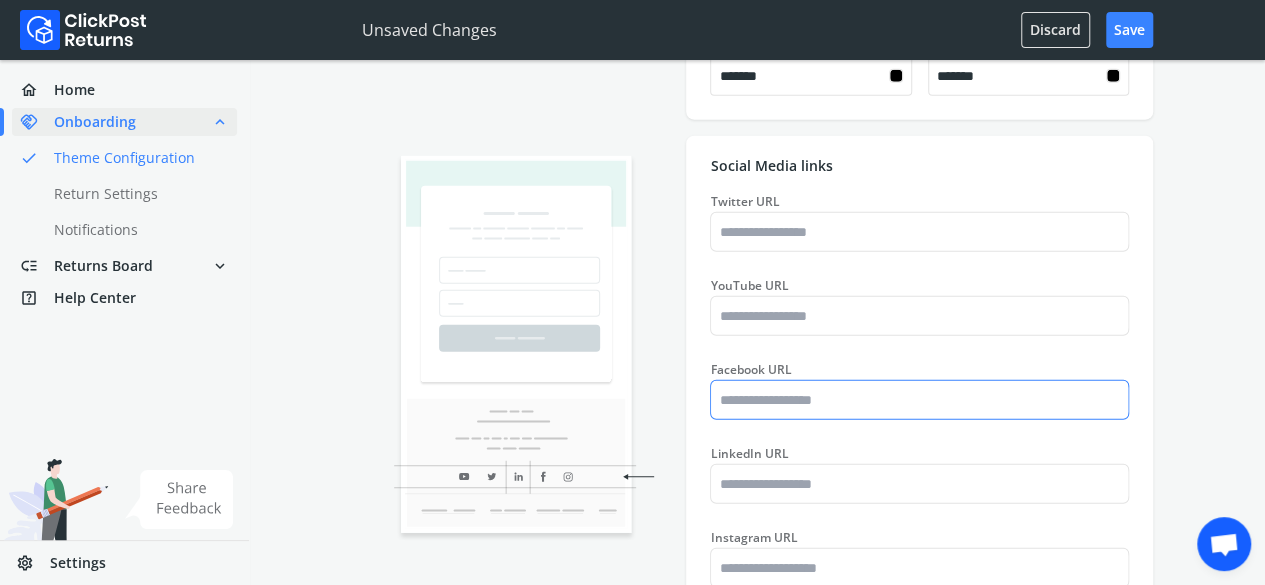 type on "*******" 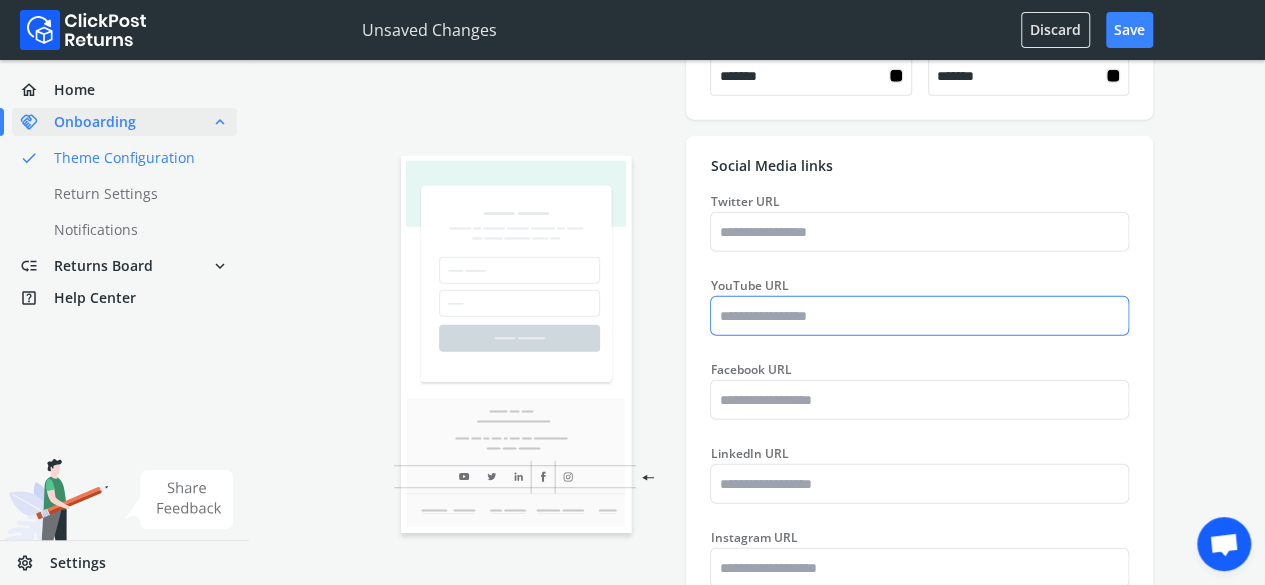 type on "*******" 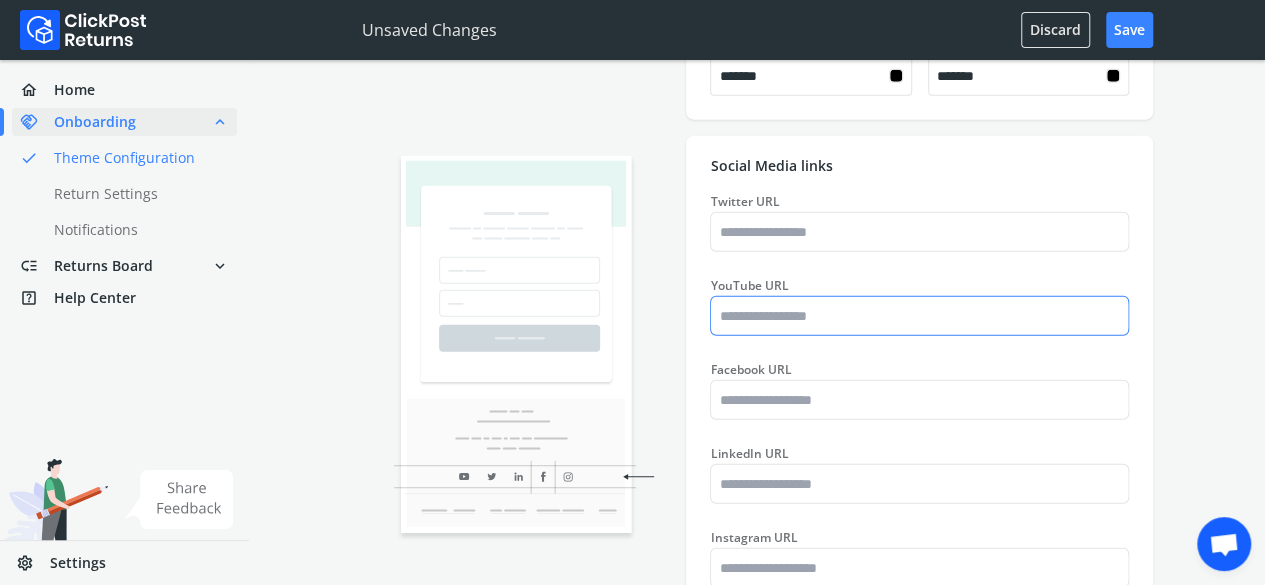 type on "*******" 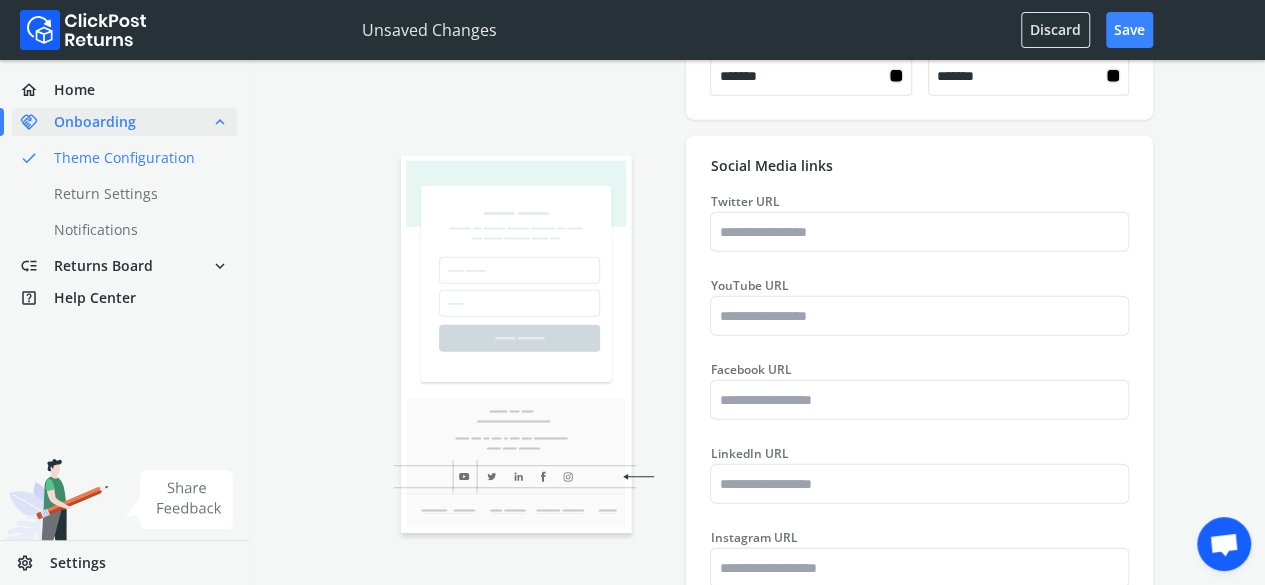 type on "*******" 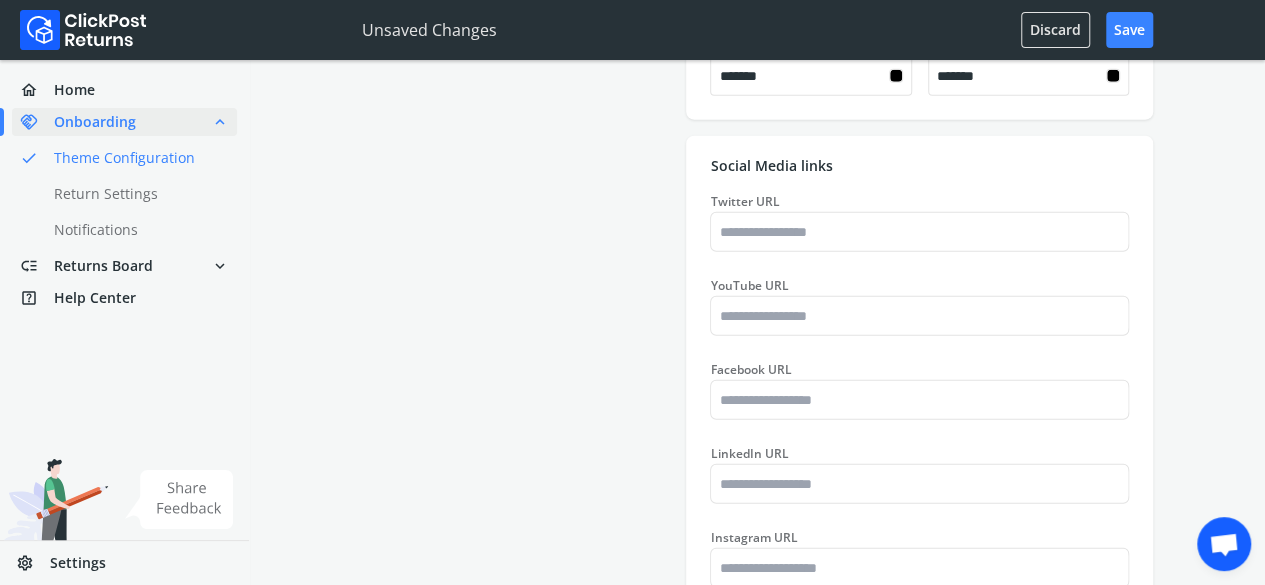 type on "*******" 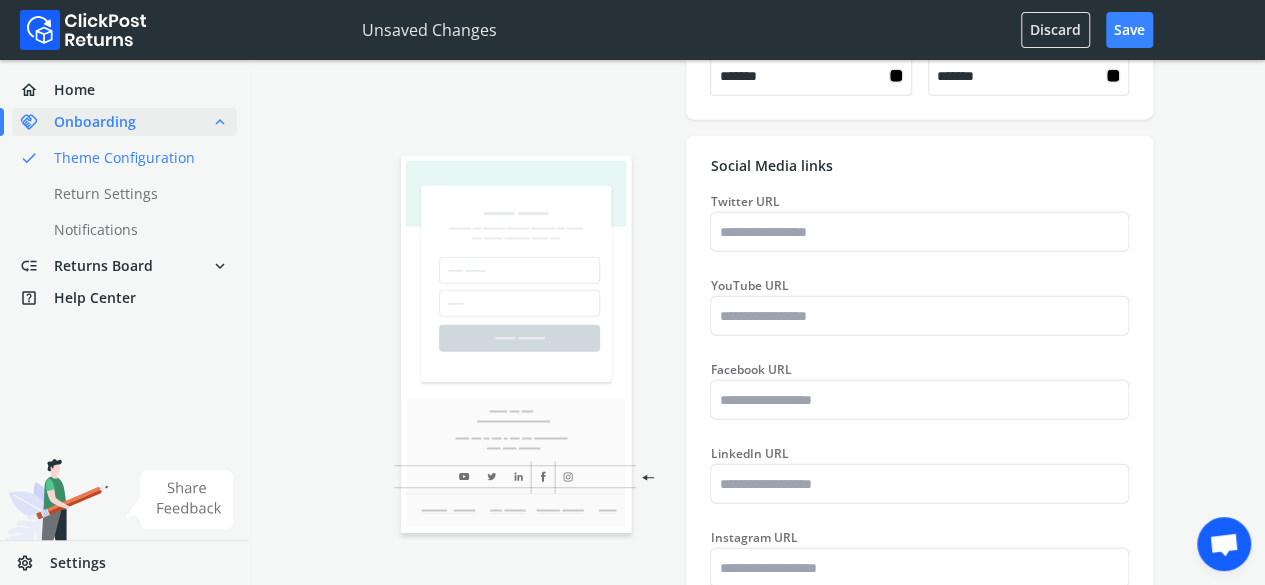 type on "*******" 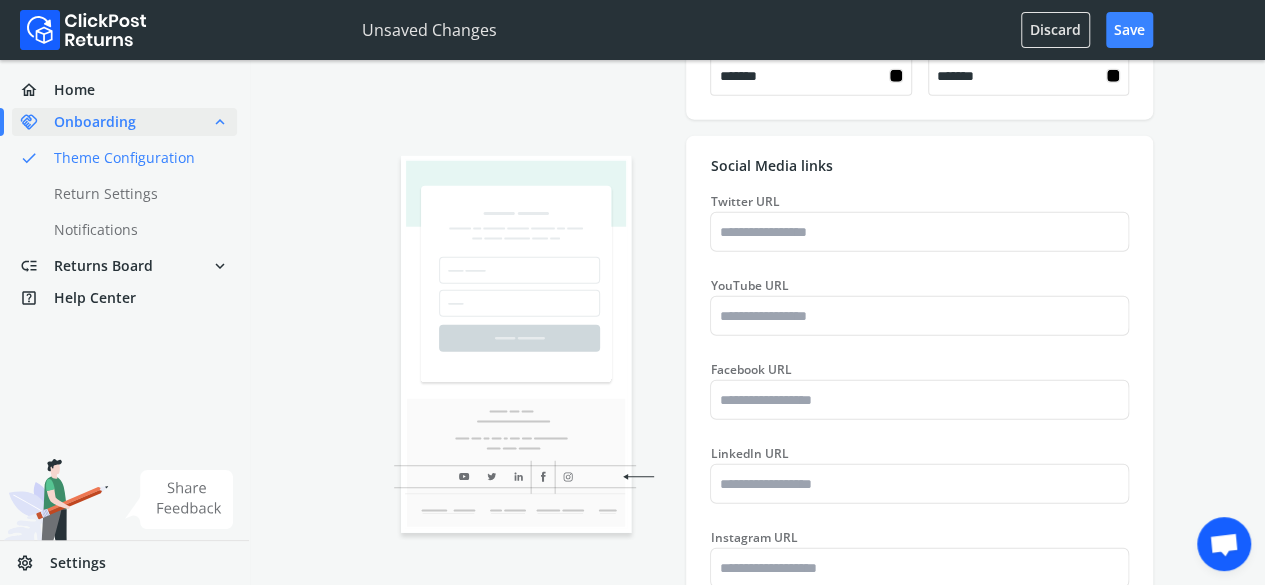 type on "*******" 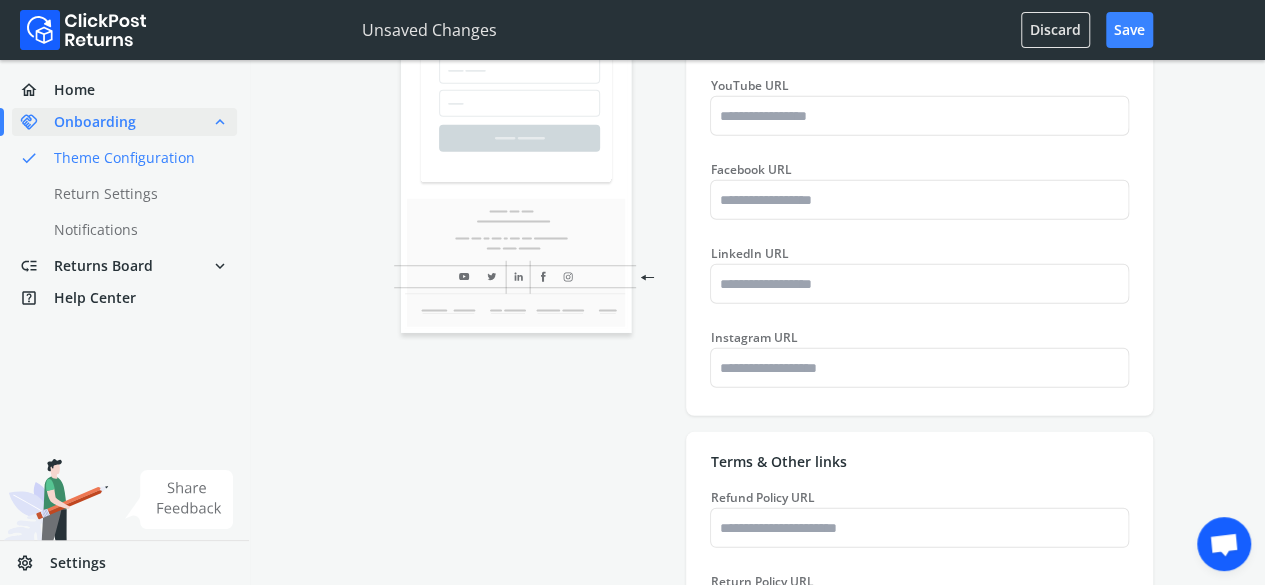 type on "*******" 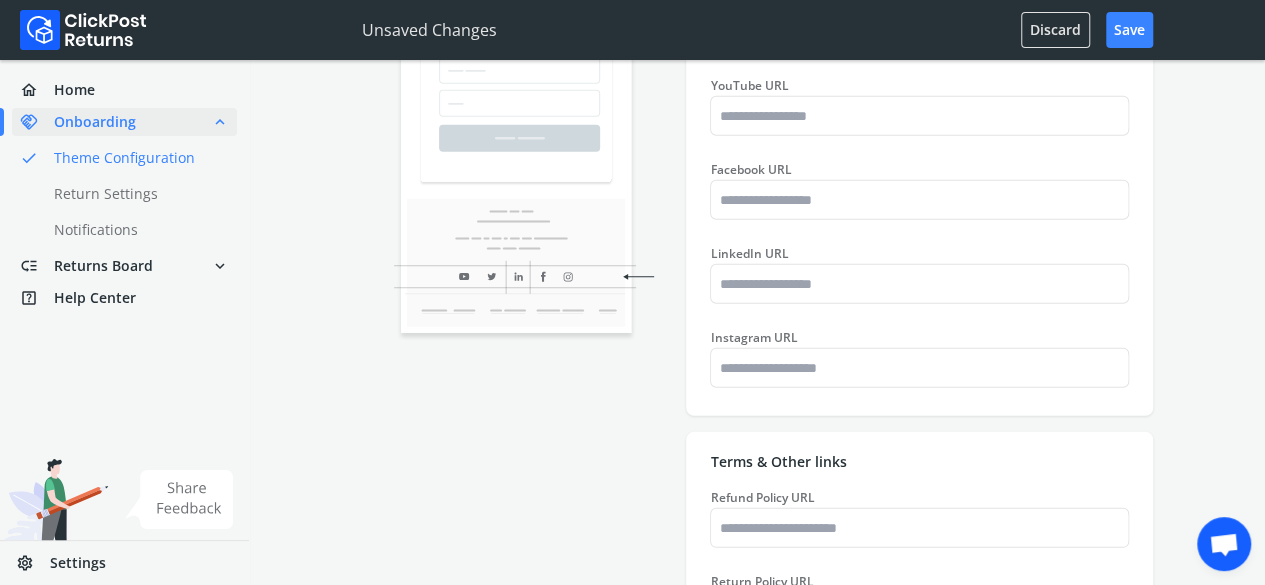 type on "*******" 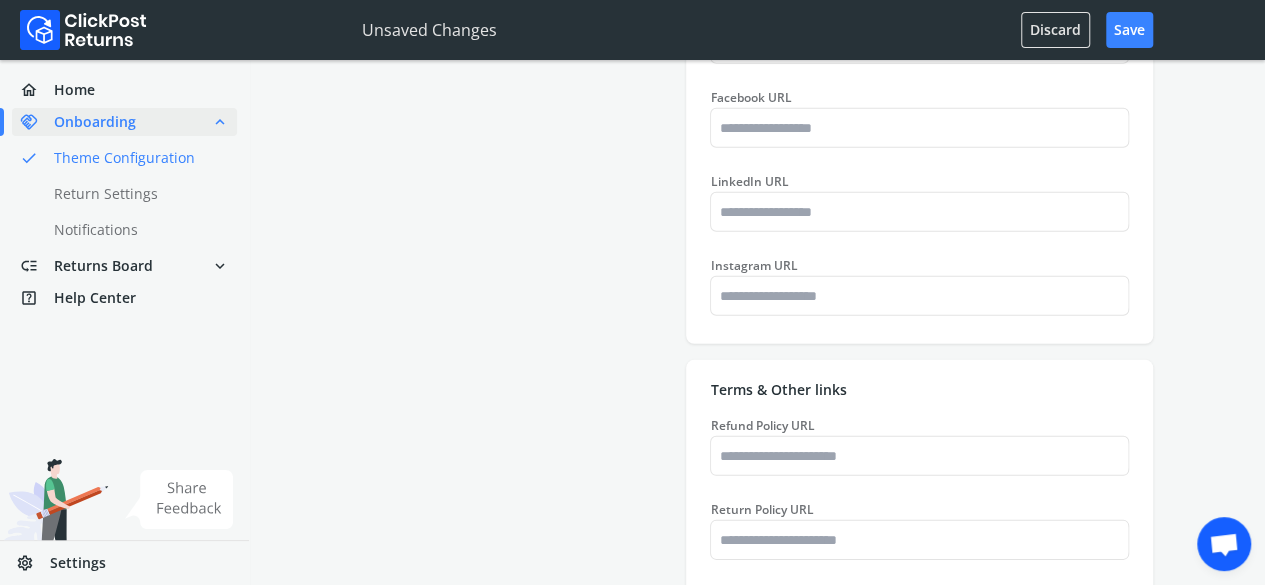 scroll, scrollTop: 2800, scrollLeft: 0, axis: vertical 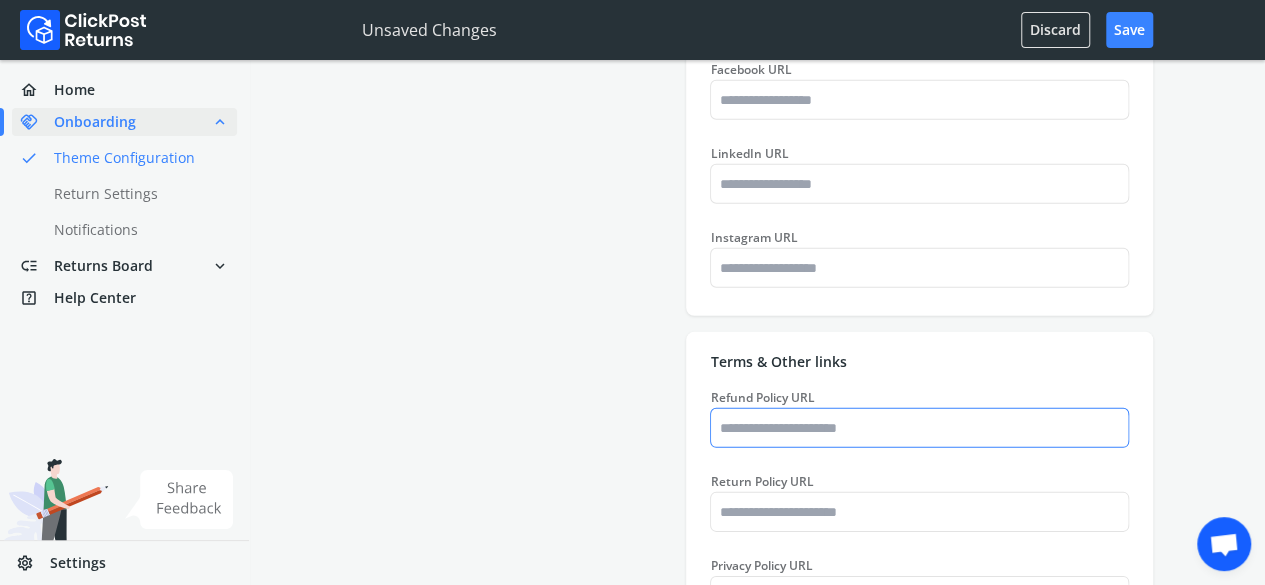 type on "*******" 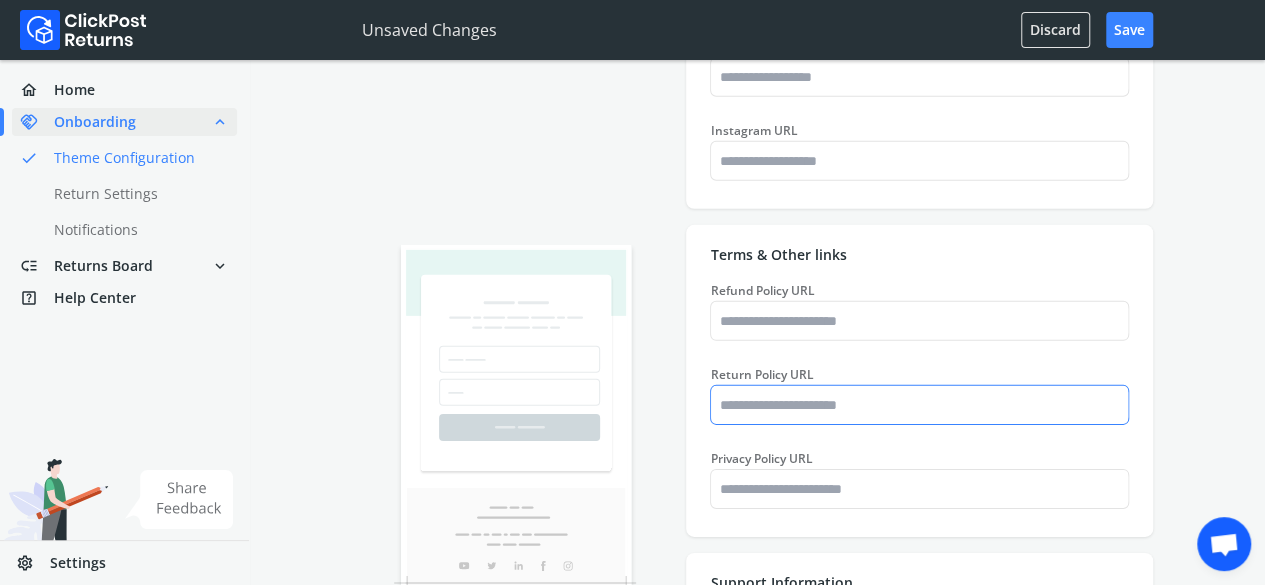type on "*******" 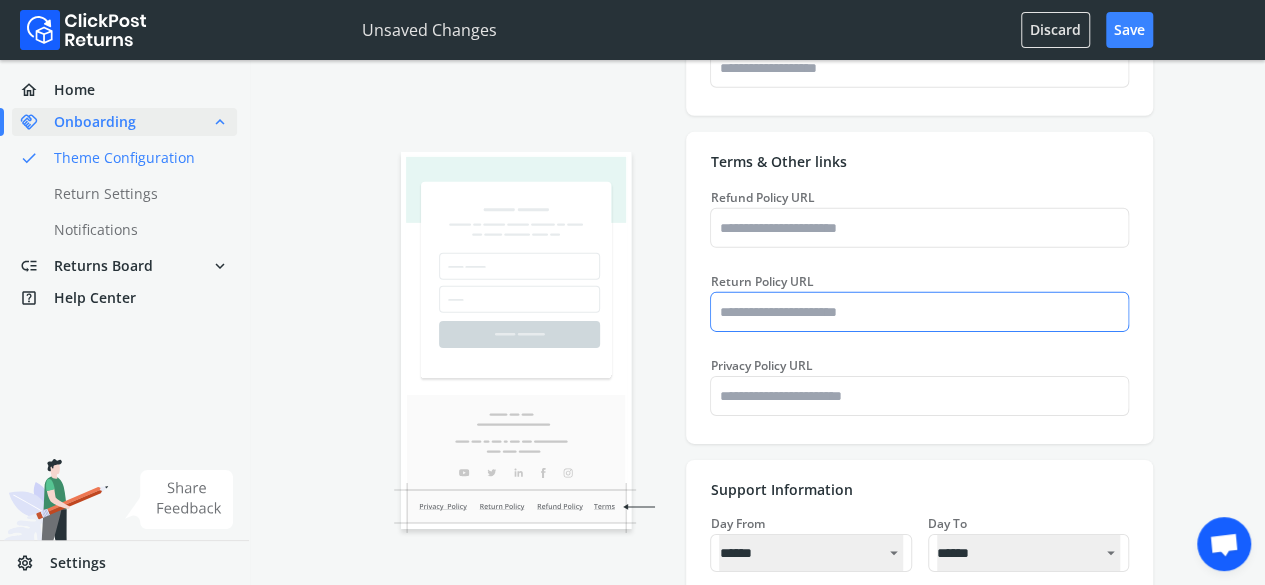 type on "*******" 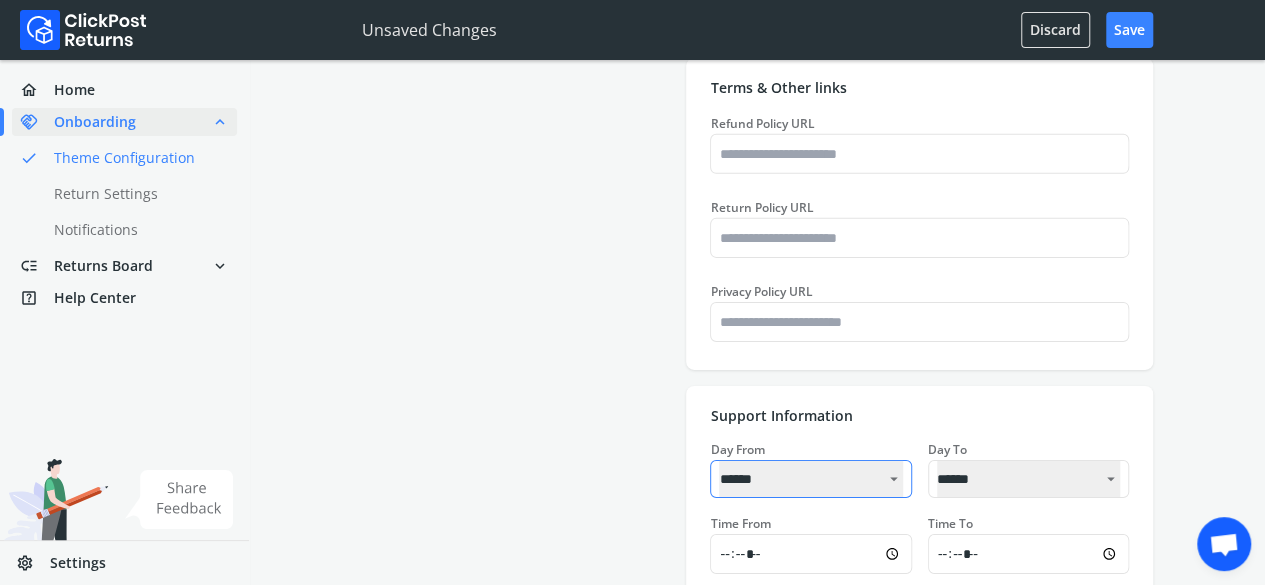 type on "*******" 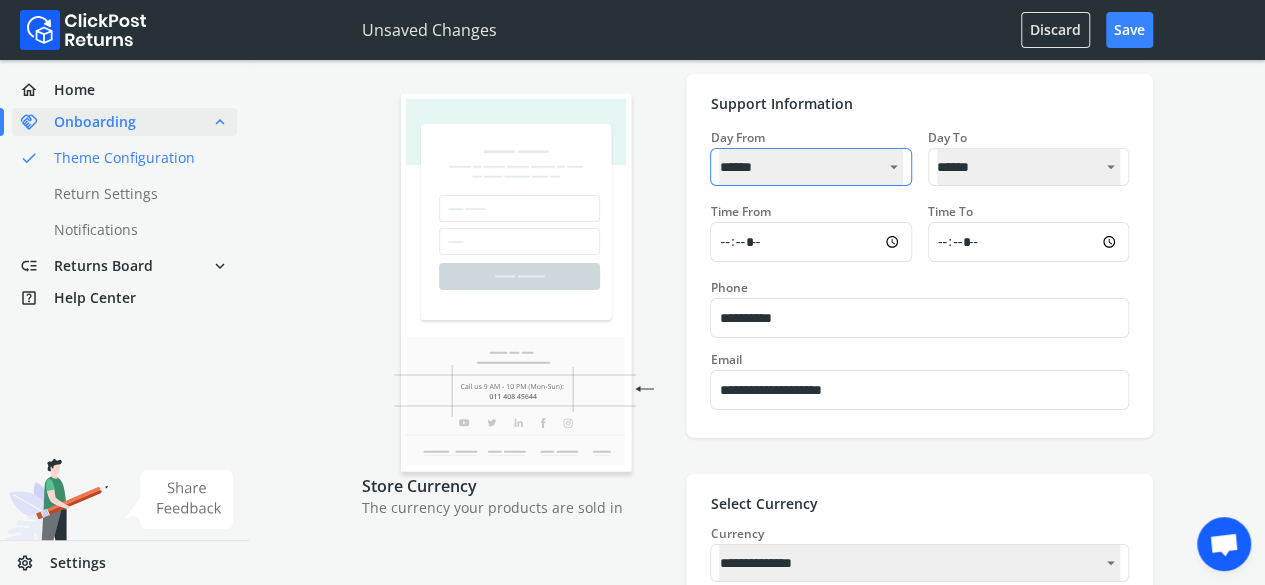 scroll, scrollTop: 3400, scrollLeft: 0, axis: vertical 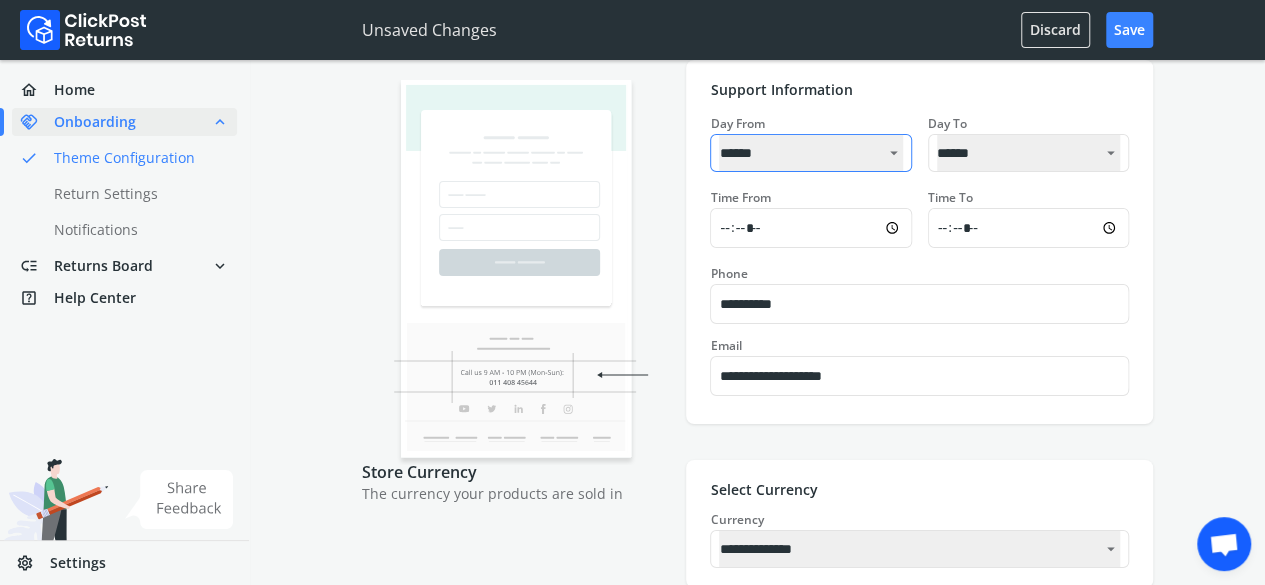 type on "*******" 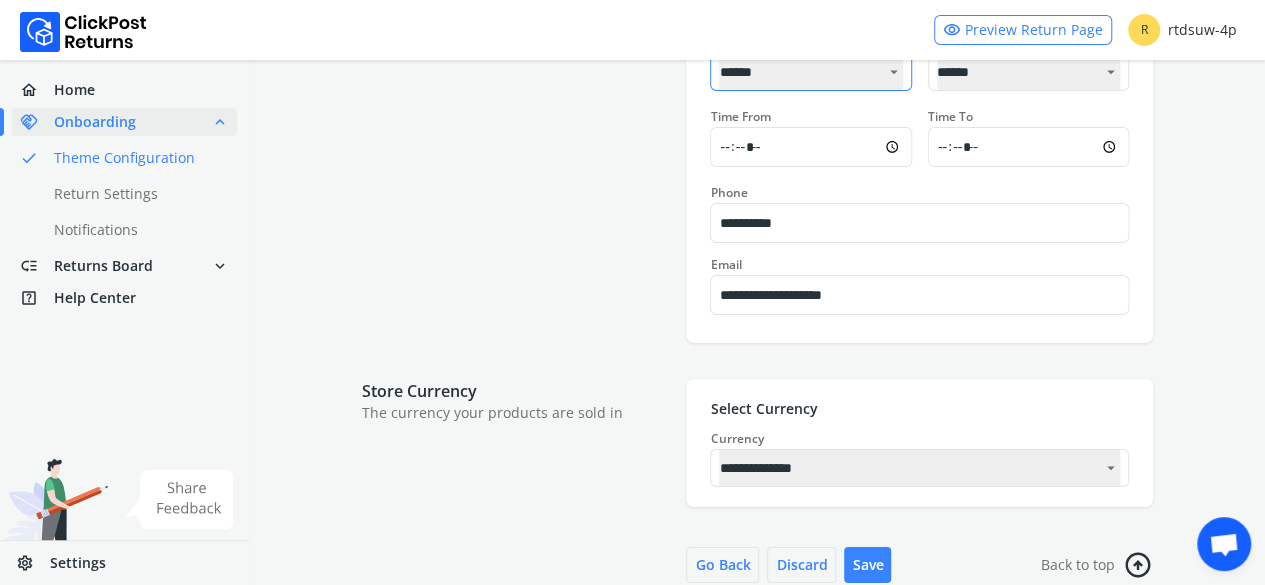 scroll, scrollTop: 3500, scrollLeft: 0, axis: vertical 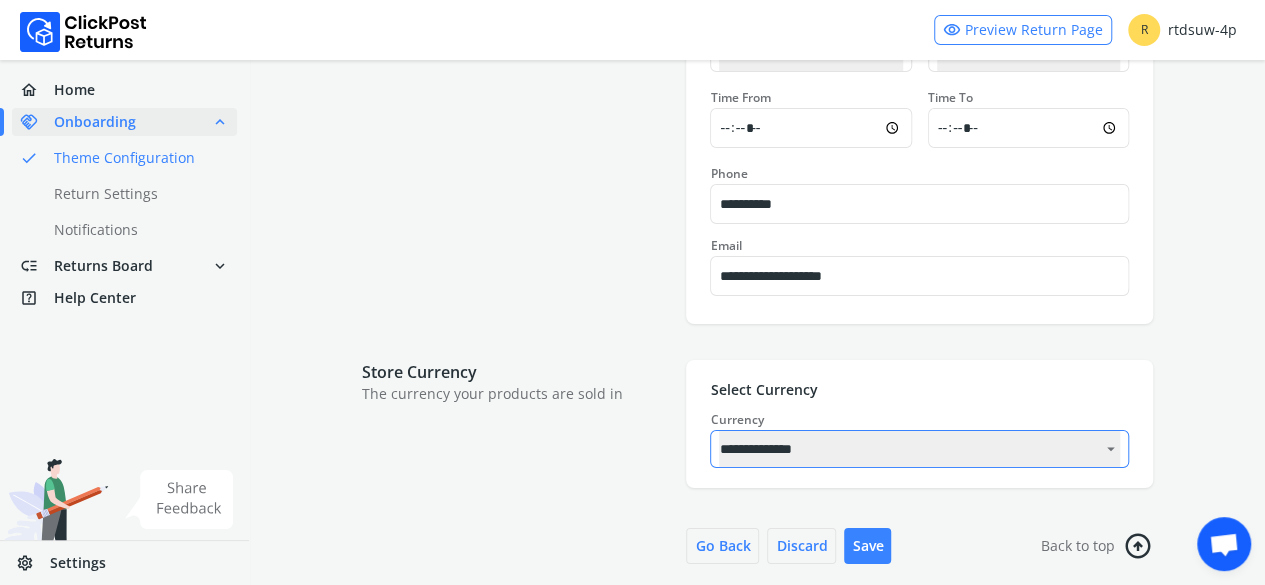 click on "**********" at bounding box center (919, 449) 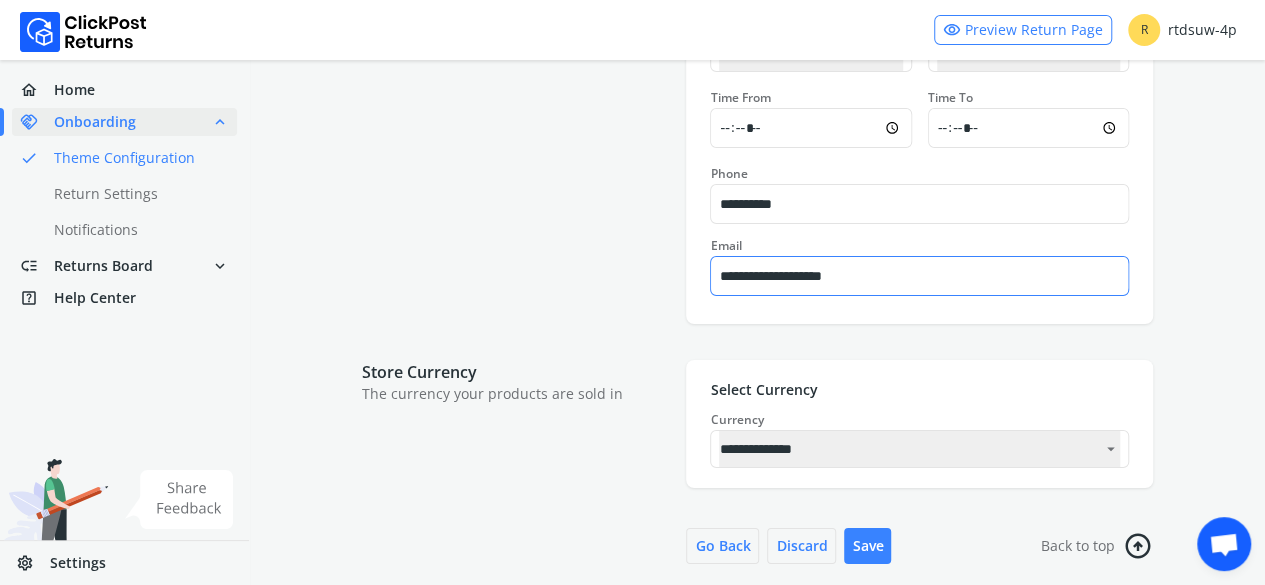 type on "*******" 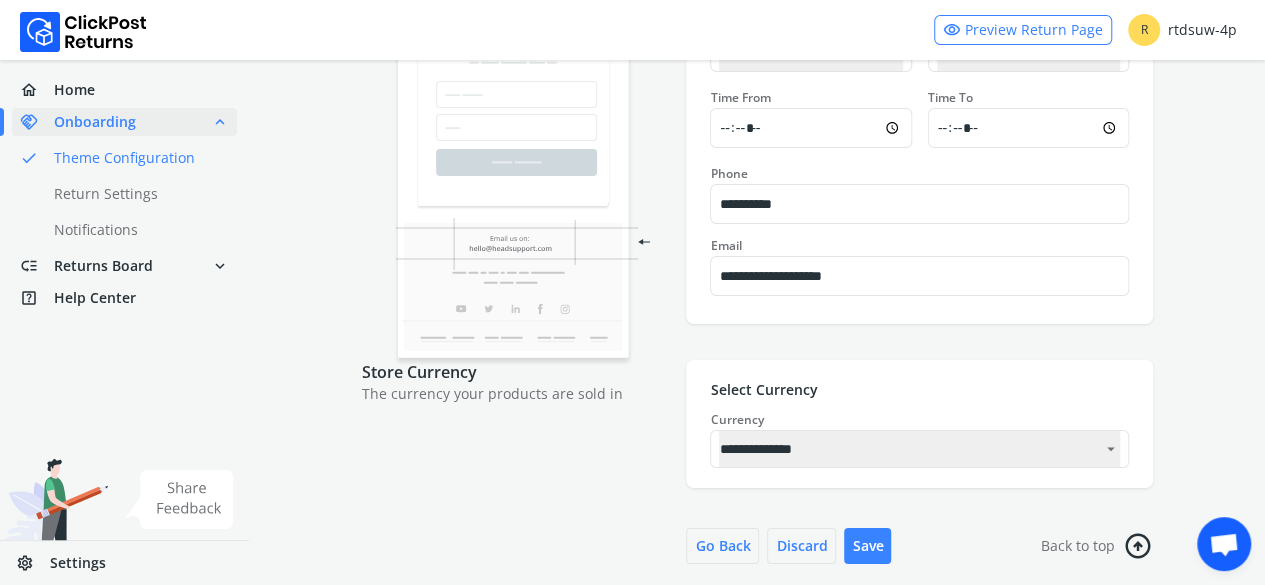 type on "*******" 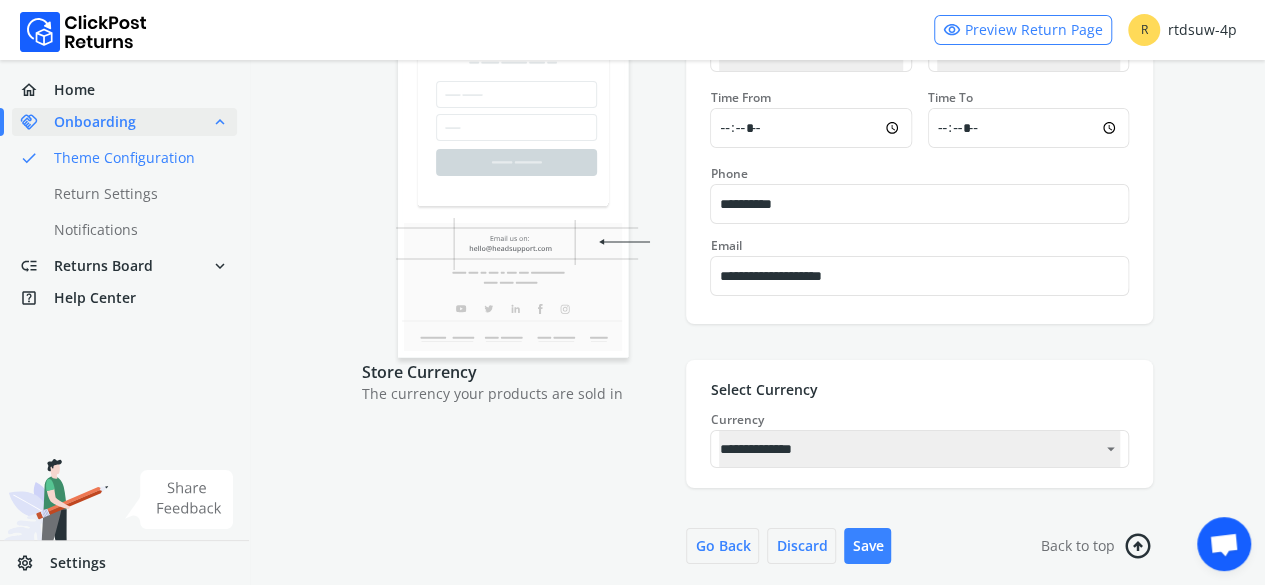type on "*******" 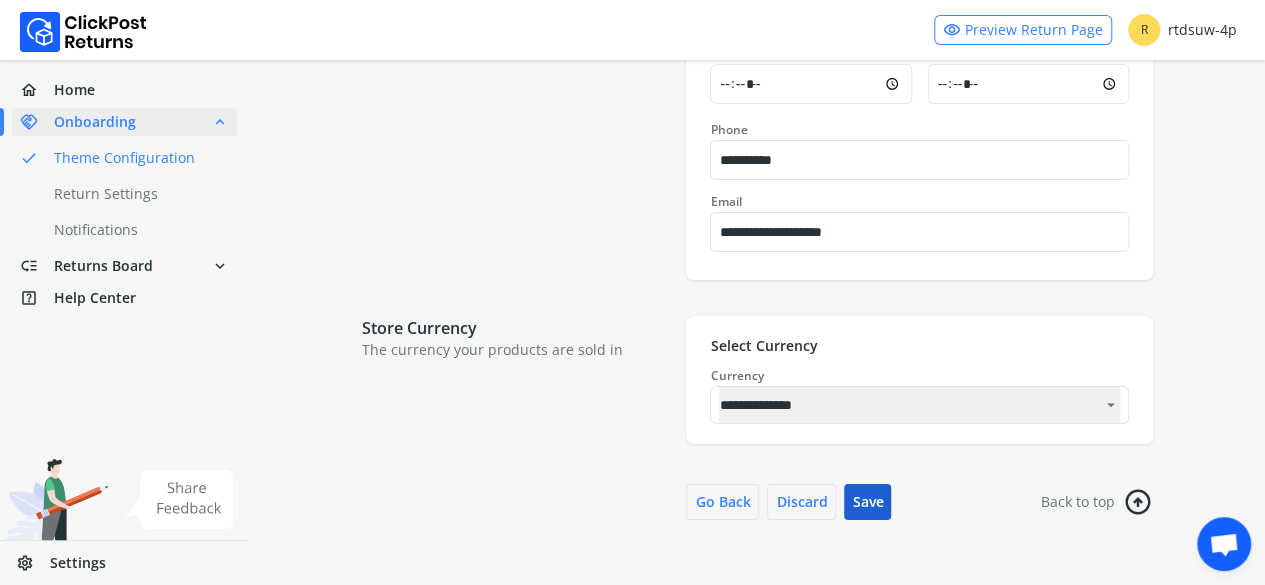 click on "Save" at bounding box center [867, 502] 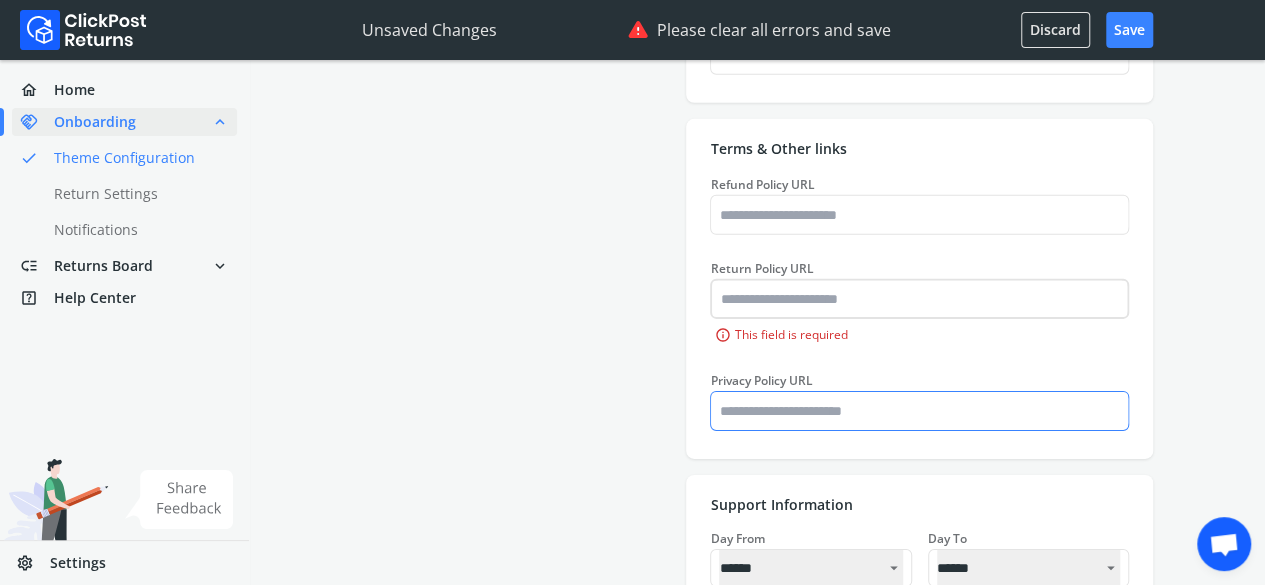 type on "*******" 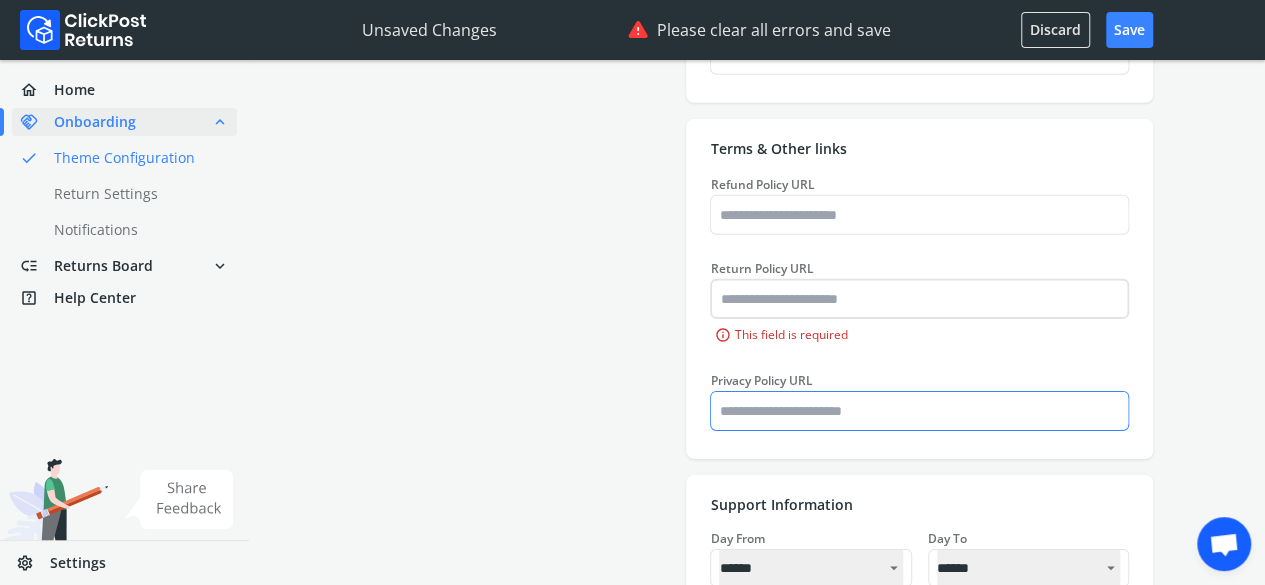 type on "*******" 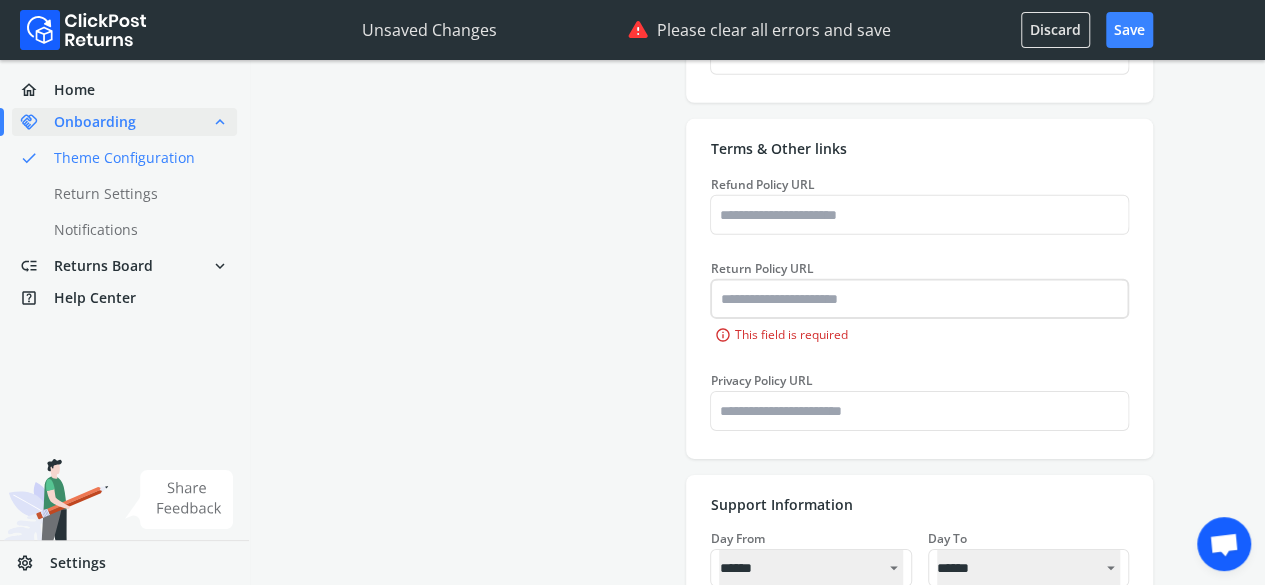 type on "*******" 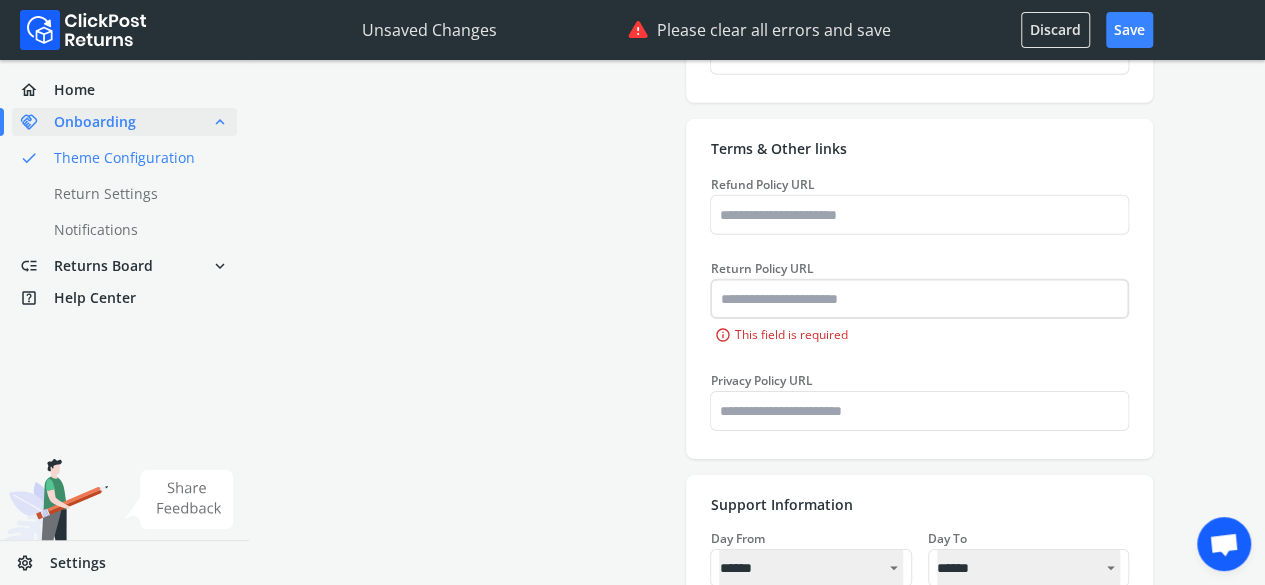 type on "*******" 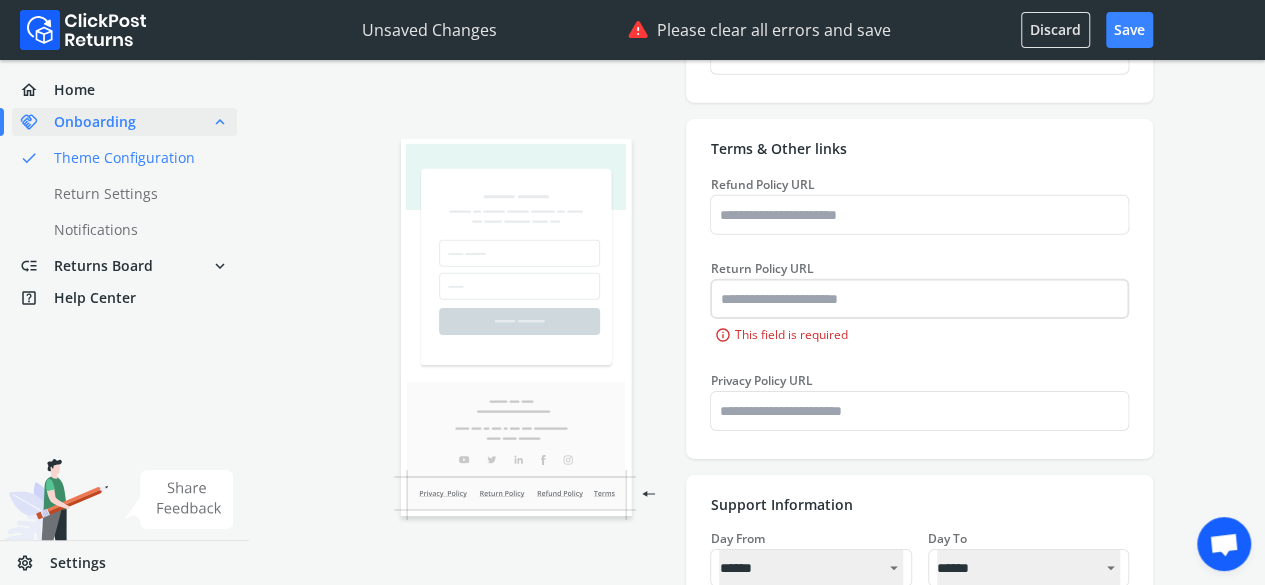 type on "*******" 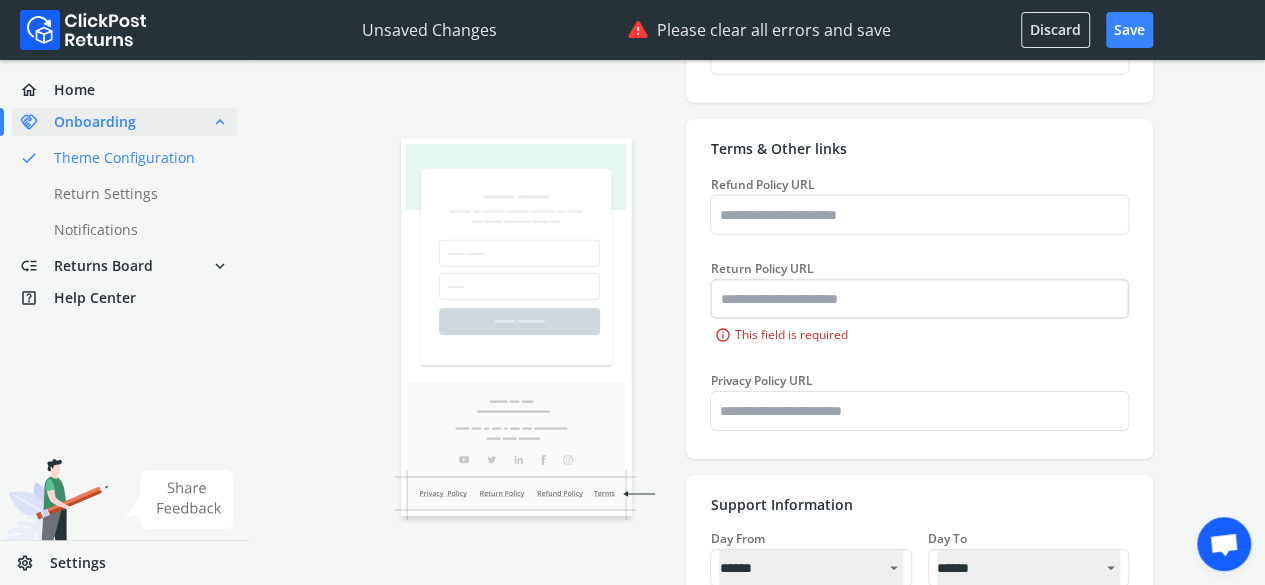 type on "*******" 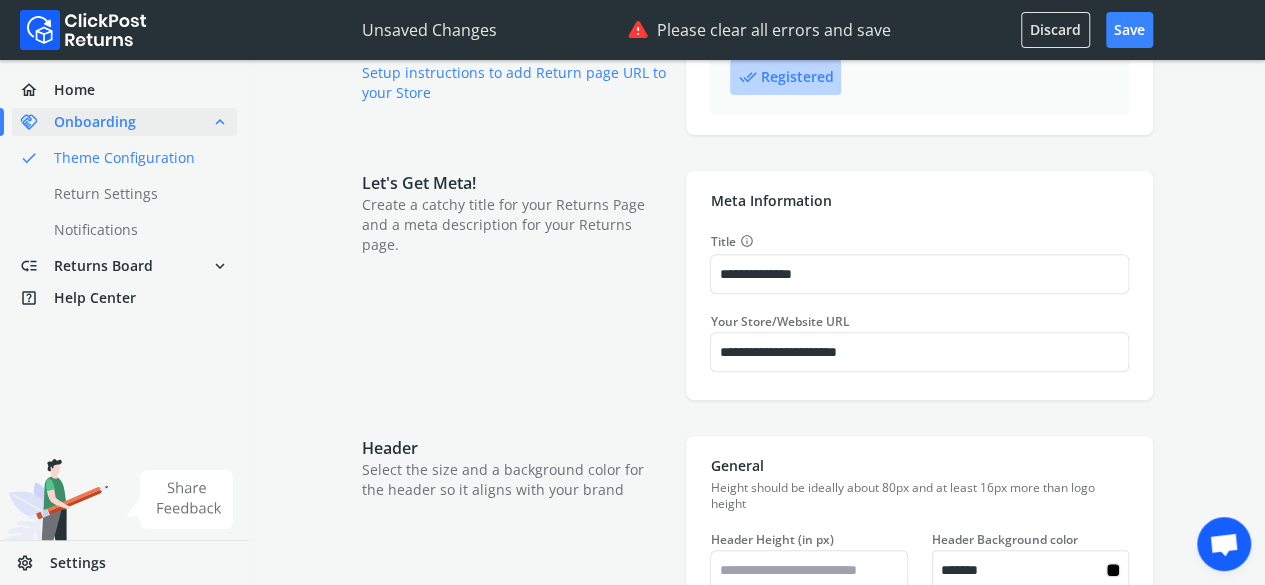 scroll, scrollTop: 0, scrollLeft: 0, axis: both 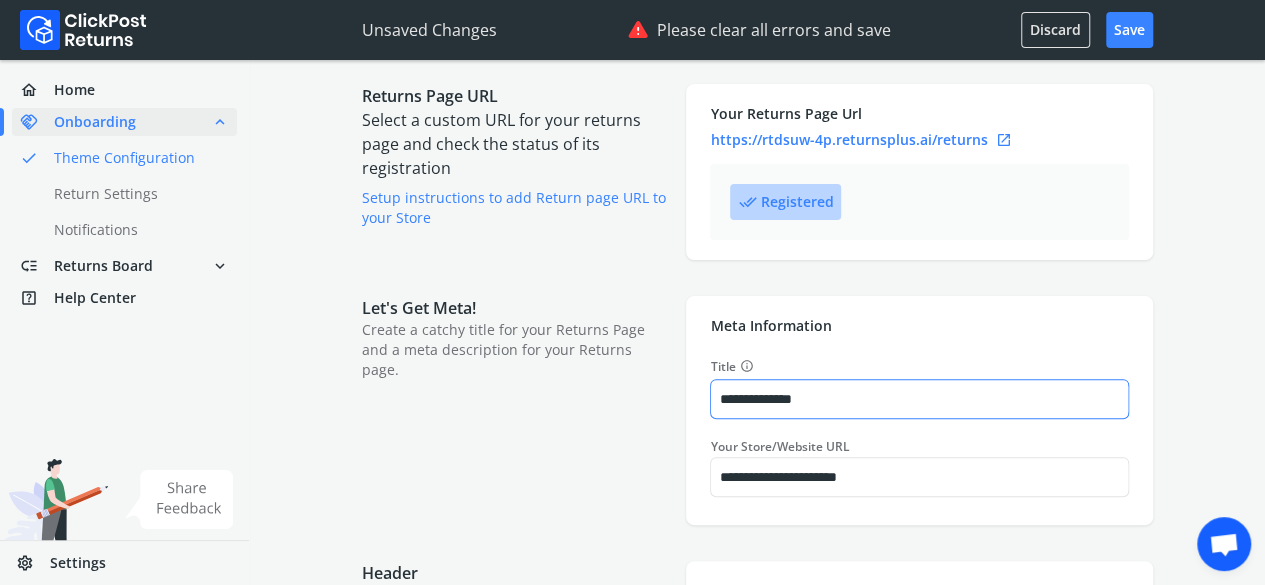 type on "*******" 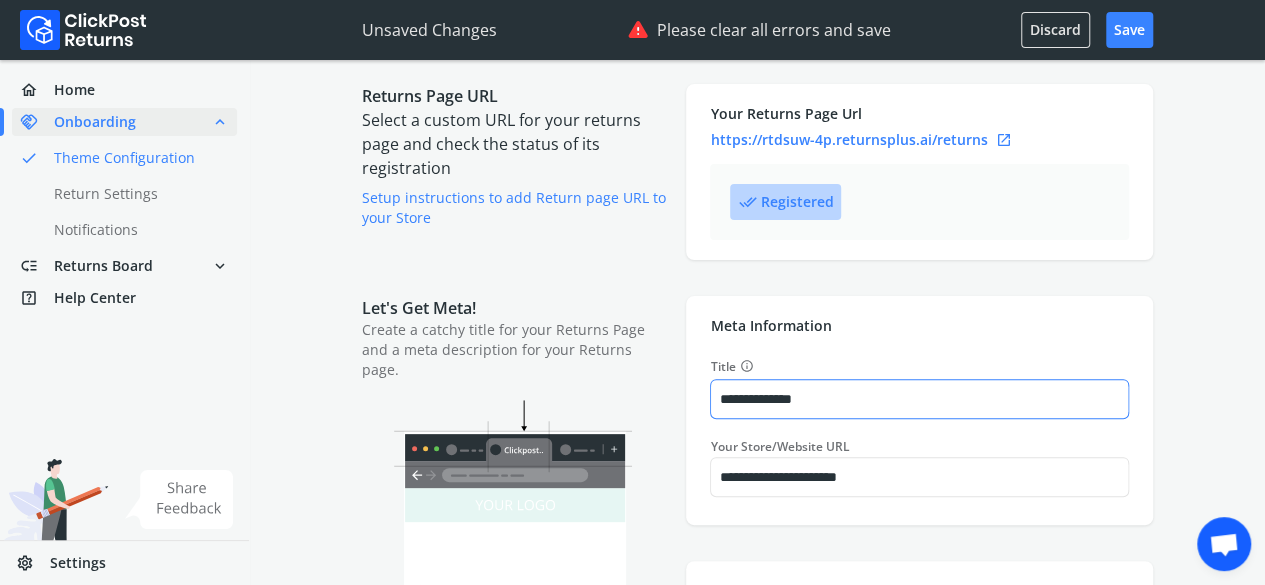 drag, startPoint x: 846, startPoint y: 401, endPoint x: 772, endPoint y: 396, distance: 74.168724 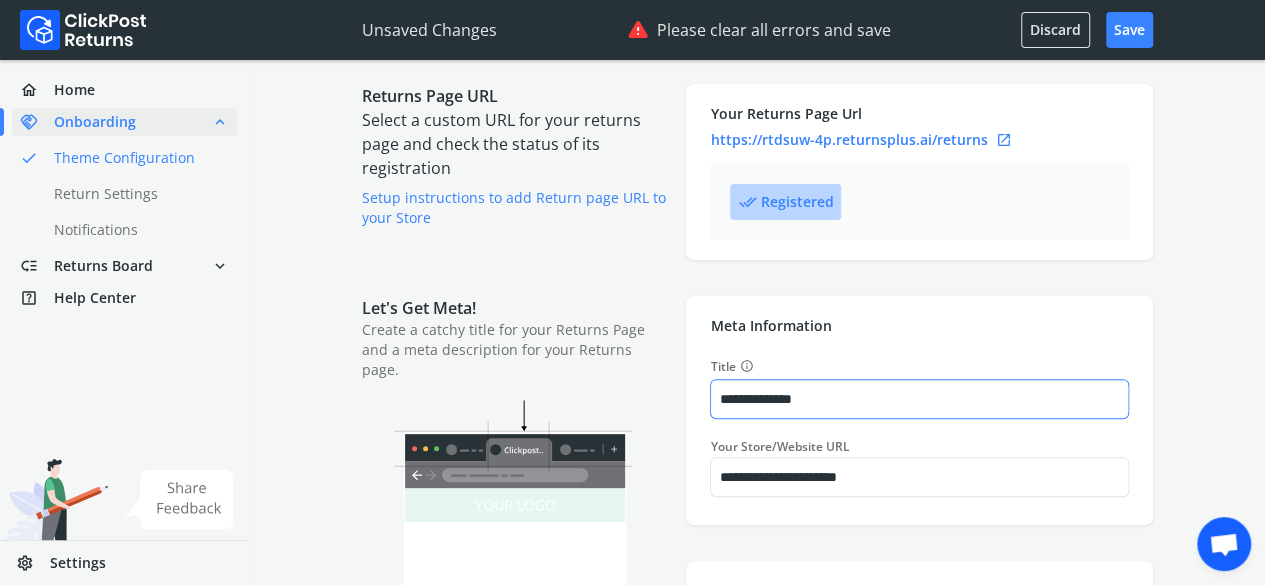 click on "**********" at bounding box center (919, 399) 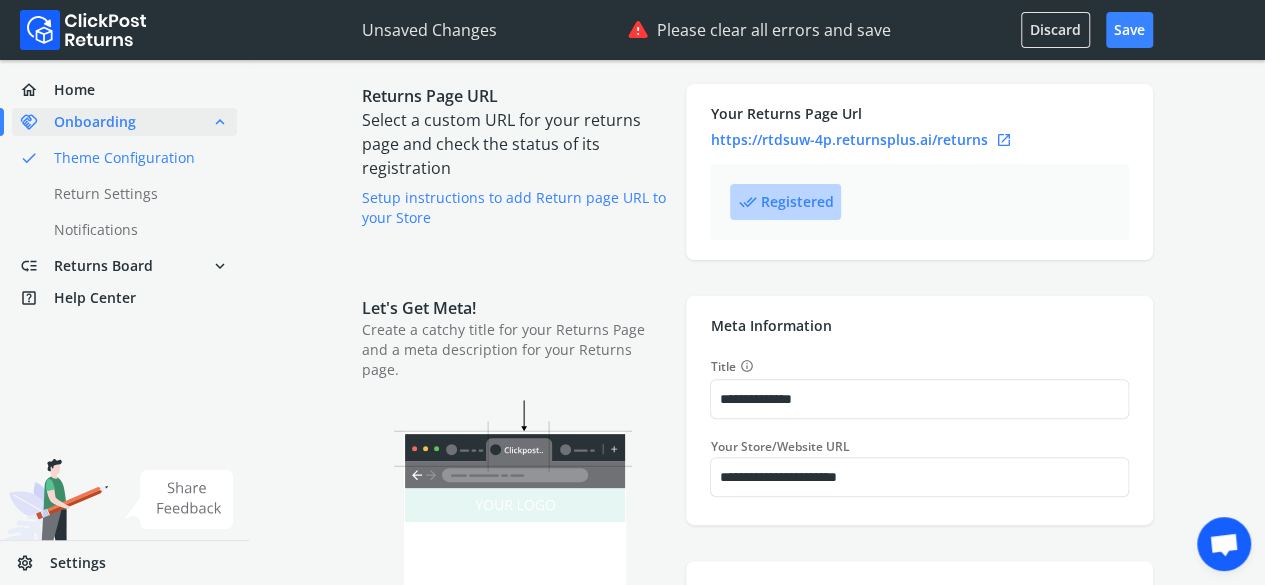 type on "*******" 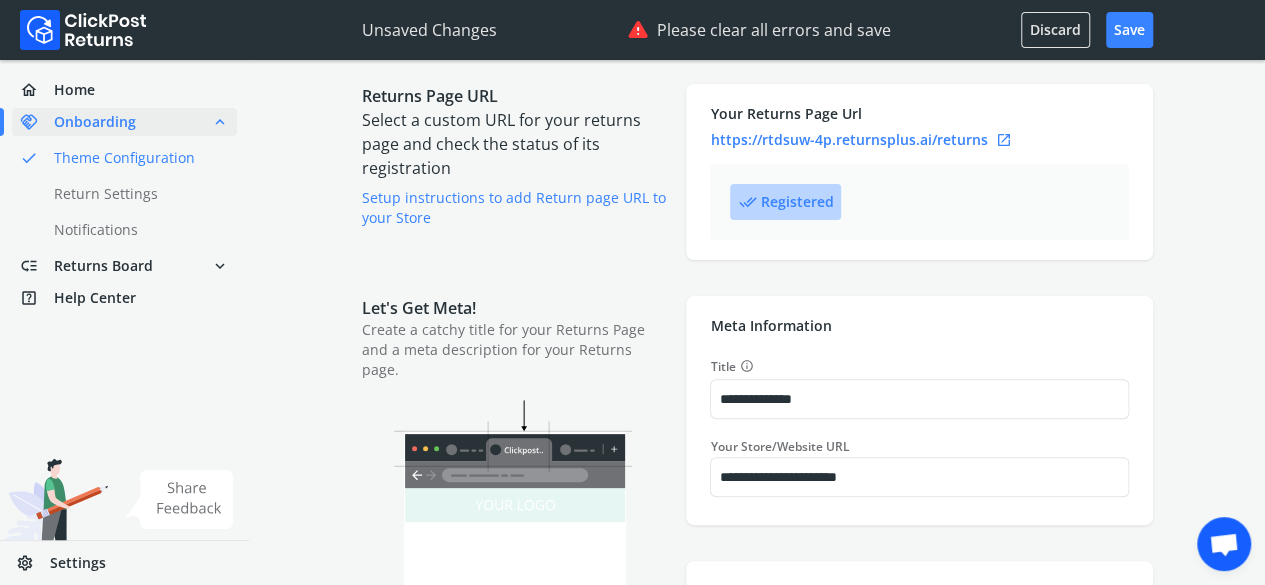 type on "*******" 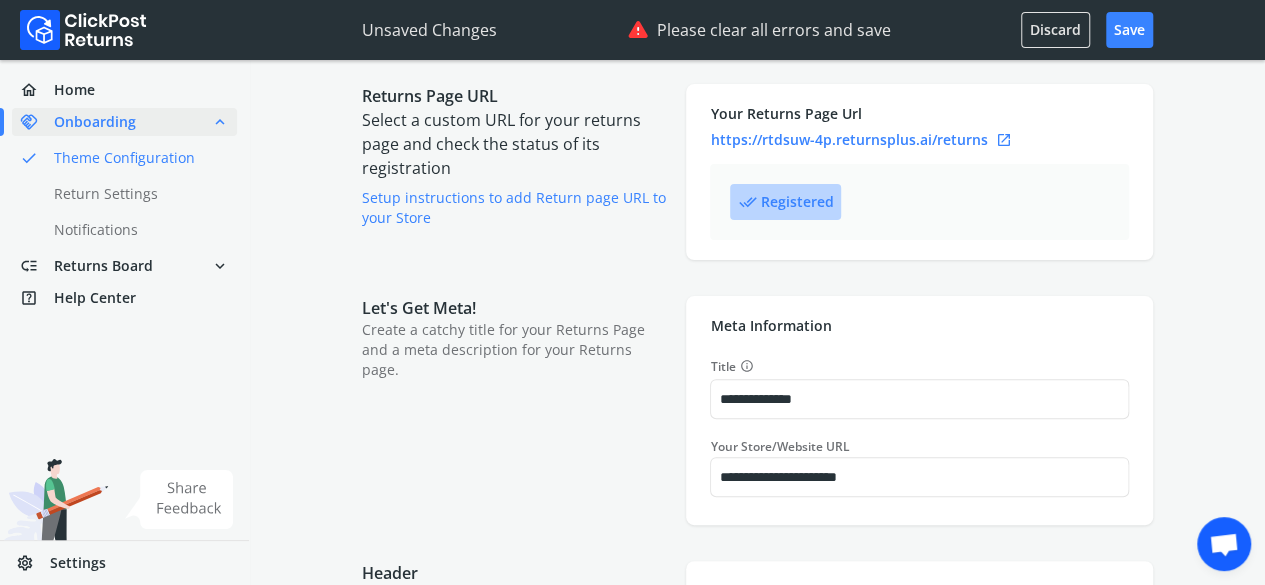 type on "*******" 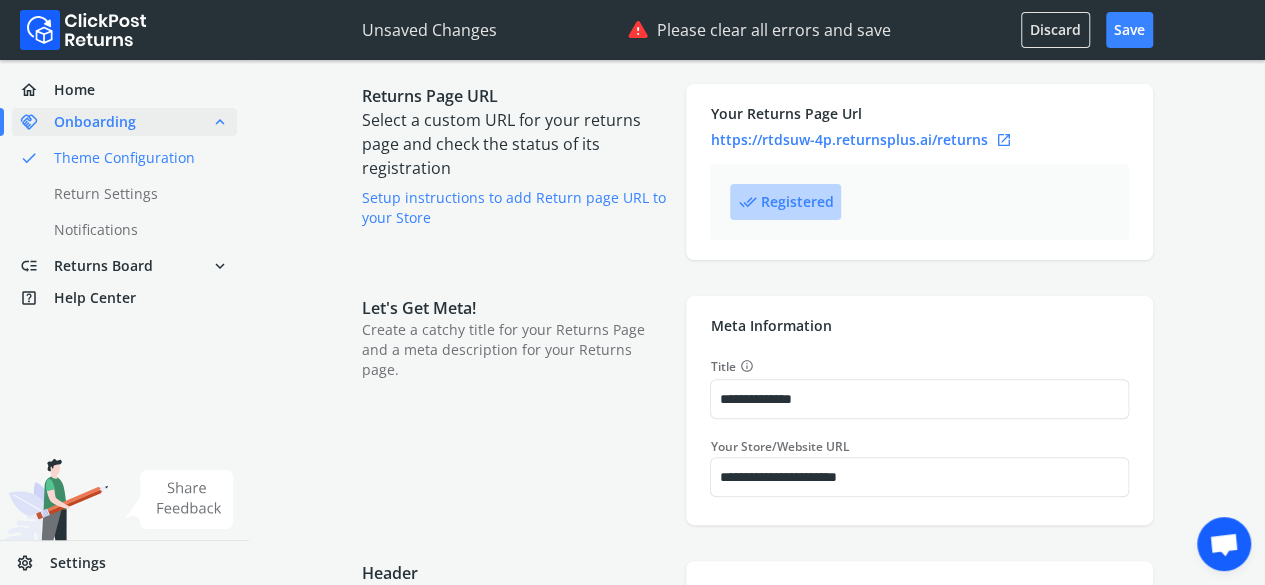 type on "*******" 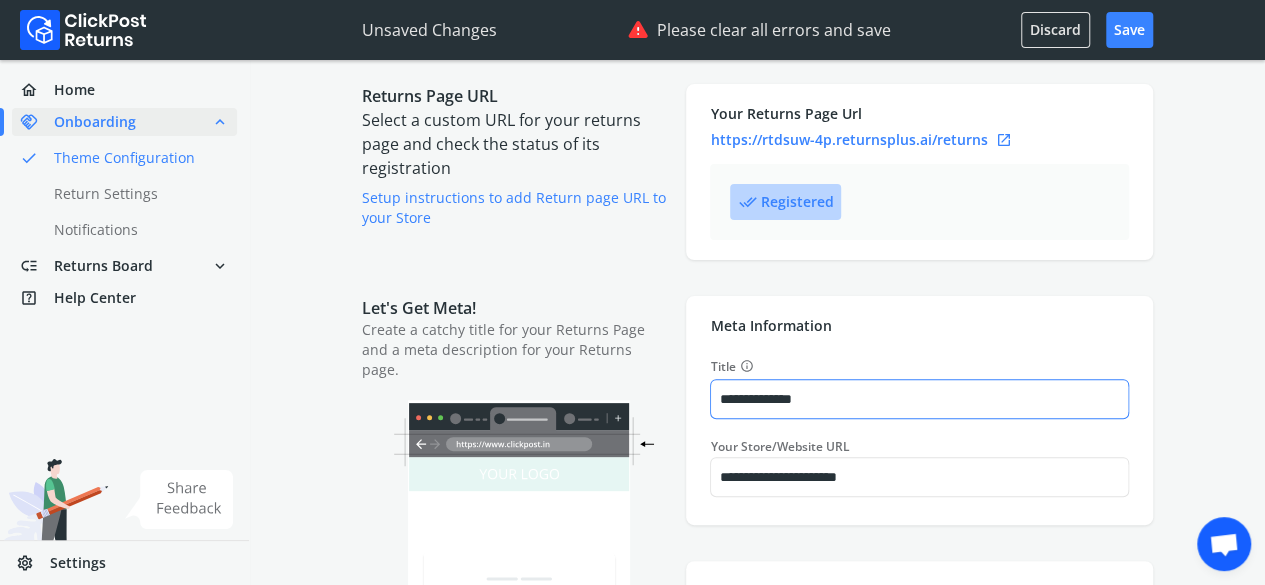type on "*******" 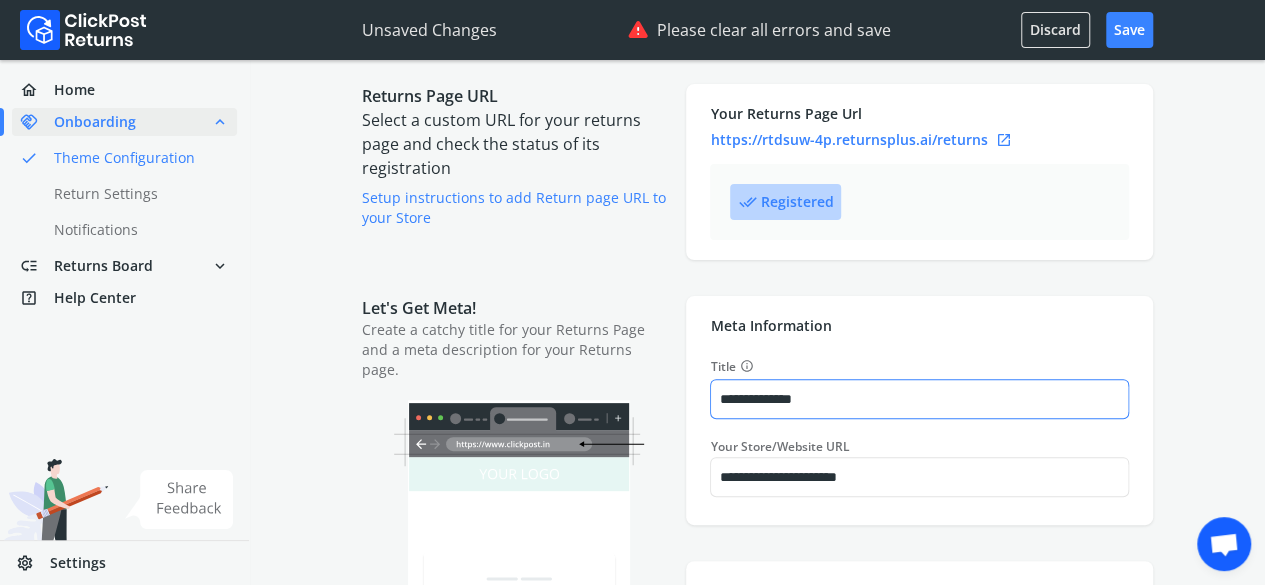 type on "*******" 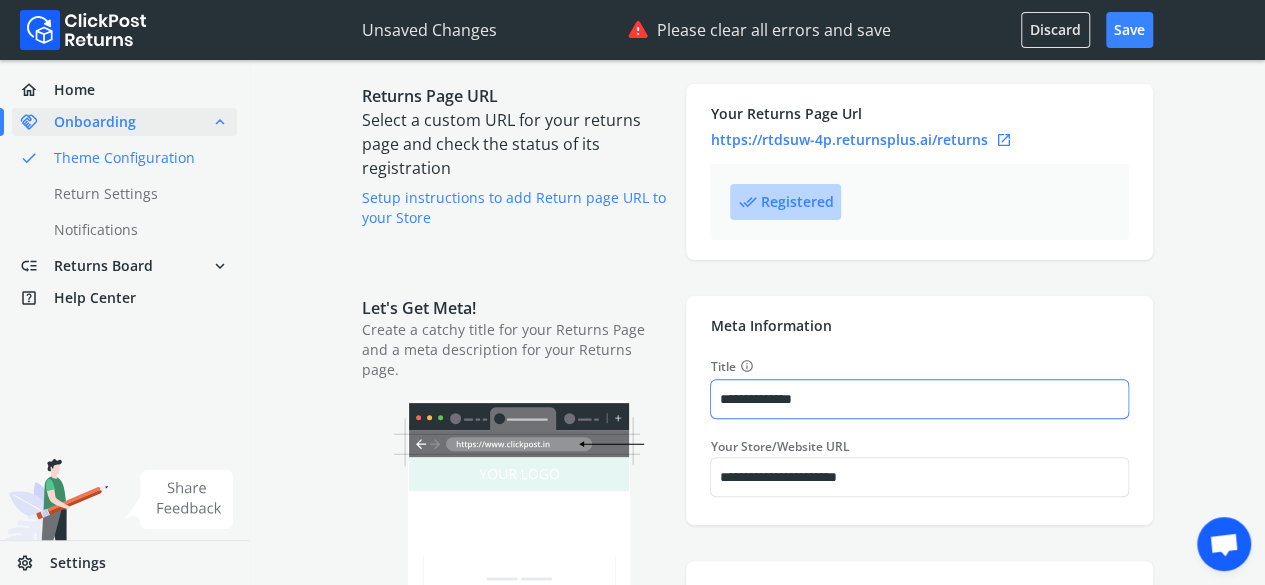 type on "*******" 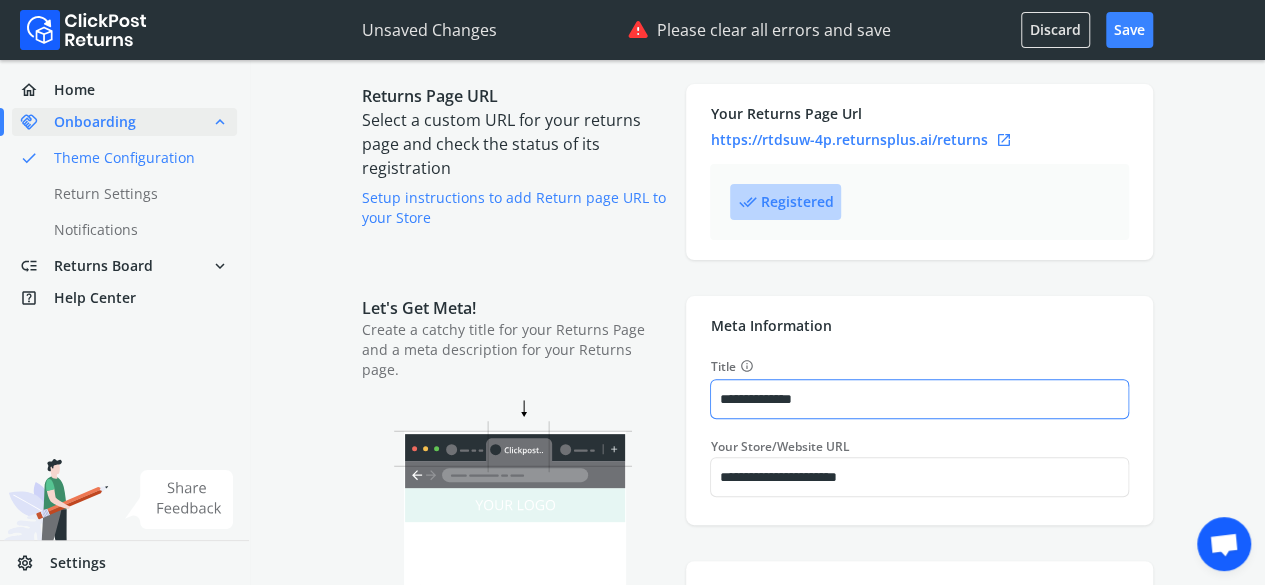 type on "*********" 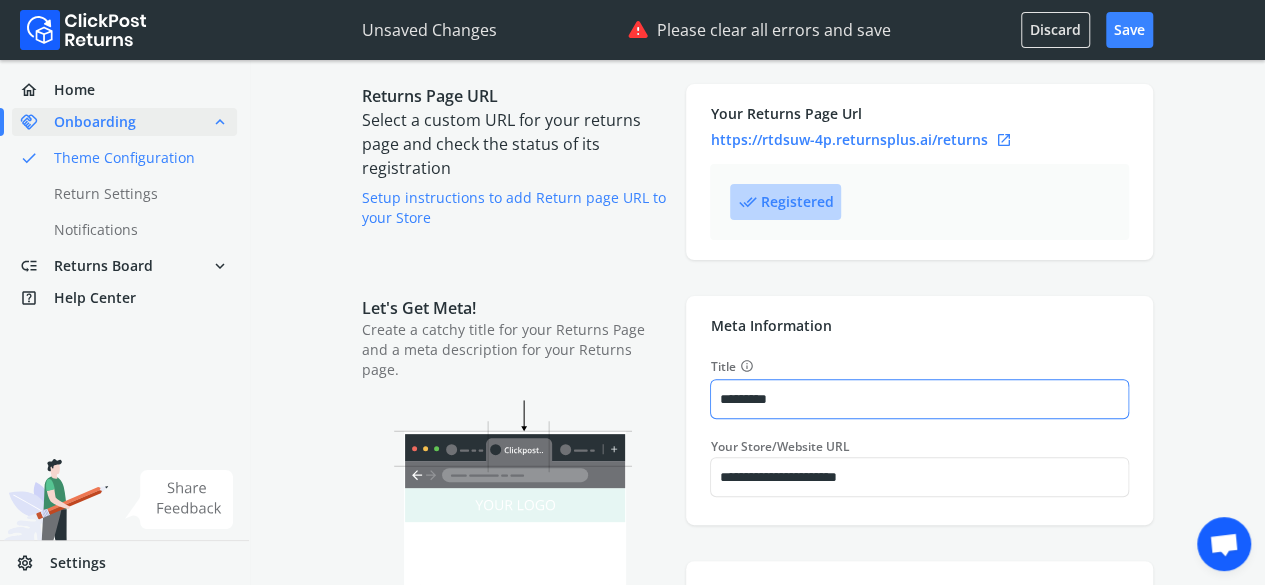 type on "*******" 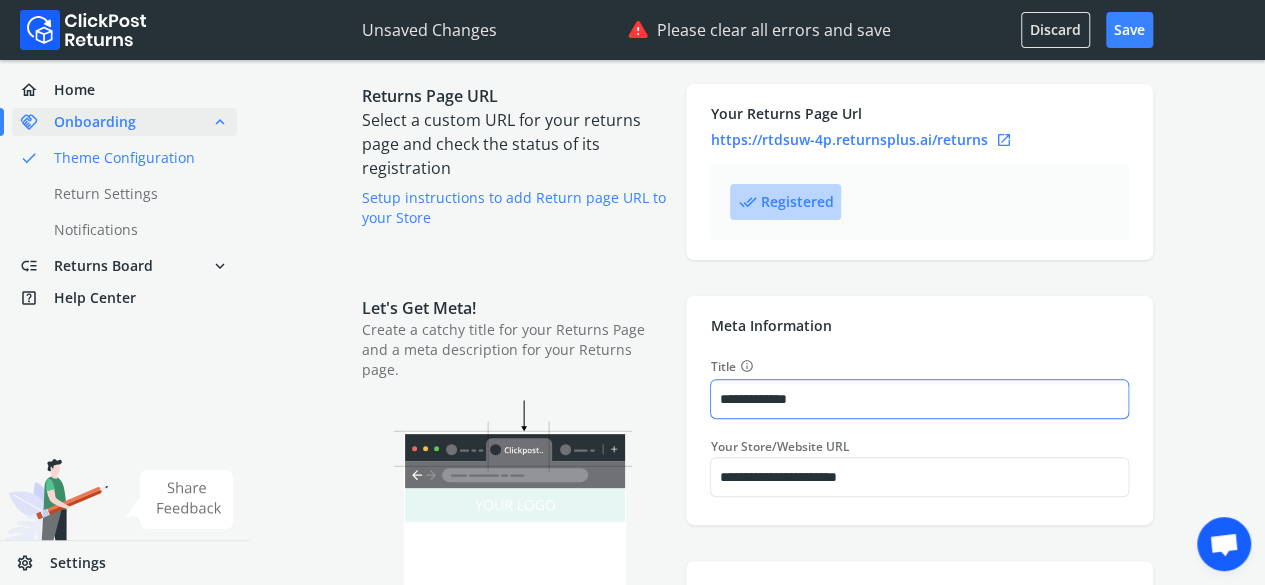 type on "**********" 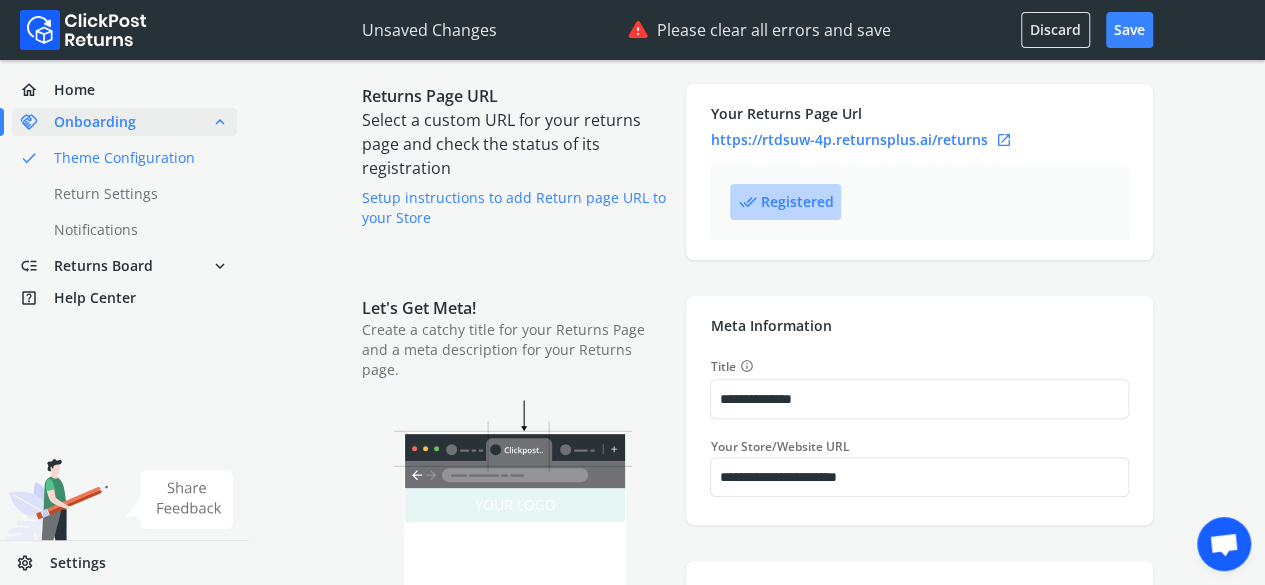 type on "*******" 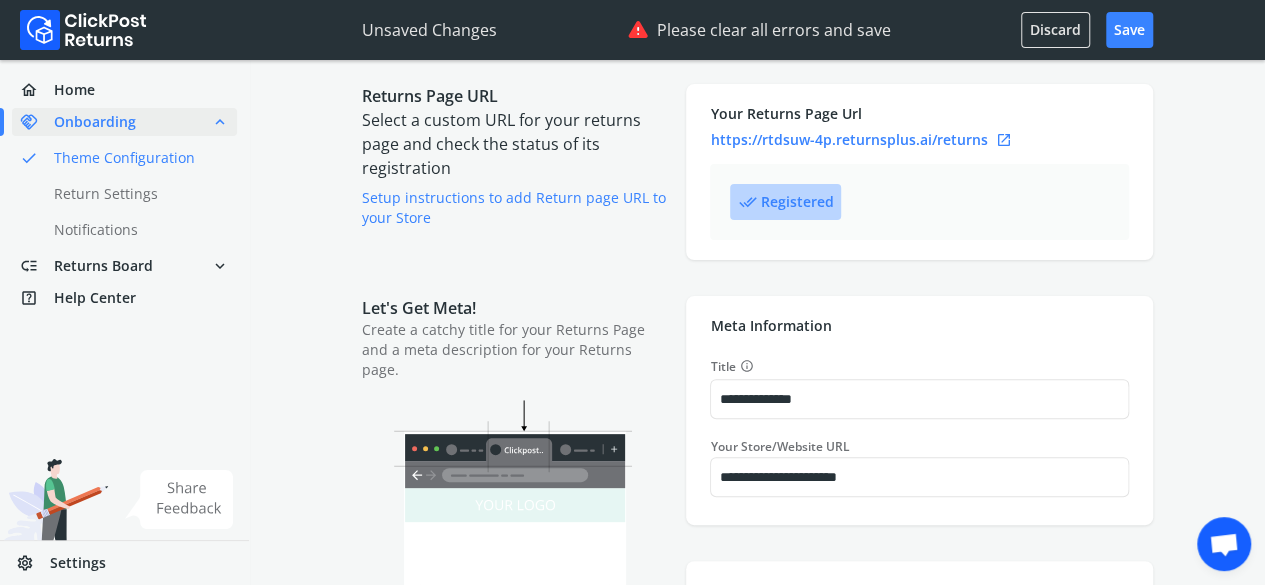 type on "*******" 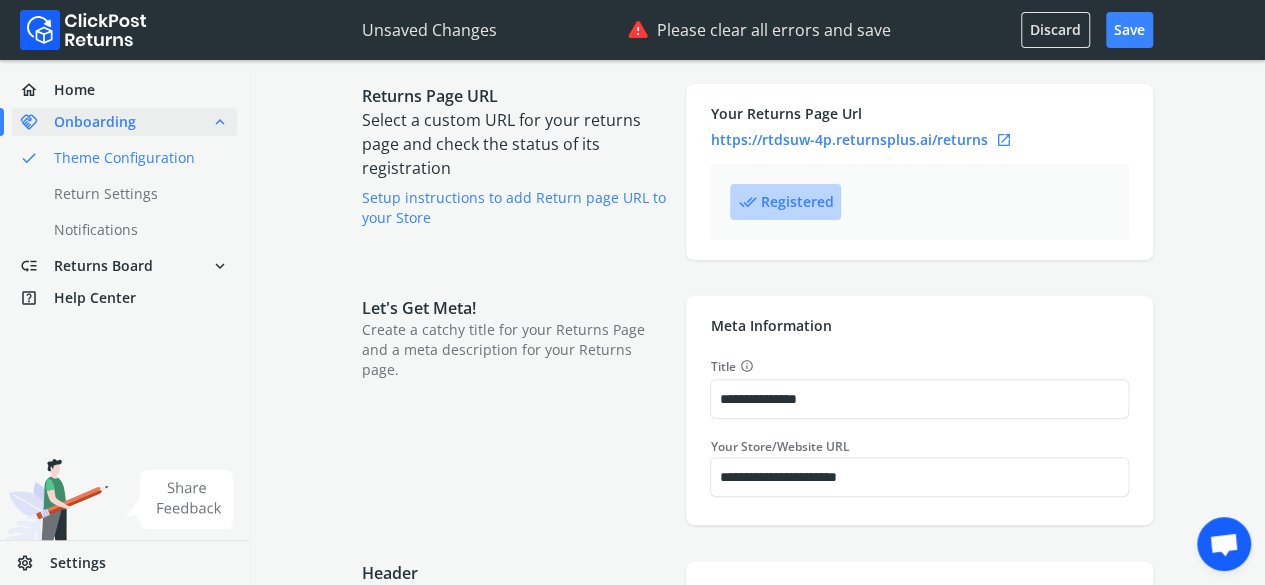 type on "**********" 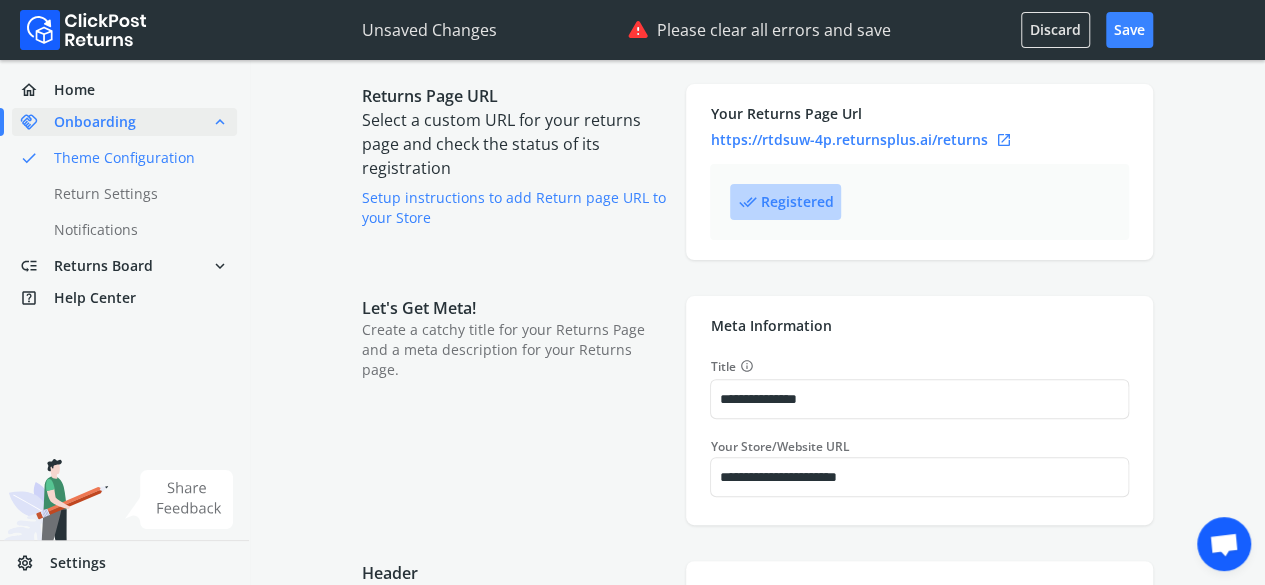 click on "**********" at bounding box center [757, 2012] 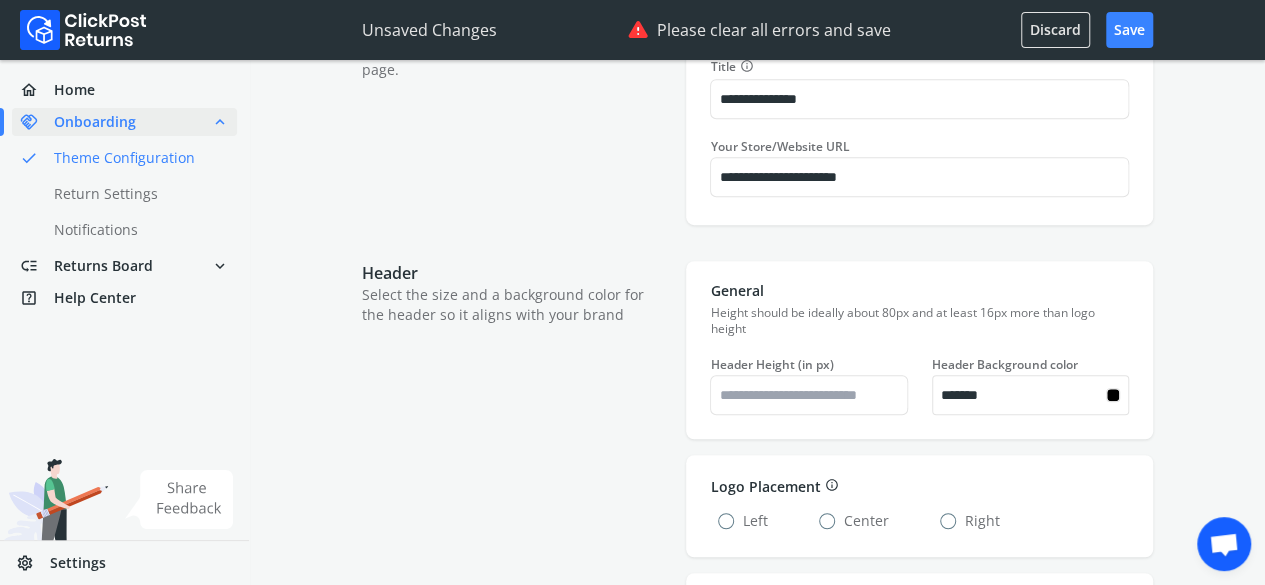 scroll, scrollTop: 500, scrollLeft: 0, axis: vertical 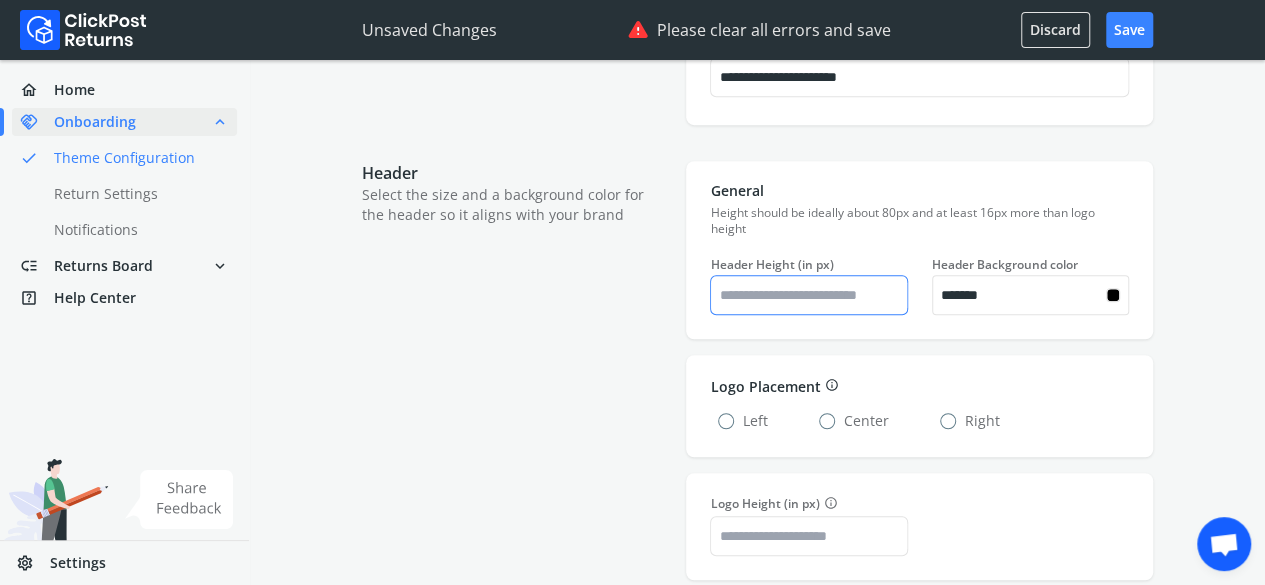 type on "*******" 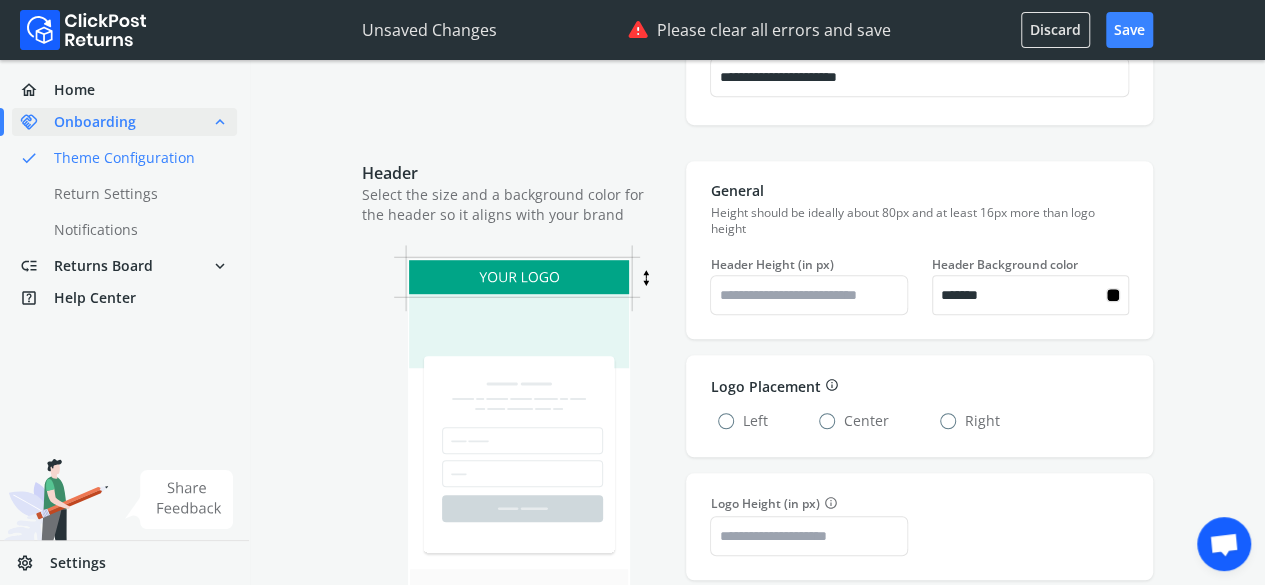 type on "*******" 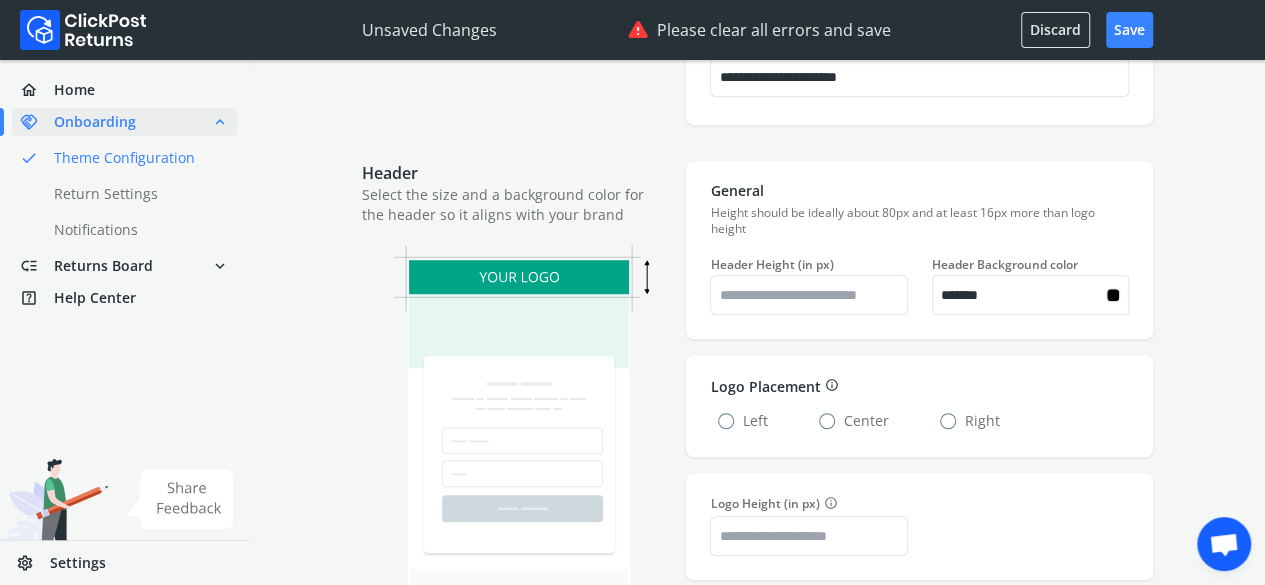type on "*******" 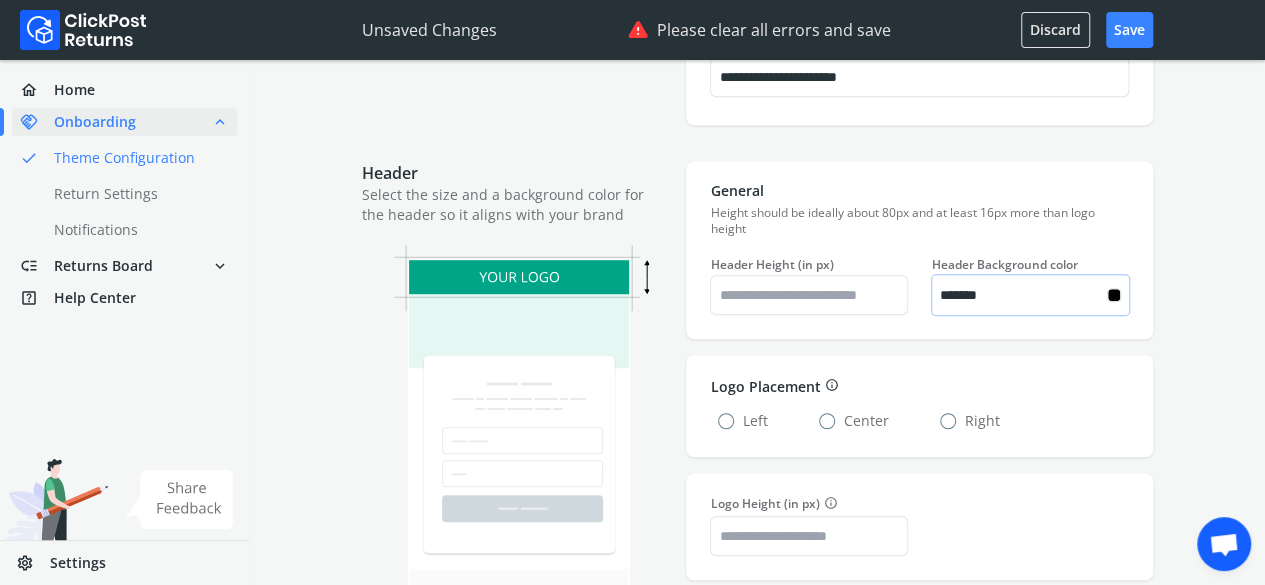 type on "*******" 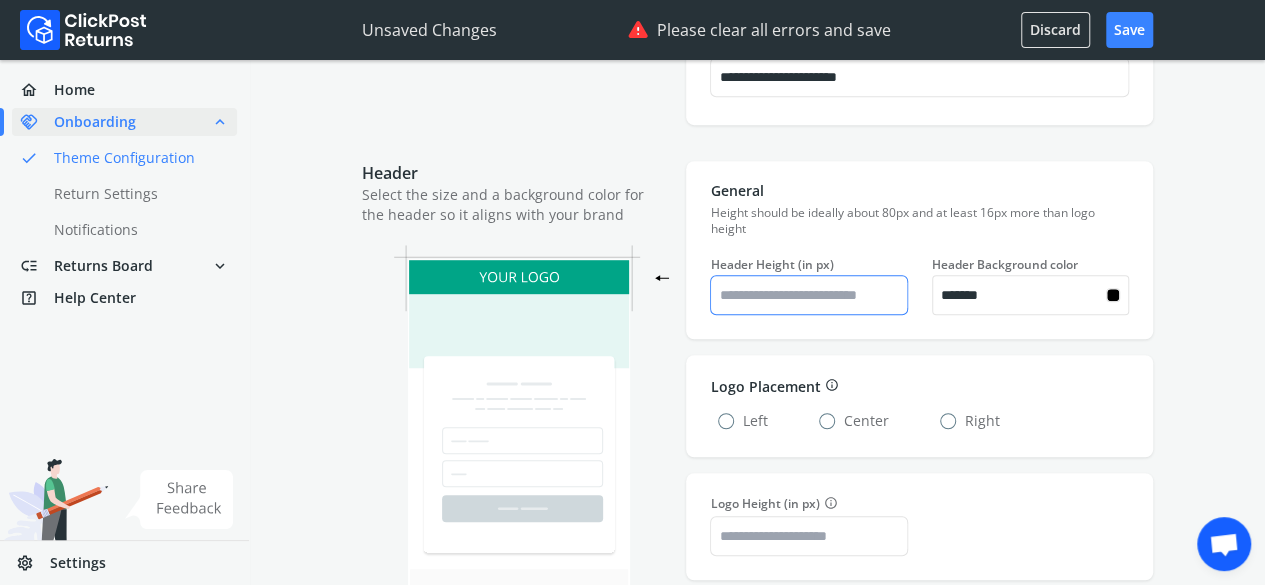 type on "*******" 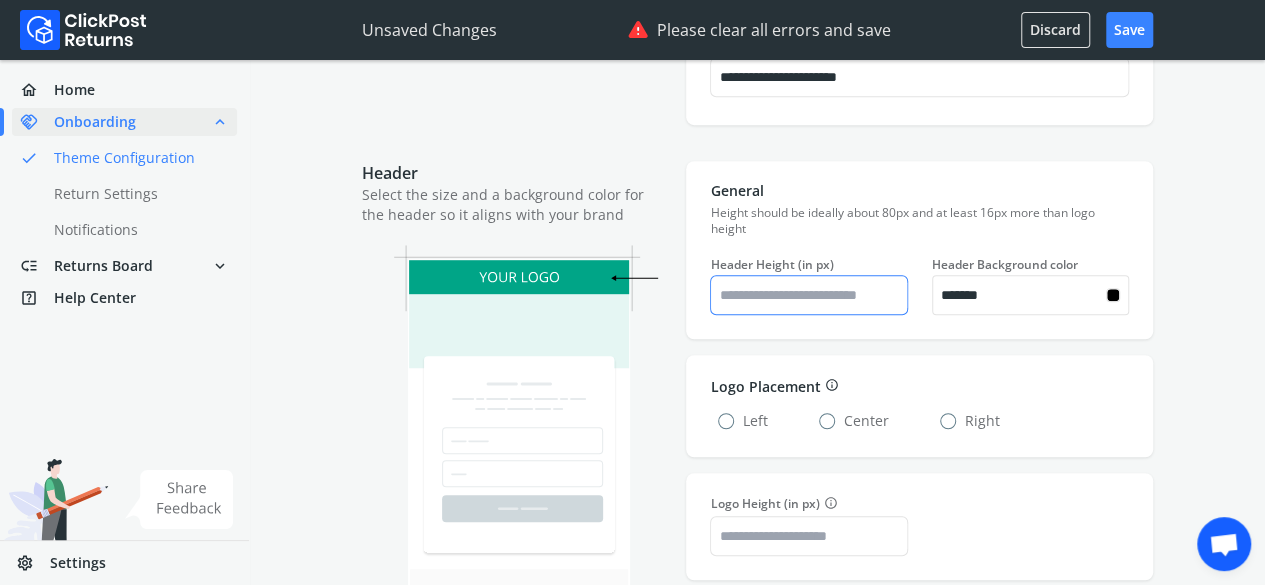type on "*******" 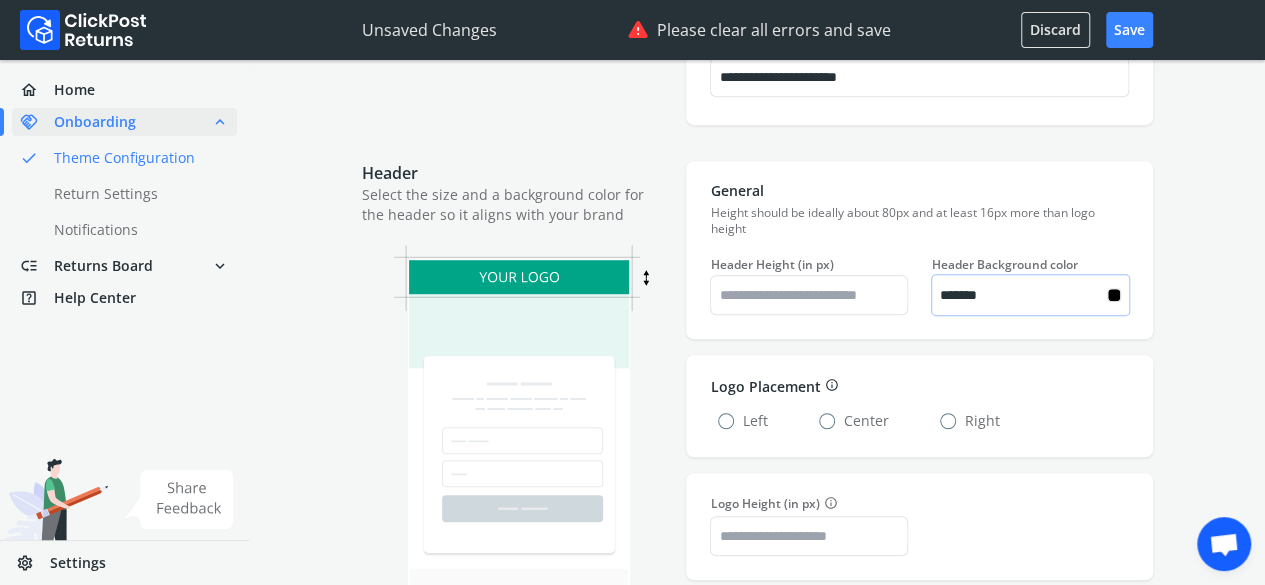 type on "*******" 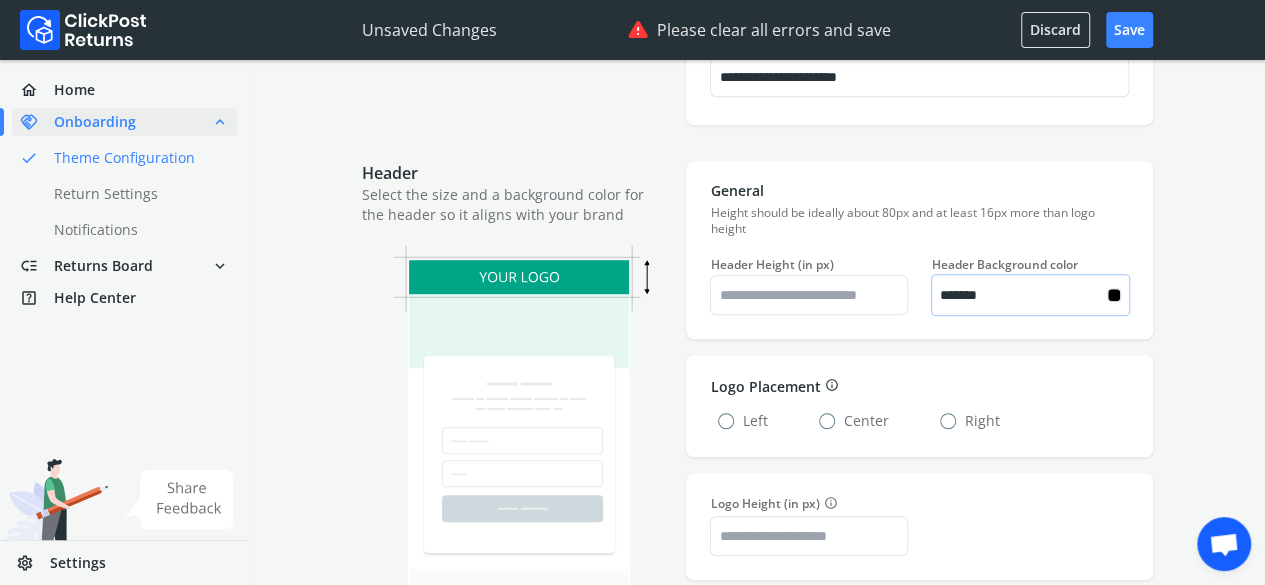 type on "*******" 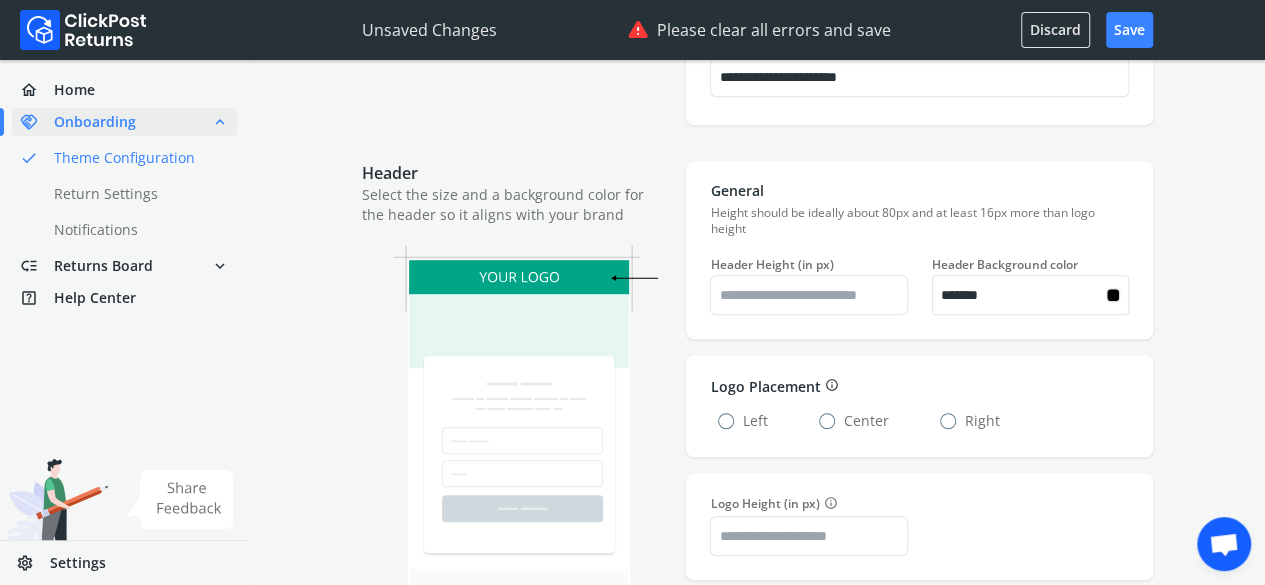 type on "*******" 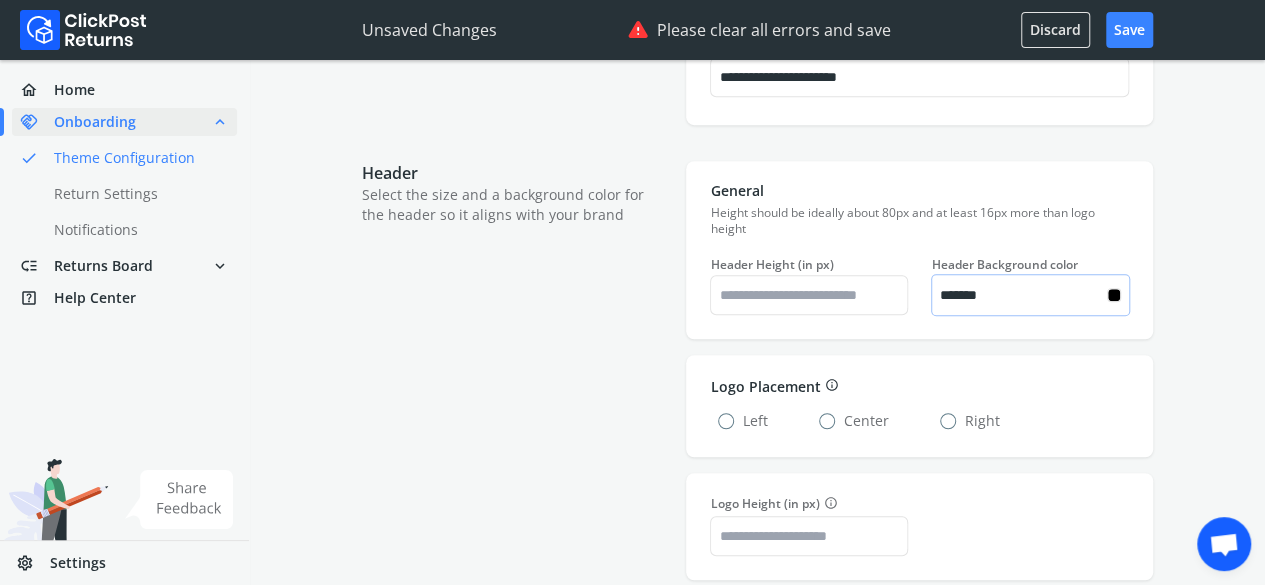 type on "*******" 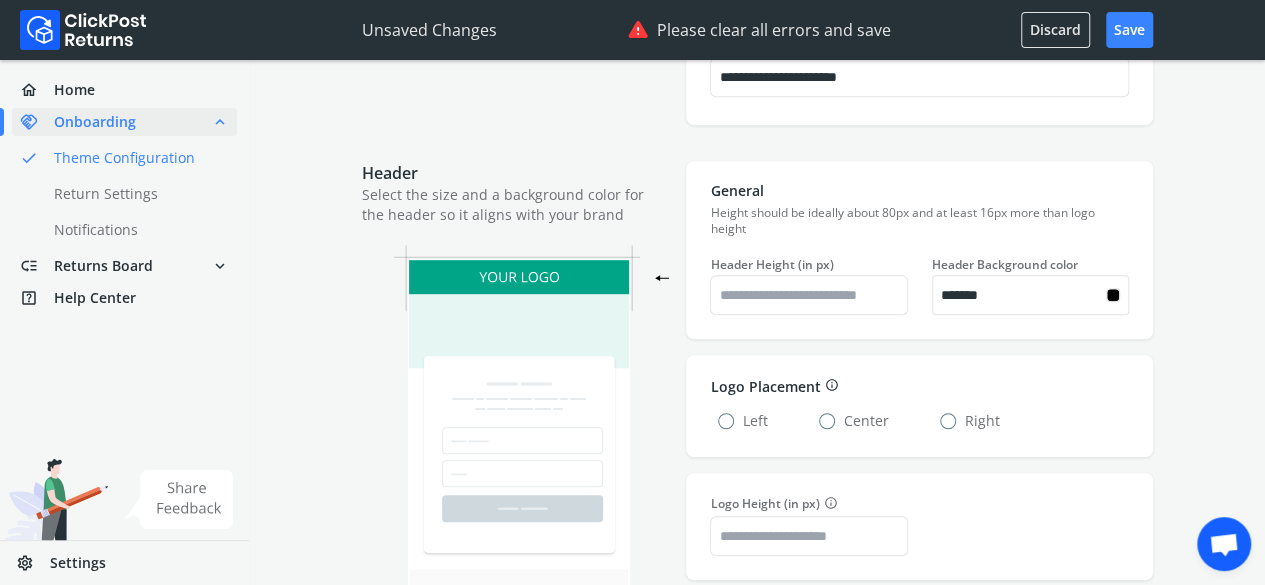 type on "*******" 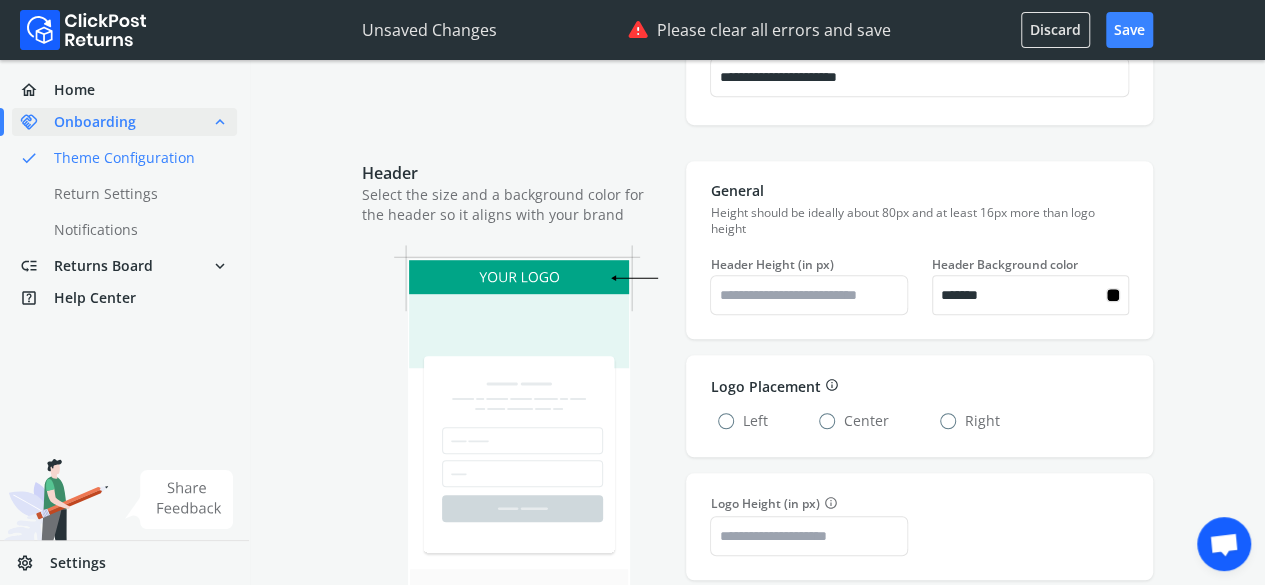 type on "*******" 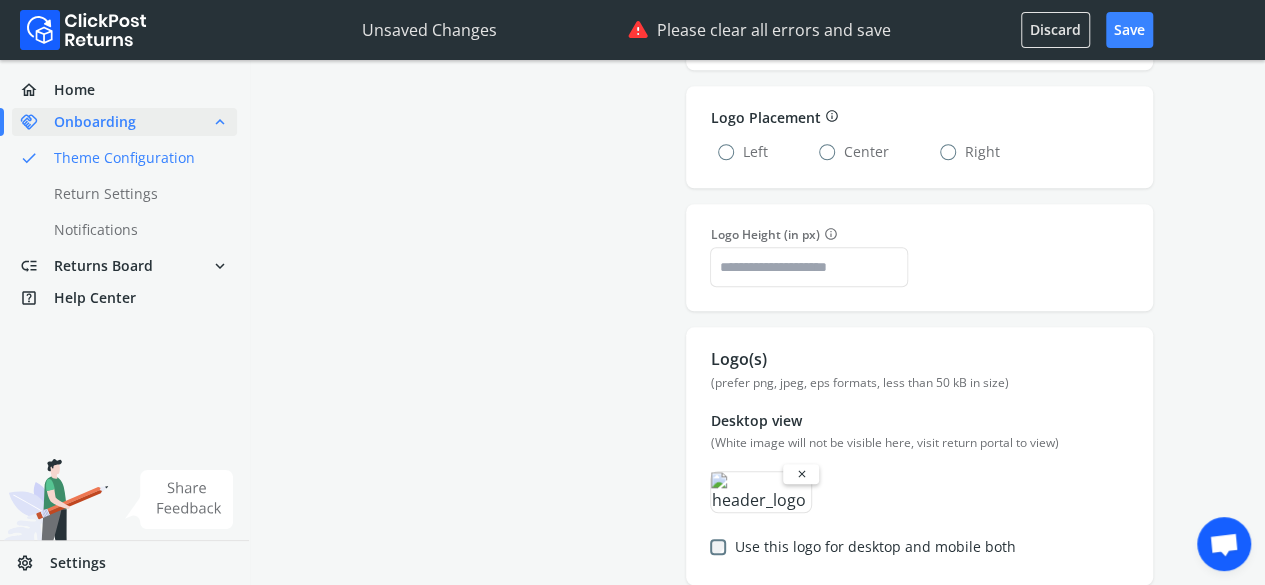 scroll, scrollTop: 800, scrollLeft: 0, axis: vertical 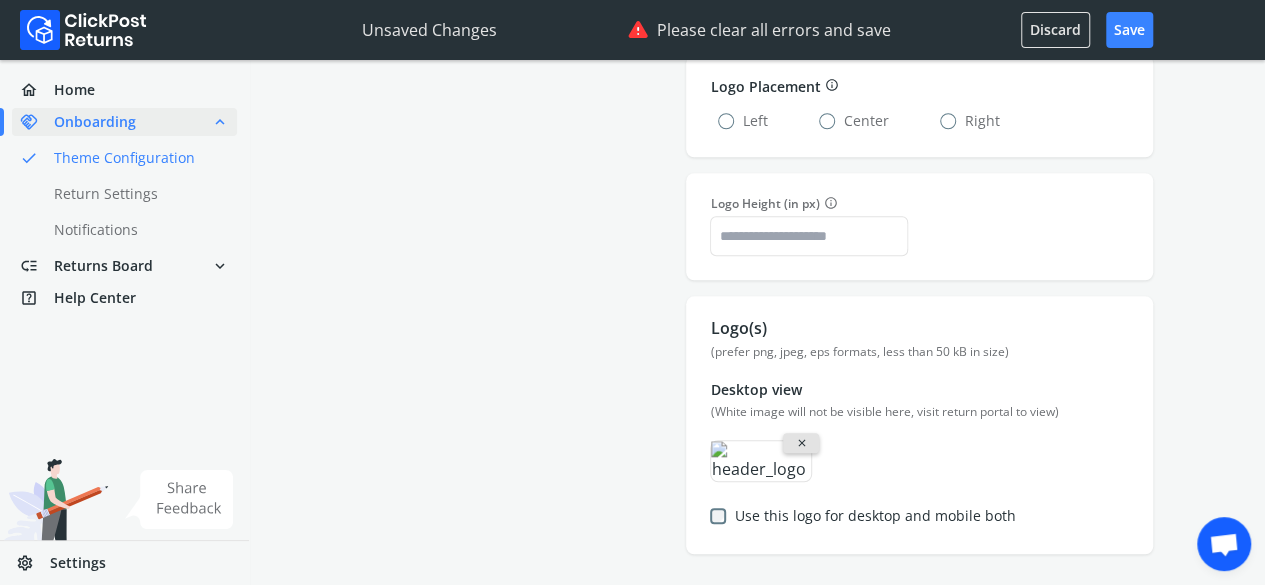 click on "close" at bounding box center [801, 443] 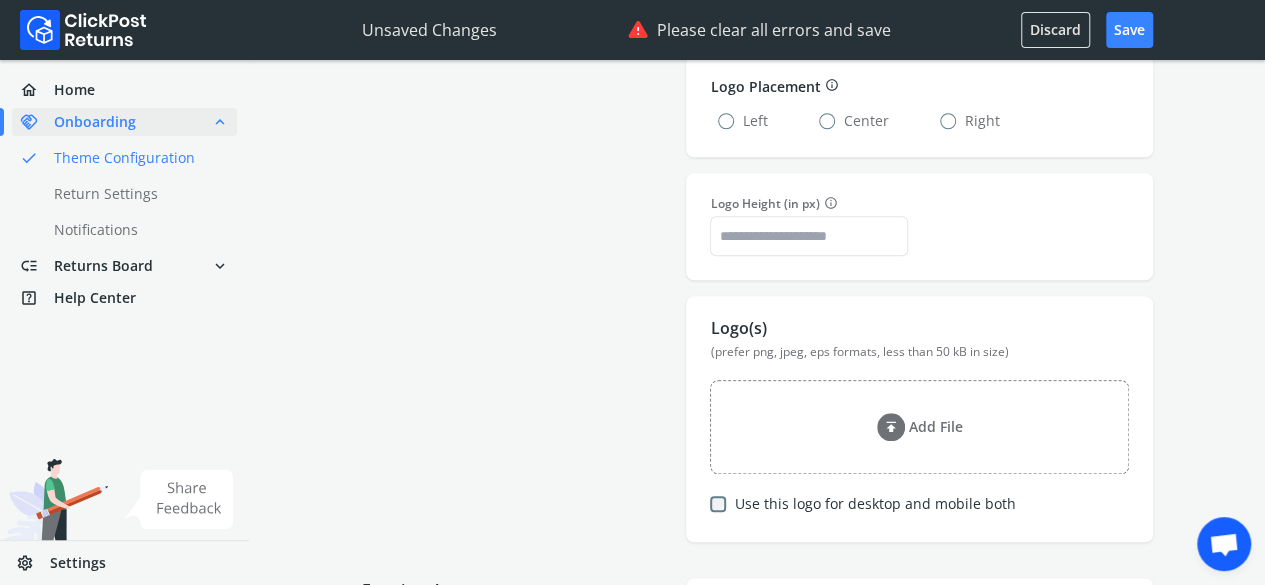 click at bounding box center [891, 427] 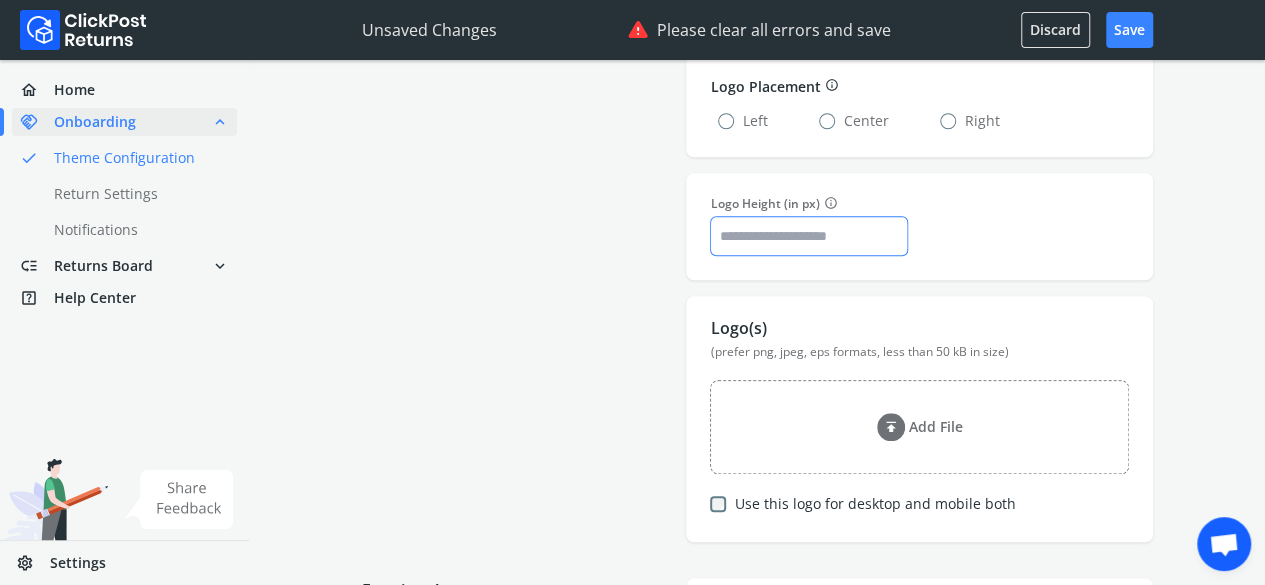 type on "*******" 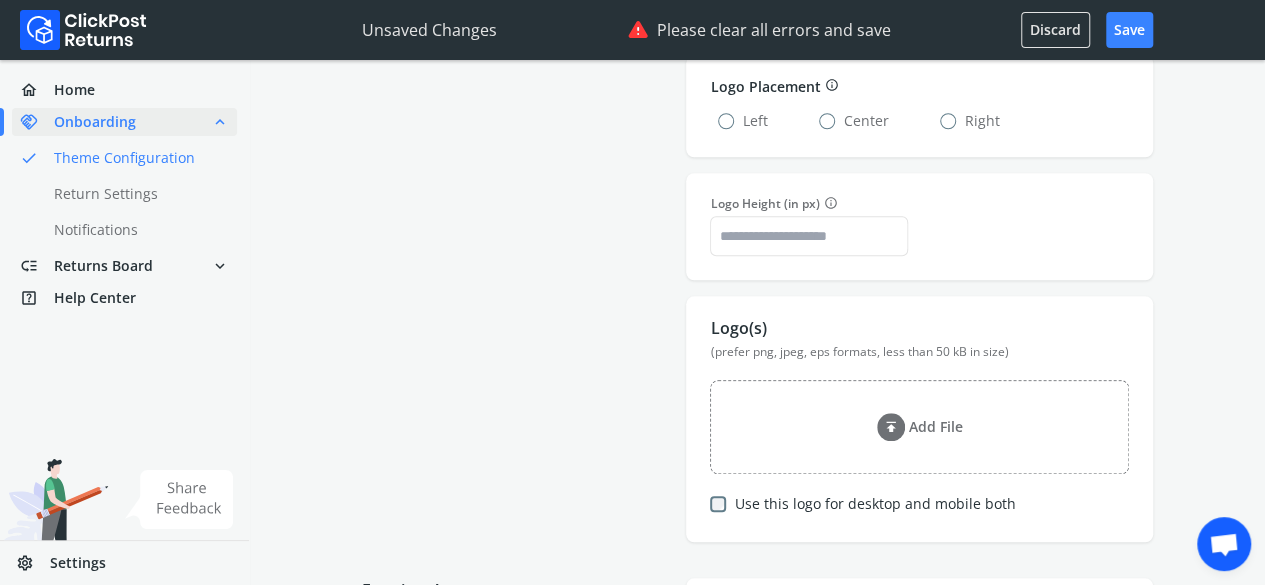 type on "*******" 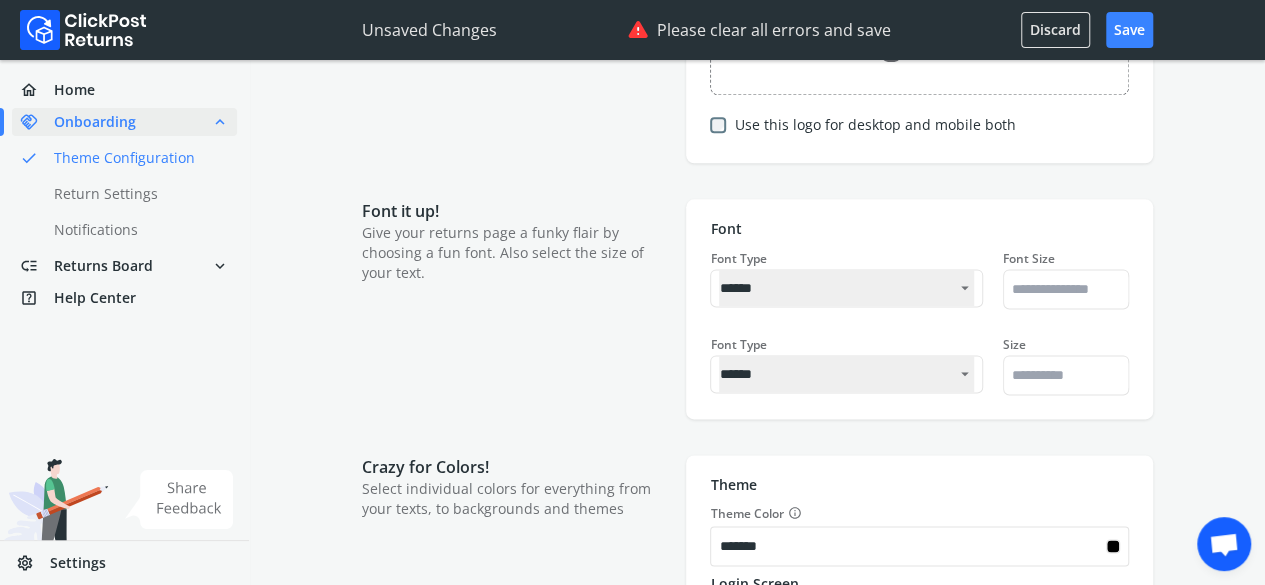 scroll, scrollTop: 1200, scrollLeft: 0, axis: vertical 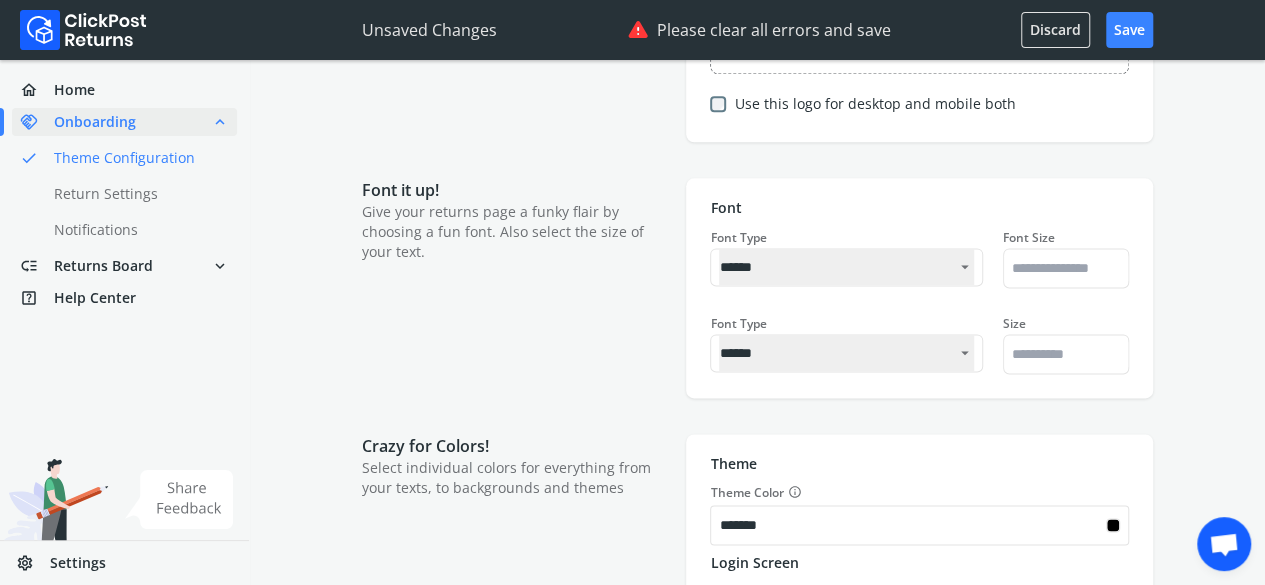 type on "*******" 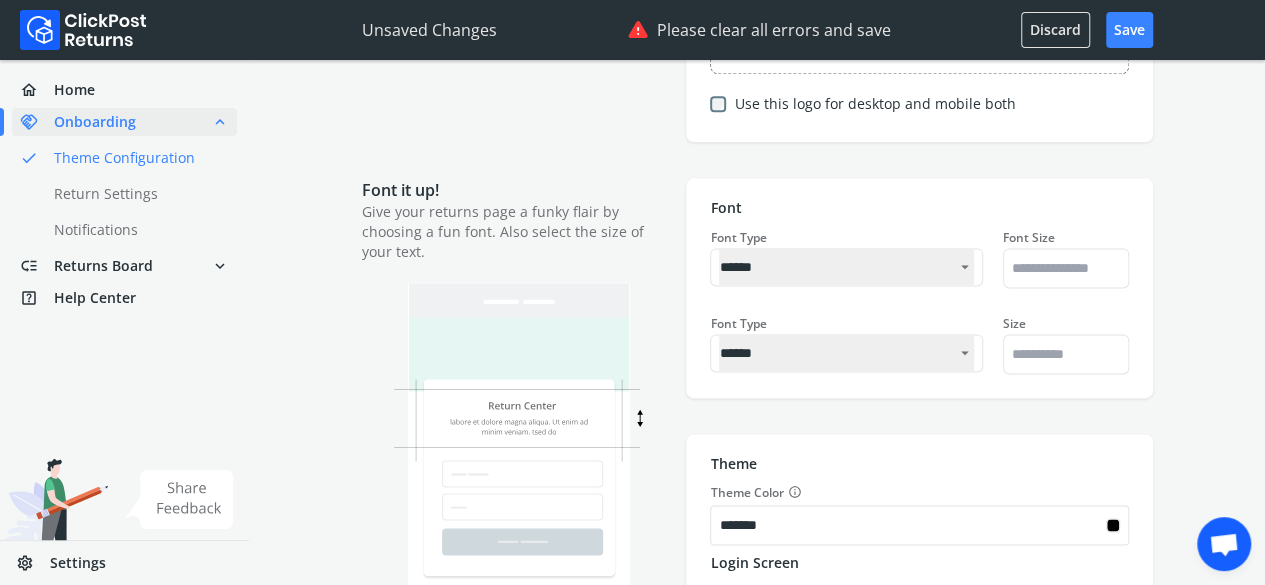type on "*******" 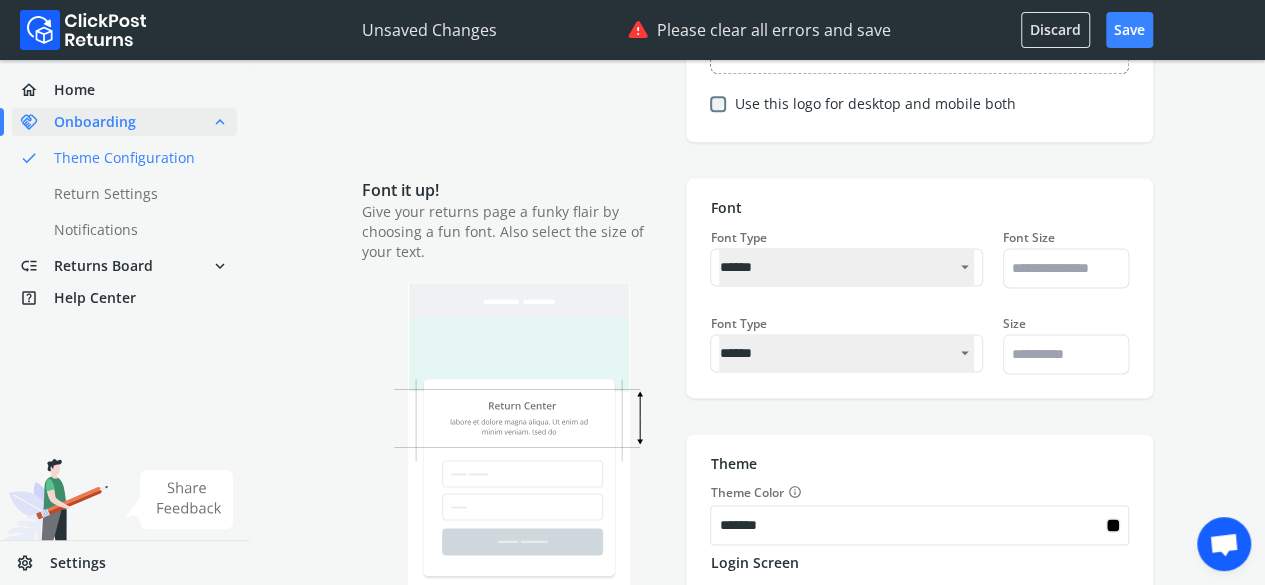 type on "*******" 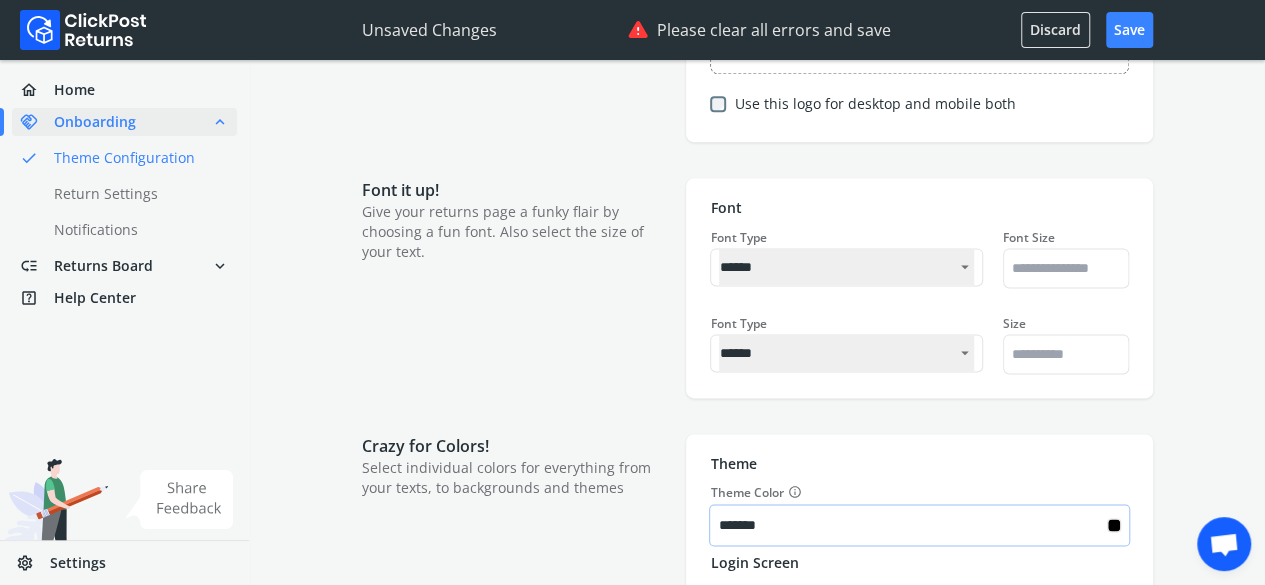 type on "*******" 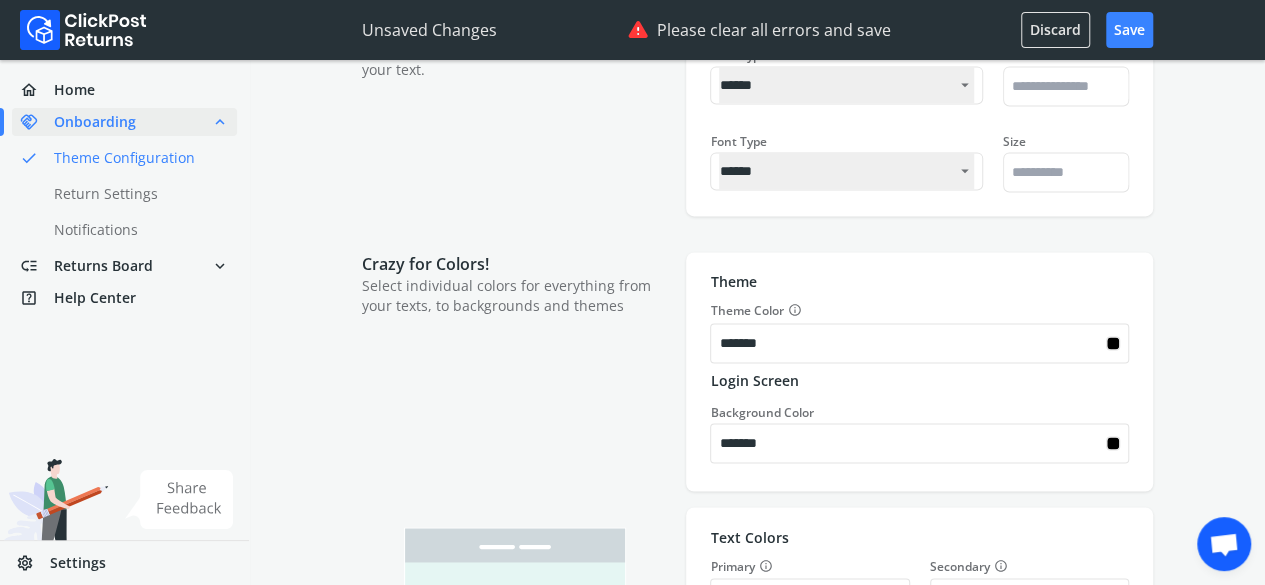 scroll, scrollTop: 1400, scrollLeft: 0, axis: vertical 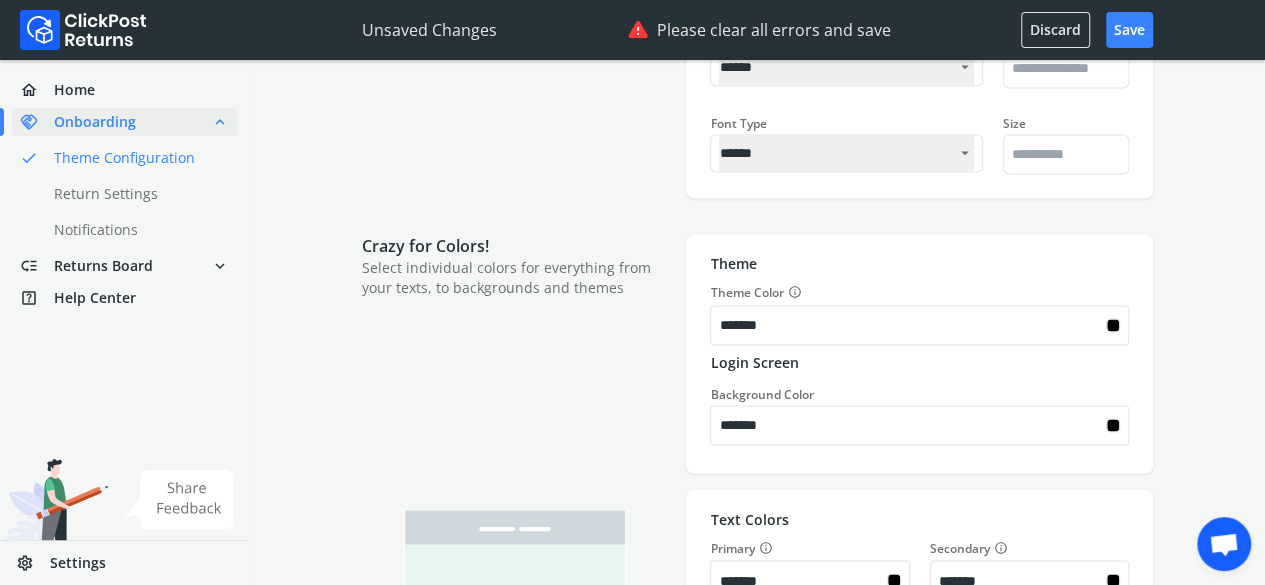 type on "*******" 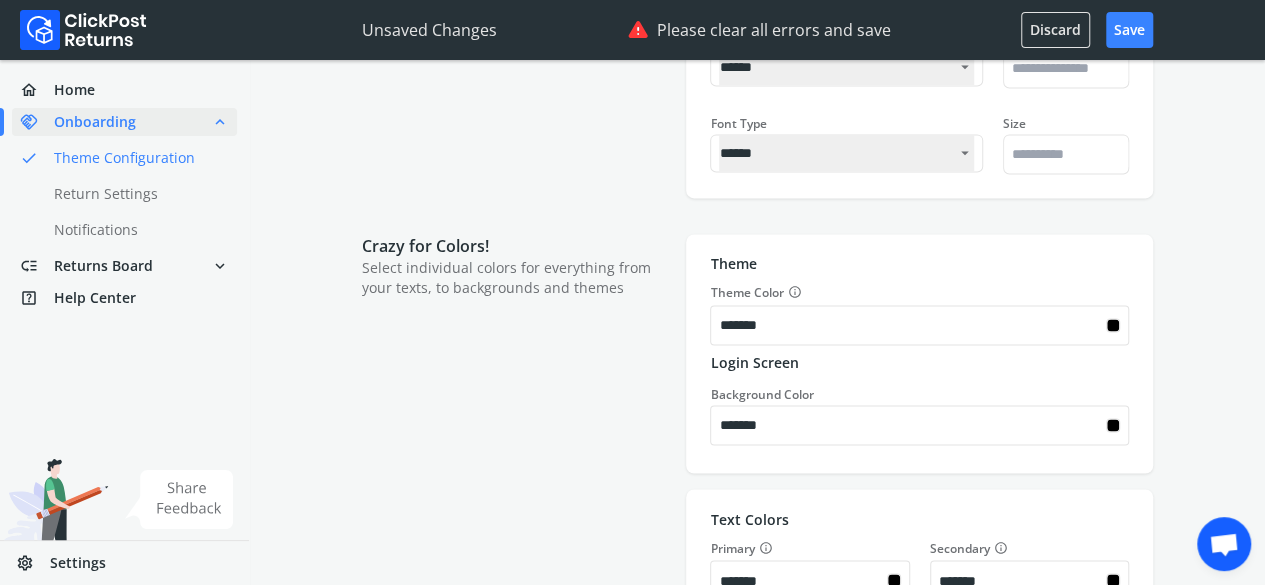 type on "*******" 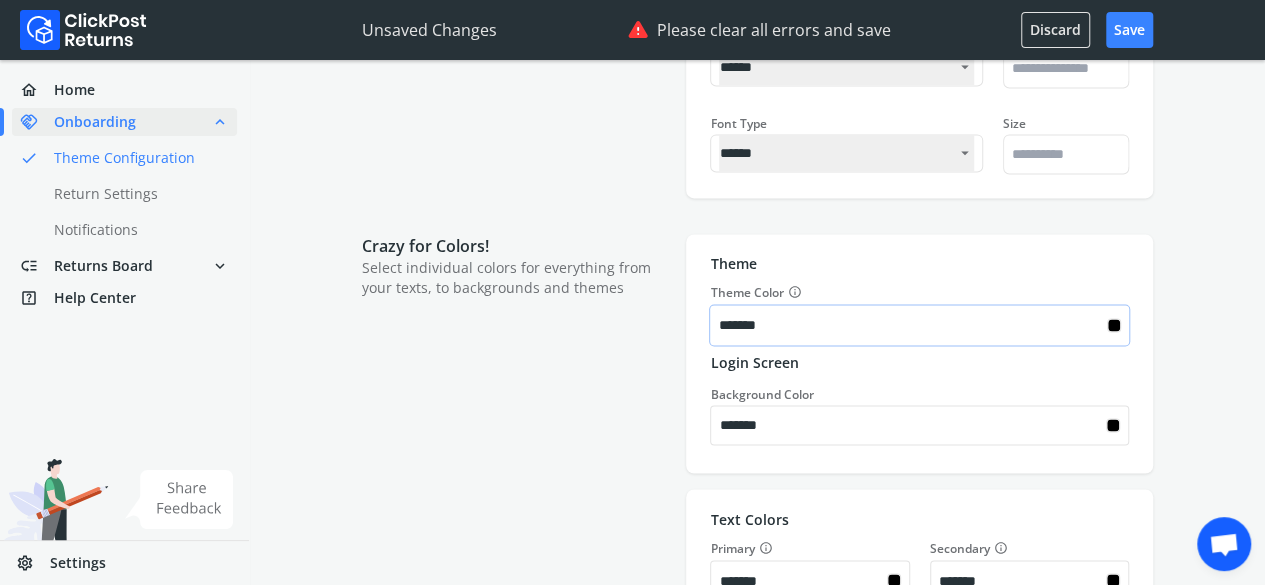 type on "*******" 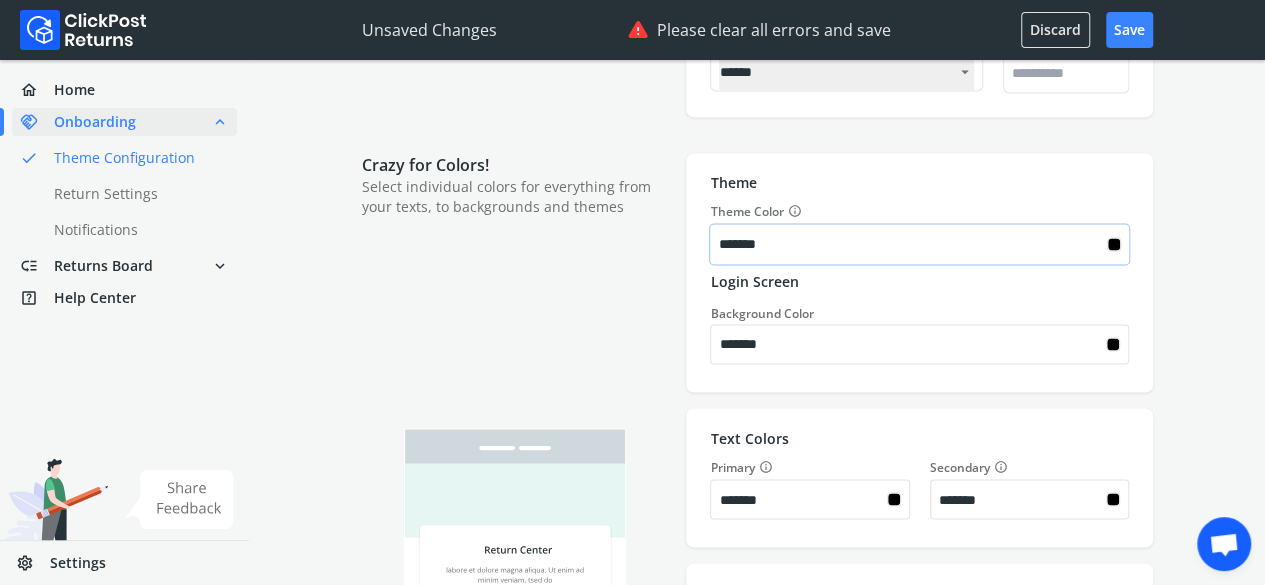 scroll, scrollTop: 1500, scrollLeft: 0, axis: vertical 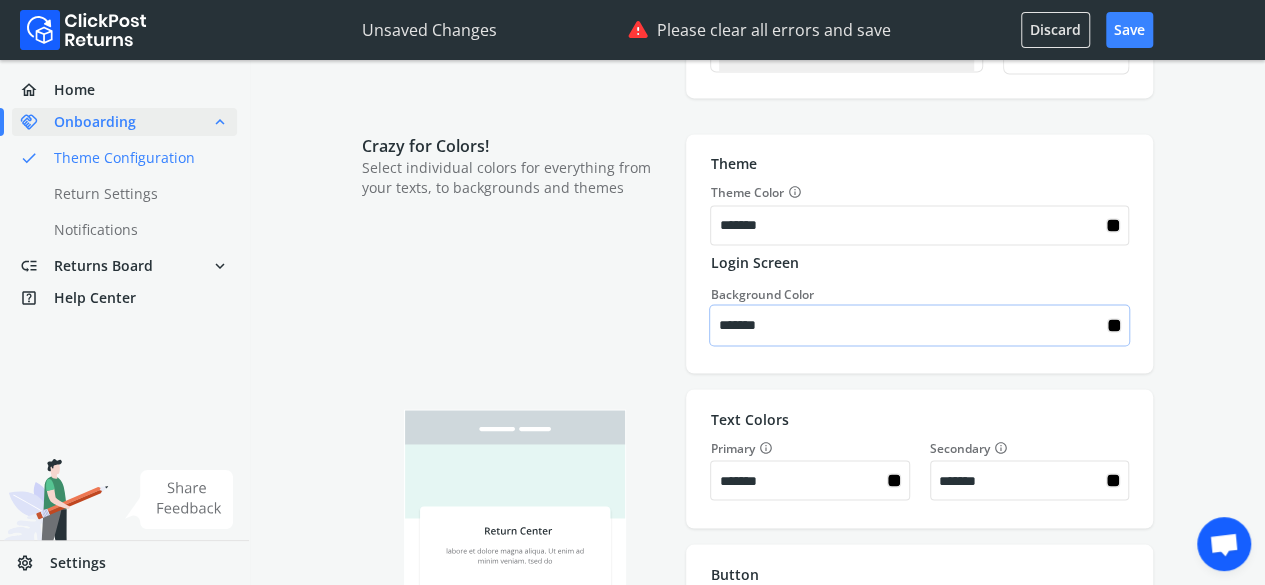 type on "*******" 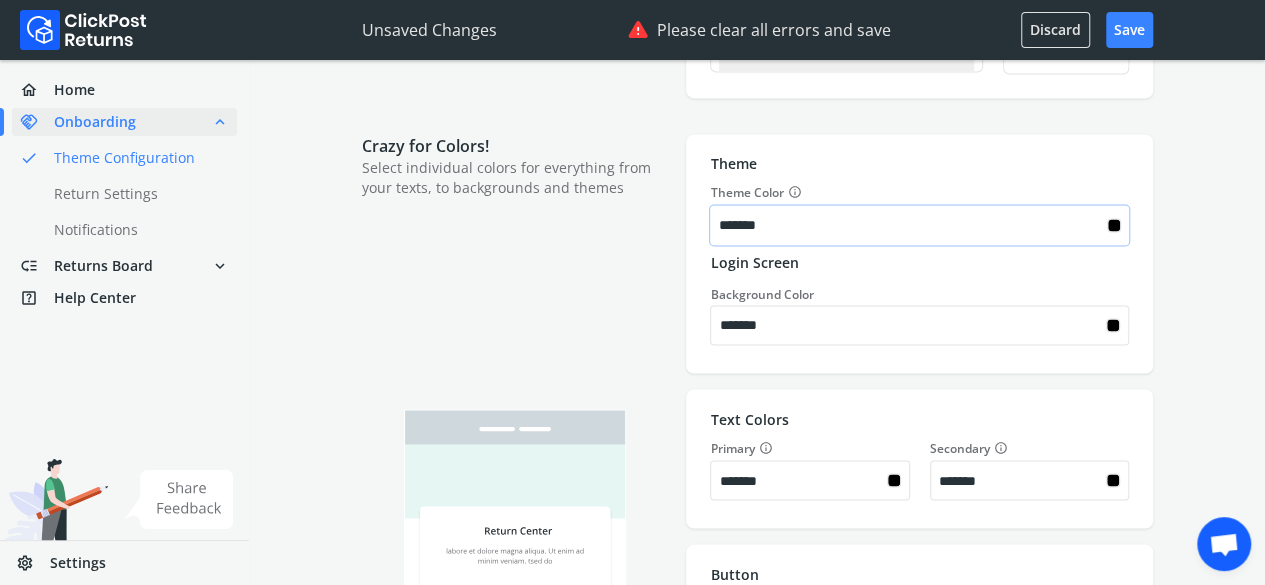type on "*******" 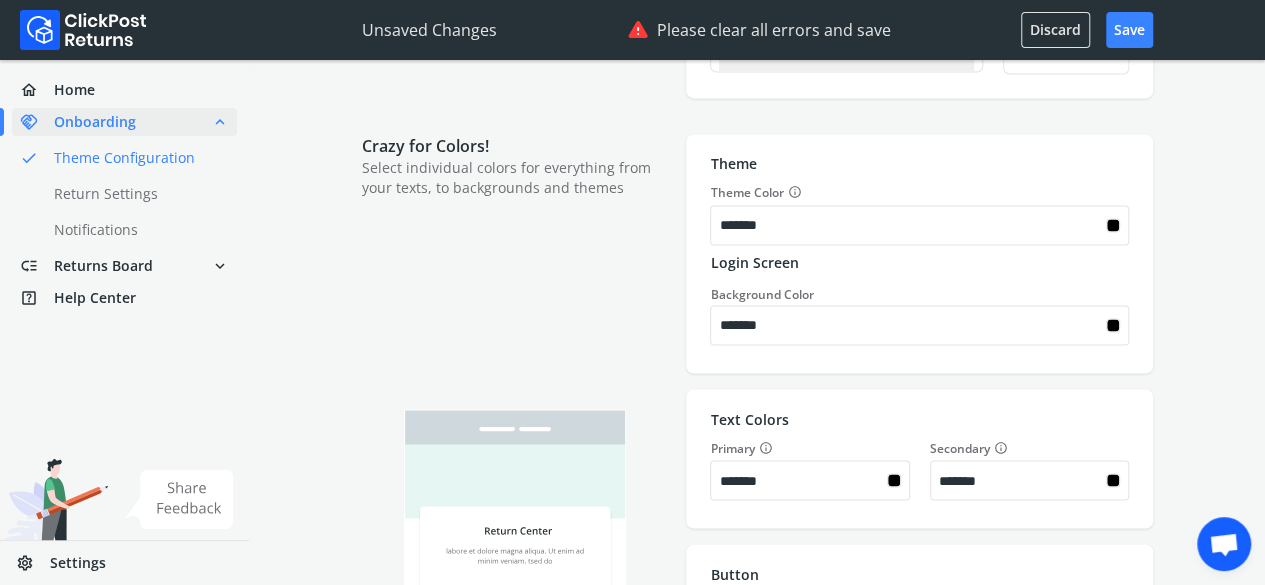 type on "*******" 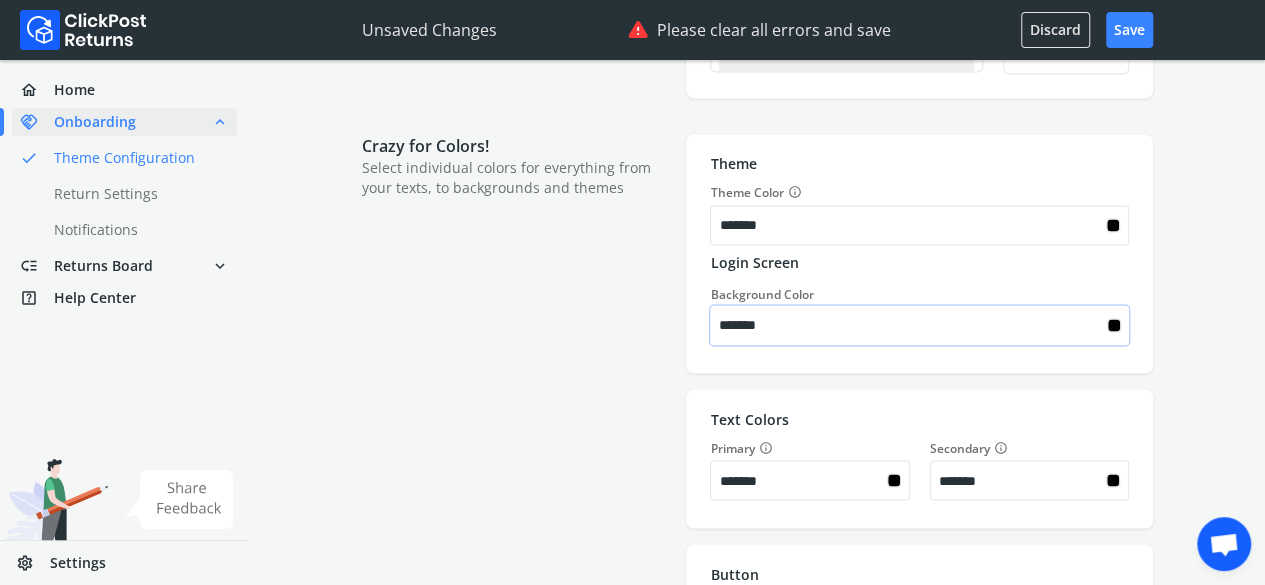 type on "*******" 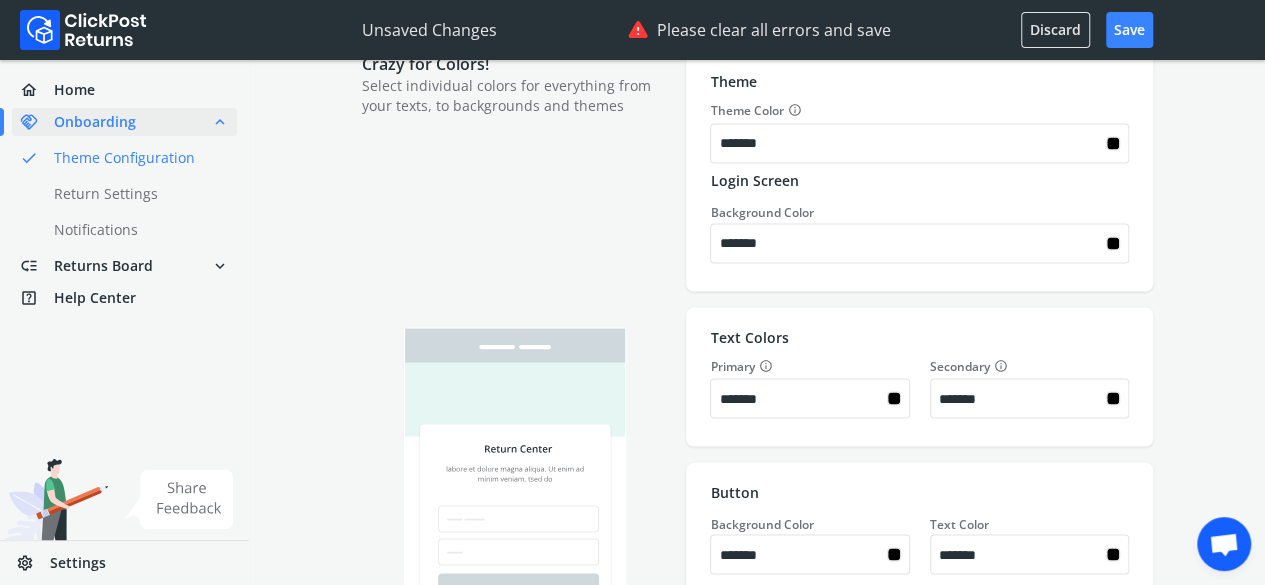 type on "*******" 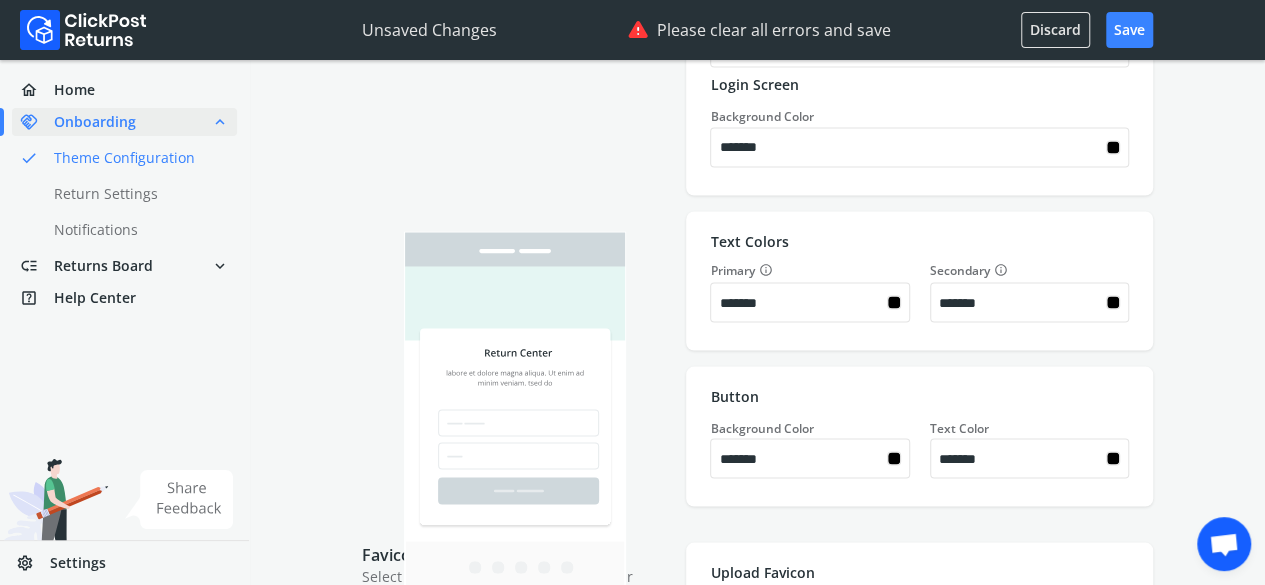 type on "*******" 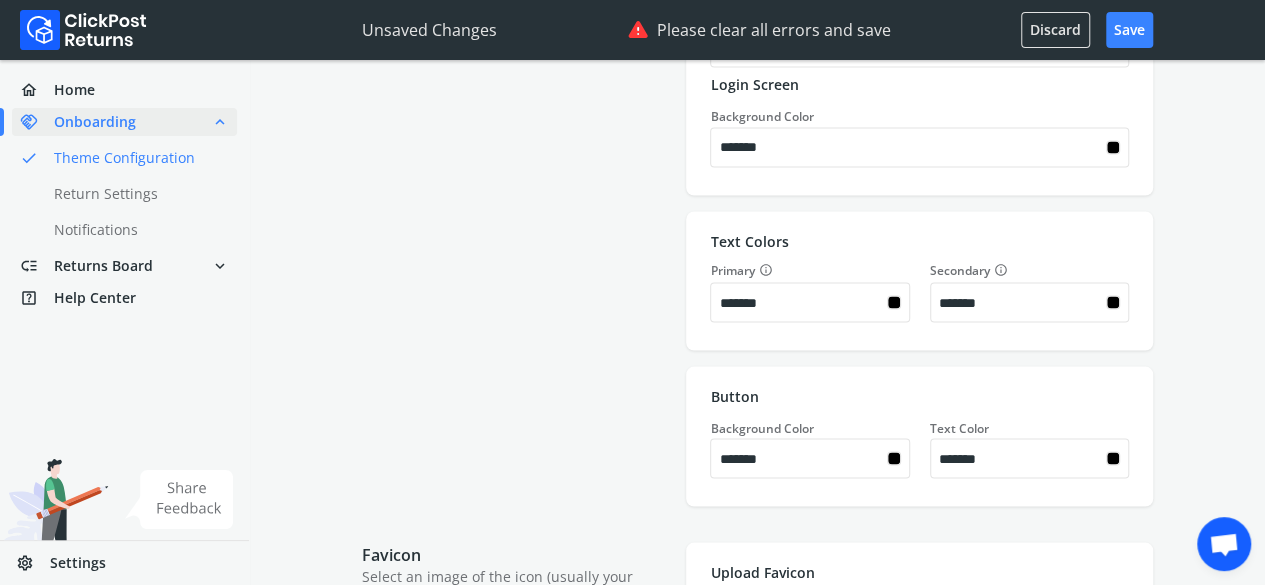 scroll, scrollTop: 1700, scrollLeft: 0, axis: vertical 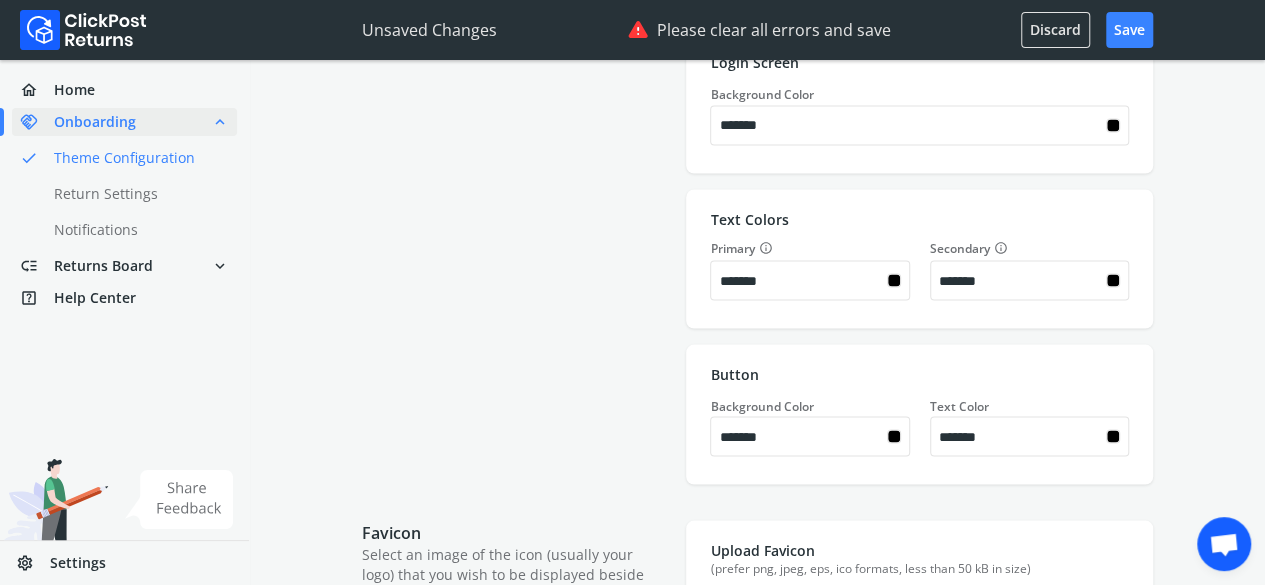 type on "*******" 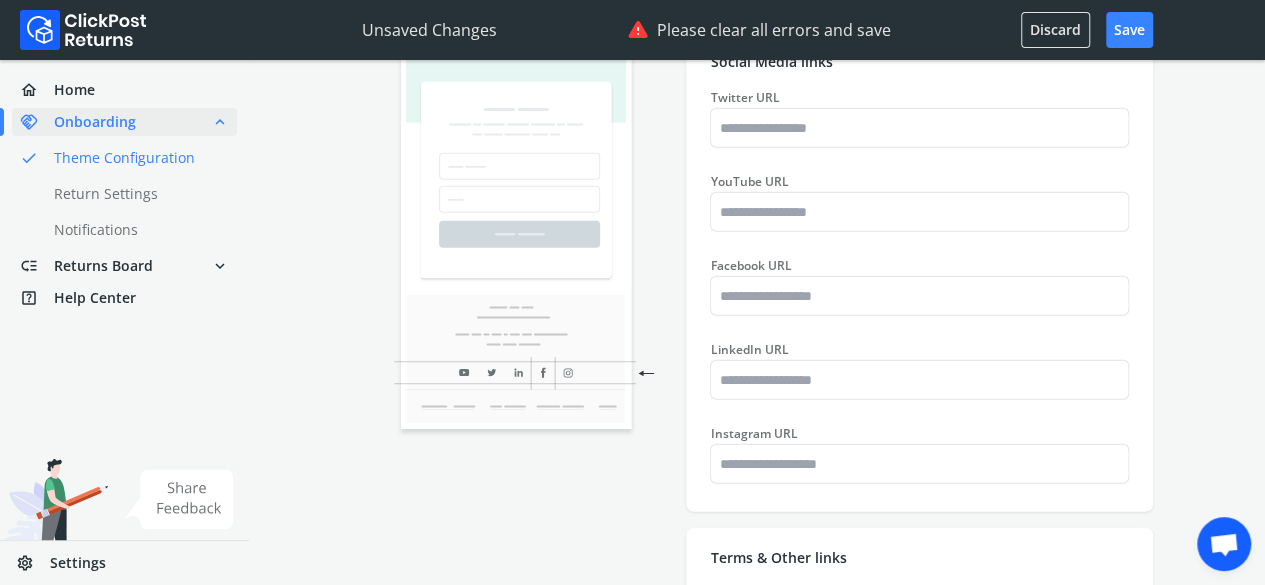 scroll, scrollTop: 2600, scrollLeft: 0, axis: vertical 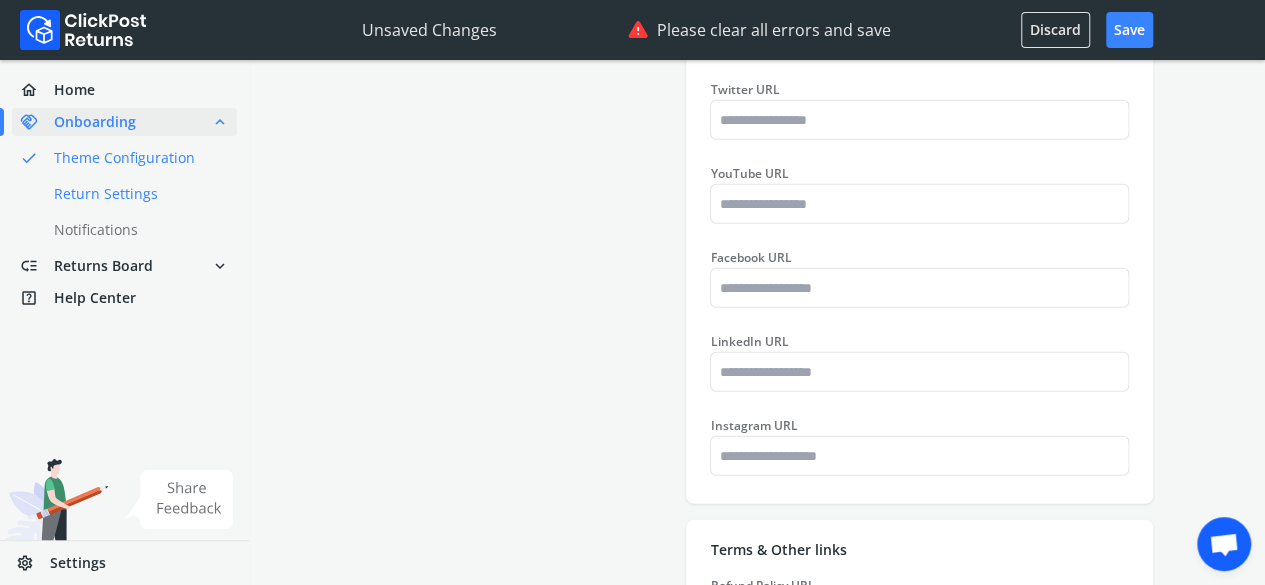 click on "done Return Settings" at bounding box center [136, 194] 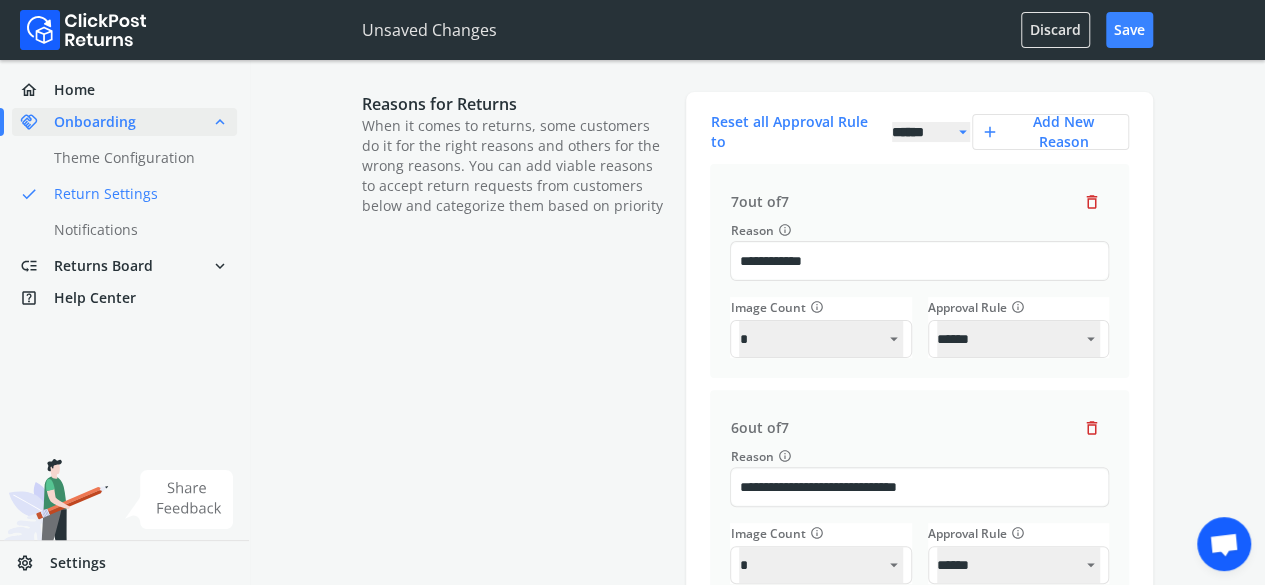 scroll, scrollTop: 0, scrollLeft: 0, axis: both 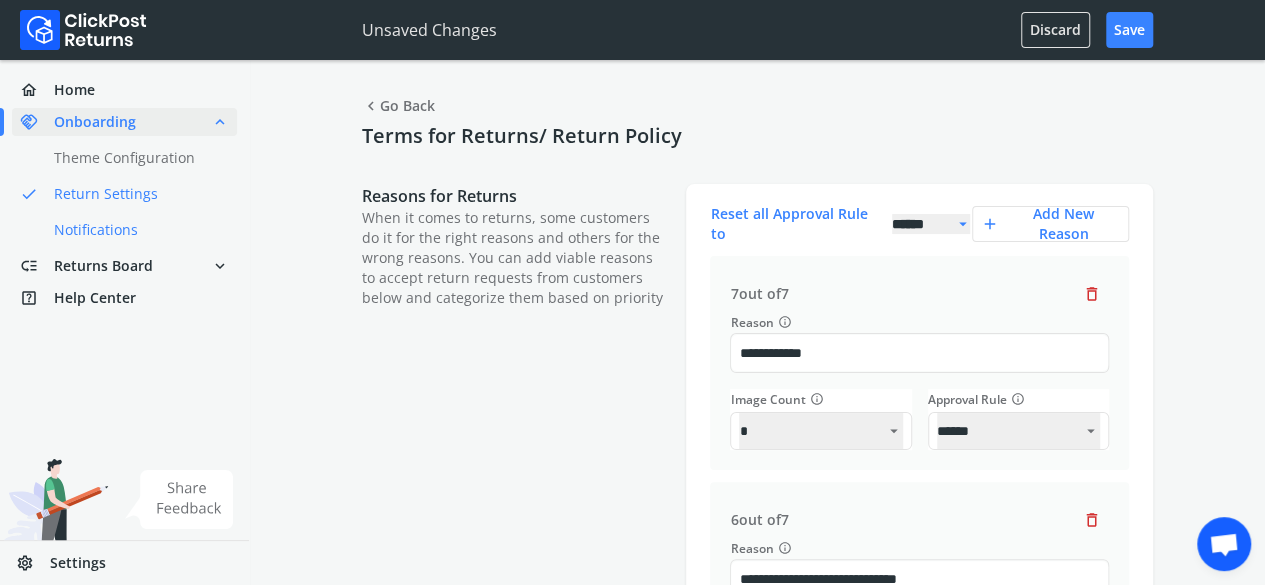 click on "done Notifications" at bounding box center [136, 230] 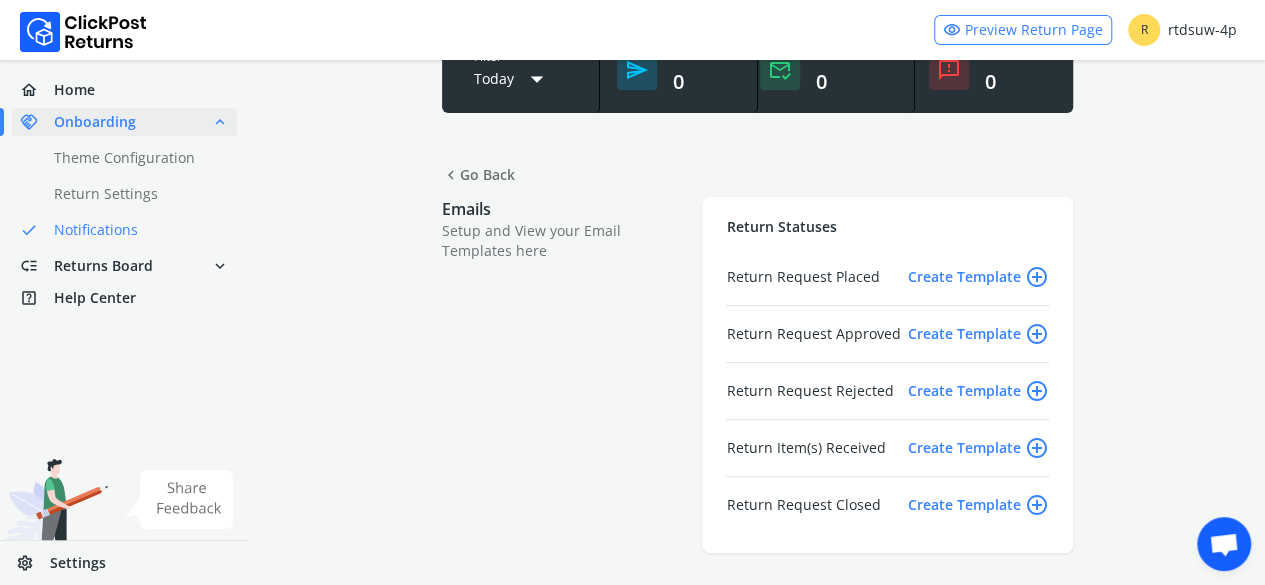 scroll, scrollTop: 139, scrollLeft: 0, axis: vertical 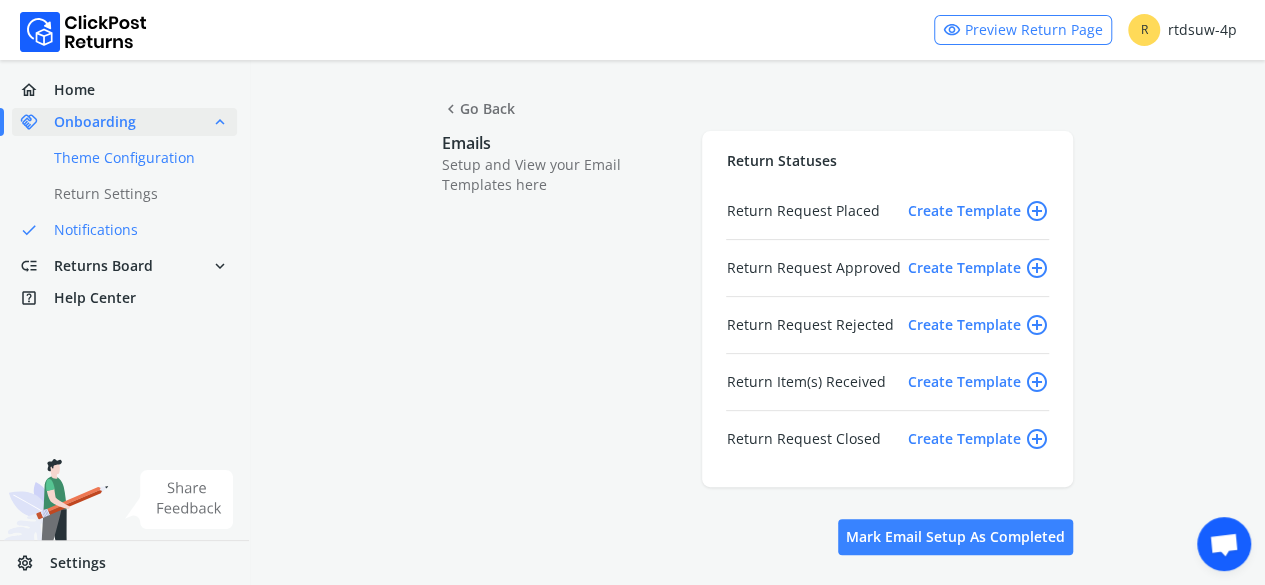 click on "done Theme Configuration" at bounding box center (136, 158) 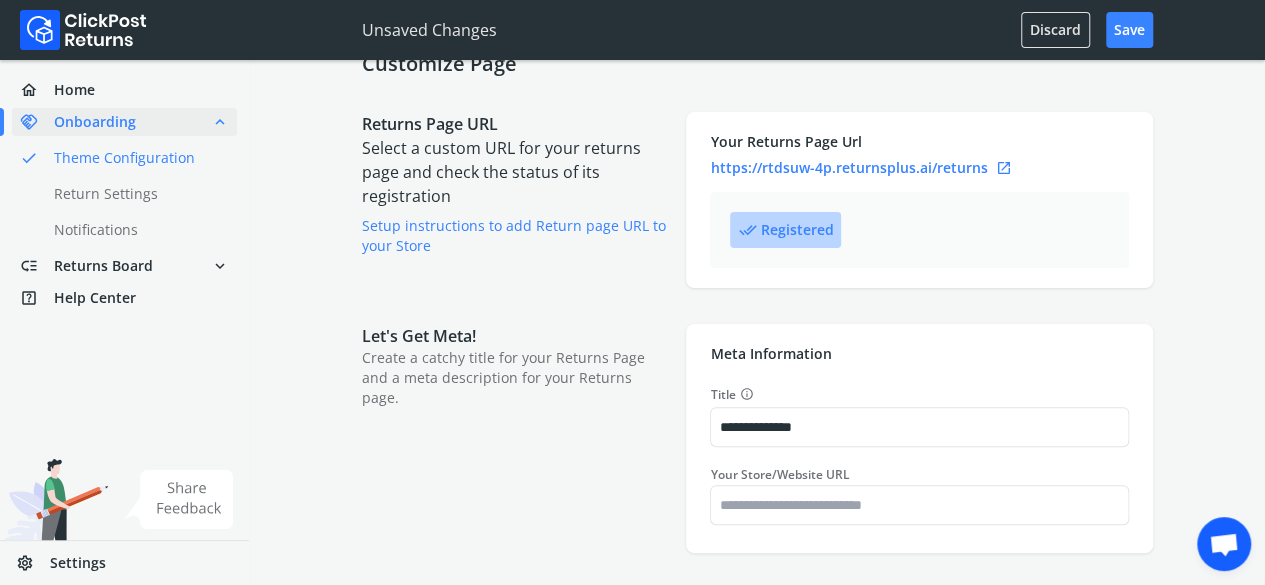 scroll, scrollTop: 200, scrollLeft: 0, axis: vertical 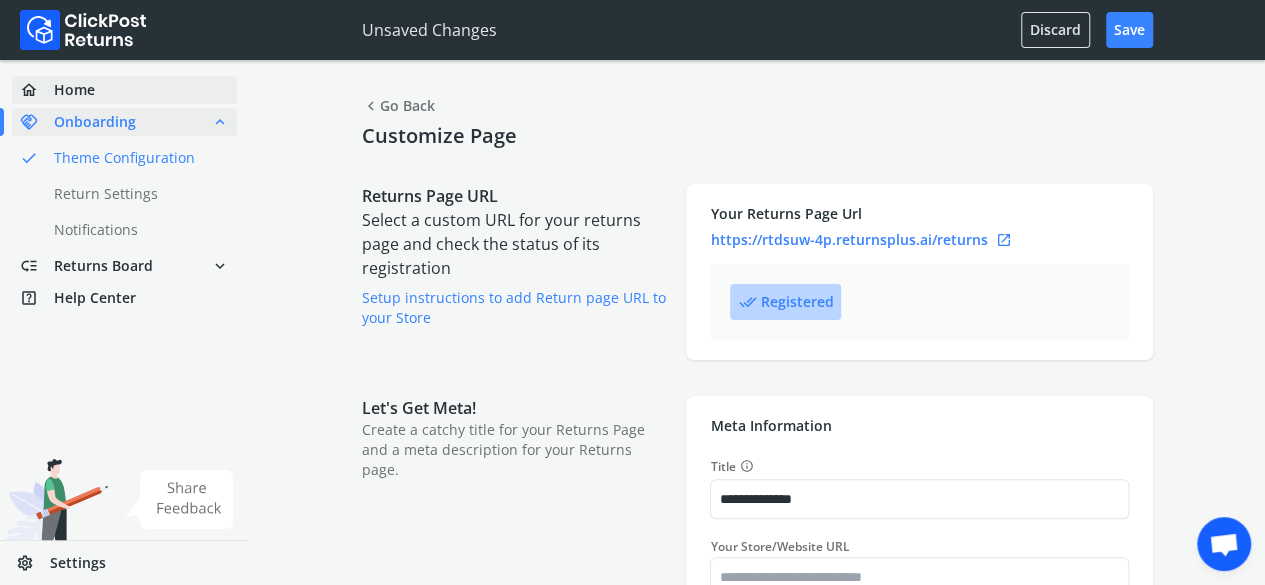 click on "home Home" at bounding box center [124, 90] 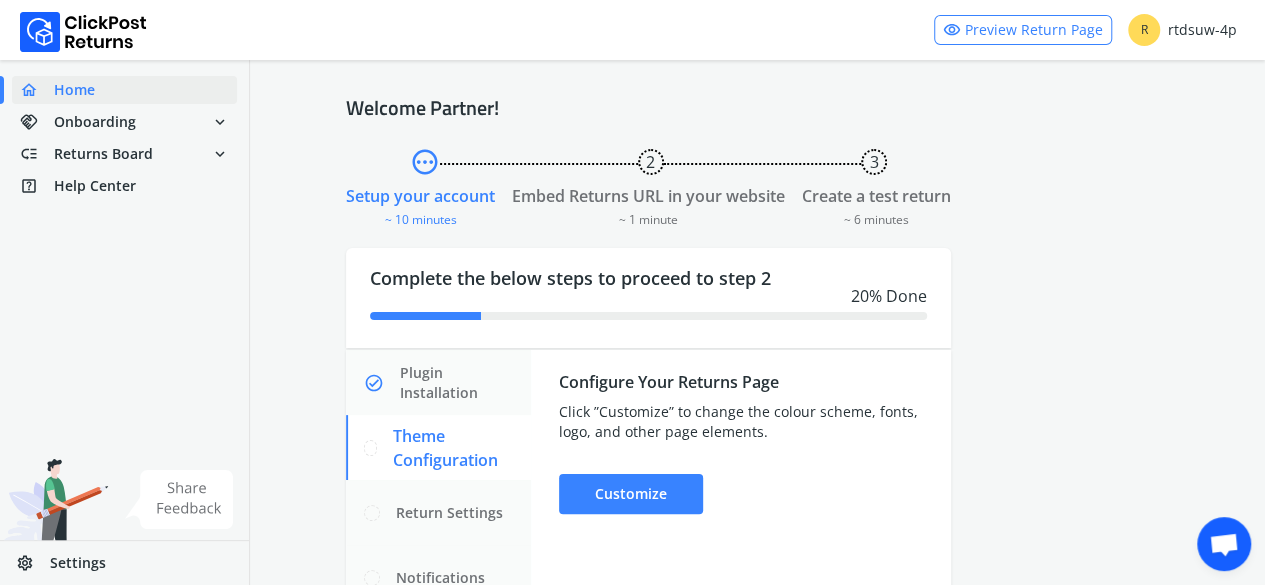 scroll, scrollTop: 76, scrollLeft: 0, axis: vertical 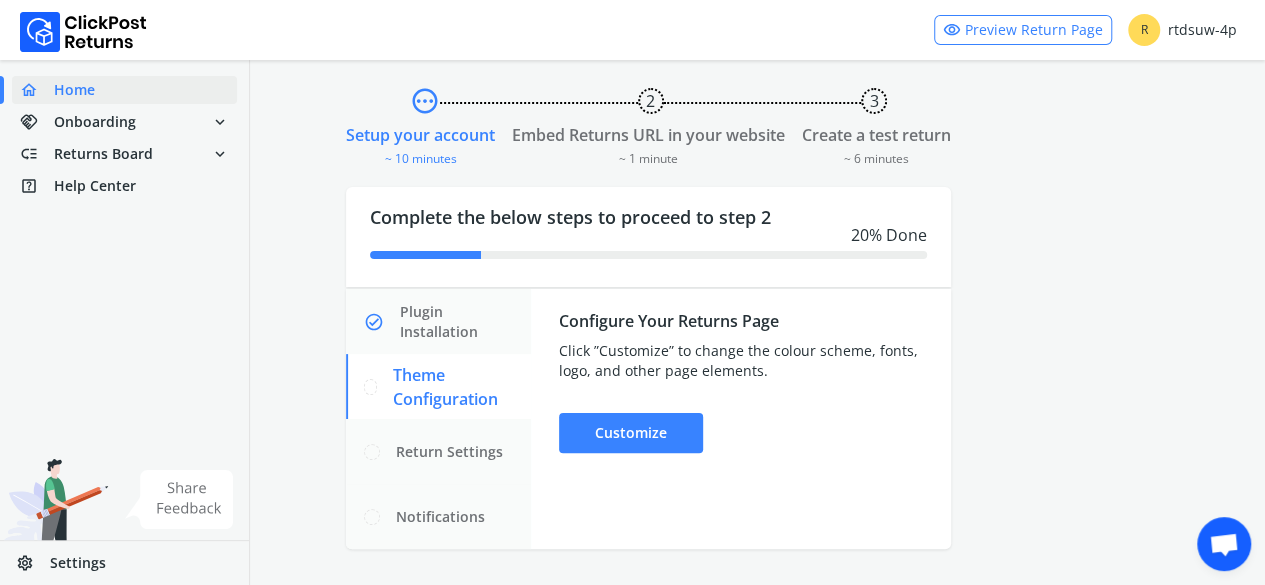 click on "visibility Preview Return Page" at bounding box center [1023, 30] 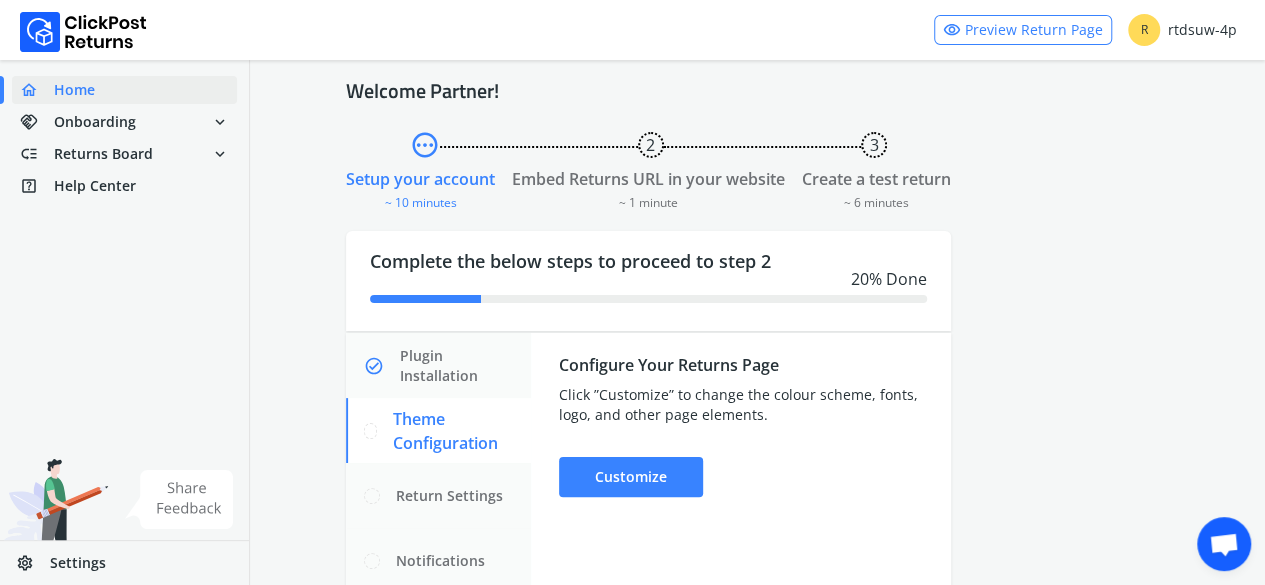 scroll, scrollTop: 0, scrollLeft: 0, axis: both 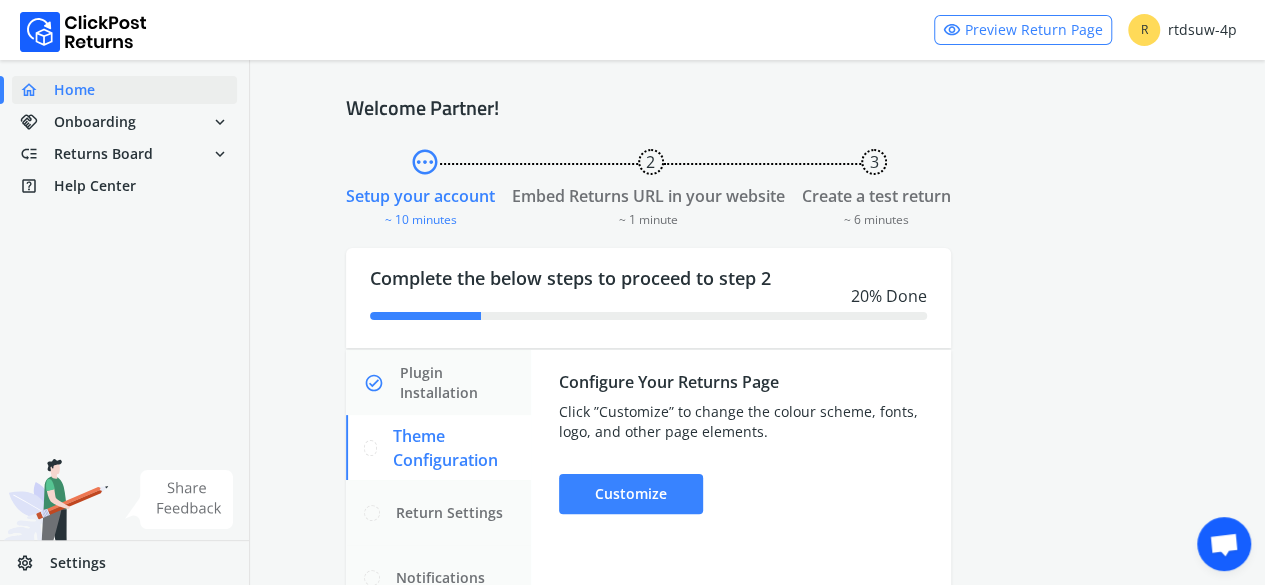 click on "R rtdsuw-4p" at bounding box center [1182, 30] 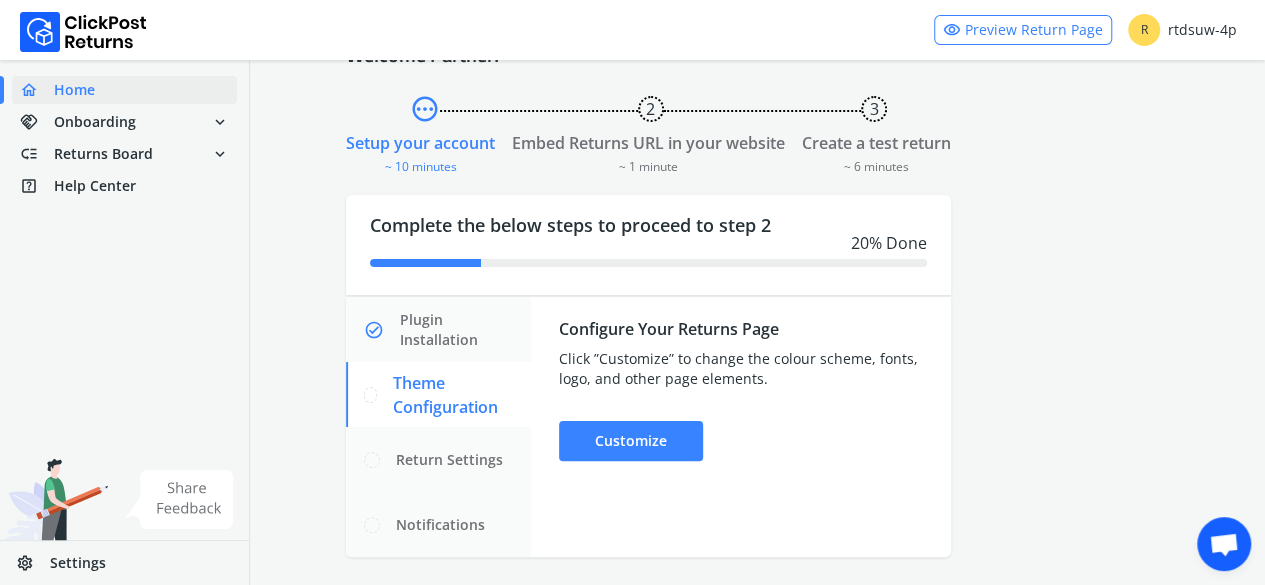 scroll, scrollTop: 76, scrollLeft: 0, axis: vertical 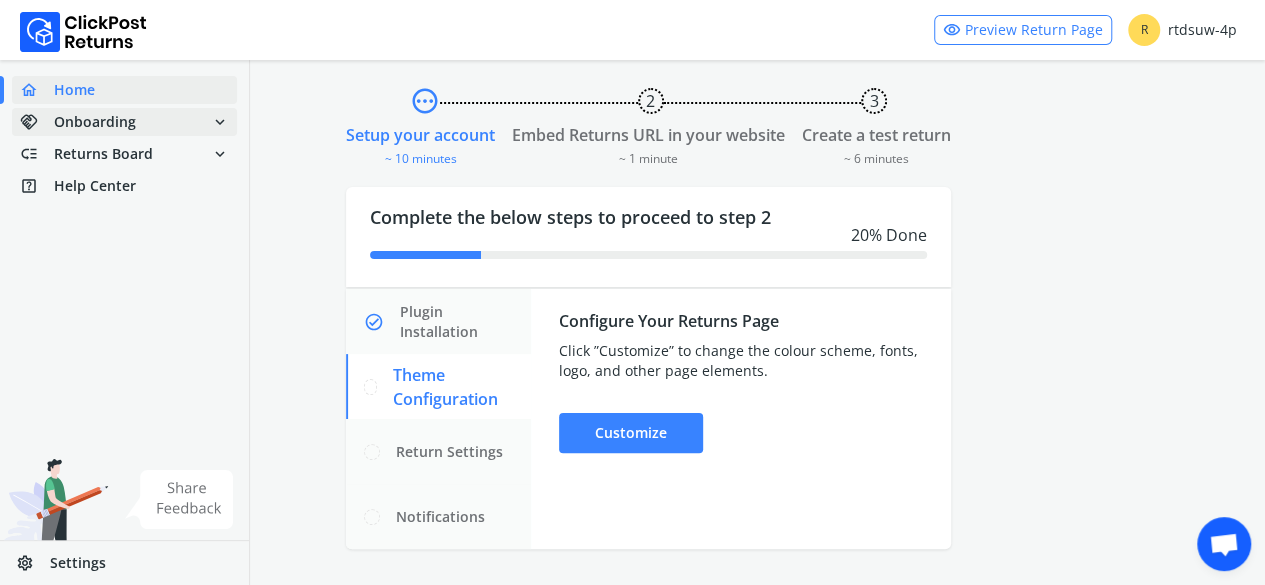 click on "handshake Onboarding expand_more" at bounding box center [124, 122] 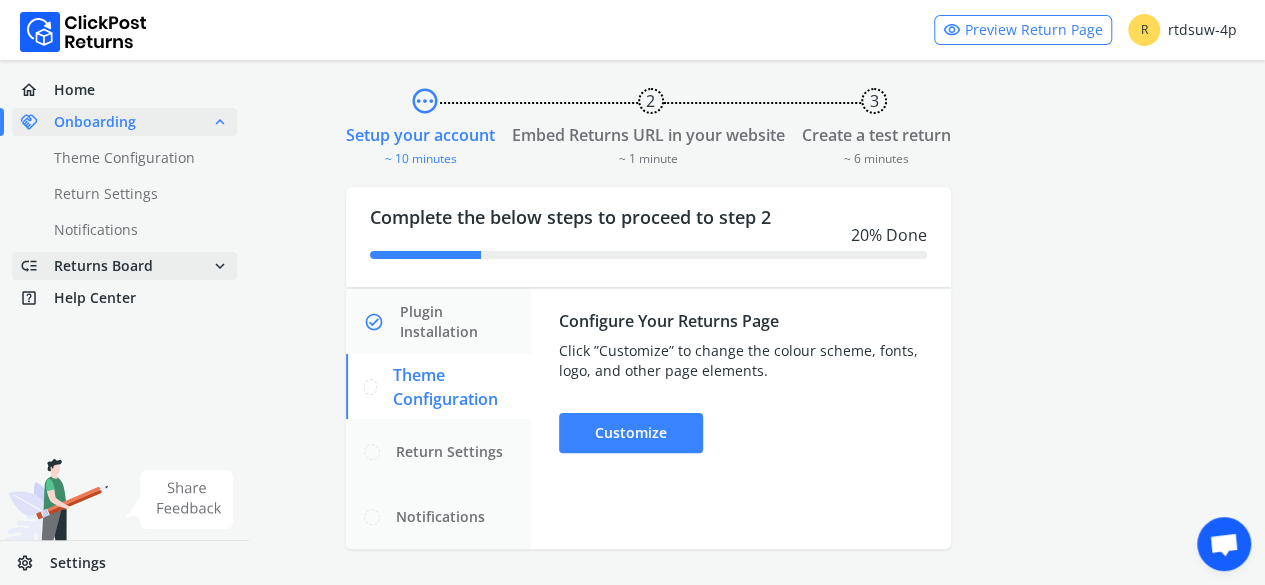 click on "Returns Board" at bounding box center (103, 266) 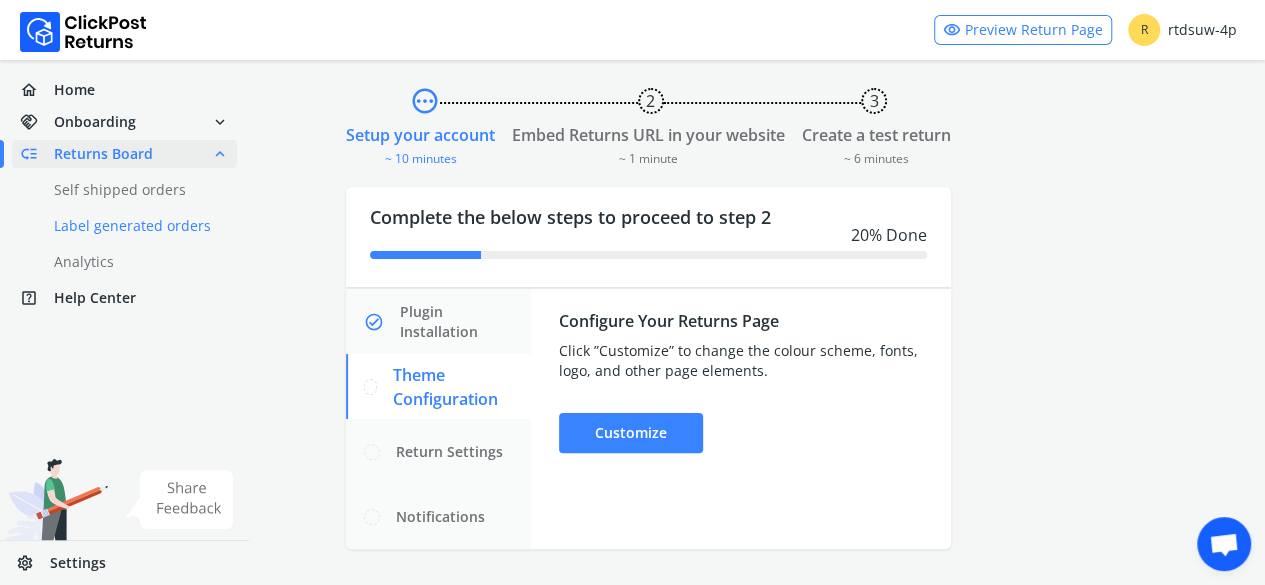 click on "done Label generated orders" at bounding box center [136, 226] 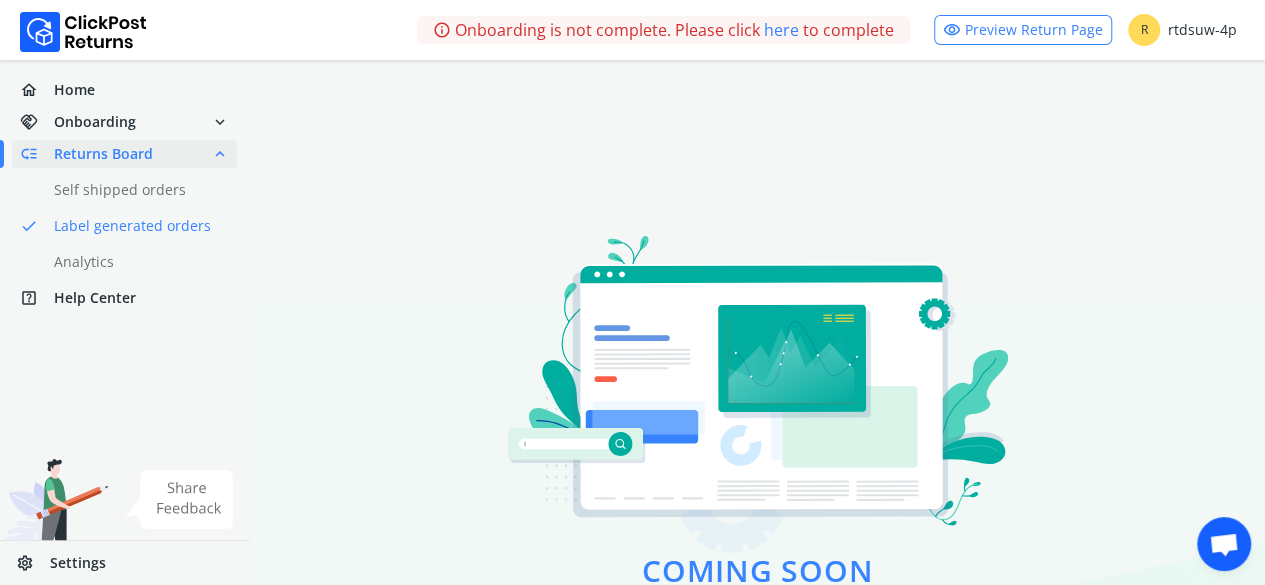 scroll, scrollTop: 100, scrollLeft: 0, axis: vertical 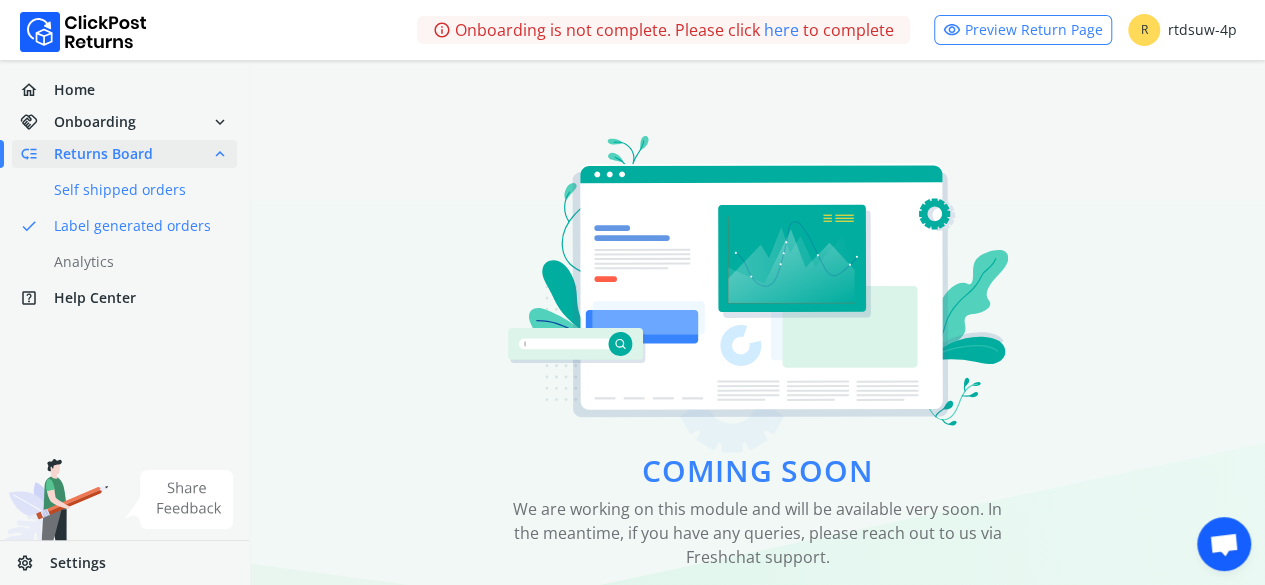 click on "done Self shipped orders" at bounding box center (136, 190) 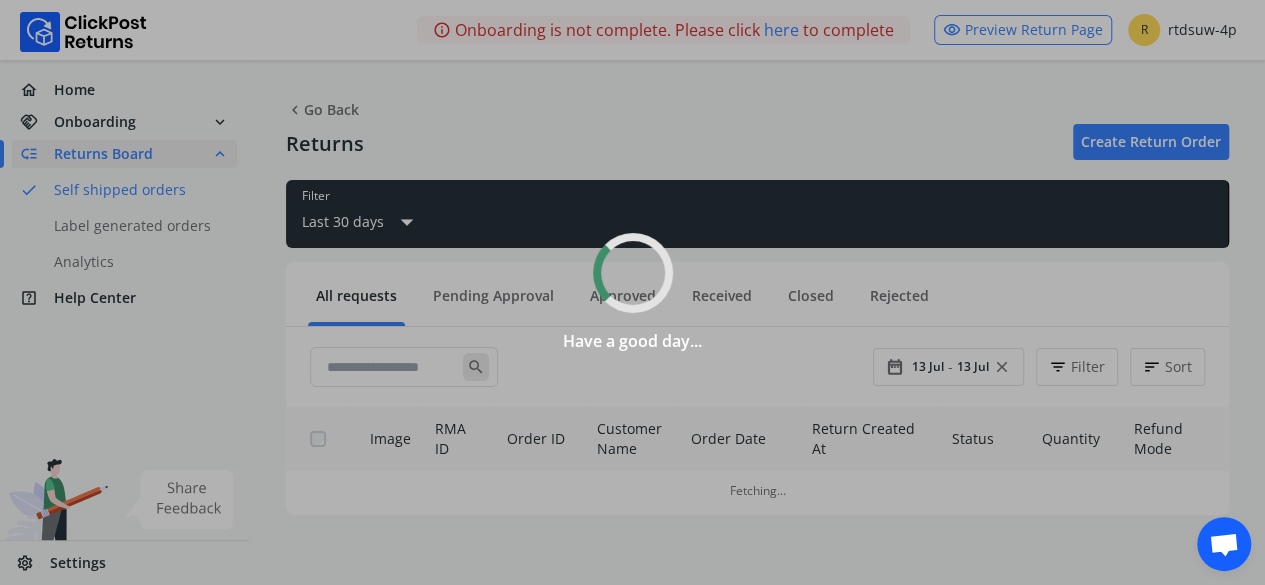scroll, scrollTop: 0, scrollLeft: 0, axis: both 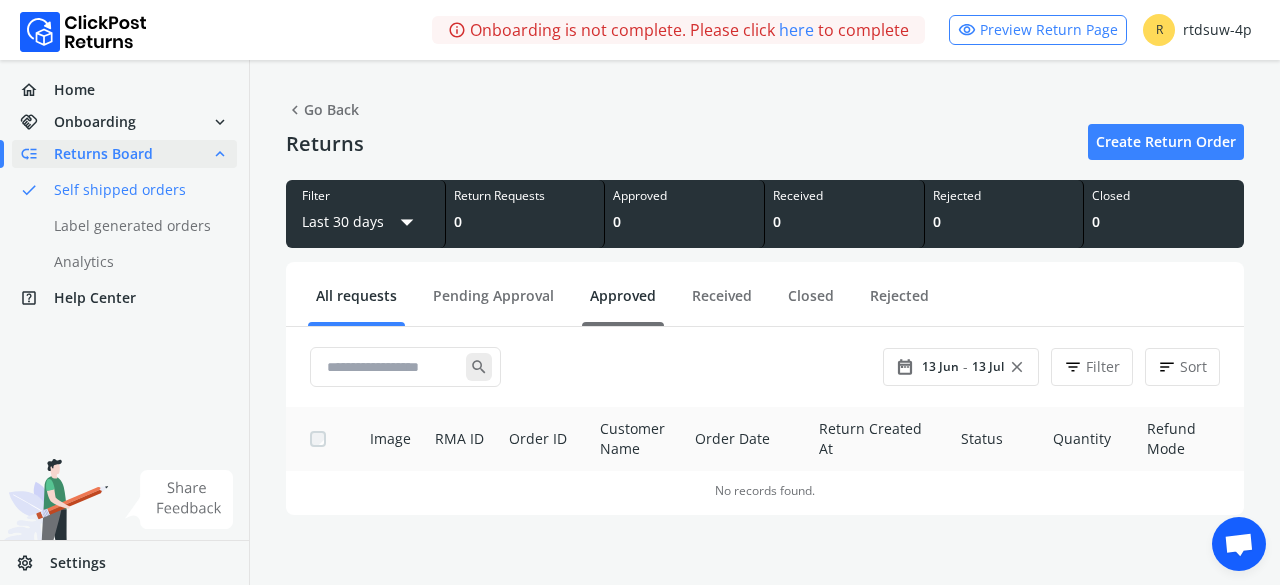 click on "Approved" at bounding box center [623, 303] 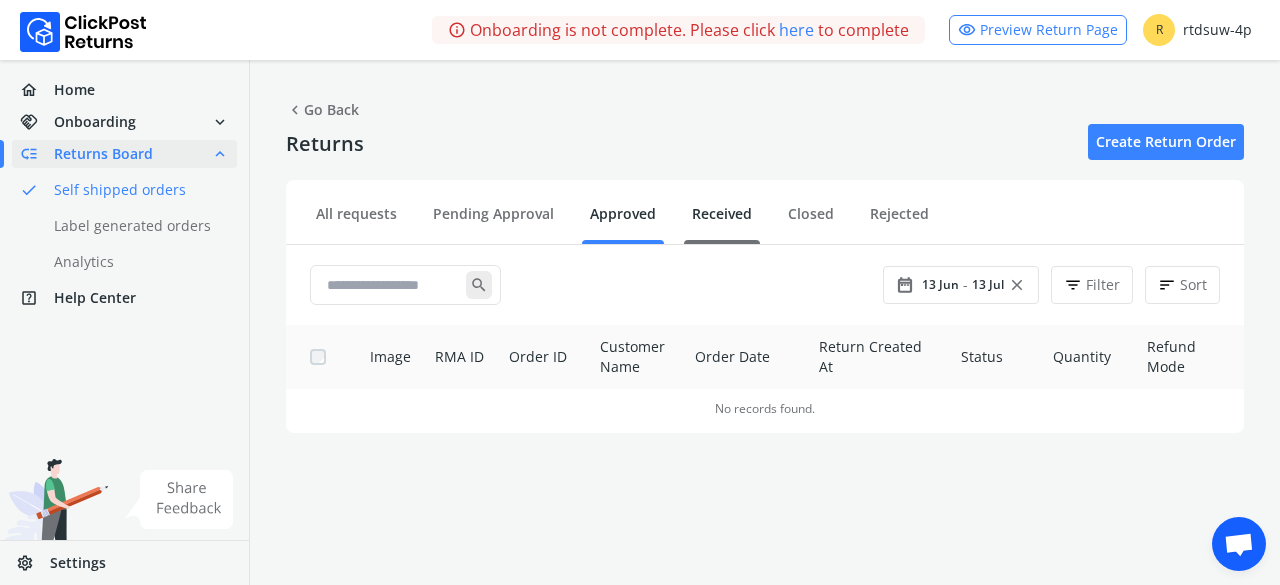 click on "Received" at bounding box center [722, 221] 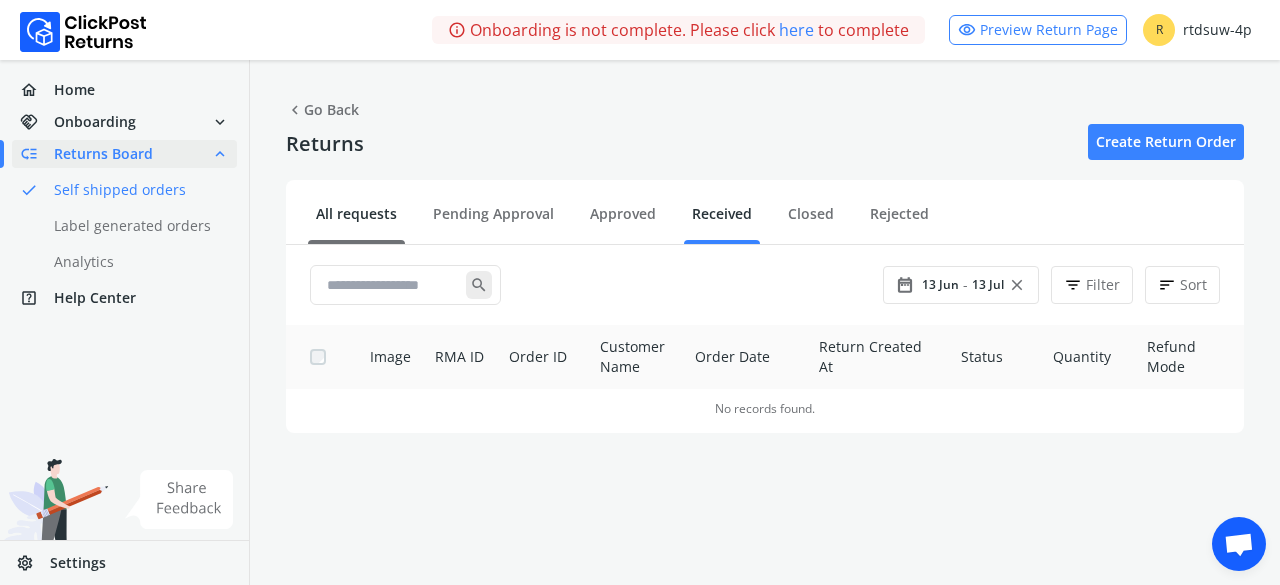 click on "All requests" at bounding box center [356, 221] 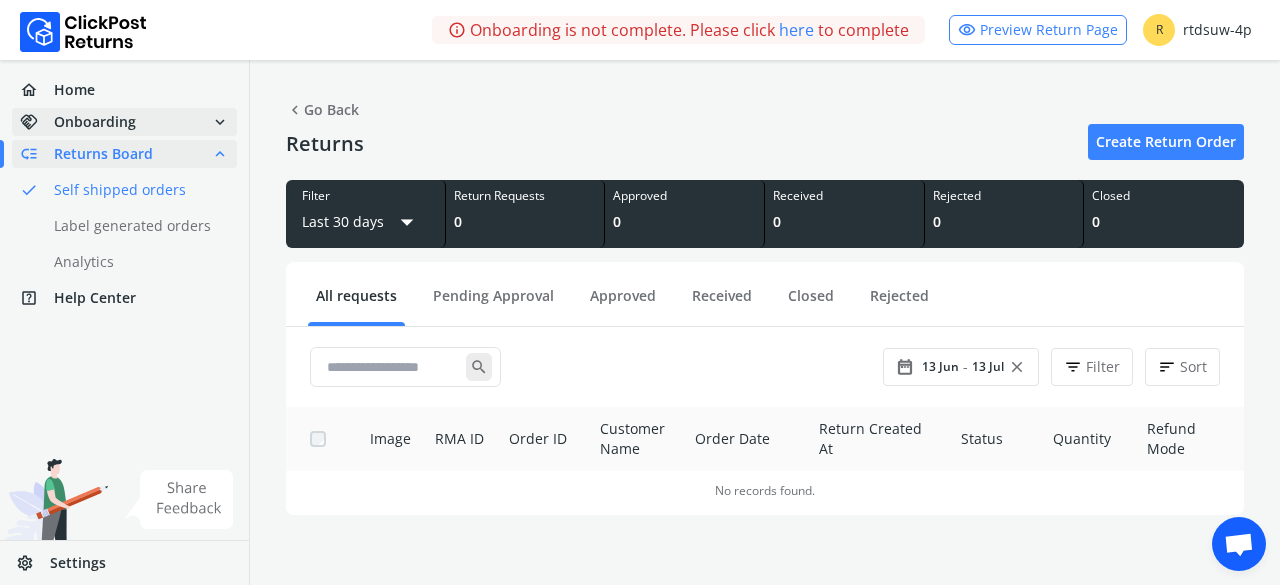 click on "handshake Onboarding expand_more" at bounding box center [124, 122] 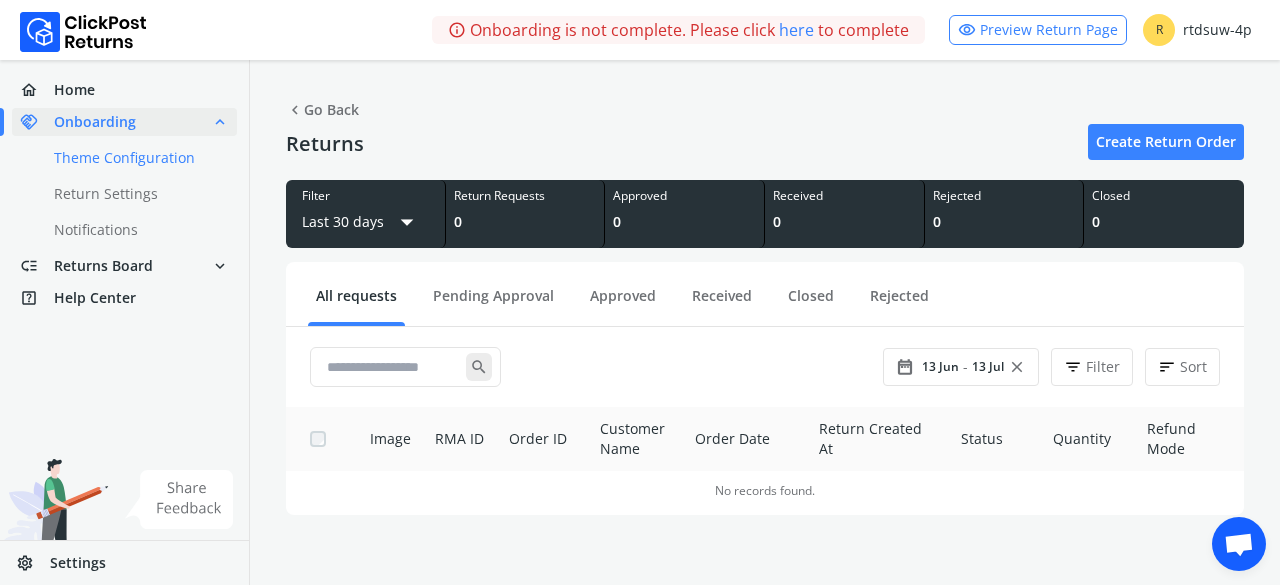 click on "done Theme Configuration" at bounding box center (136, 158) 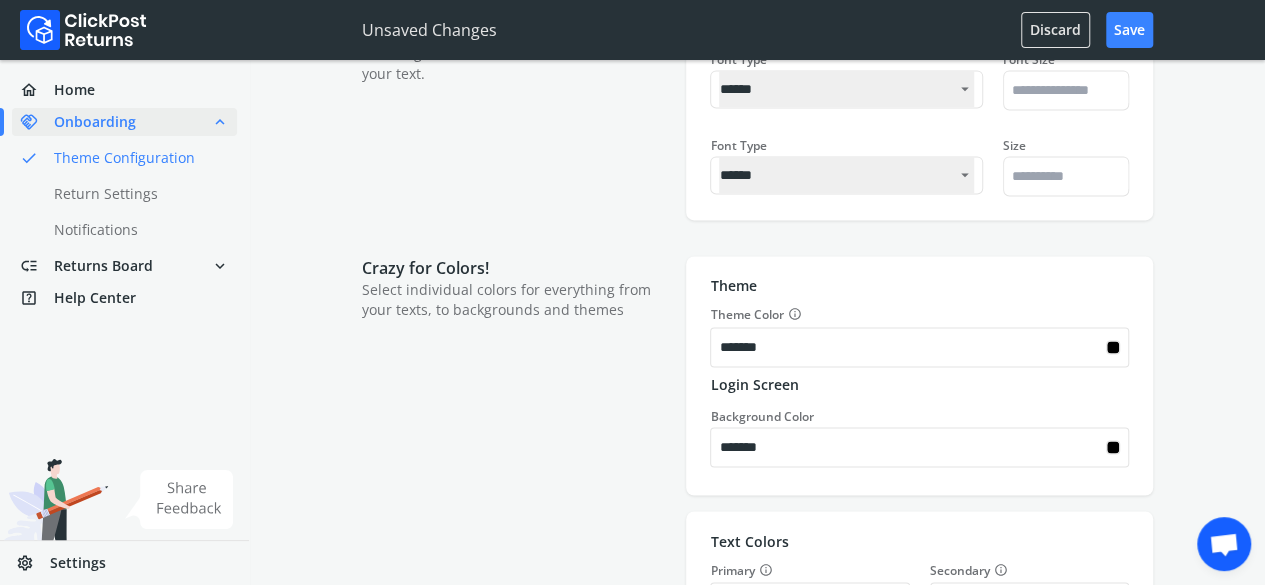 scroll, scrollTop: 1500, scrollLeft: 0, axis: vertical 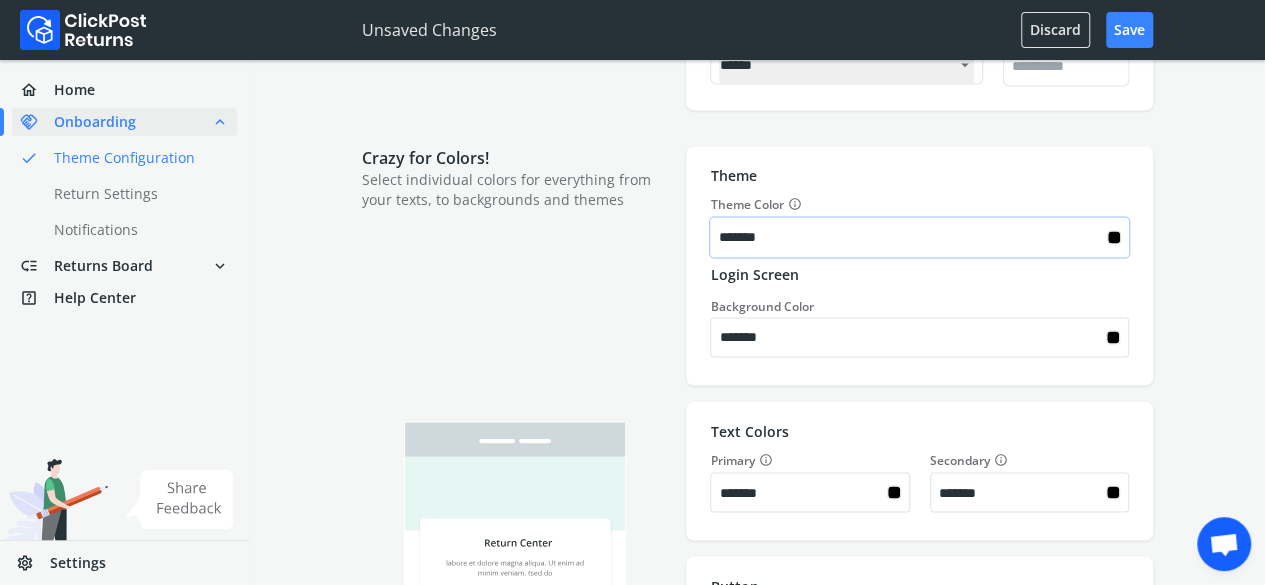 click on "*******" at bounding box center [912, 237] 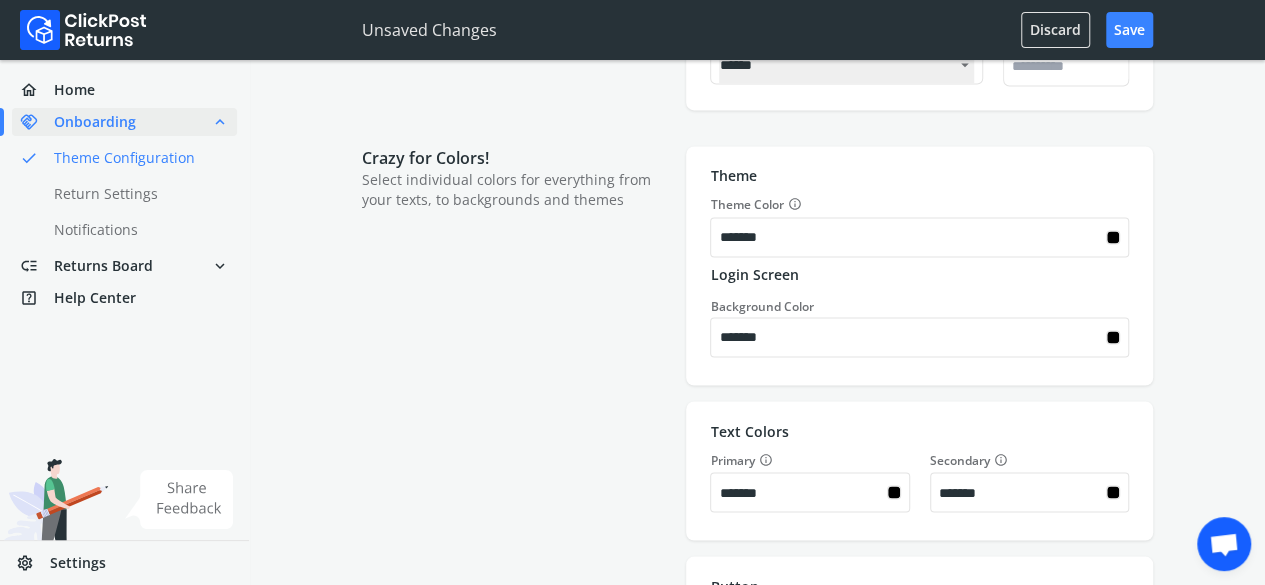 click on "**********" at bounding box center (757, 598) 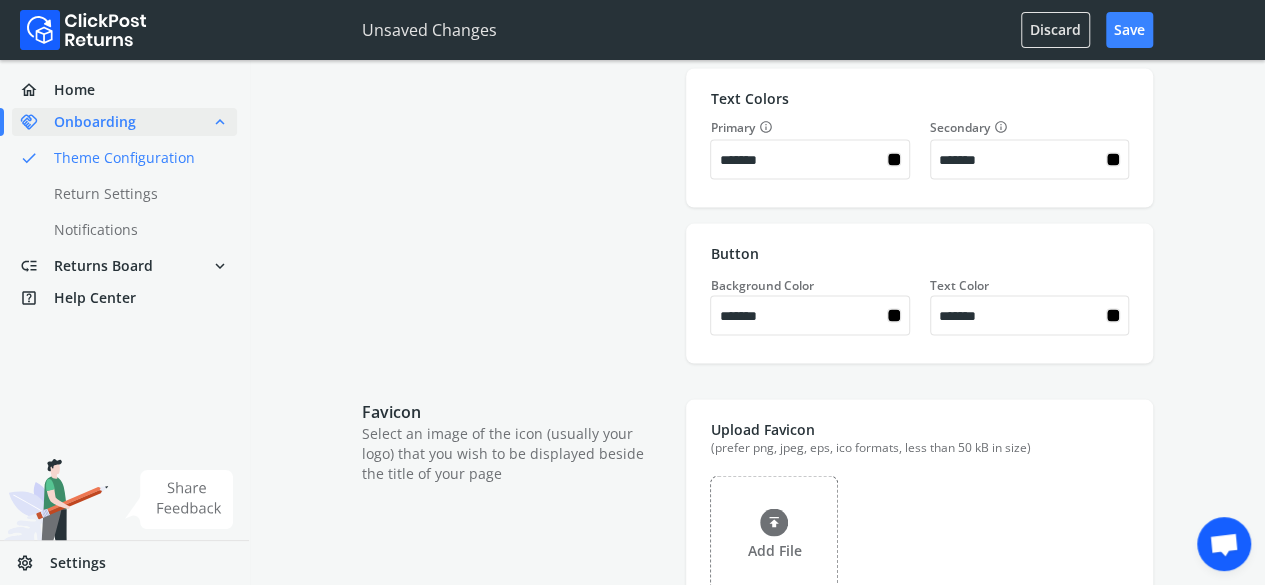 scroll, scrollTop: 1900, scrollLeft: 0, axis: vertical 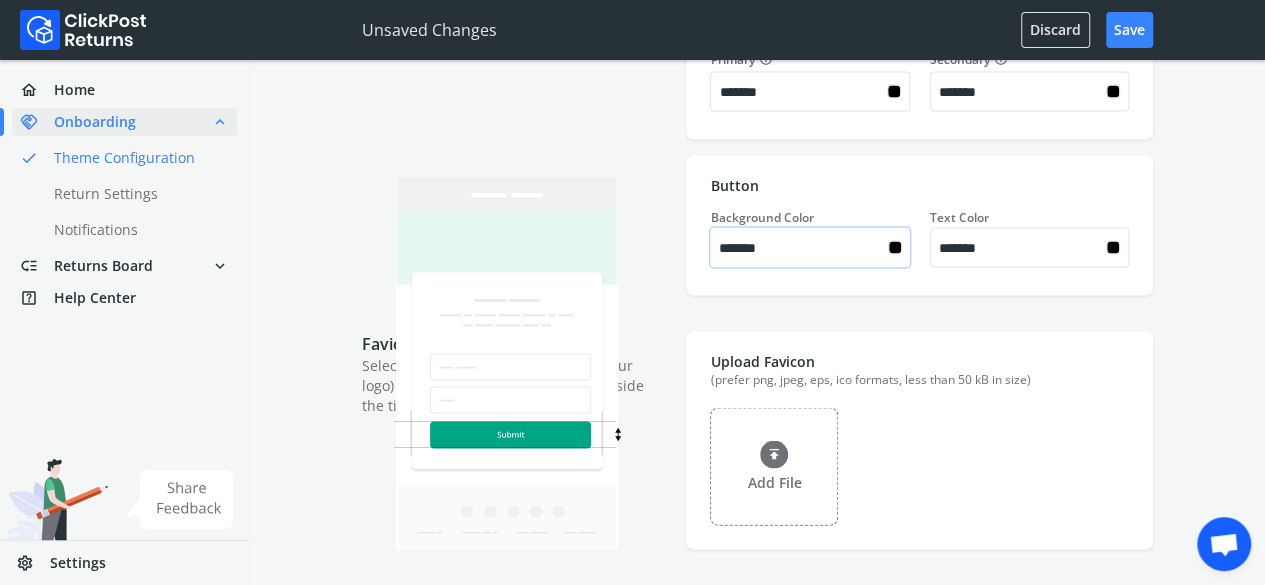 drag, startPoint x: 802, startPoint y: 244, endPoint x: 730, endPoint y: 247, distance: 72.06247 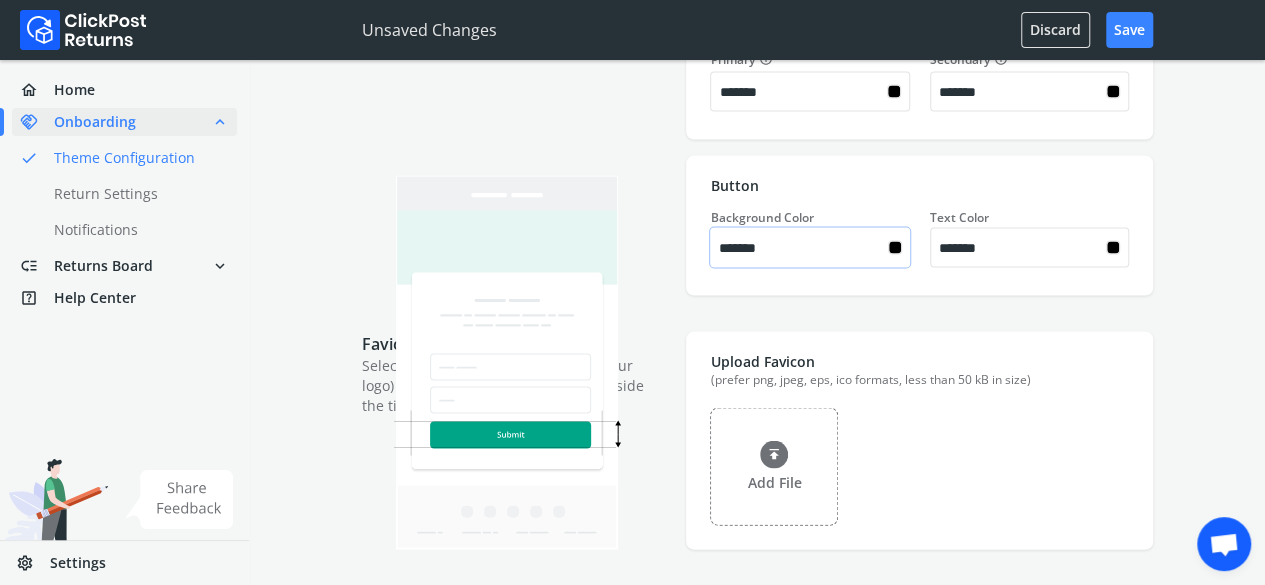 click on "*******" at bounding box center (802, 248) 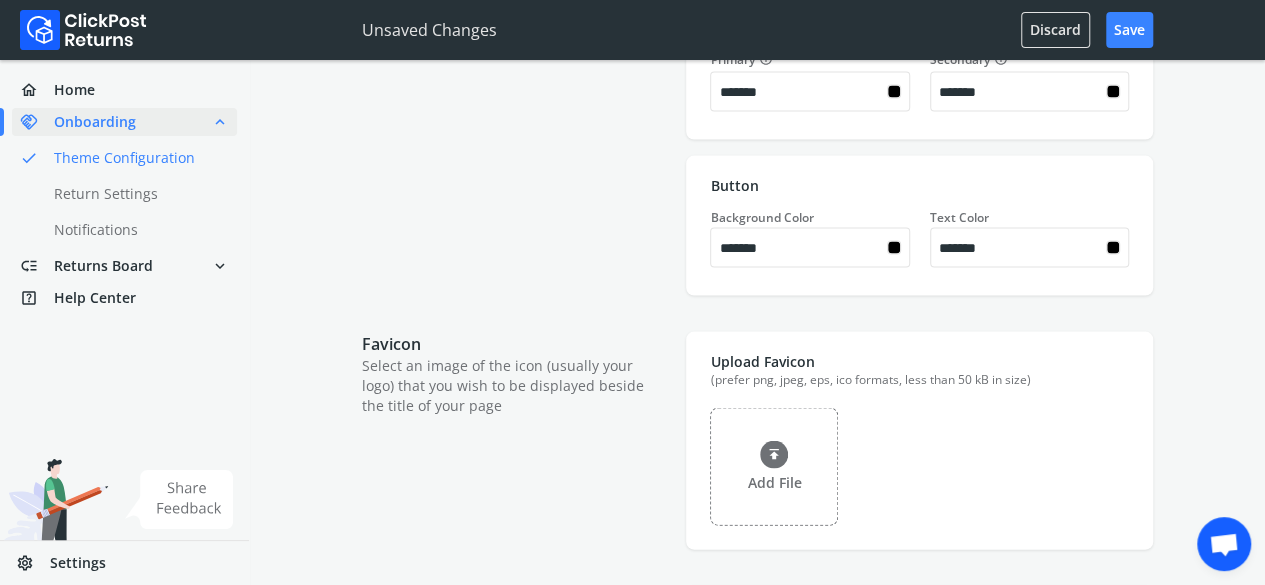 click on "**********" at bounding box center [757, 198] 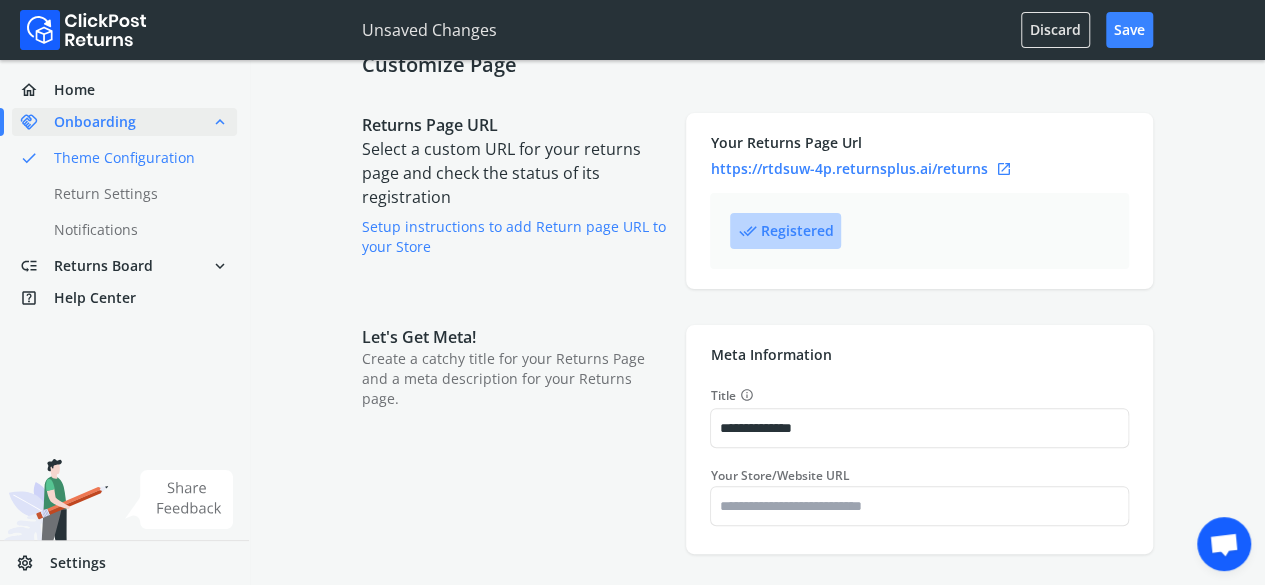scroll, scrollTop: 100, scrollLeft: 0, axis: vertical 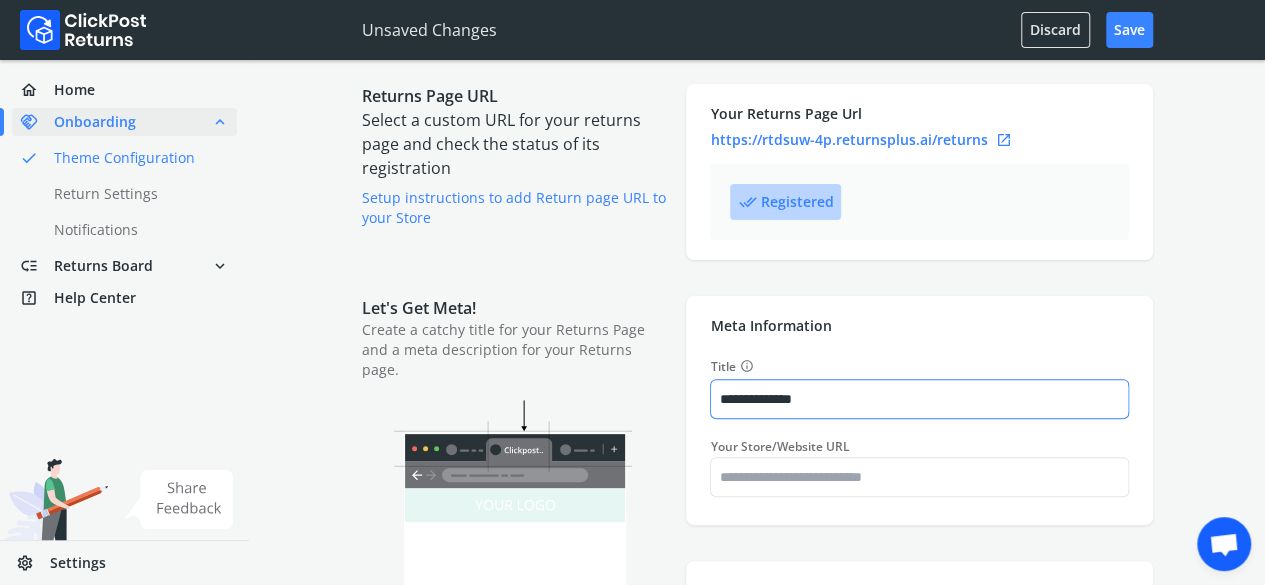 drag, startPoint x: 831, startPoint y: 391, endPoint x: 775, endPoint y: 393, distance: 56.0357 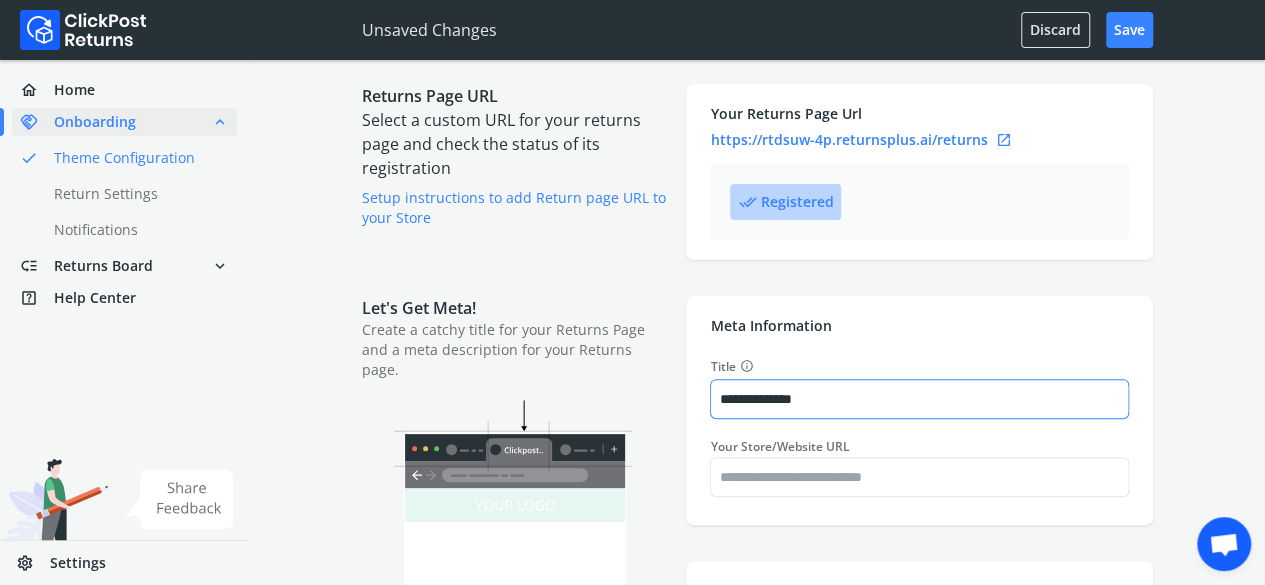click on "**********" at bounding box center [919, 399] 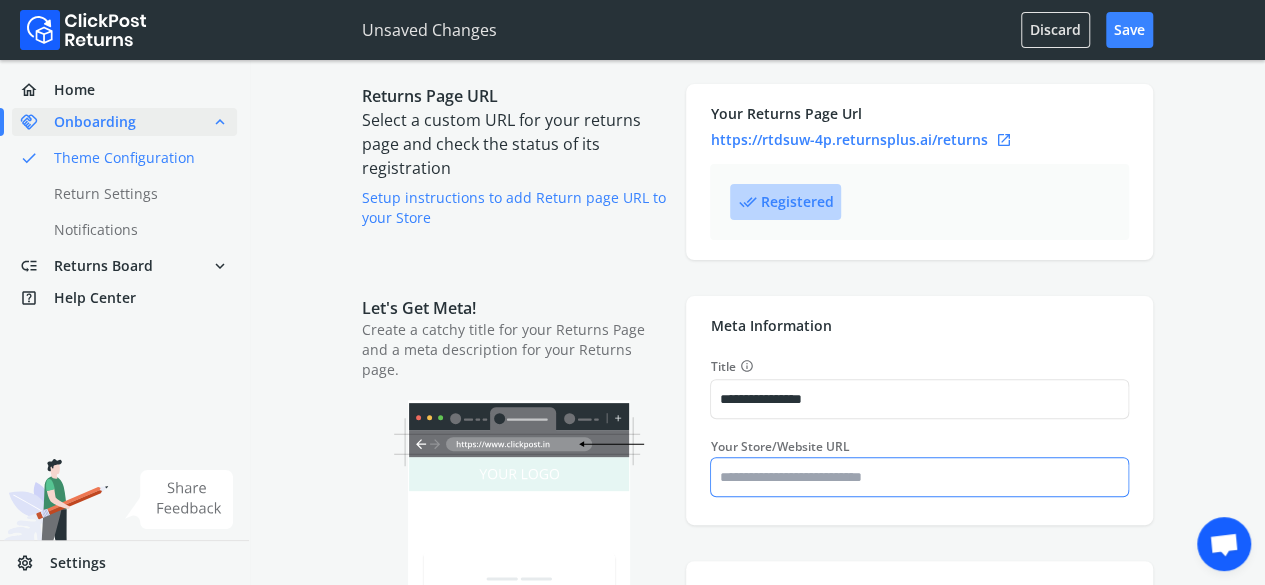 click on "Your Store/Website URL" at bounding box center (919, 477) 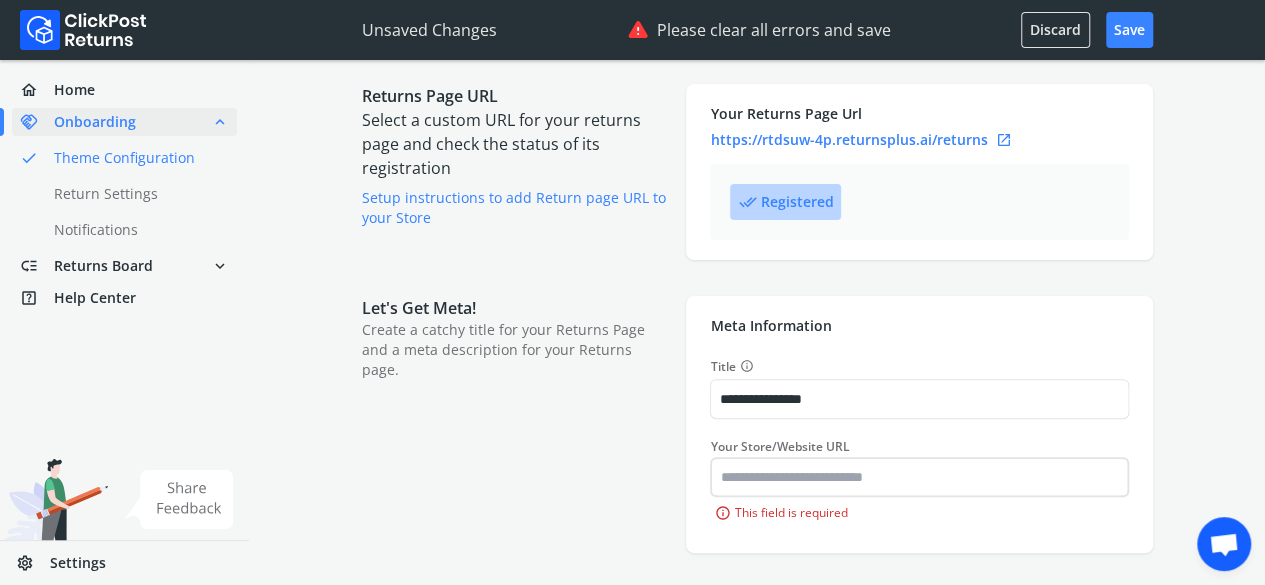 paste on "**********" 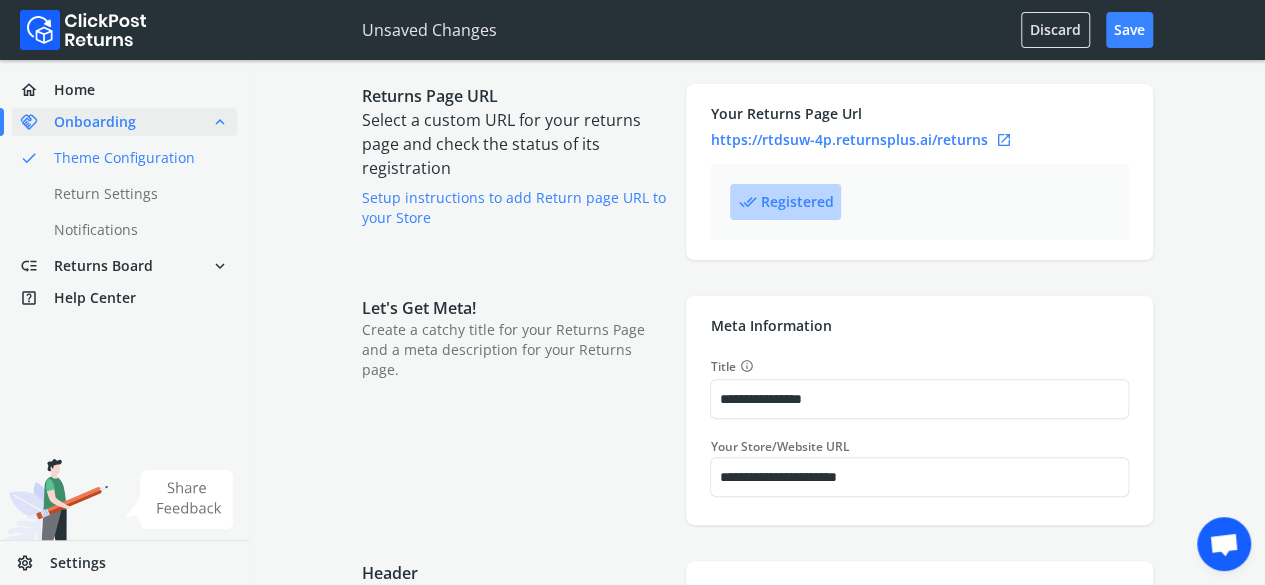 click on "**********" at bounding box center [757, 1998] 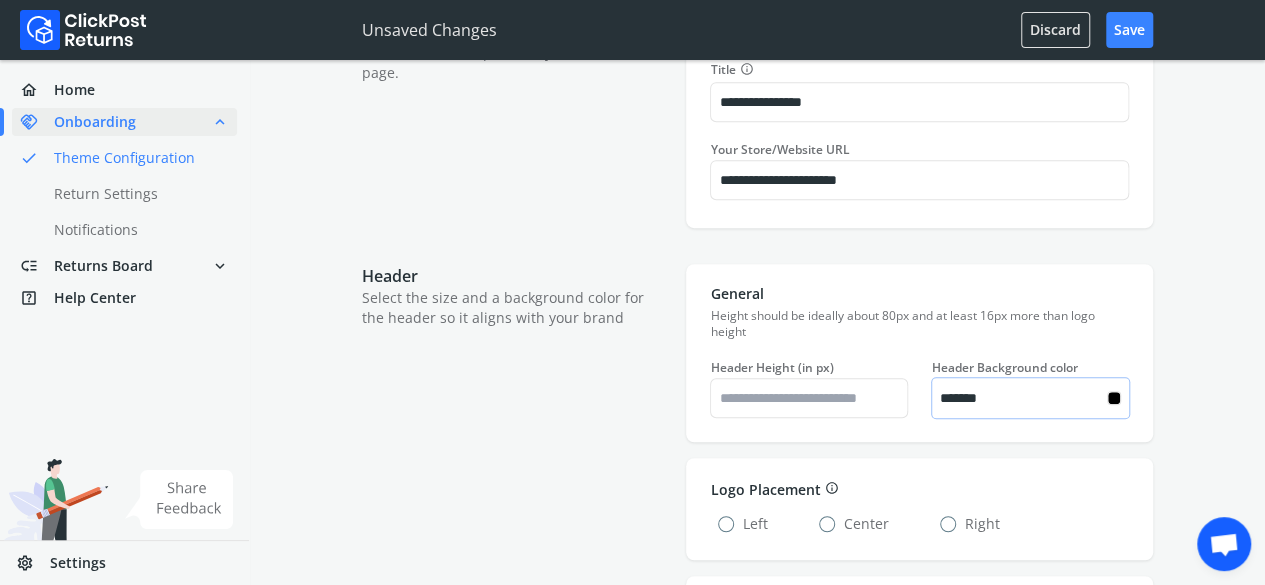 scroll, scrollTop: 400, scrollLeft: 0, axis: vertical 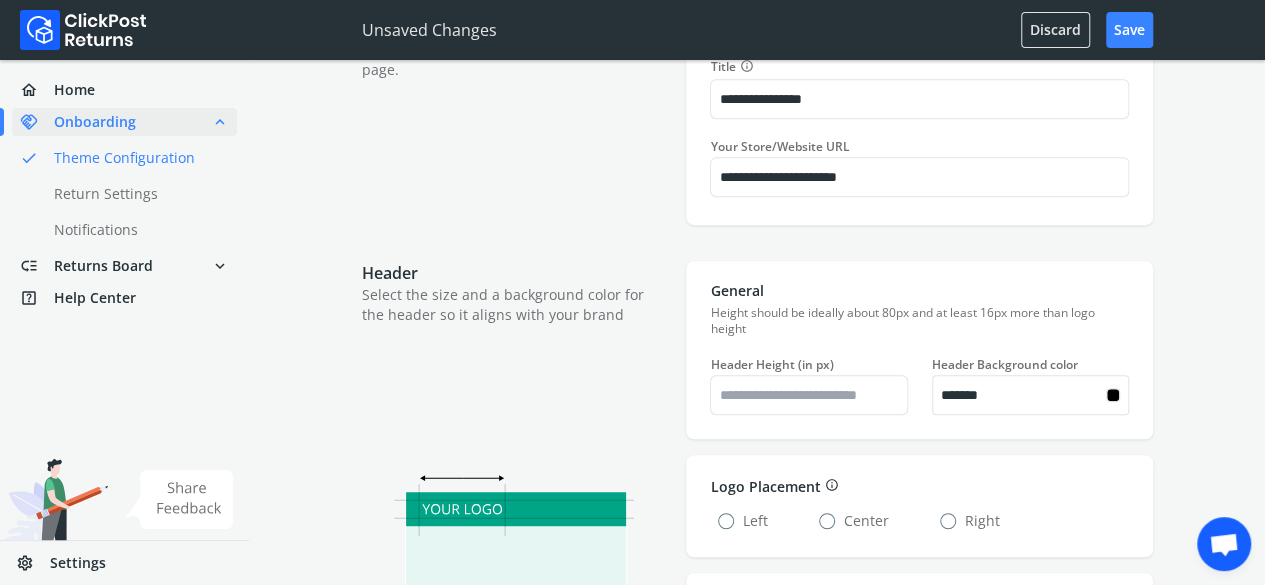 click on "Left" at bounding box center [742, 521] 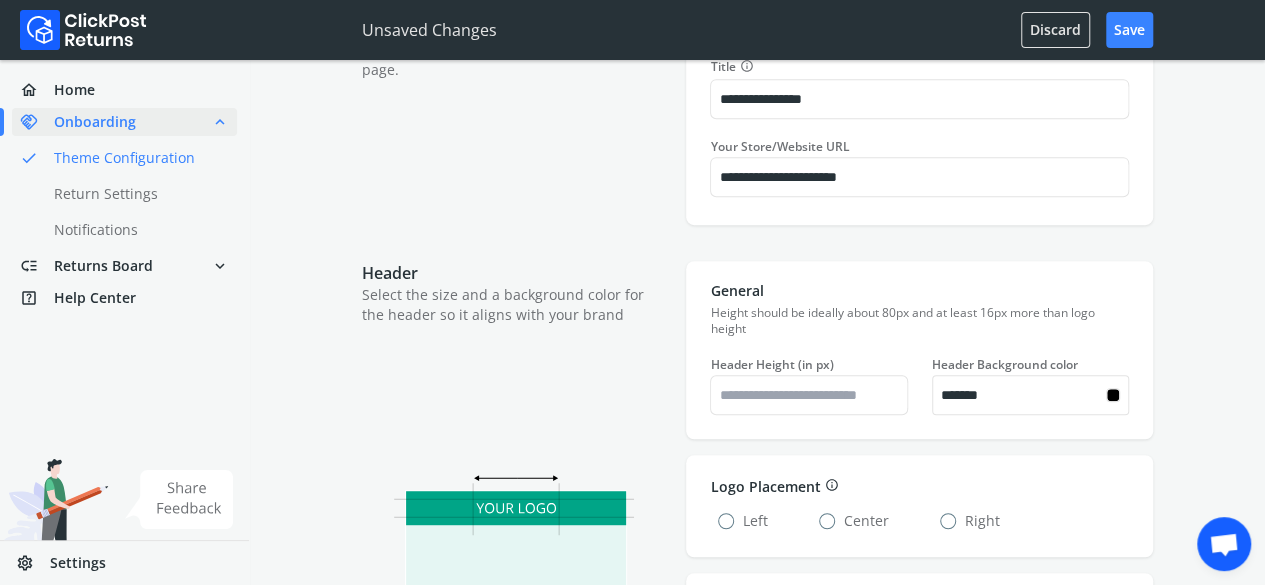 click on "Center" at bounding box center [853, 521] 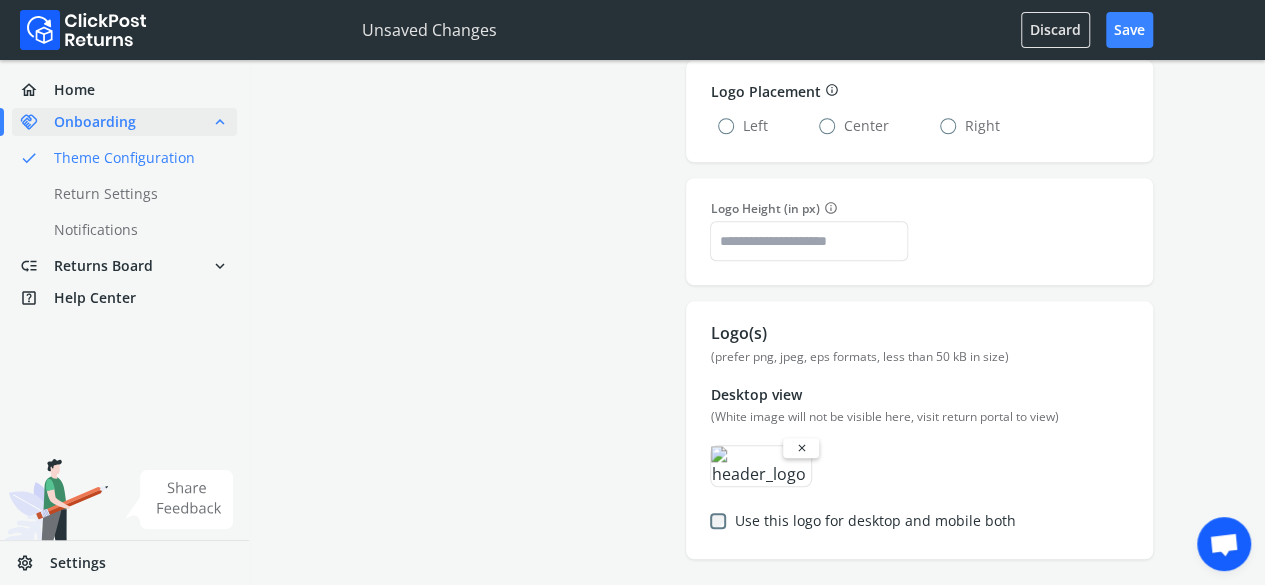 scroll, scrollTop: 800, scrollLeft: 0, axis: vertical 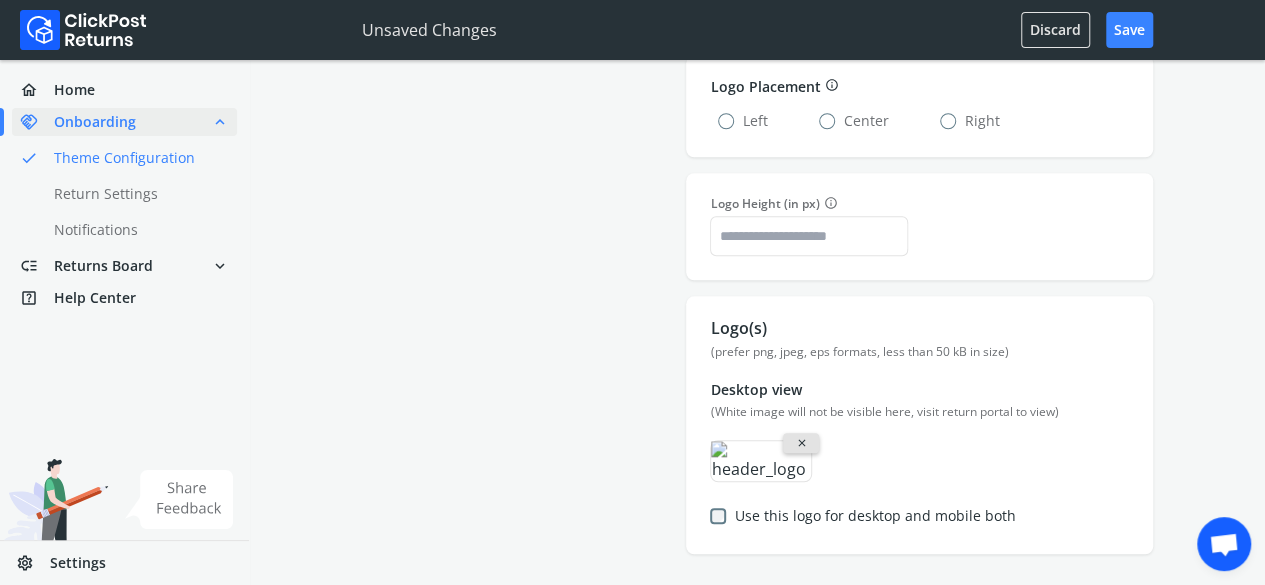 click on "close" at bounding box center [801, 443] 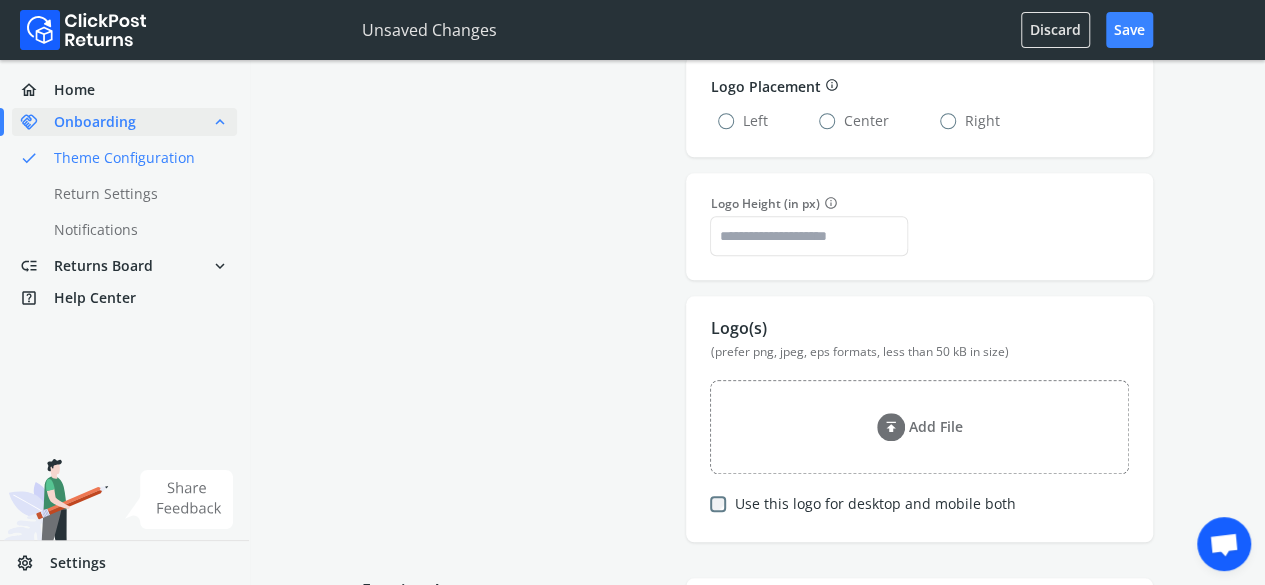 click on "Add File" at bounding box center (936, 427) 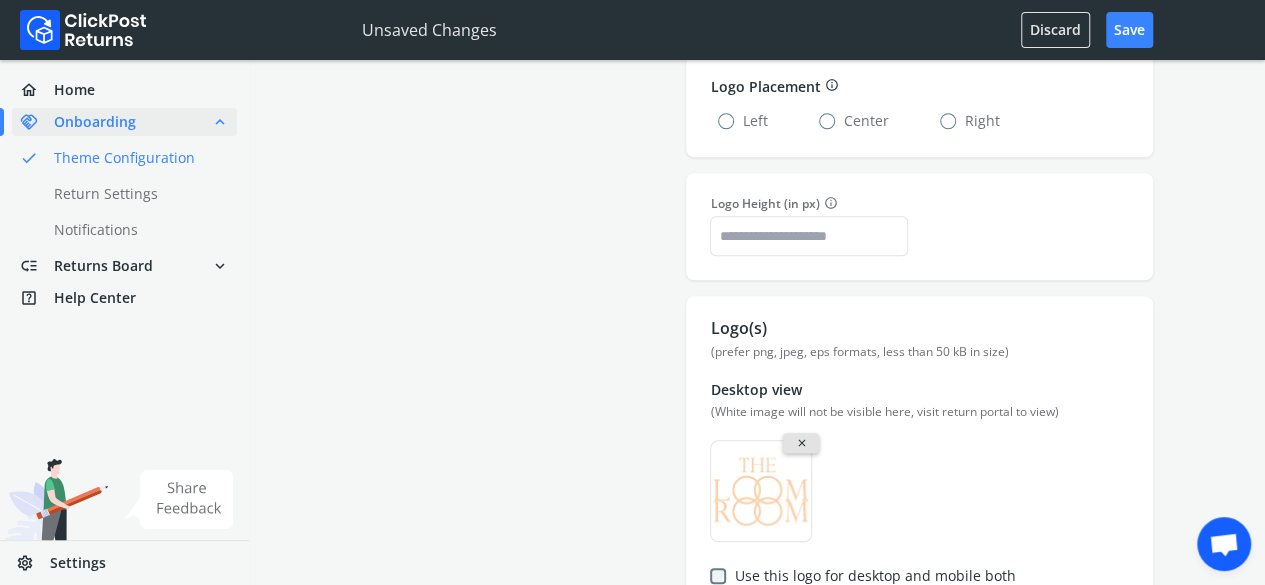 click on "close" at bounding box center [801, 443] 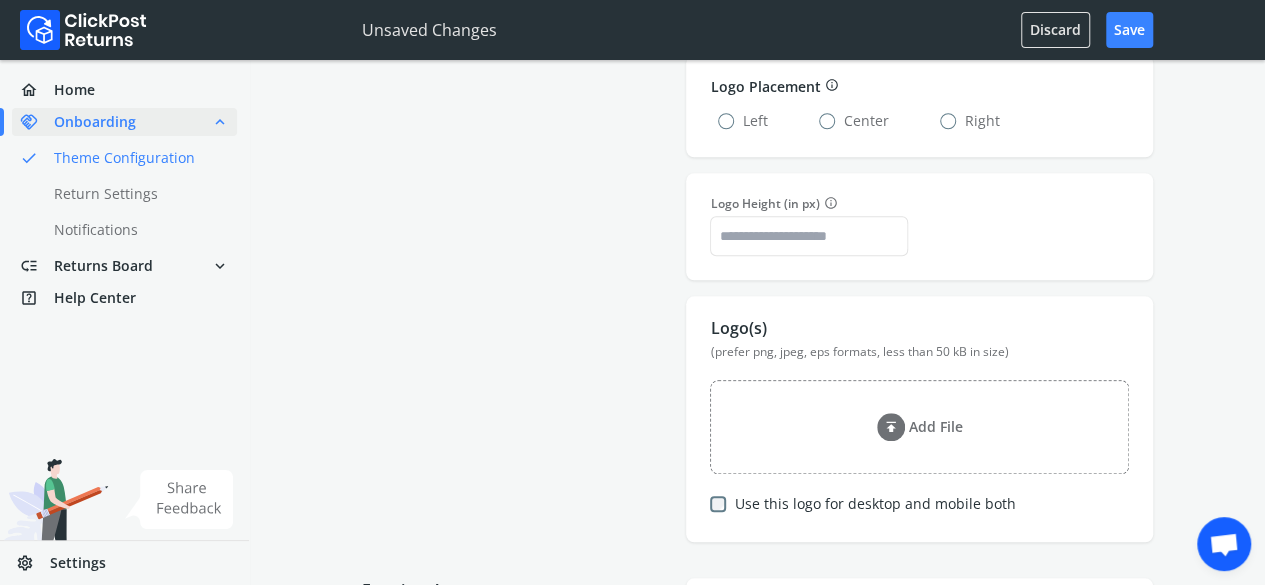 click on "Add File" at bounding box center (936, 427) 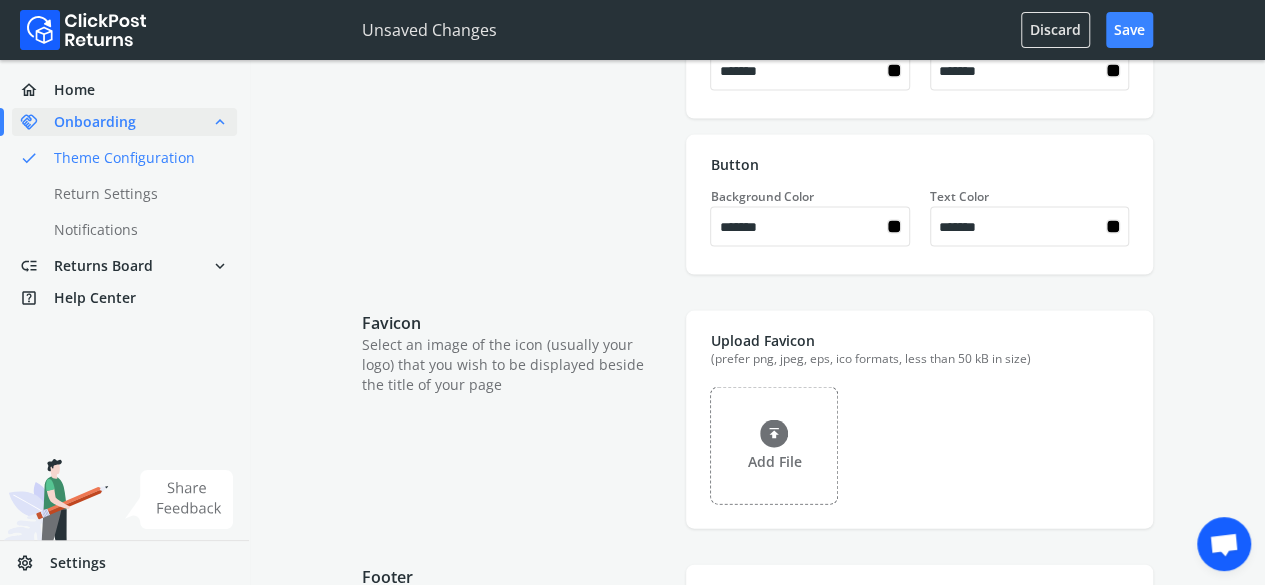 scroll, scrollTop: 2000, scrollLeft: 0, axis: vertical 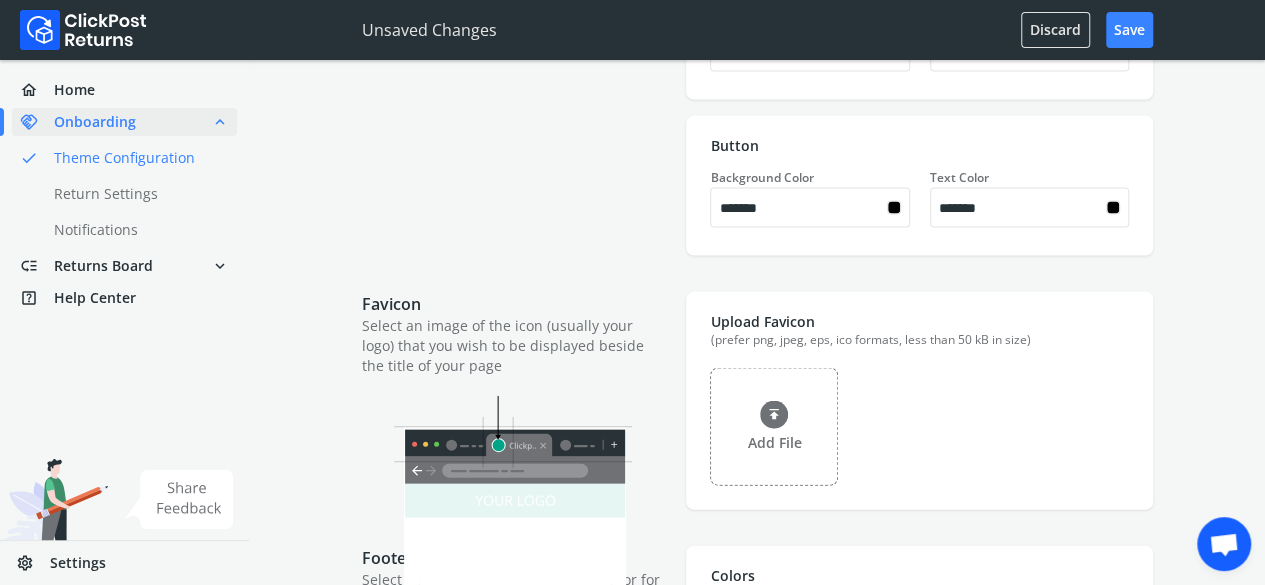 click at bounding box center (774, 415) 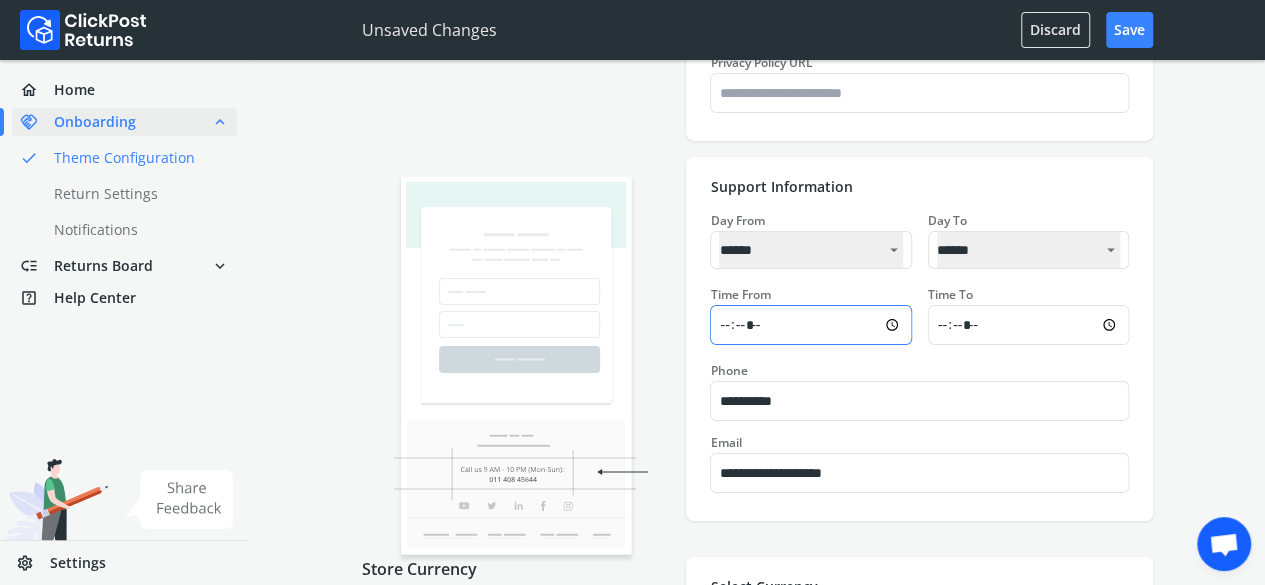 scroll, scrollTop: 3300, scrollLeft: 0, axis: vertical 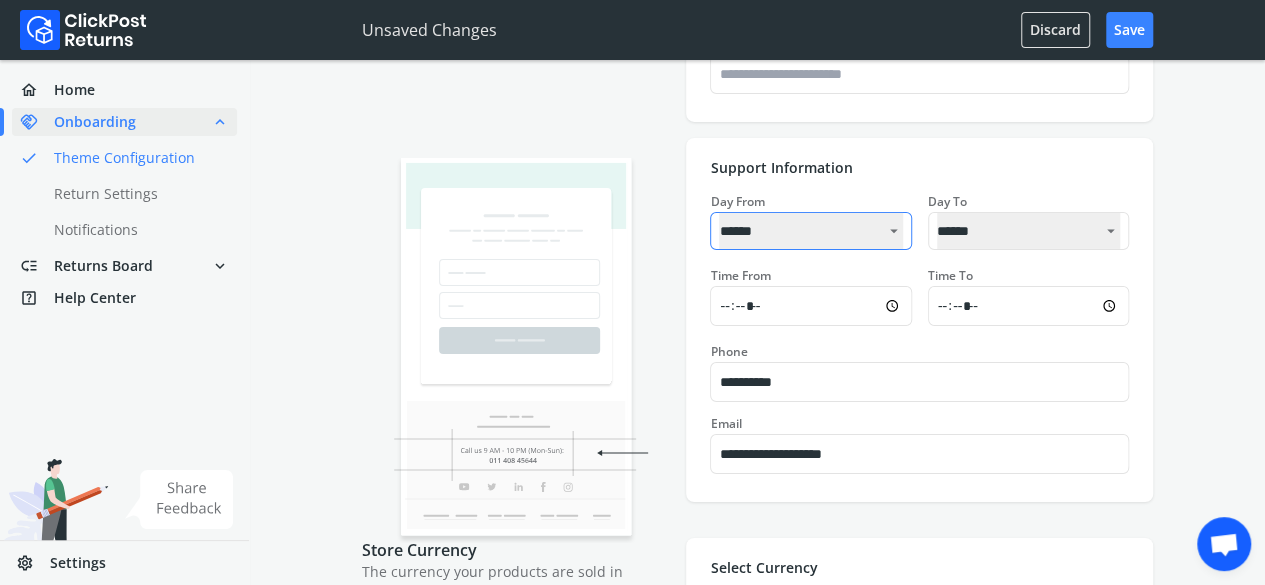click on "**********" at bounding box center (810, 231) 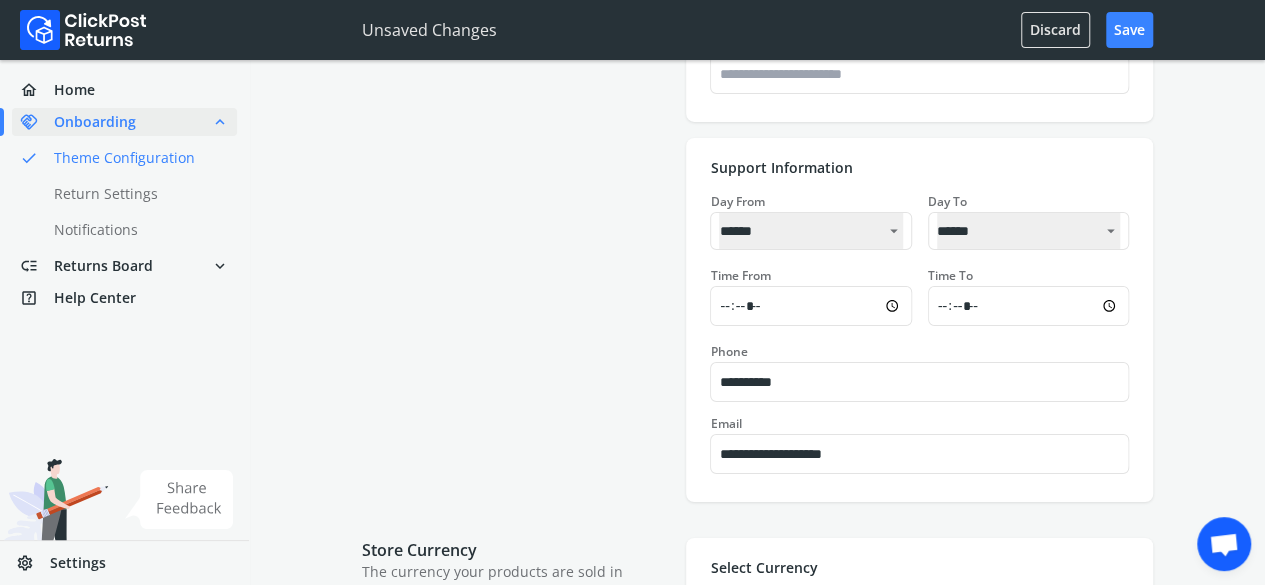 drag, startPoint x: 840, startPoint y: 387, endPoint x: 438, endPoint y: 361, distance: 402.8399 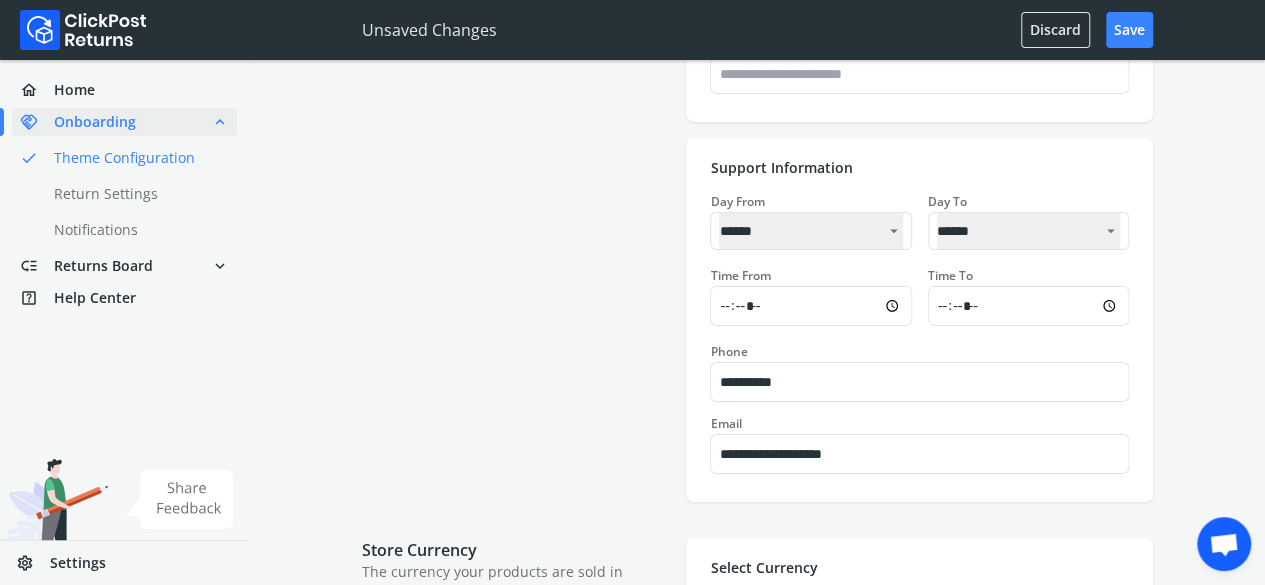 click on "**********" at bounding box center (757, 320) 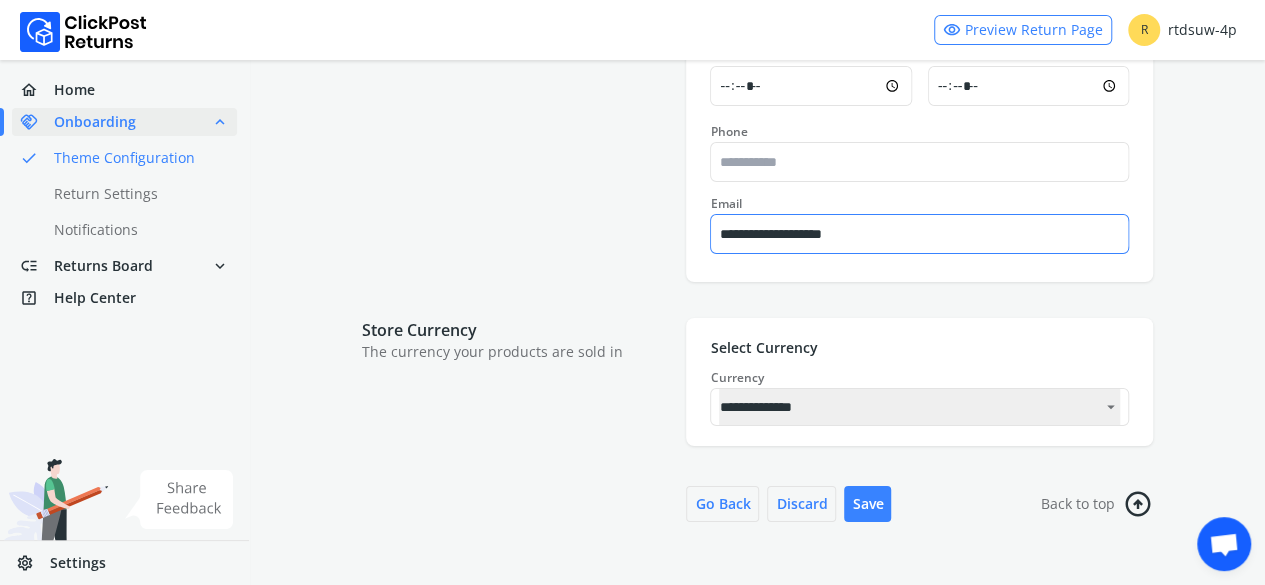 scroll, scrollTop: 3523, scrollLeft: 0, axis: vertical 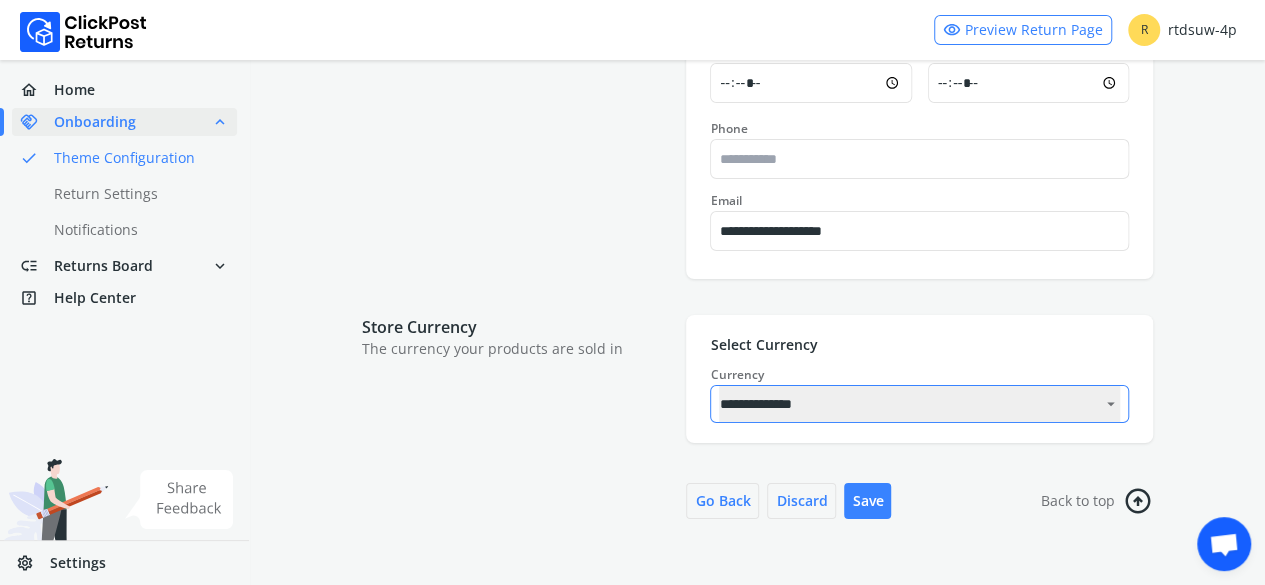 click on "**********" at bounding box center [919, 404] 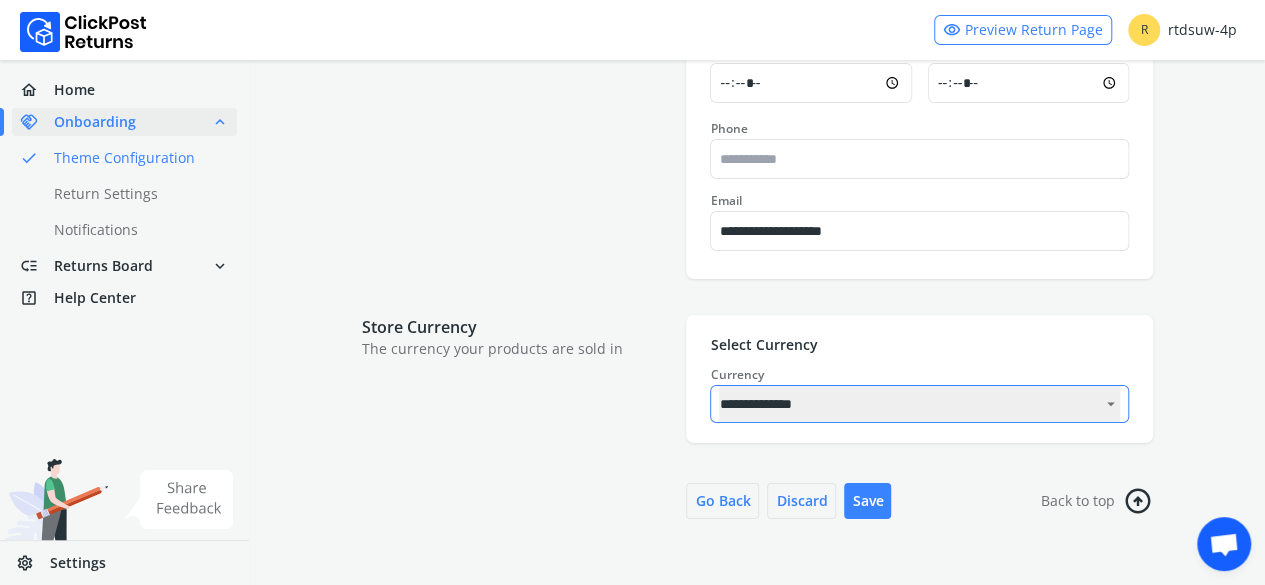 click on "**********" at bounding box center (919, 404) 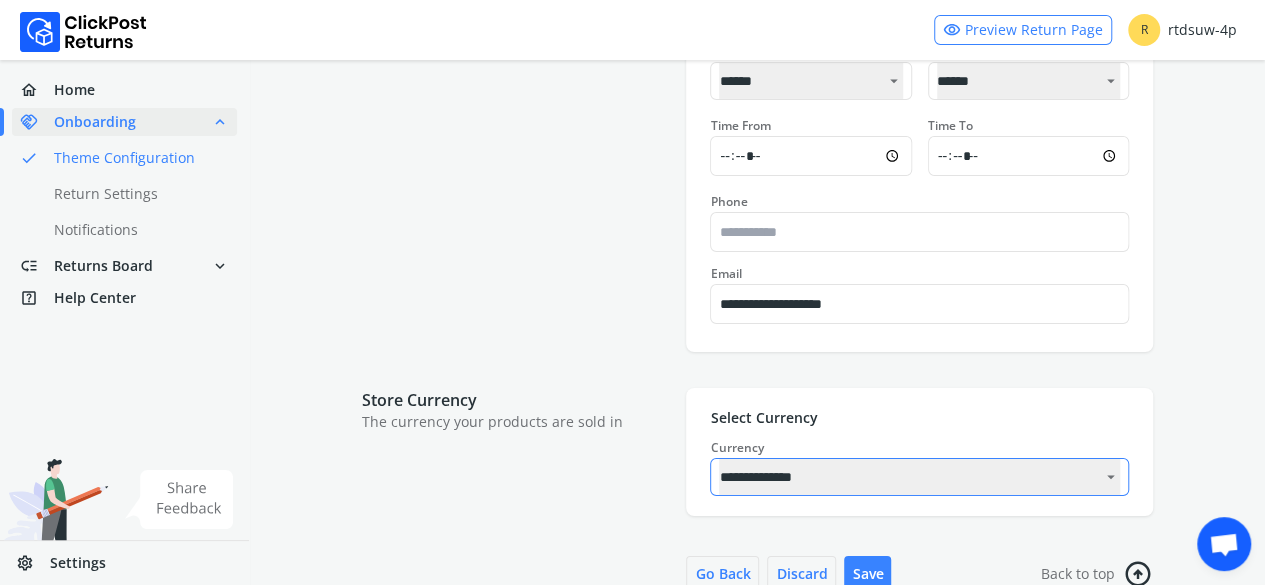 scroll, scrollTop: 3423, scrollLeft: 0, axis: vertical 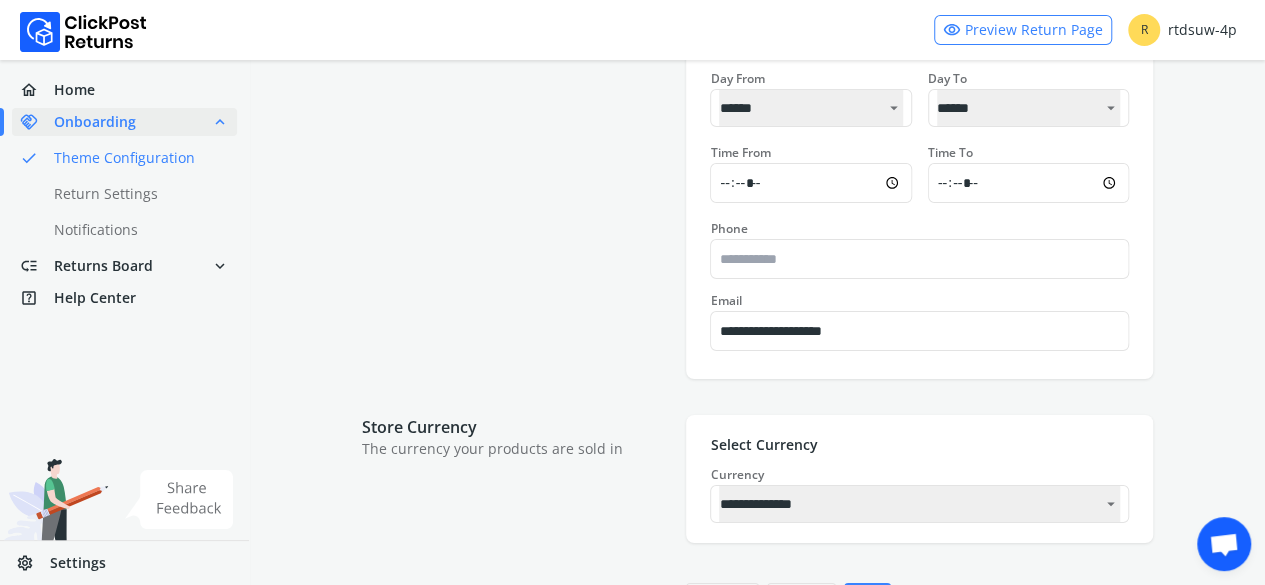 drag, startPoint x: 872, startPoint y: 331, endPoint x: 639, endPoint y: 301, distance: 234.92339 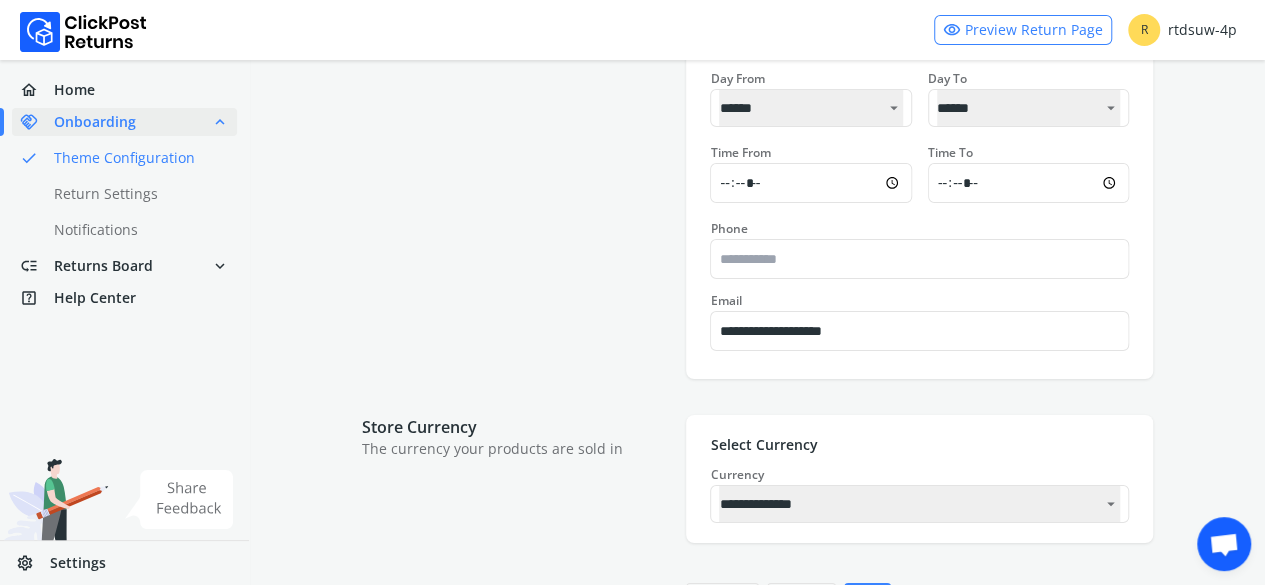 click on "**********" at bounding box center [757, 197] 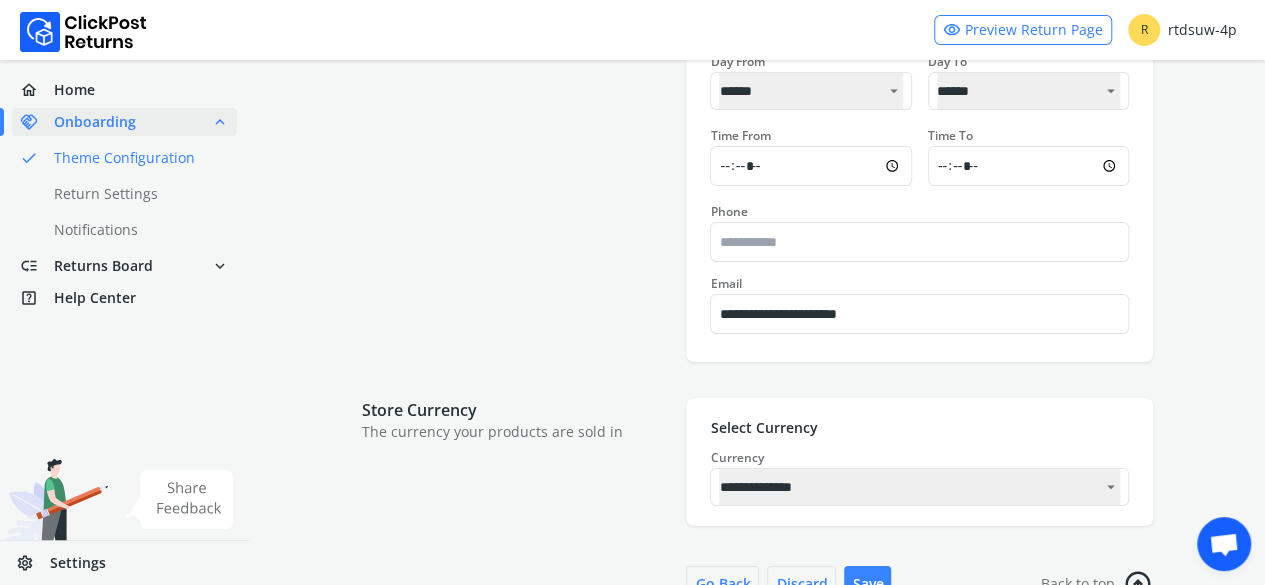 scroll, scrollTop: 3511, scrollLeft: 0, axis: vertical 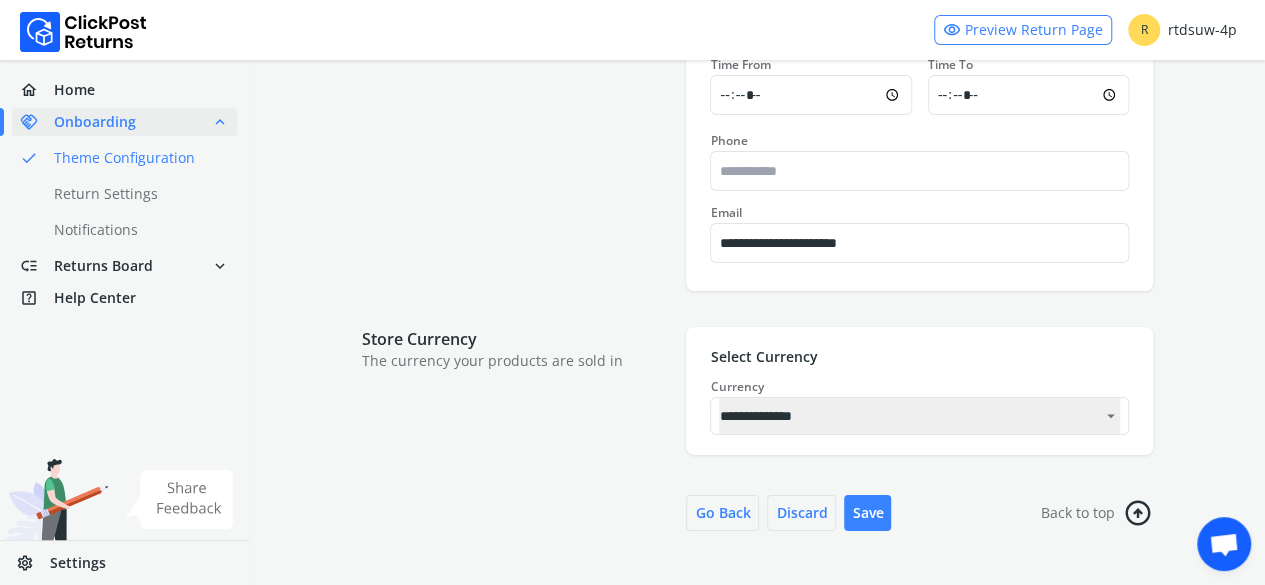 click on "**********" at bounding box center (757, -1424) 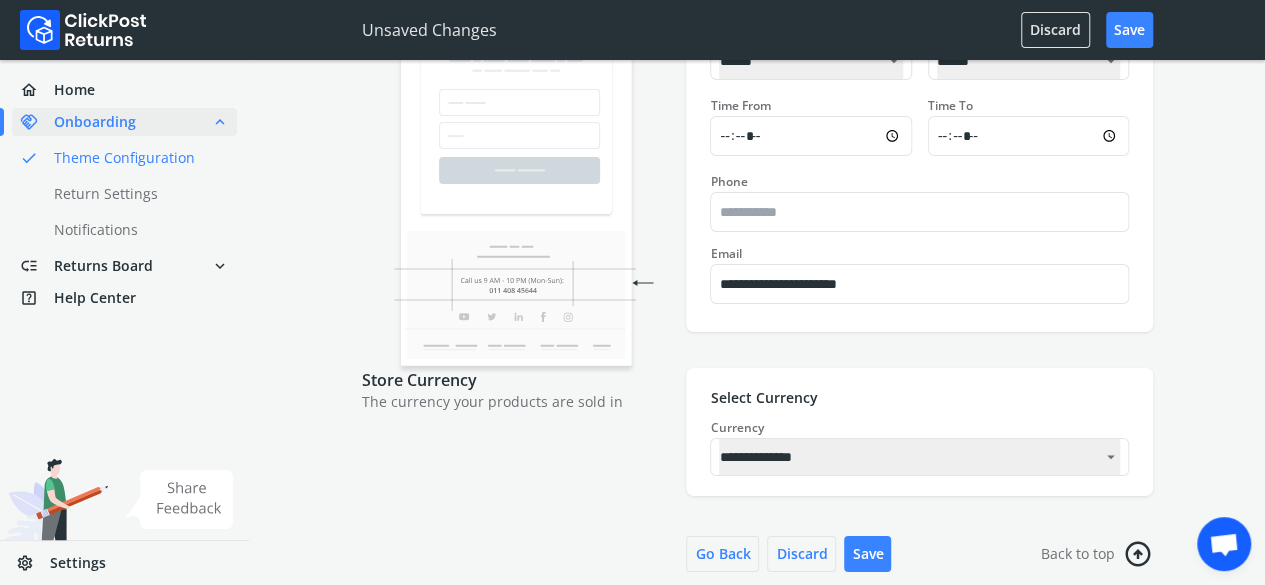 scroll, scrollTop: 3523, scrollLeft: 0, axis: vertical 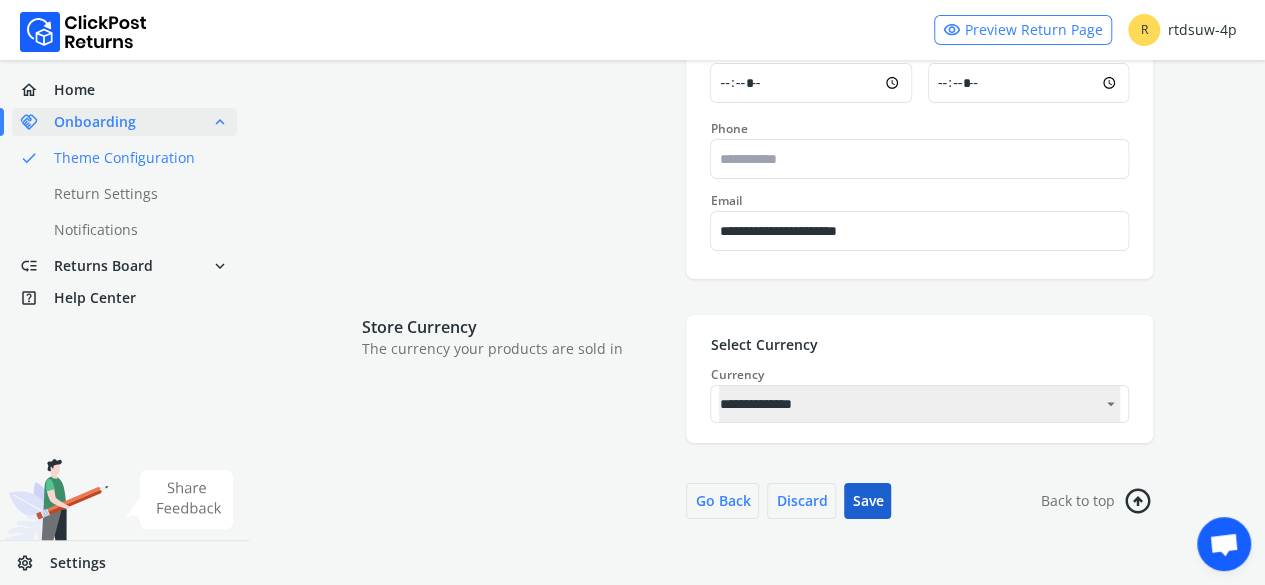 click on "Save" at bounding box center (867, 501) 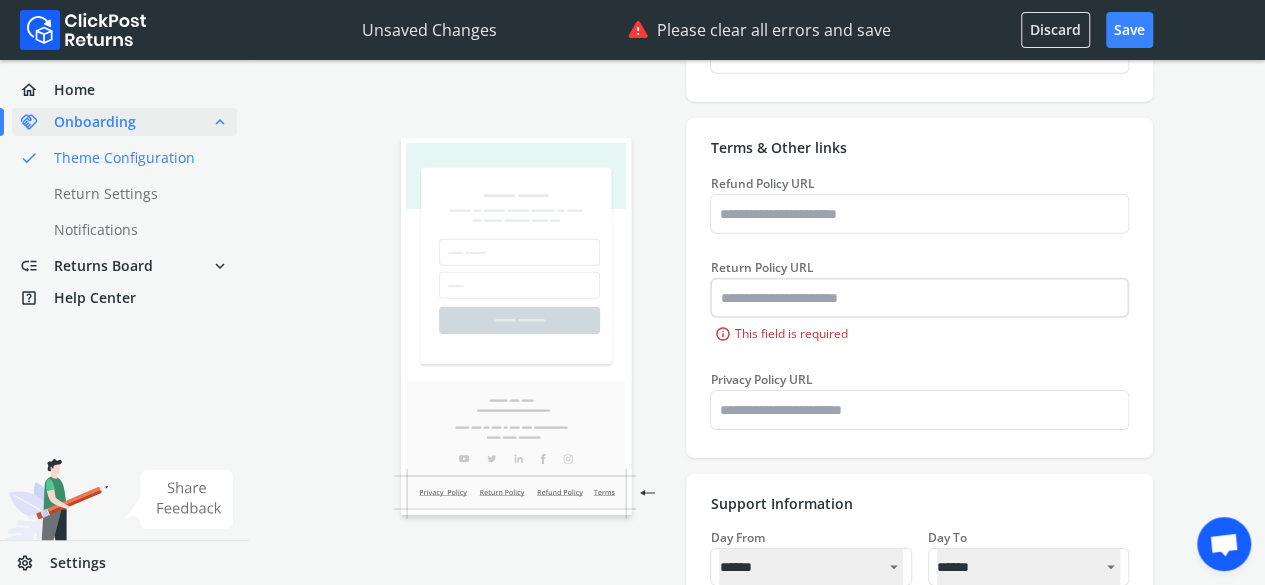paste on "**********" 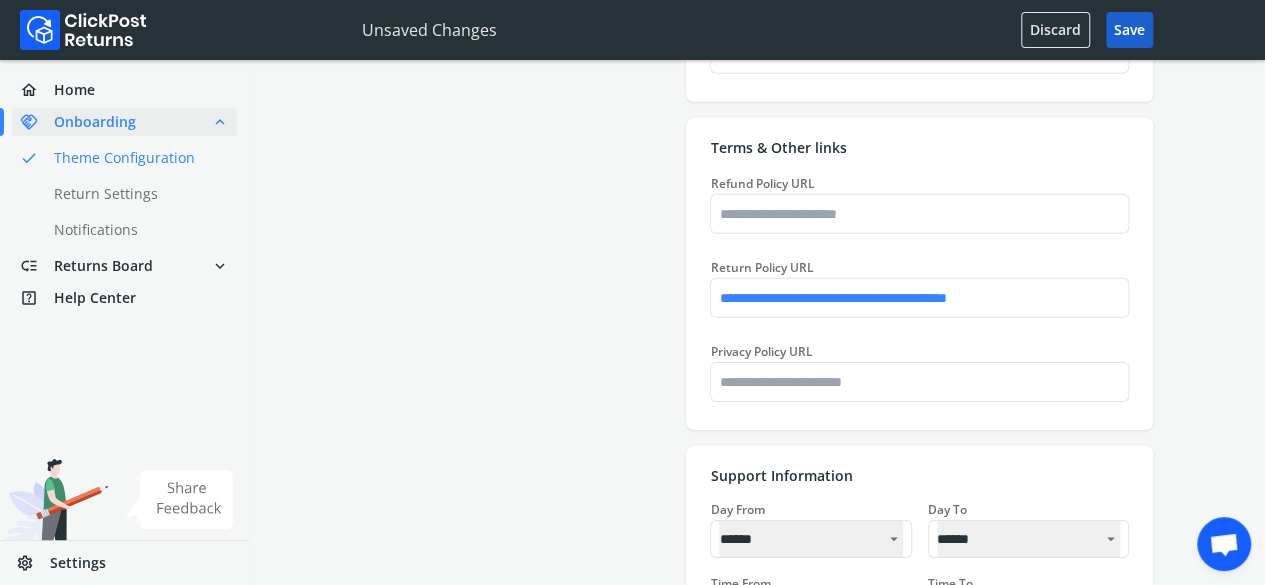 click on "Save" at bounding box center (1129, 30) 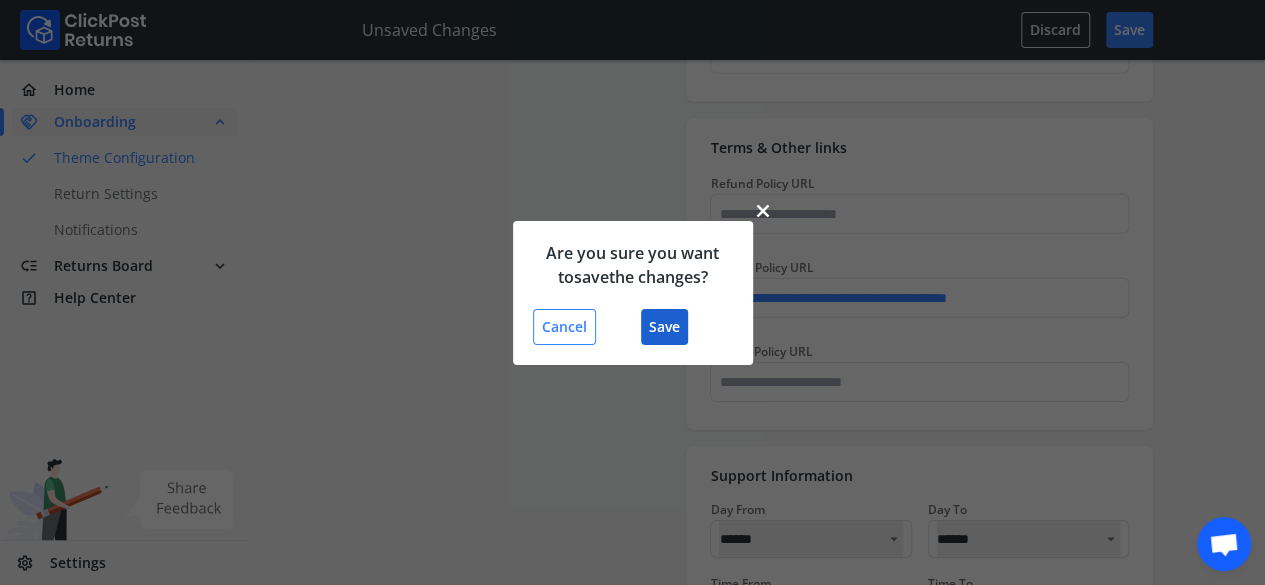 click on "Save" at bounding box center (664, 327) 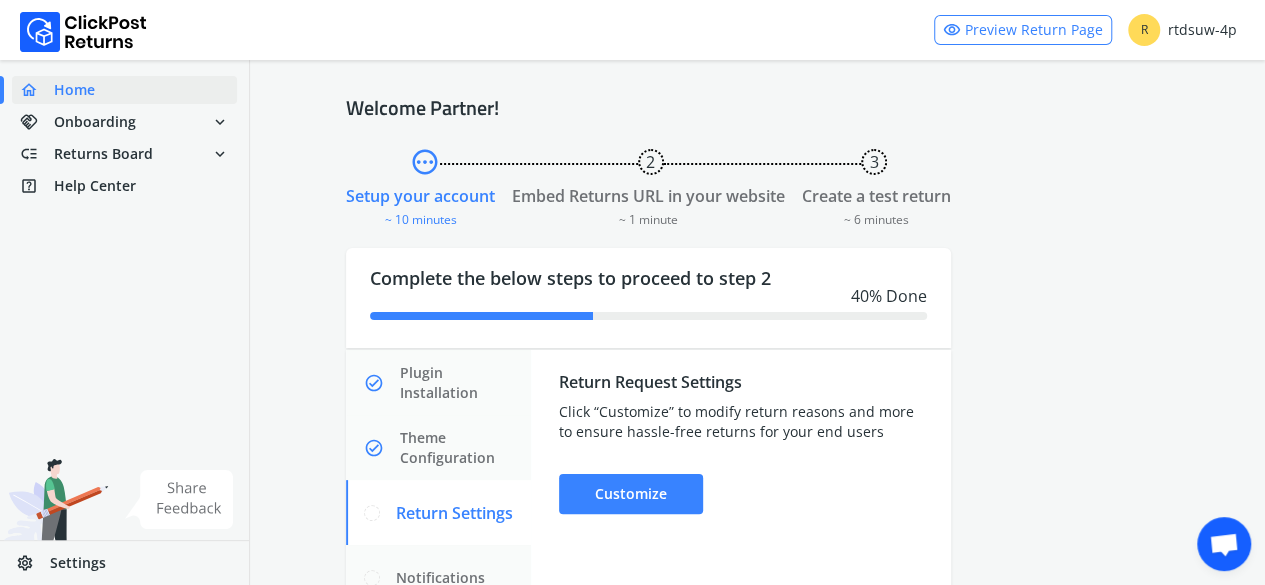 scroll, scrollTop: 76, scrollLeft: 0, axis: vertical 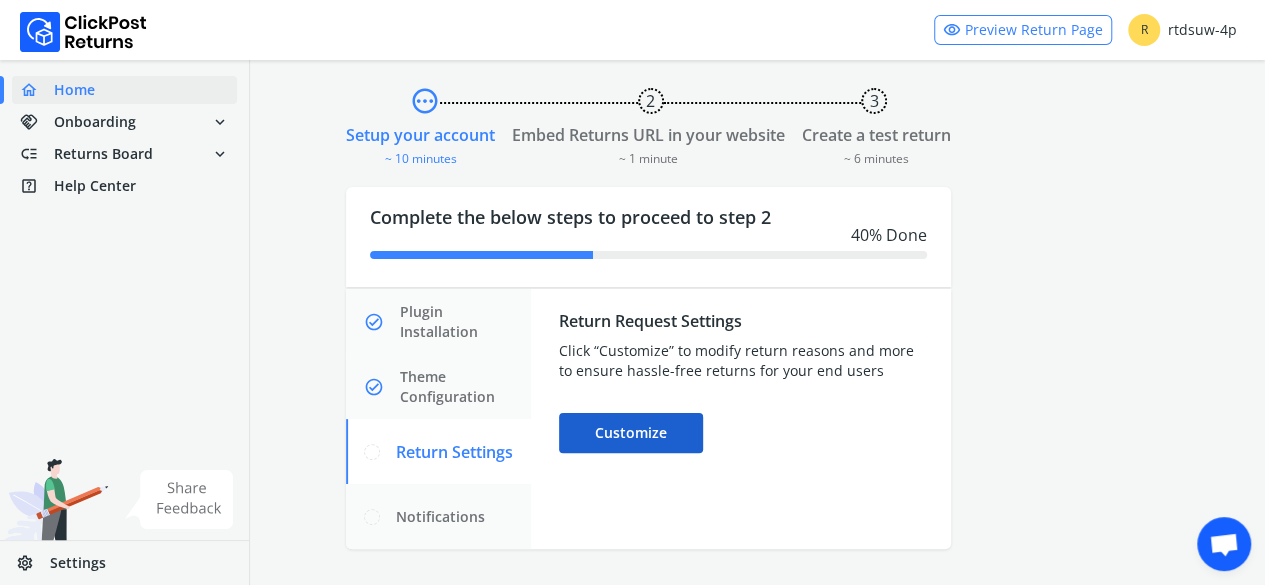 click on "Customize" at bounding box center (631, 433) 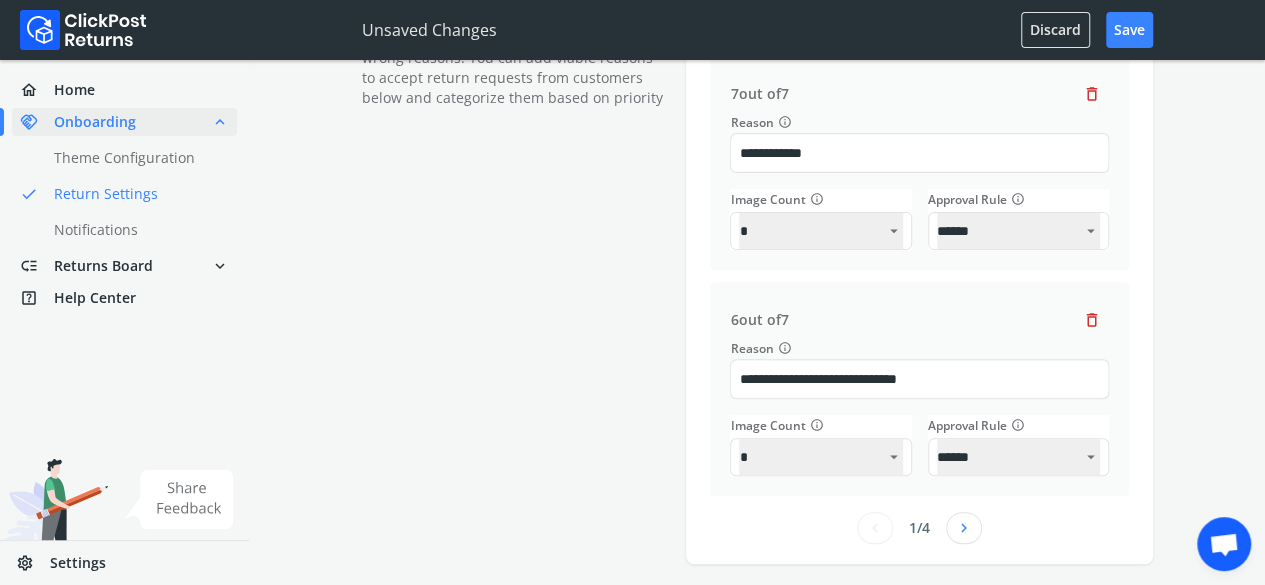 scroll, scrollTop: 300, scrollLeft: 0, axis: vertical 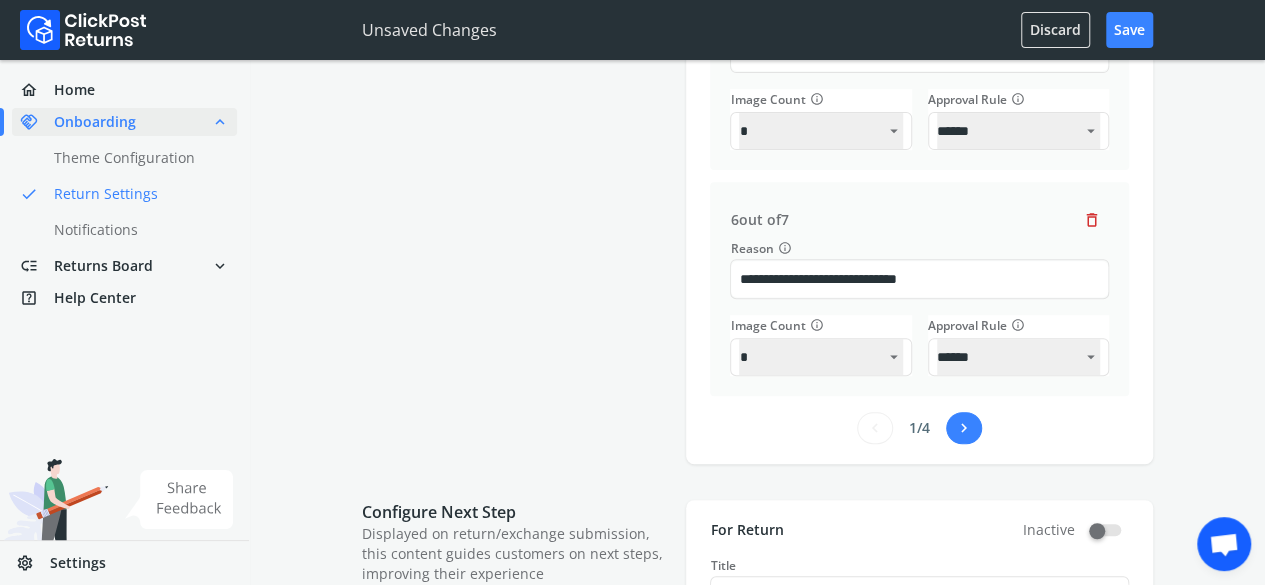 click on "chevron_right" at bounding box center [964, 428] 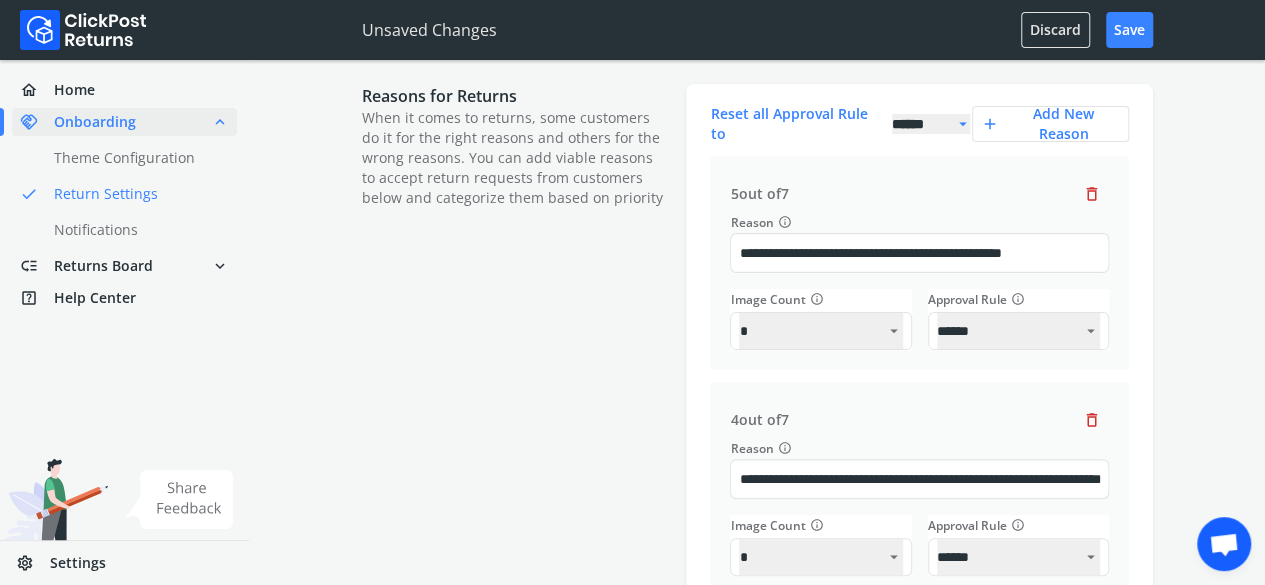 scroll, scrollTop: 200, scrollLeft: 0, axis: vertical 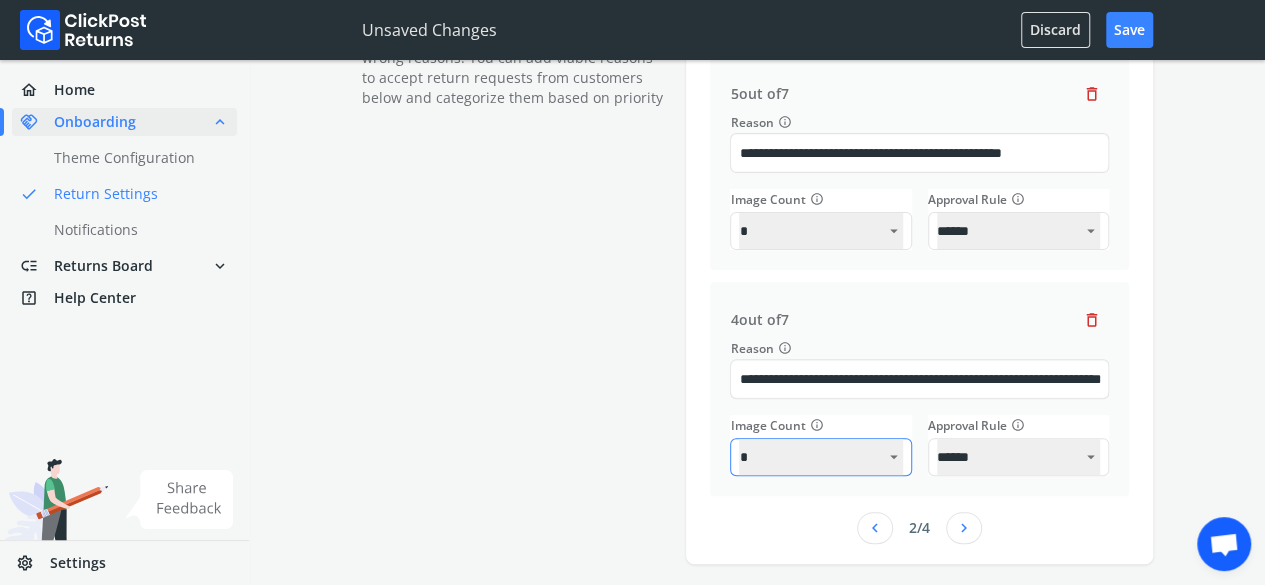 click on "* * * *" at bounding box center [820, 457] 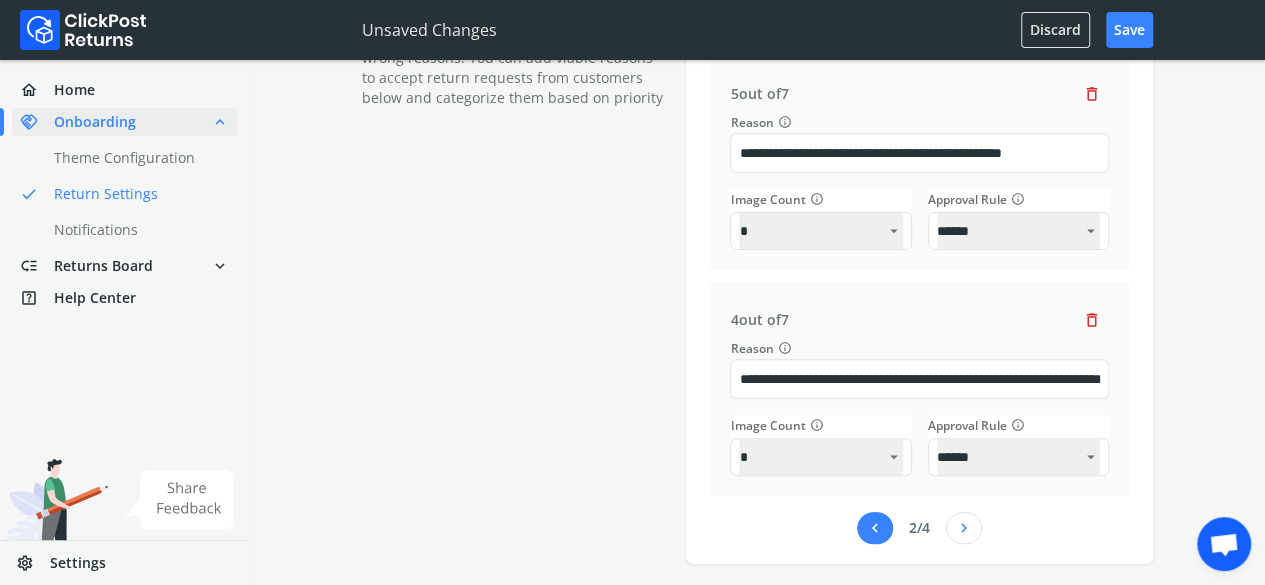 click on "chevron_left" at bounding box center (875, 528) 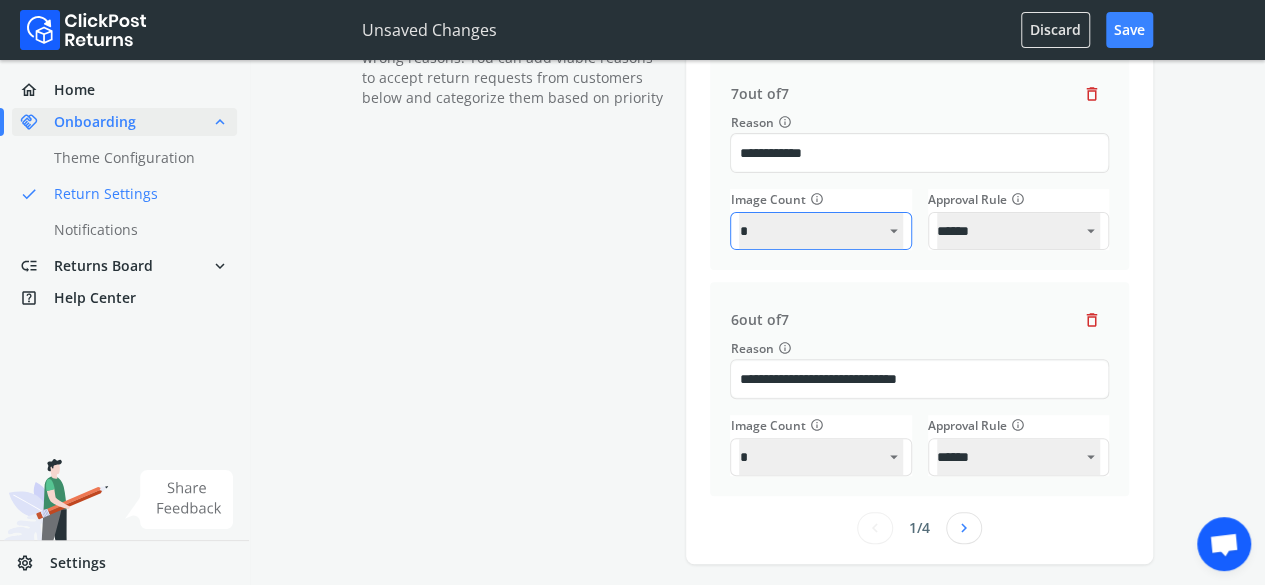 click on "* * * *" at bounding box center (820, 231) 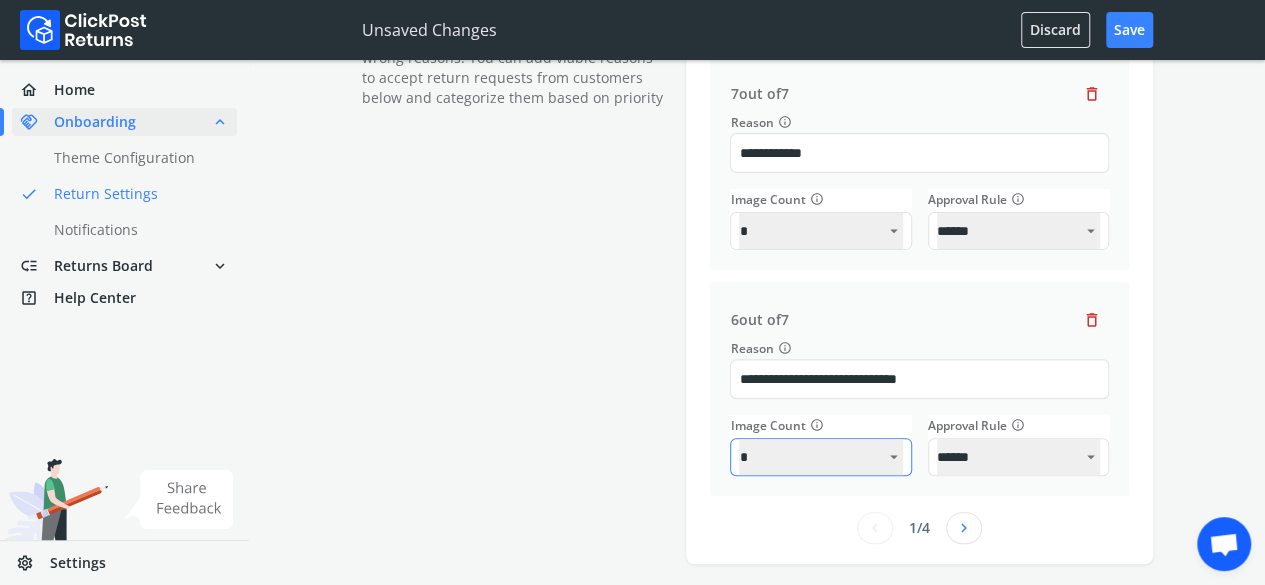 click on "* * * *" at bounding box center [820, 457] 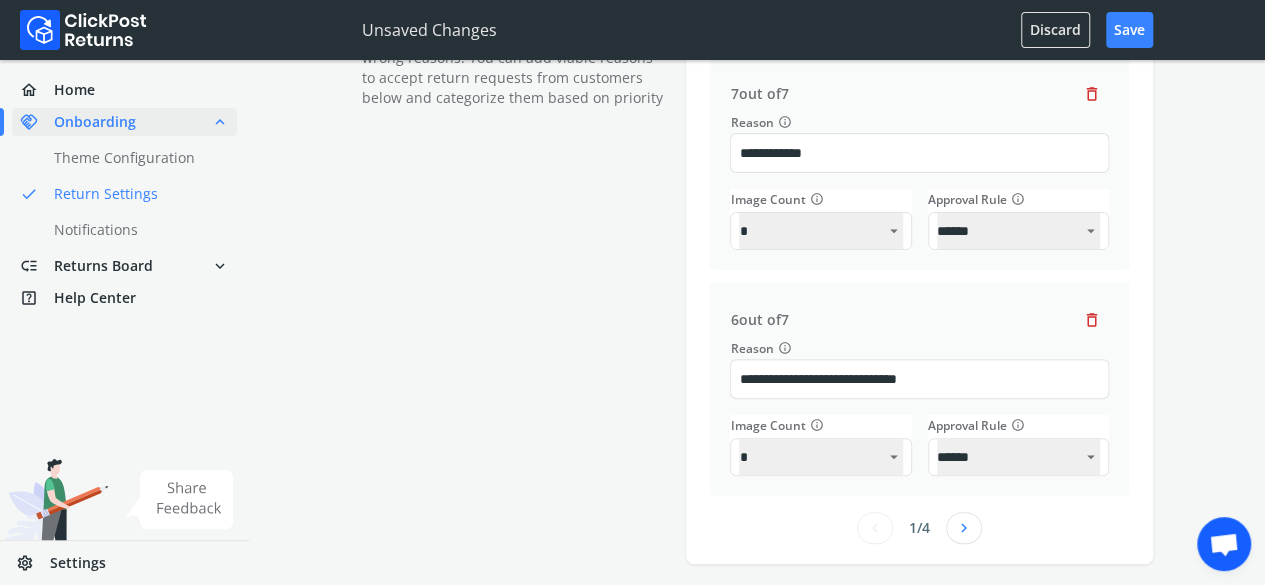 click on "**********" at bounding box center [919, 389] 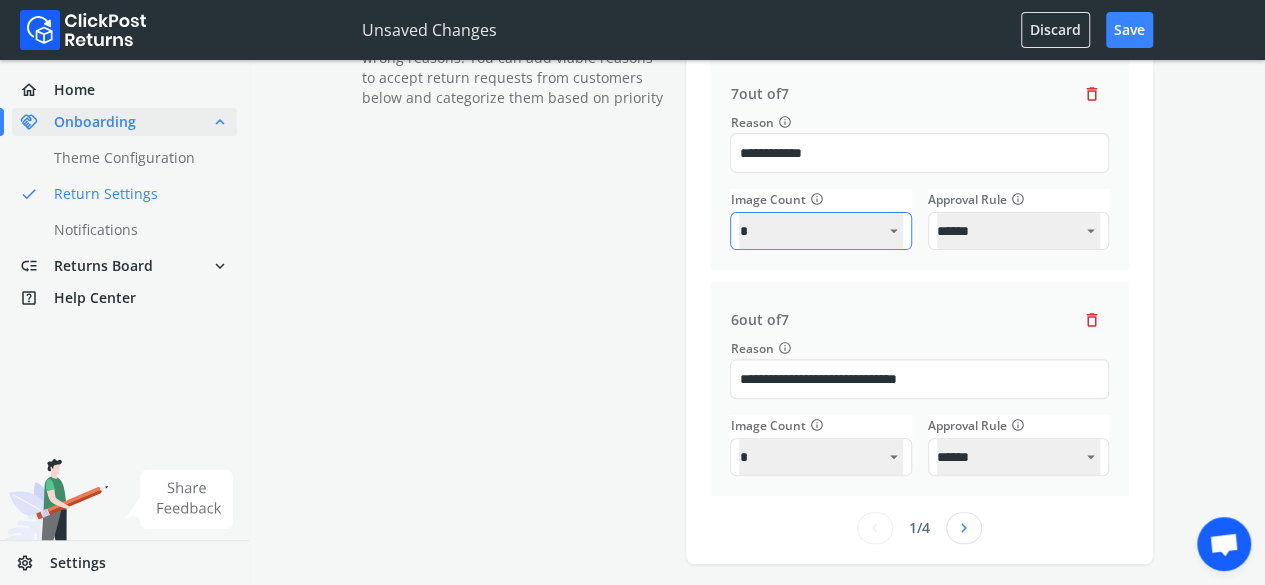 click on "* * * *" at bounding box center [820, 231] 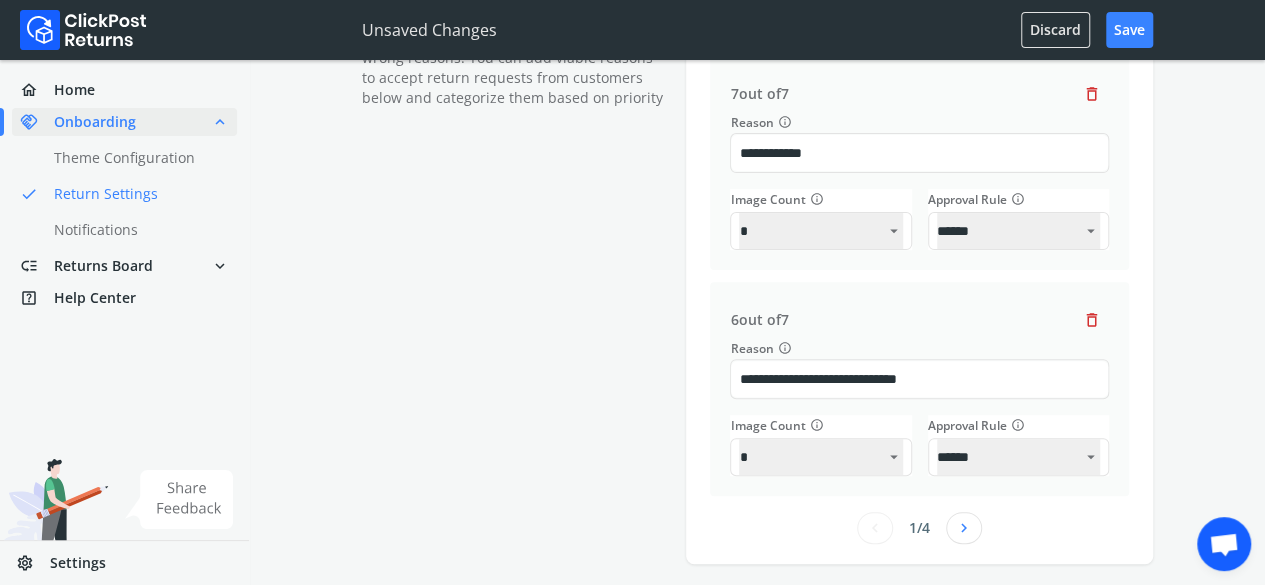 click on "Image Count info" at bounding box center (820, 425) 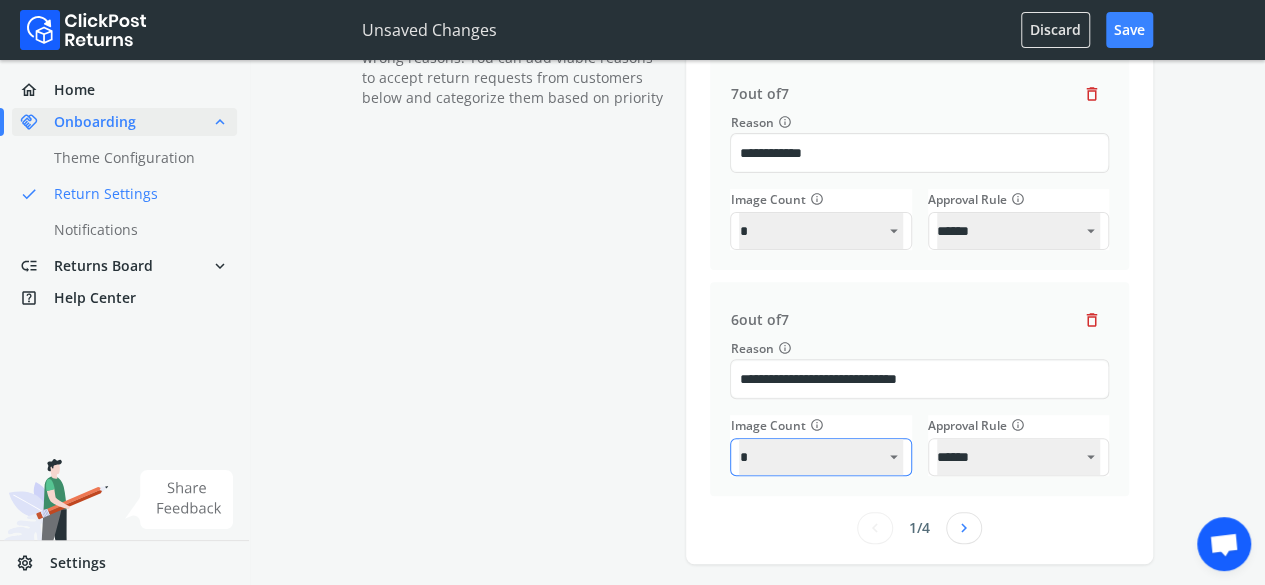 click on "* * * *" at bounding box center (820, 457) 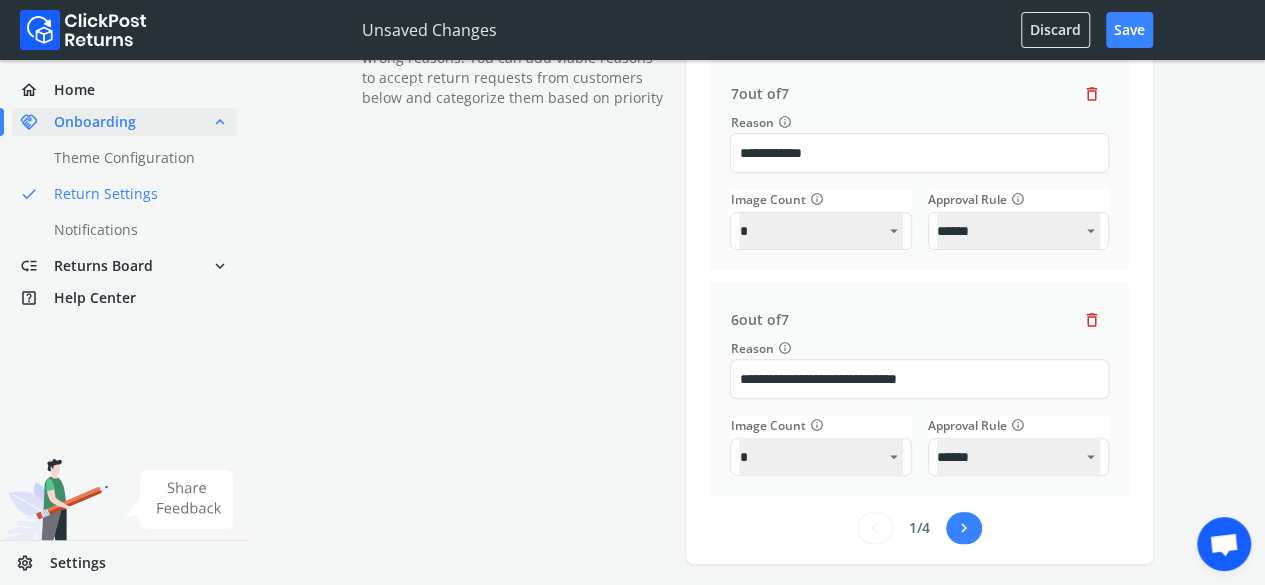 click on "chevron_right" at bounding box center [964, 528] 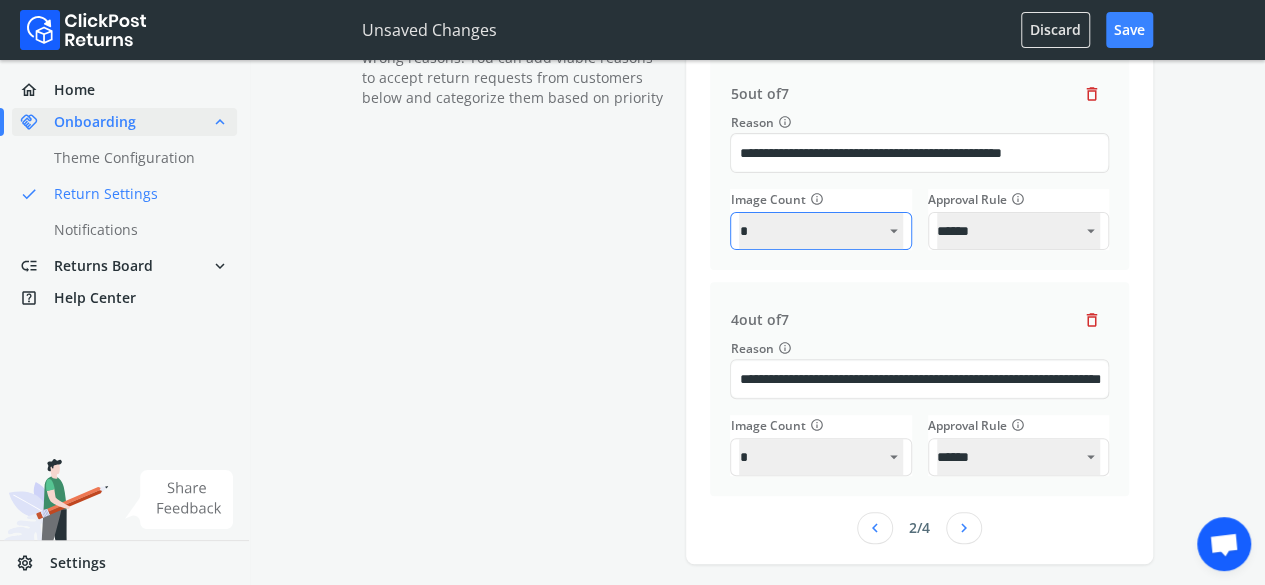 click on "* * * *" at bounding box center [820, 231] 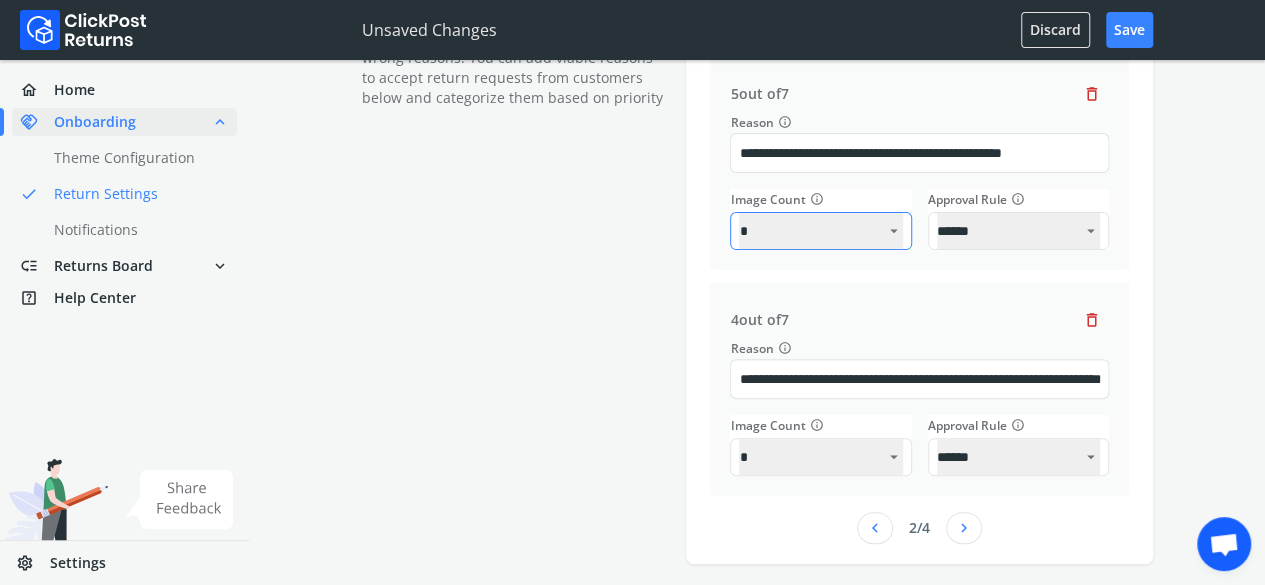 click on "* * * *" at bounding box center (820, 231) 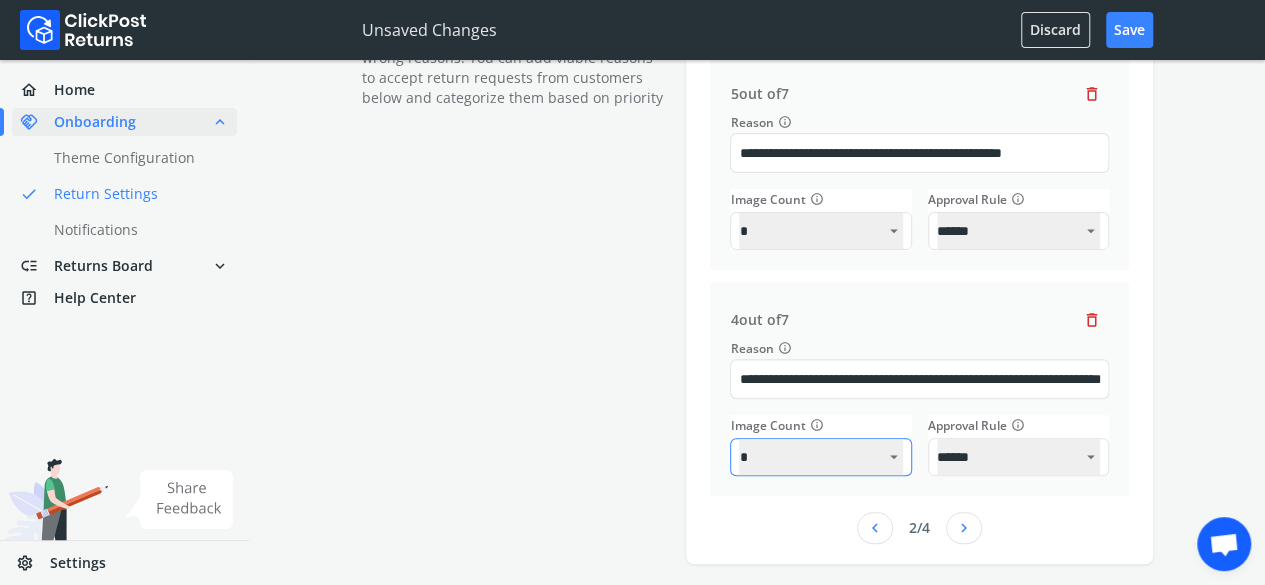 click on "* * * *" at bounding box center [820, 457] 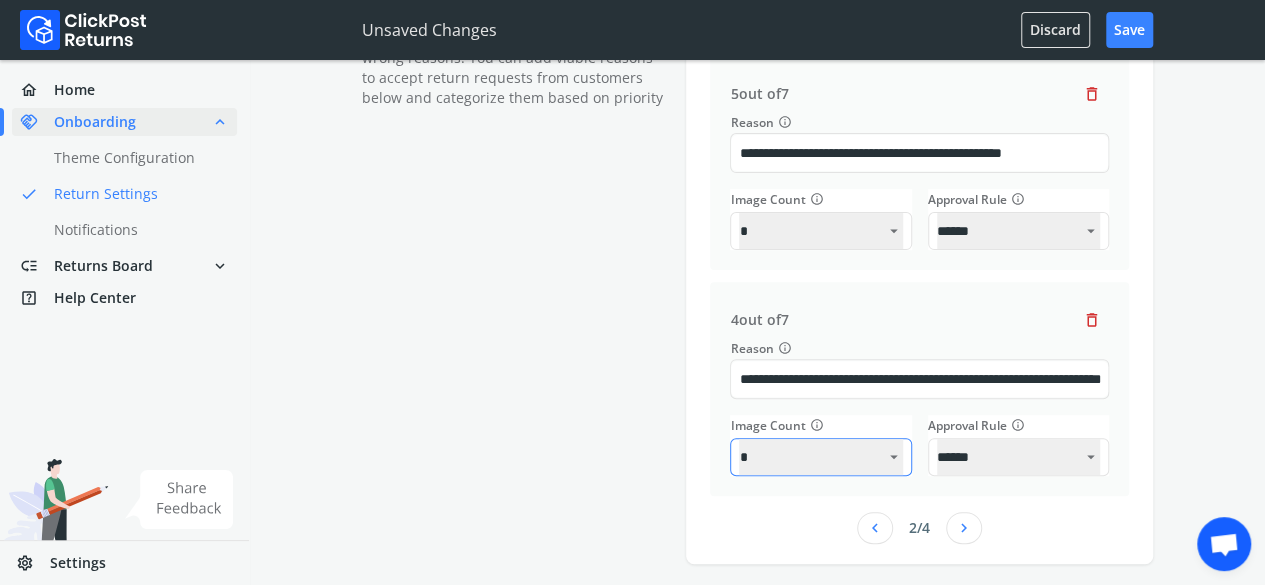 click on "* * * *" at bounding box center (820, 457) 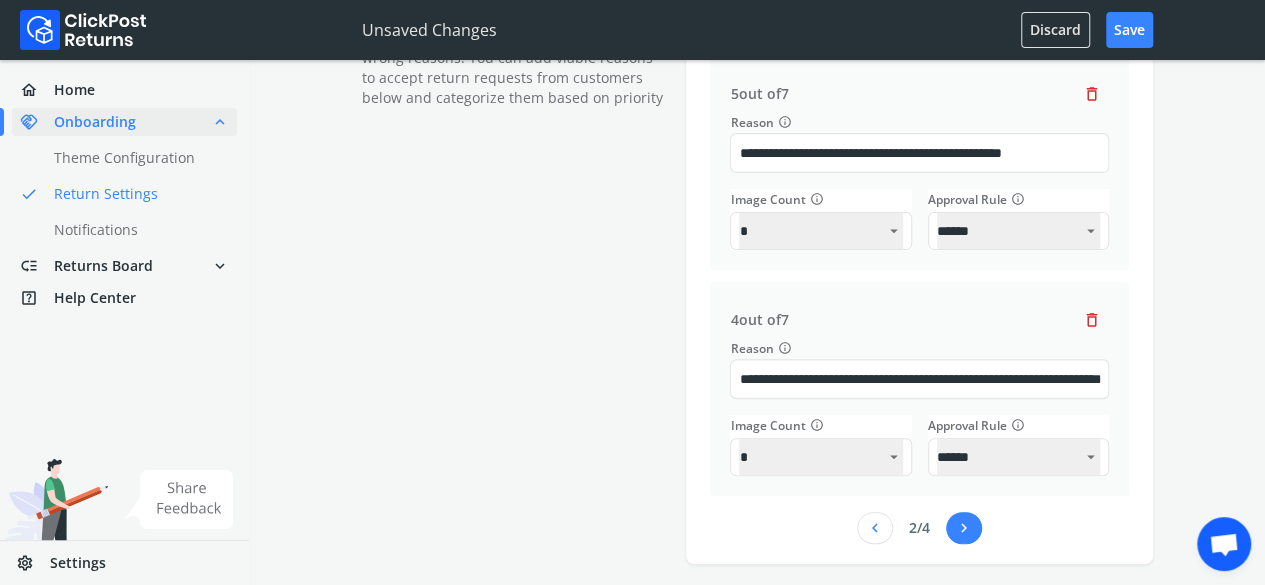 click on "chevron_right" at bounding box center (964, 528) 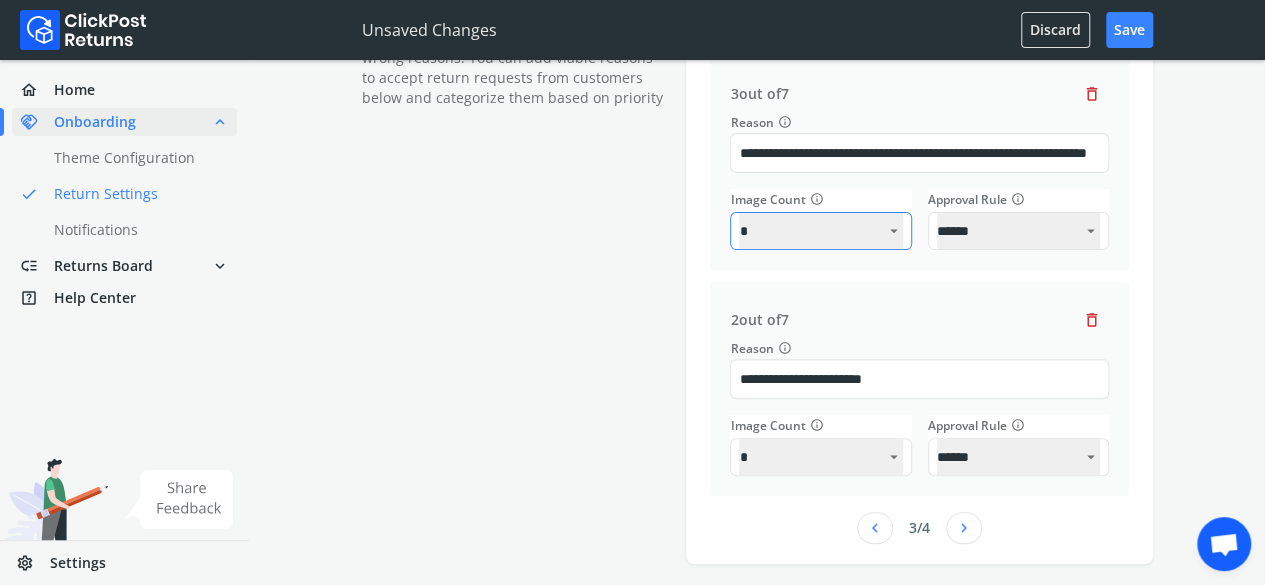 click on "* * * *" at bounding box center (820, 231) 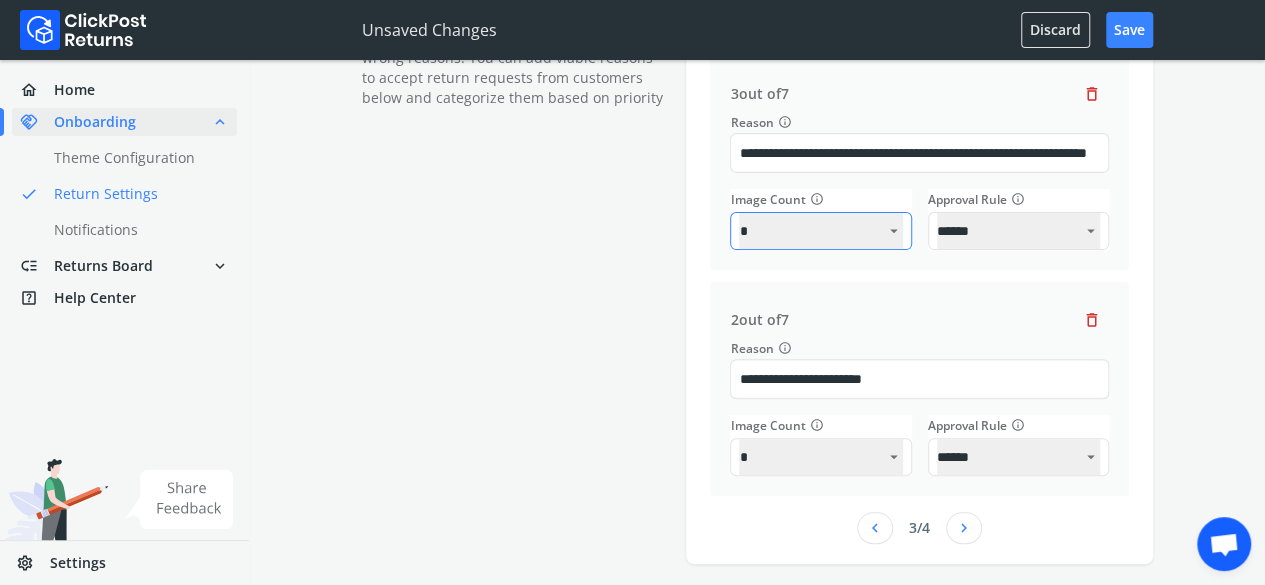 click on "* * * *" at bounding box center (820, 231) 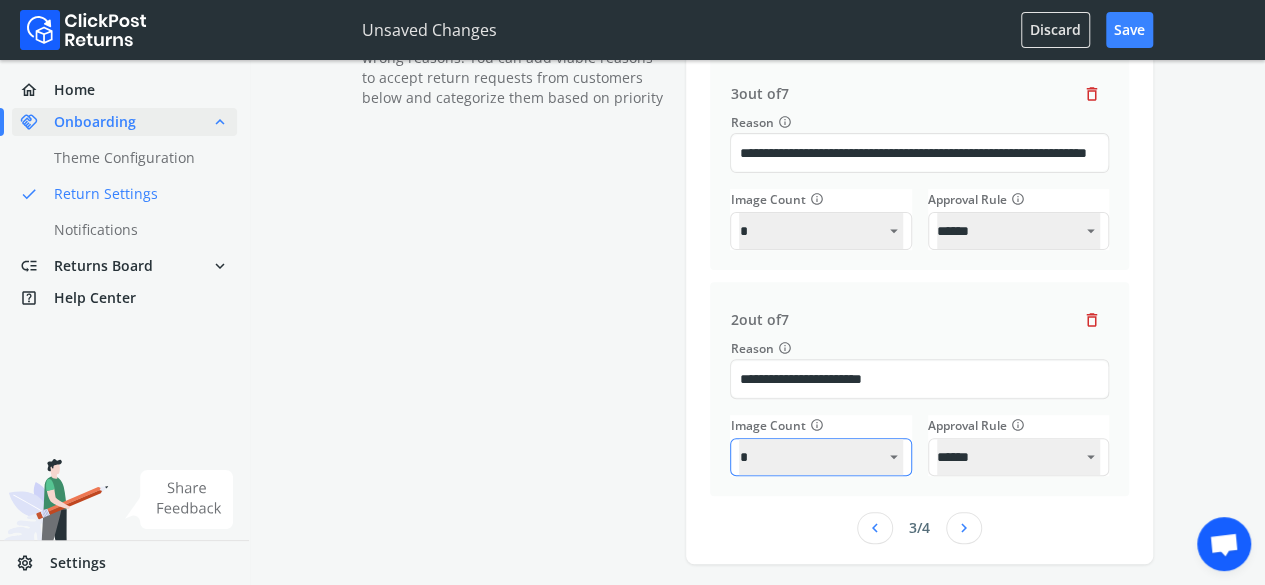 click on "* * * *" at bounding box center [820, 457] 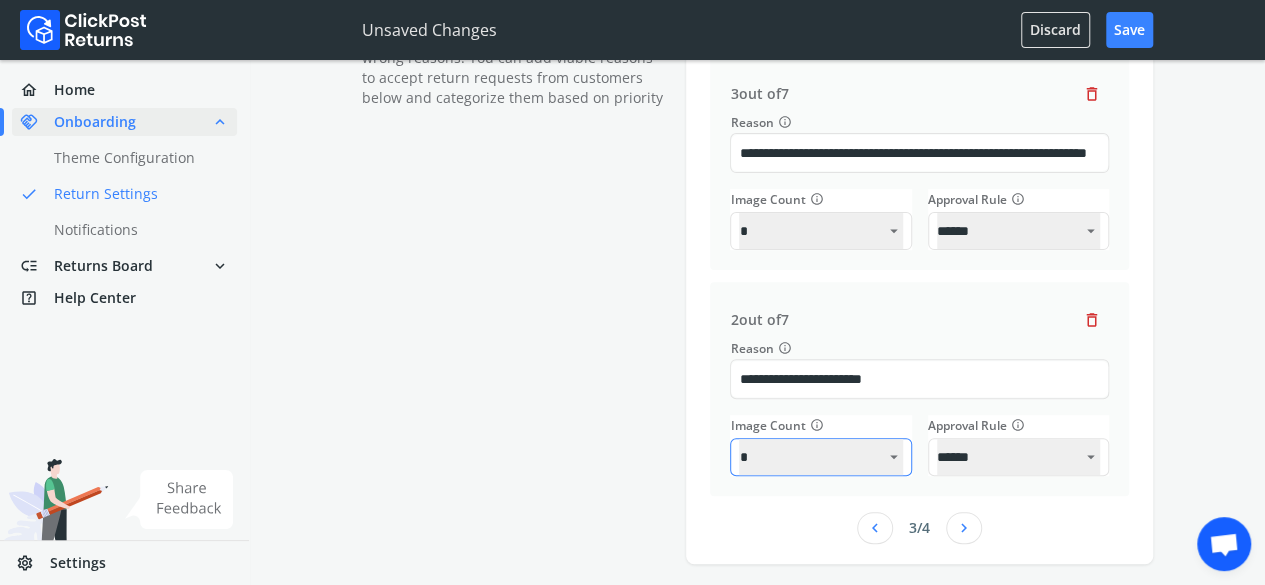 click on "* * * *" at bounding box center [820, 457] 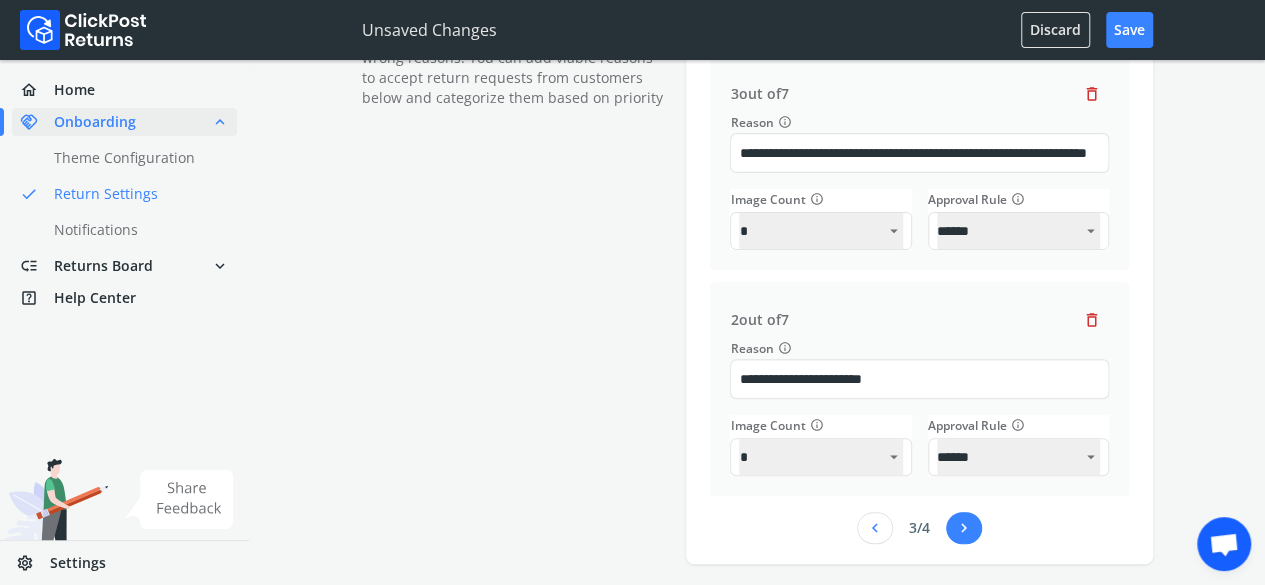 click on "chevron_right" at bounding box center [964, 528] 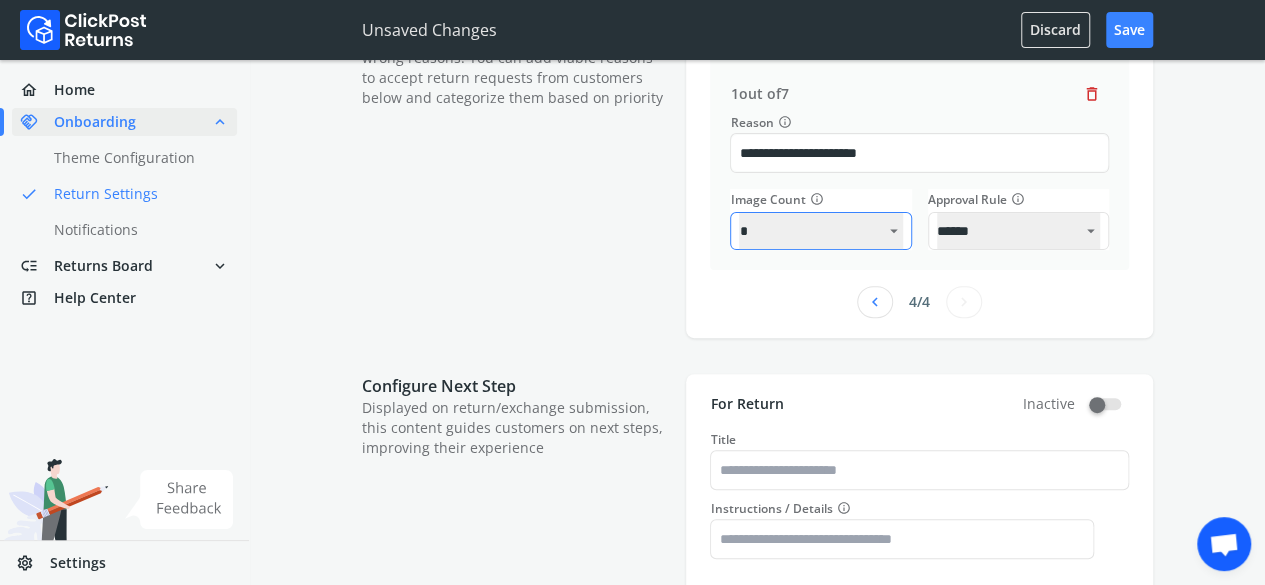 click on "* * * *" at bounding box center (820, 231) 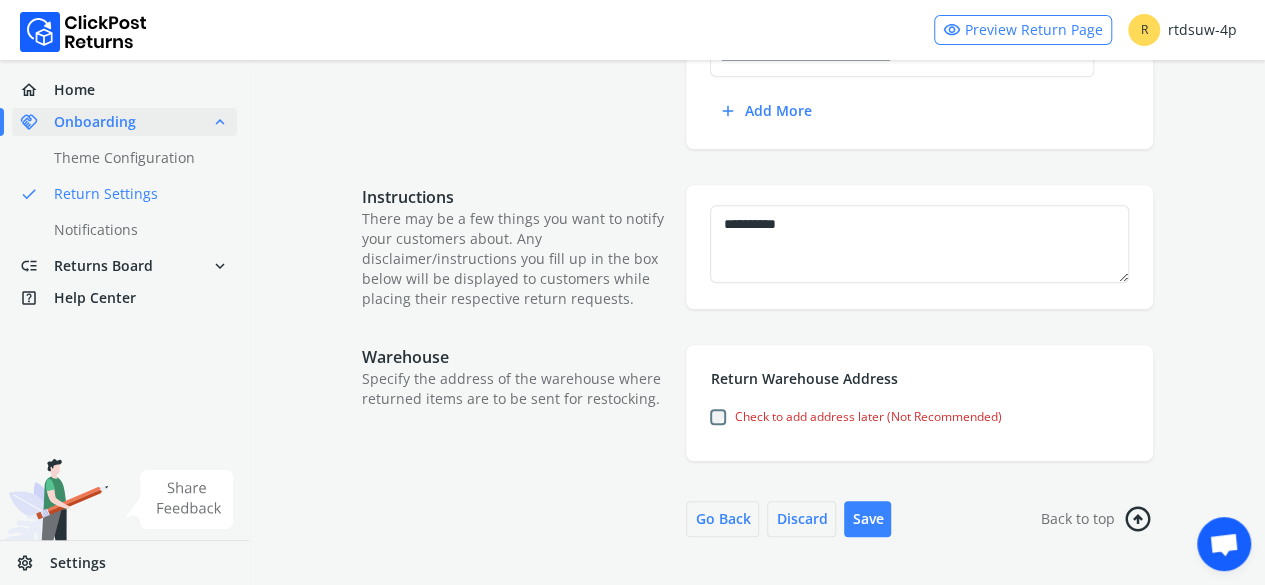 scroll, scrollTop: 700, scrollLeft: 0, axis: vertical 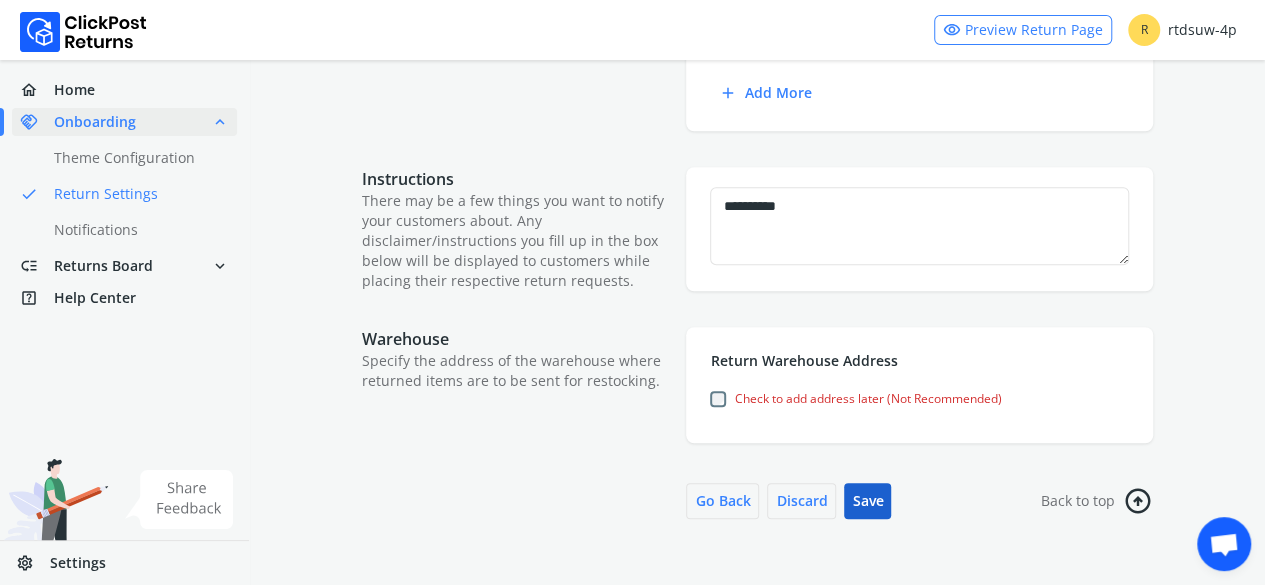 click on "Save" at bounding box center [867, 501] 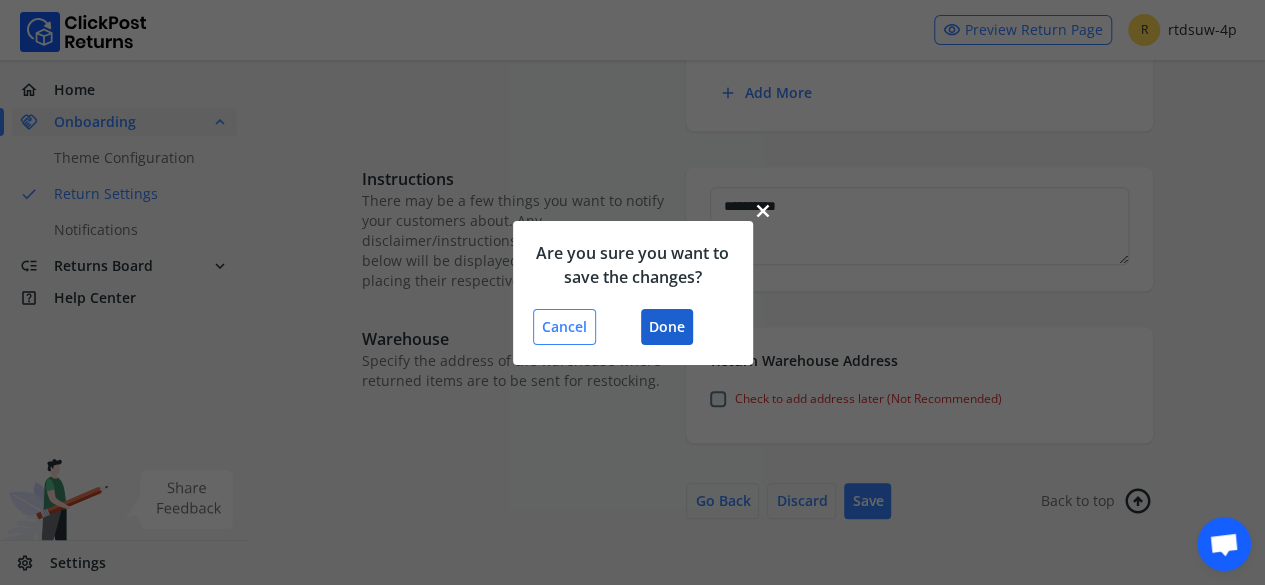 click on "Done" at bounding box center (667, 327) 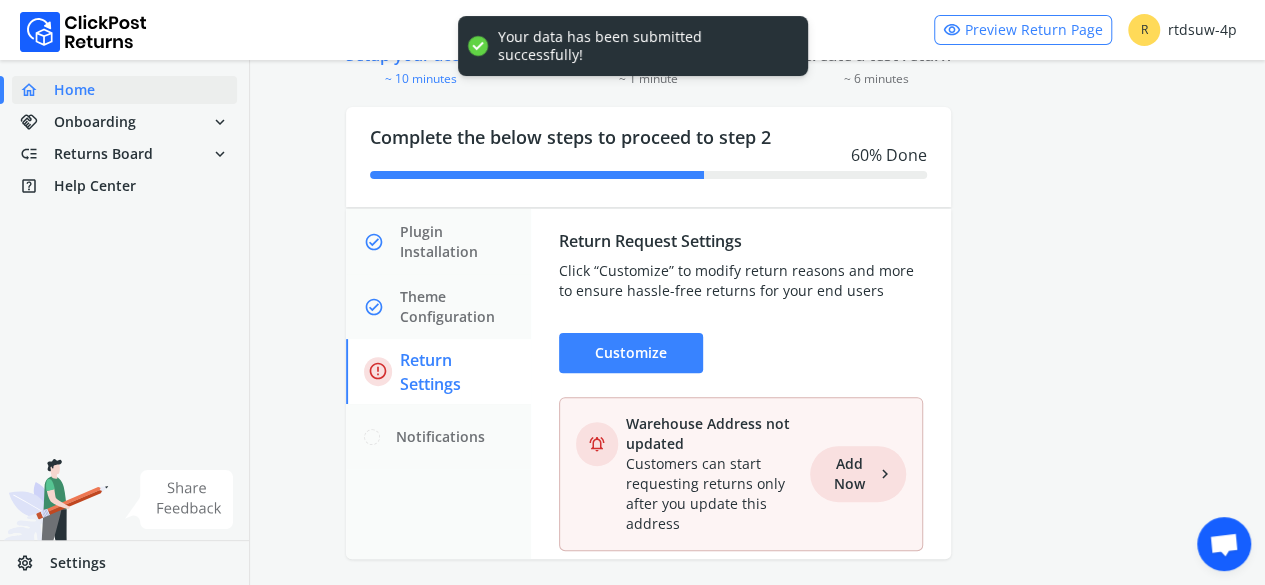 scroll, scrollTop: 165, scrollLeft: 0, axis: vertical 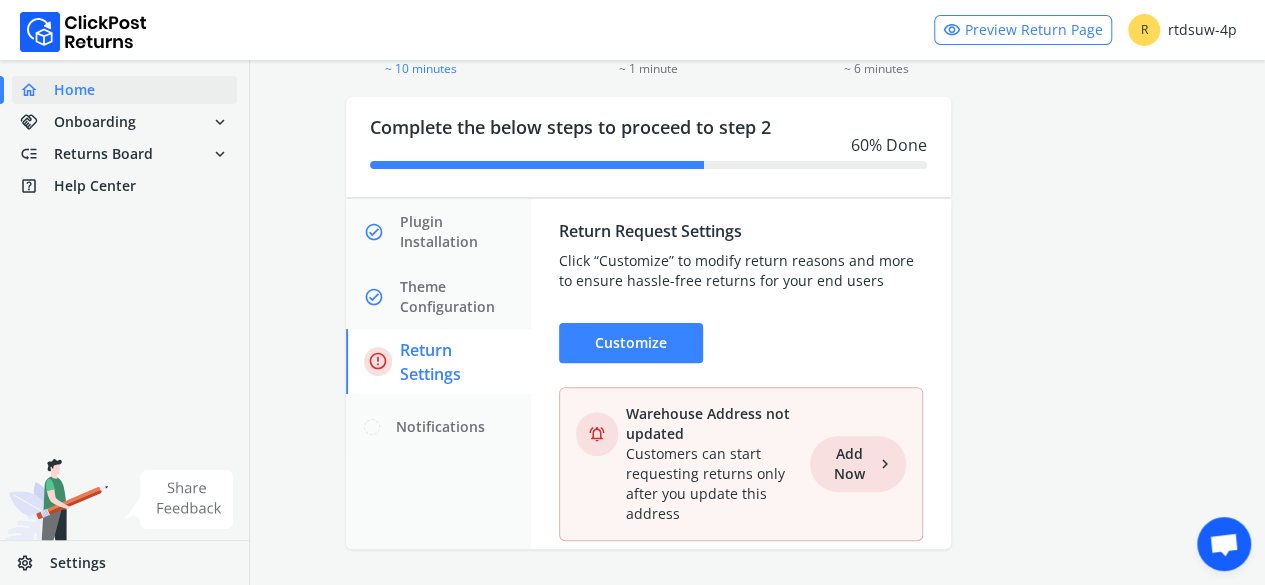 click on "Add Now chevron_right" at bounding box center [858, 464] 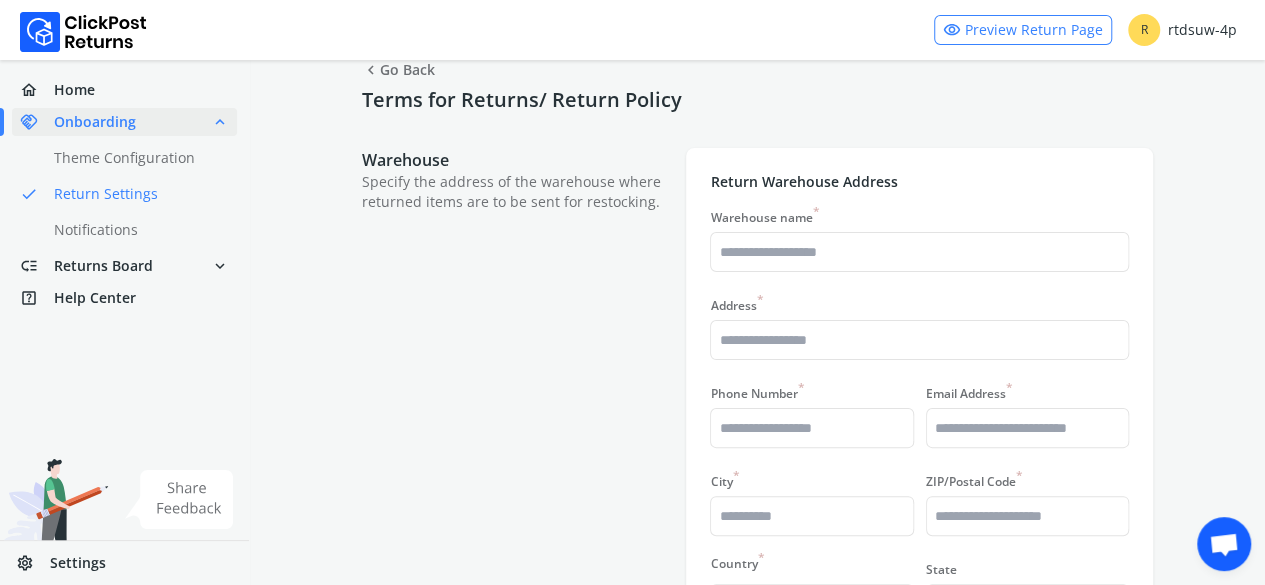 scroll, scrollTop: 10, scrollLeft: 0, axis: vertical 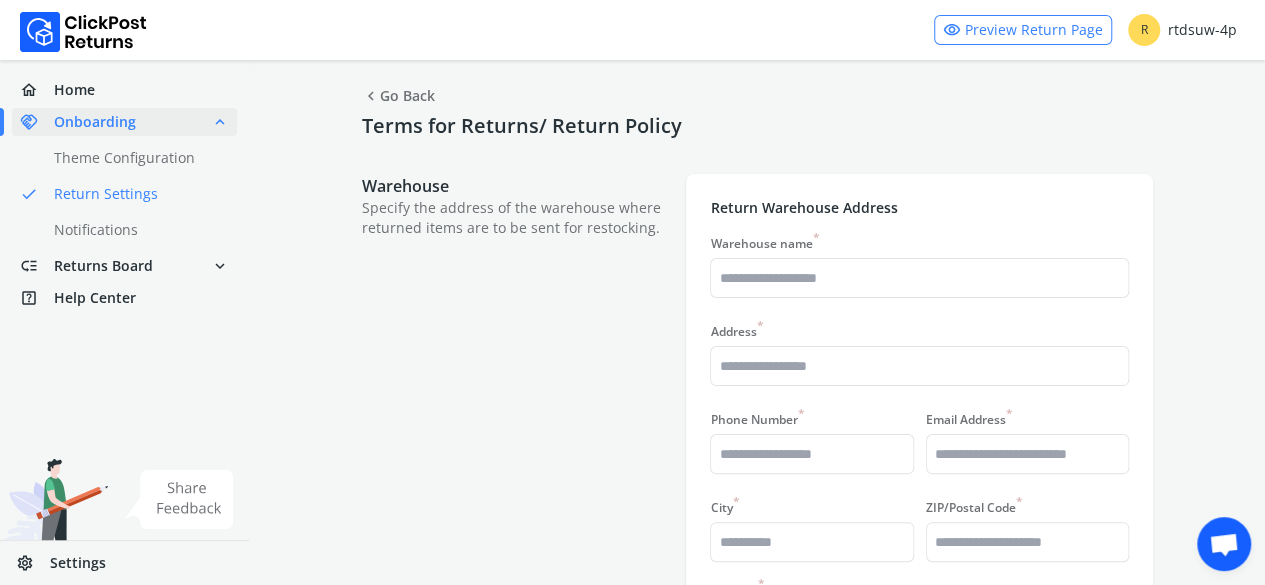 click on "visibility Preview Return Page" at bounding box center [1023, 30] 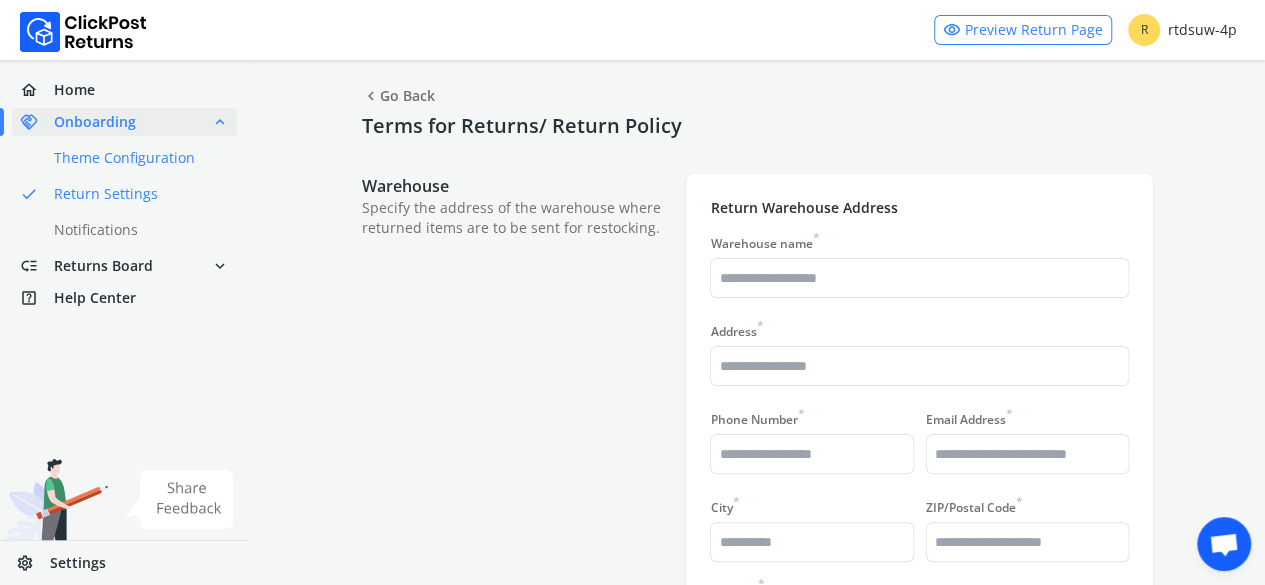 click on "done Theme Configuration" at bounding box center (136, 158) 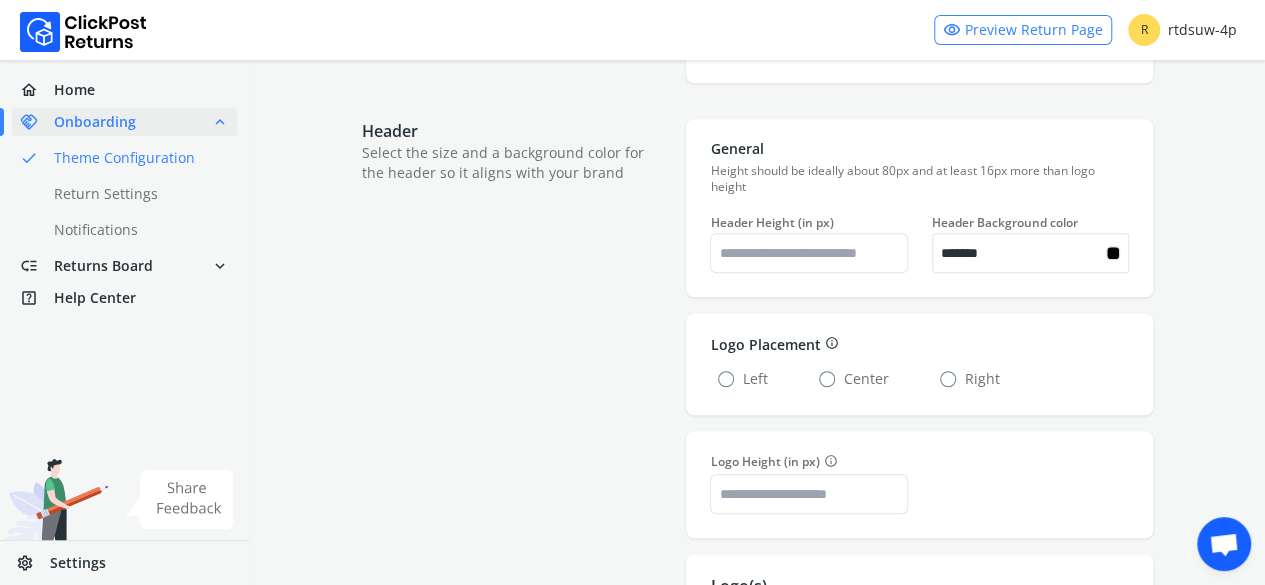 scroll, scrollTop: 500, scrollLeft: 0, axis: vertical 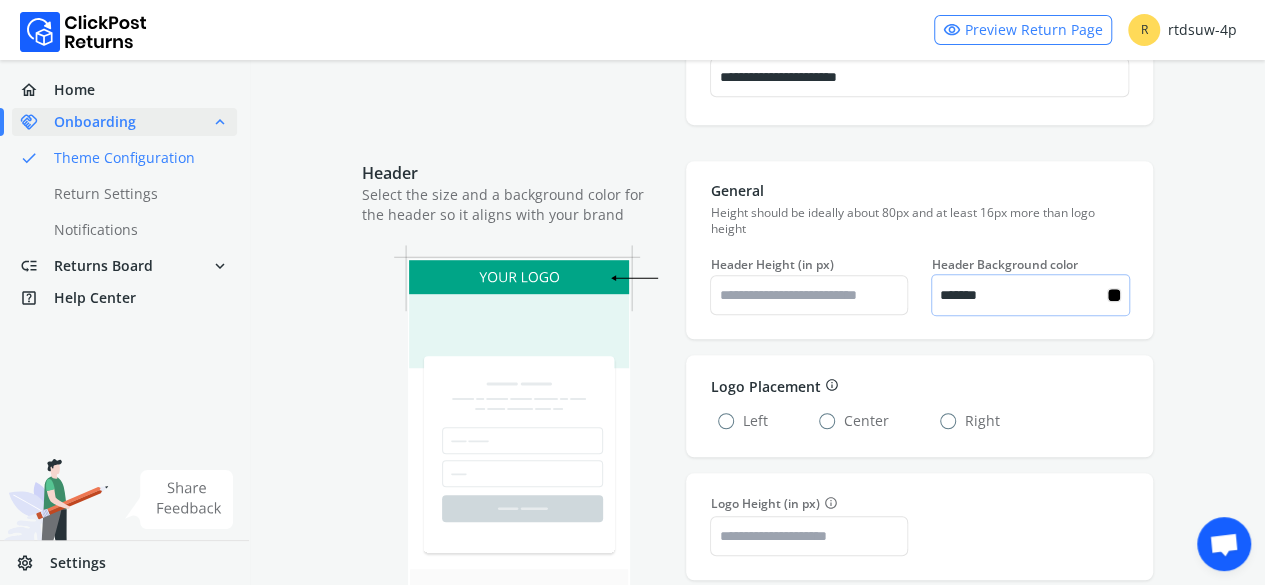 click on "*******" at bounding box center [1023, 295] 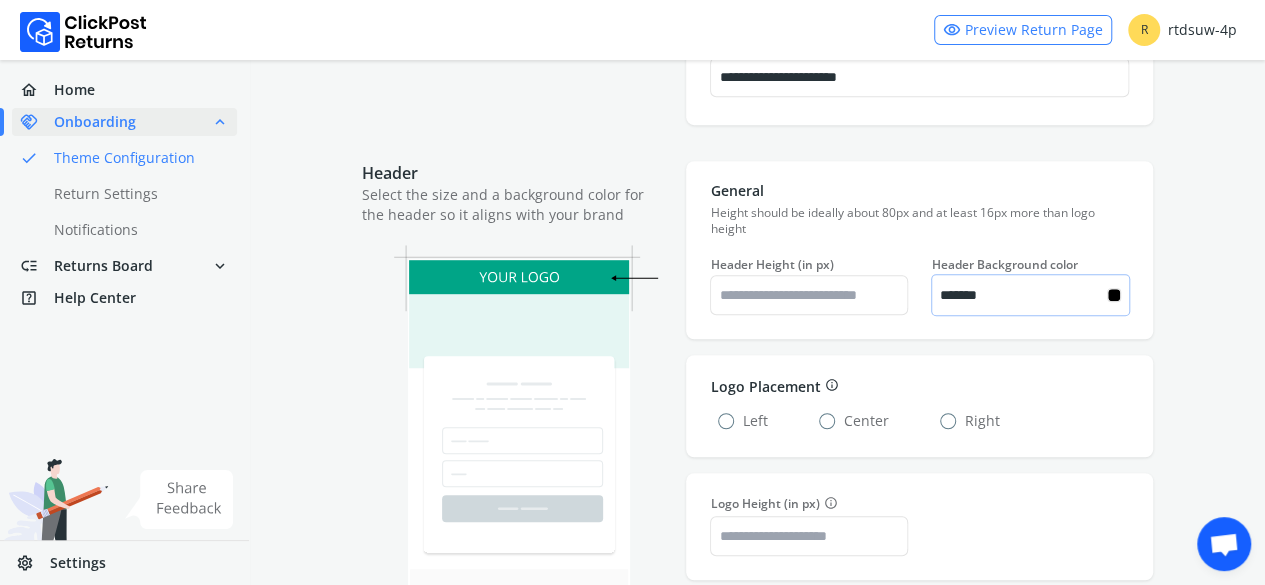 drag, startPoint x: 1003, startPoint y: 296, endPoint x: 952, endPoint y: 296, distance: 51 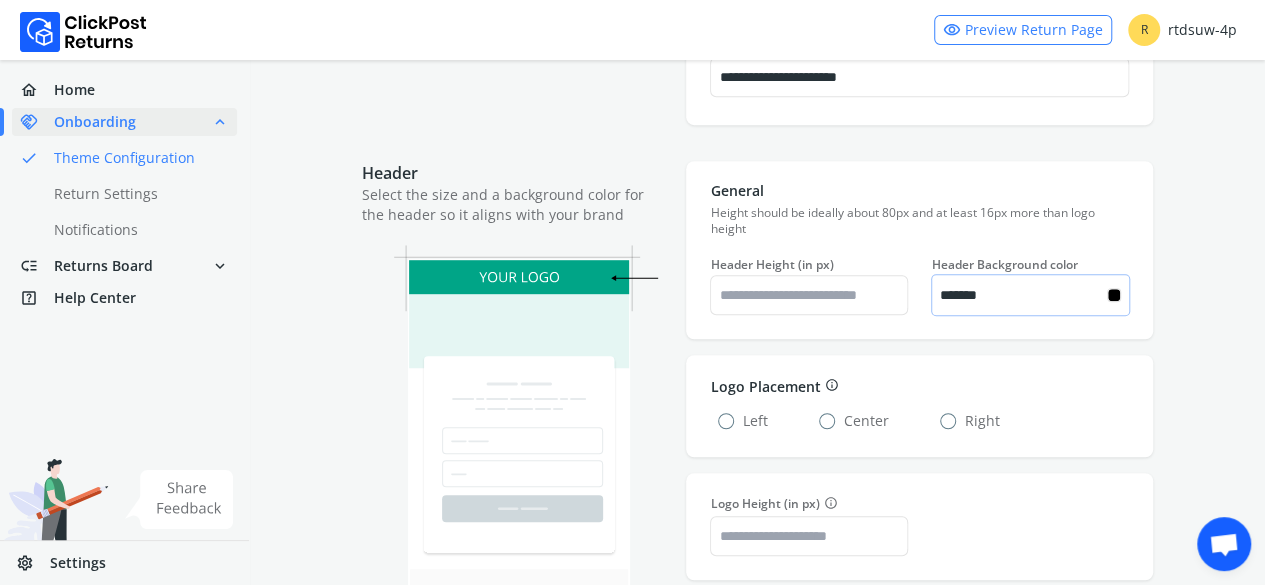 click on "*******" at bounding box center [1023, 295] 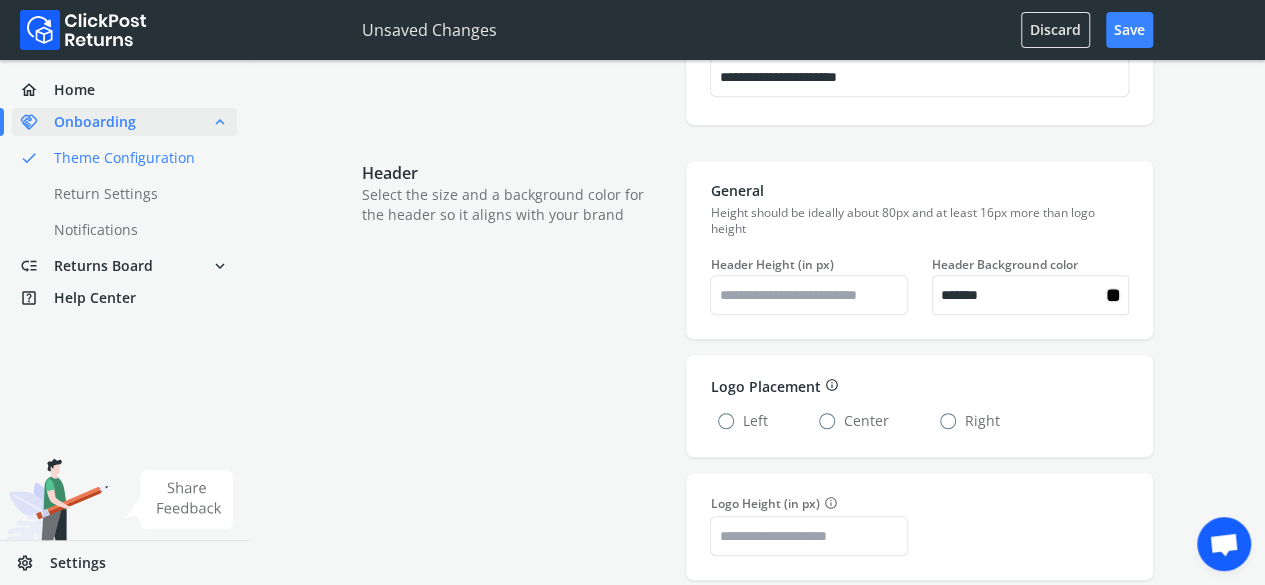 click on "Logo Placement info Left Center Right" at bounding box center [919, 406] 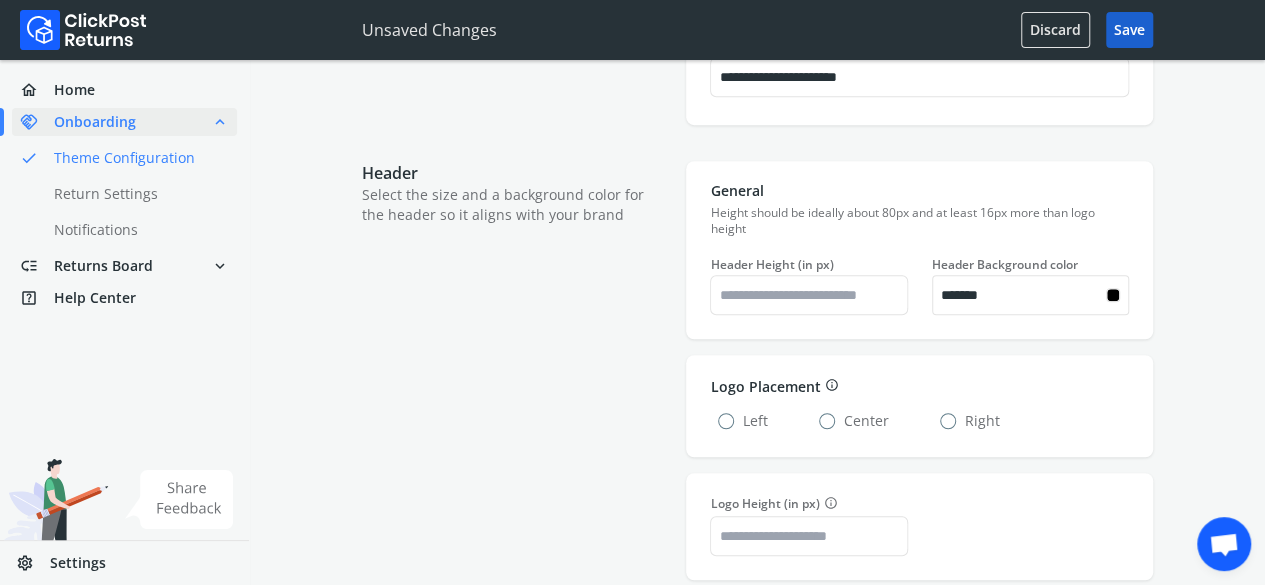 click on "Save" at bounding box center (1129, 30) 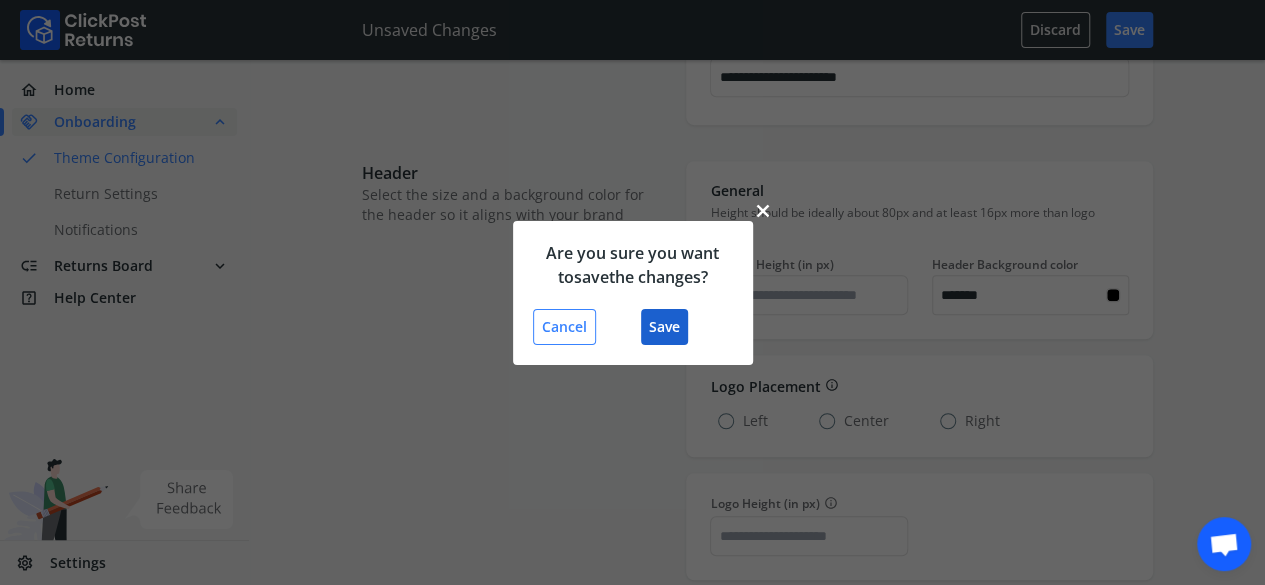 click on "Save" at bounding box center (664, 327) 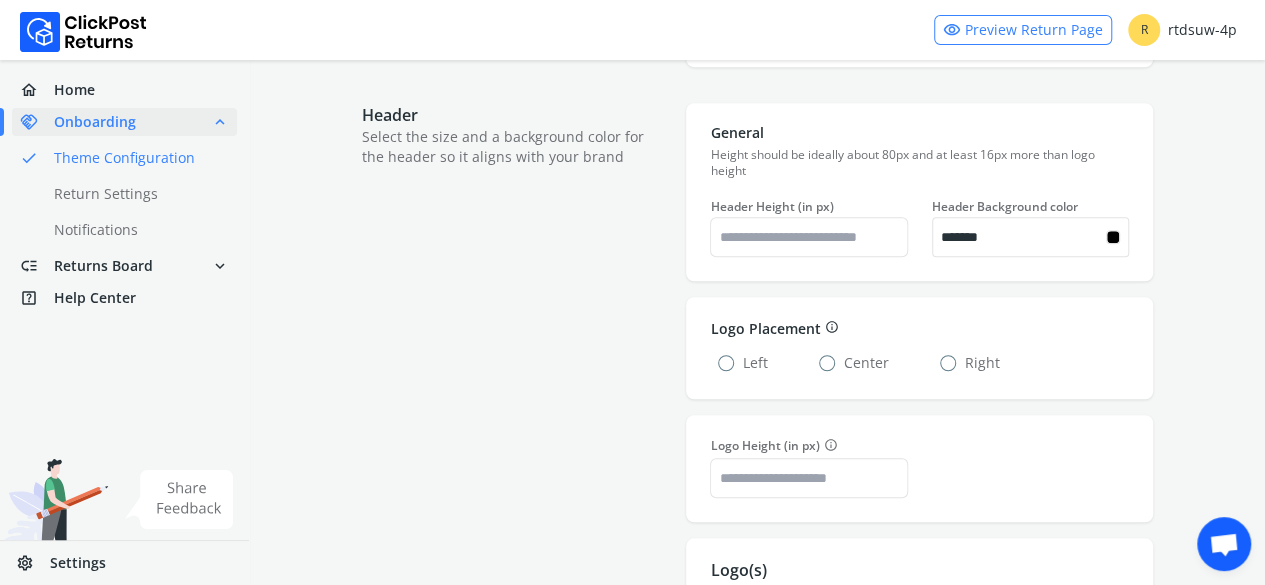 scroll, scrollTop: 600, scrollLeft: 0, axis: vertical 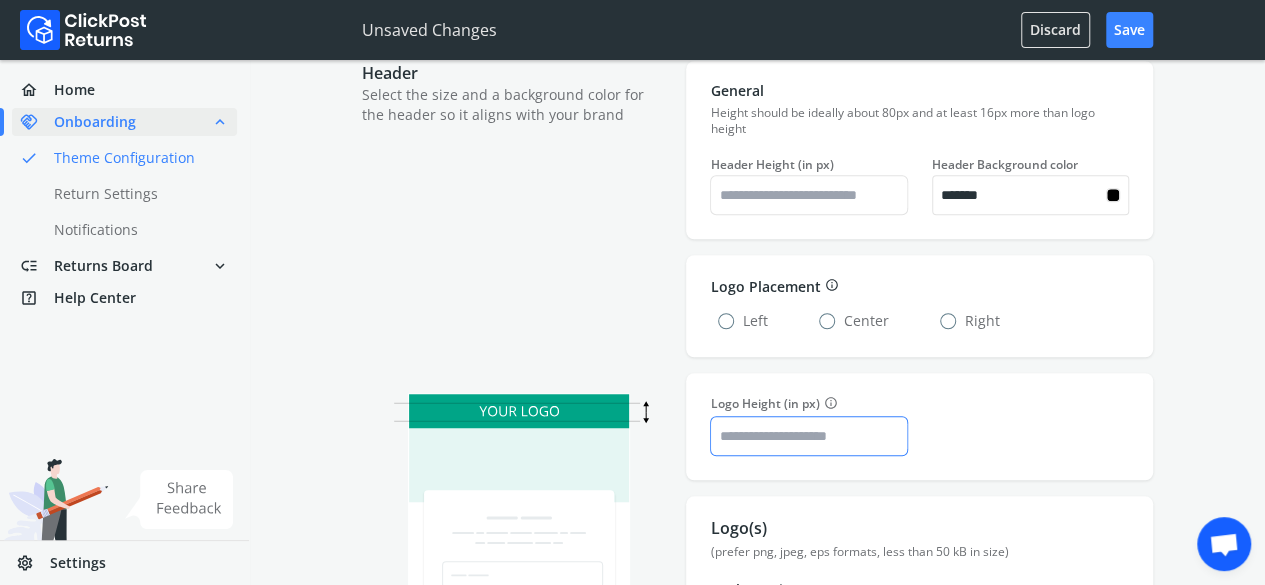 click on "**" at bounding box center [808, 436] 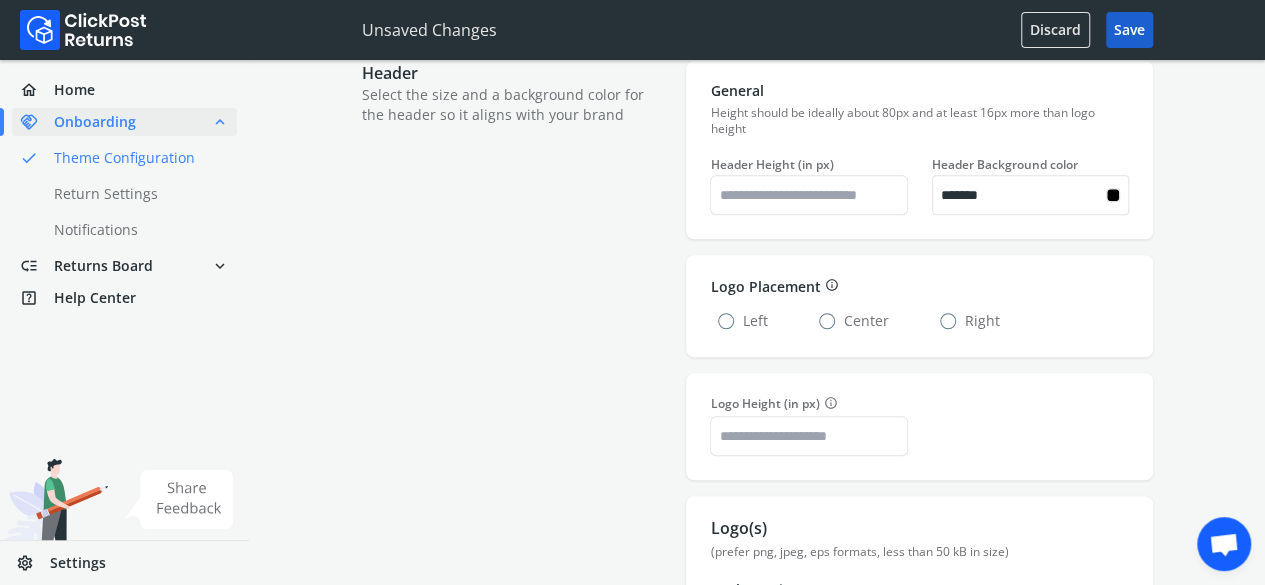 click on "Save" at bounding box center [1129, 30] 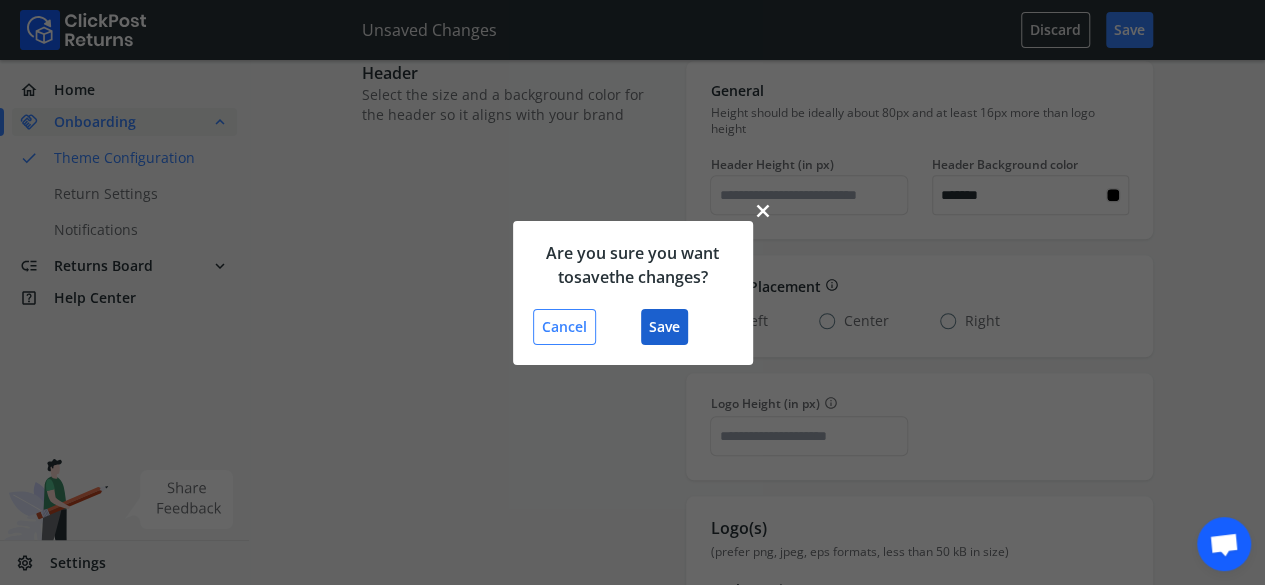 click on "Save" at bounding box center [664, 327] 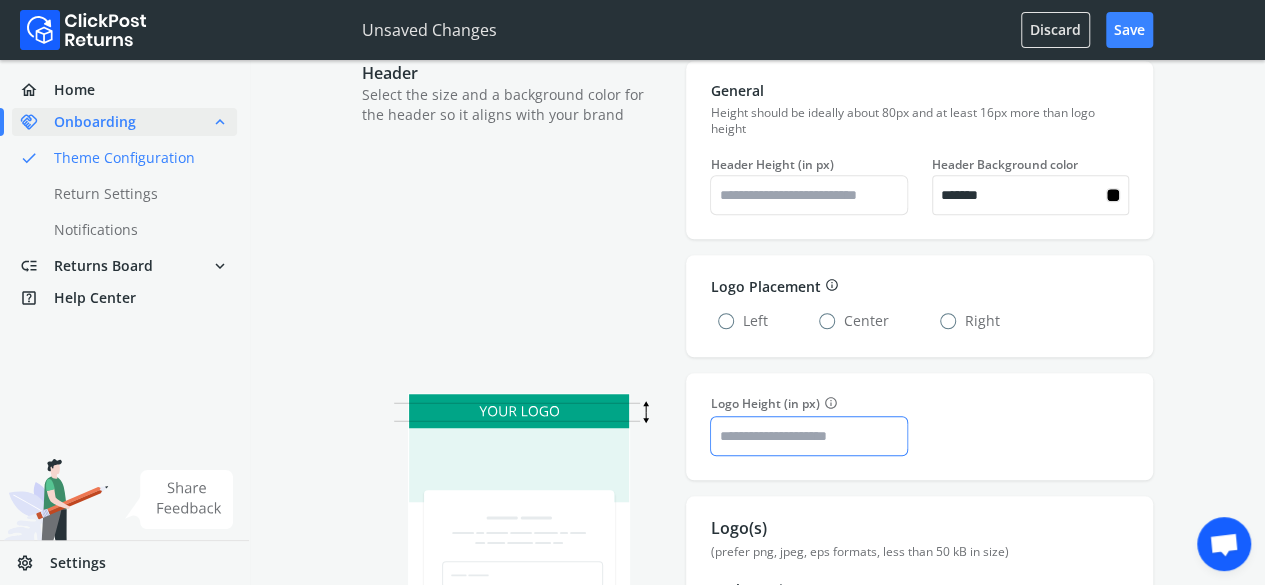 click on "**" at bounding box center (808, 436) 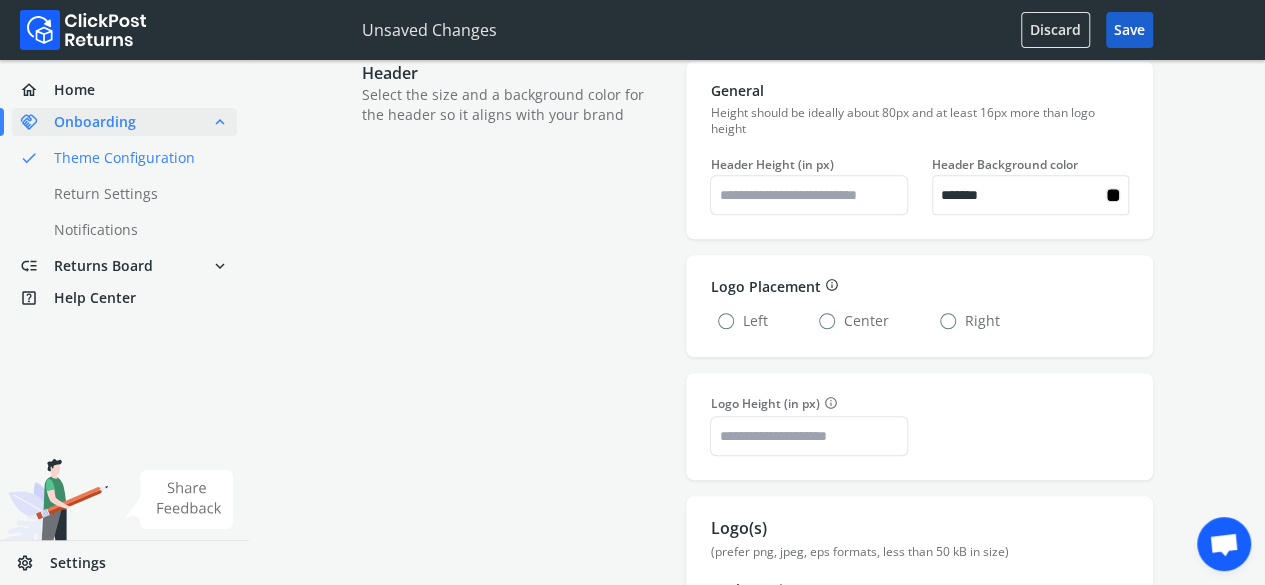 click on "Save" at bounding box center [1129, 30] 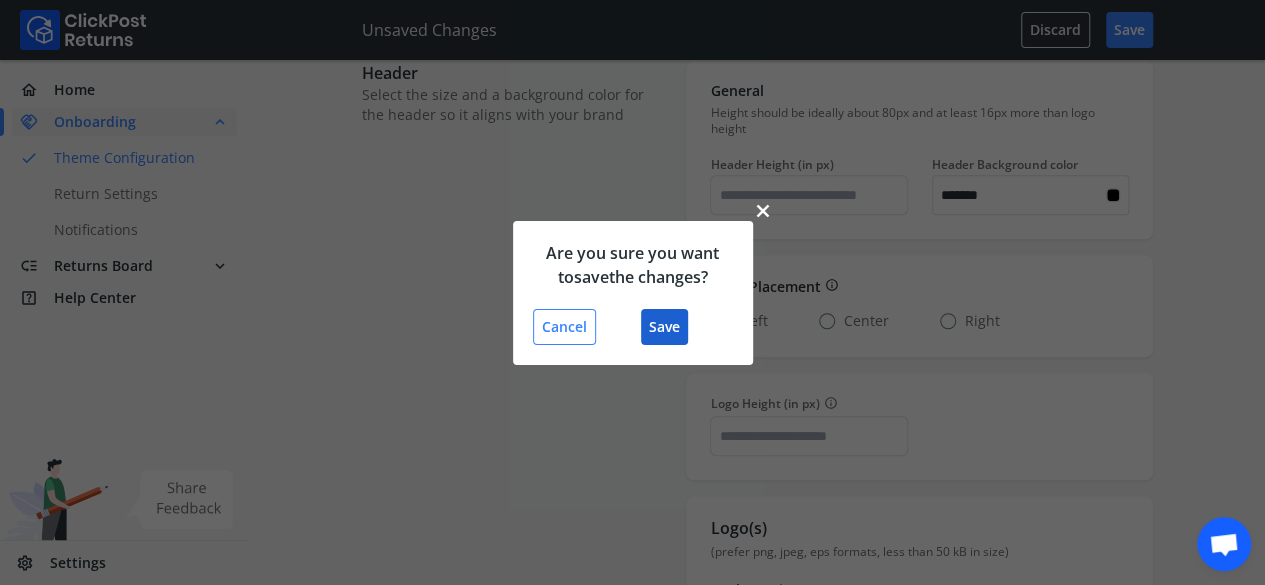 click on "Save" at bounding box center [664, 327] 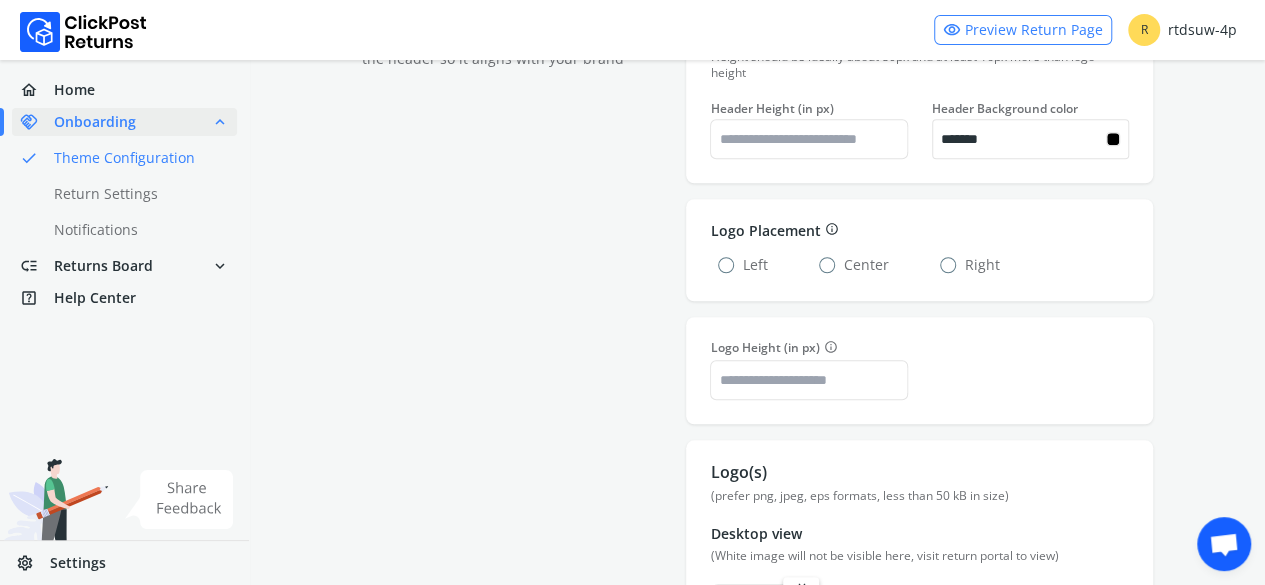 scroll, scrollTop: 700, scrollLeft: 0, axis: vertical 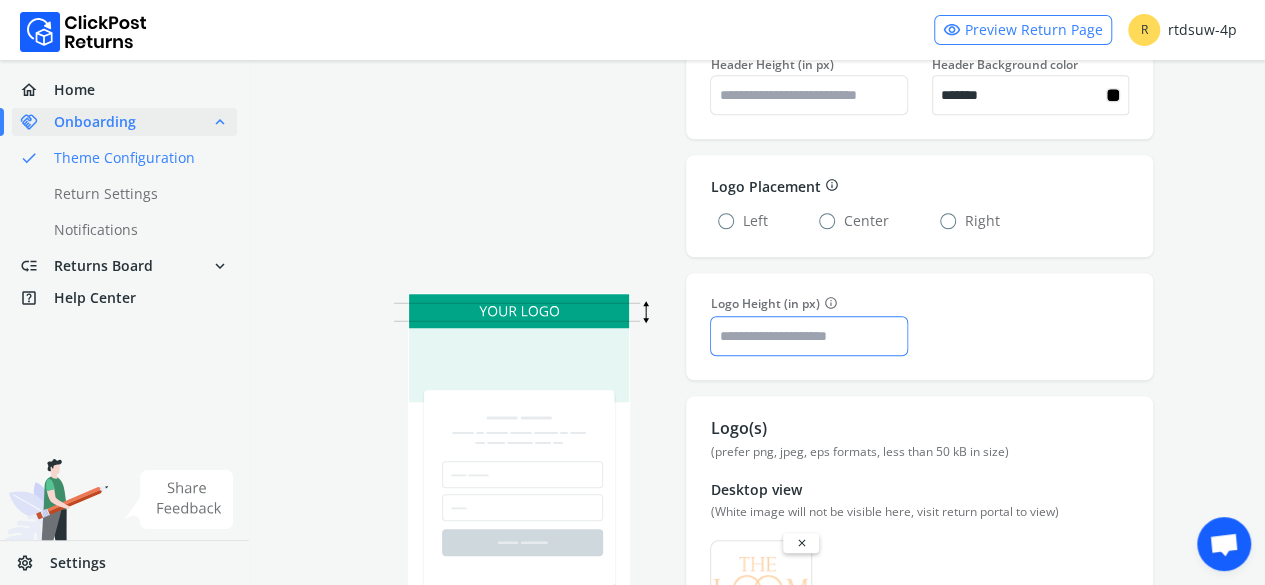drag, startPoint x: 748, startPoint y: 339, endPoint x: 711, endPoint y: 332, distance: 37.65634 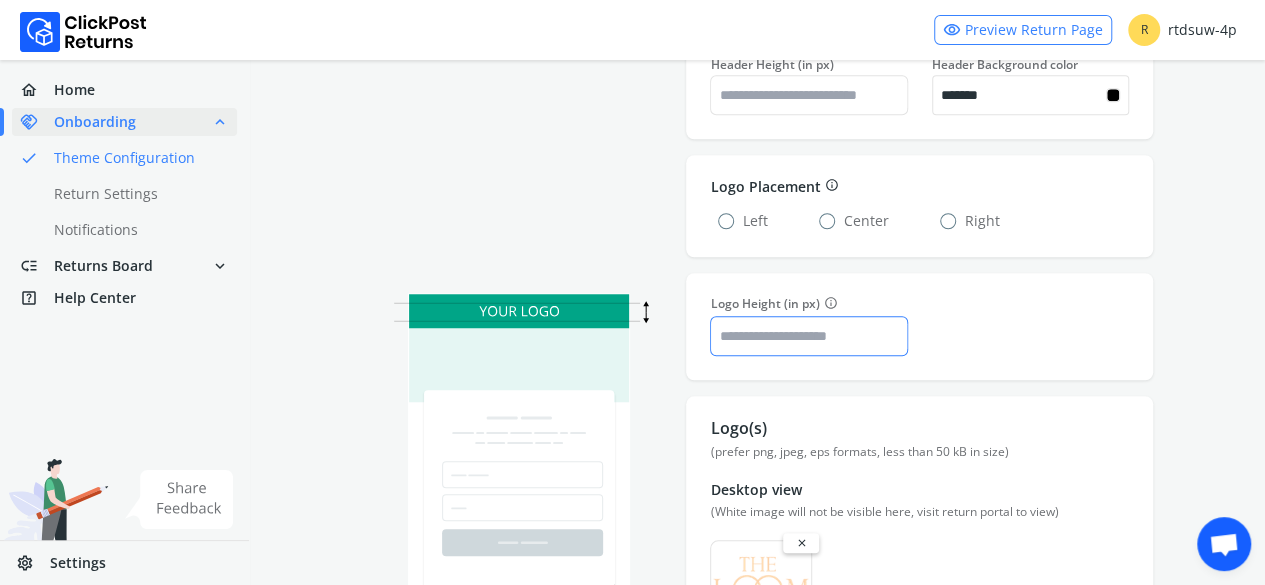 click on "**" at bounding box center [808, 336] 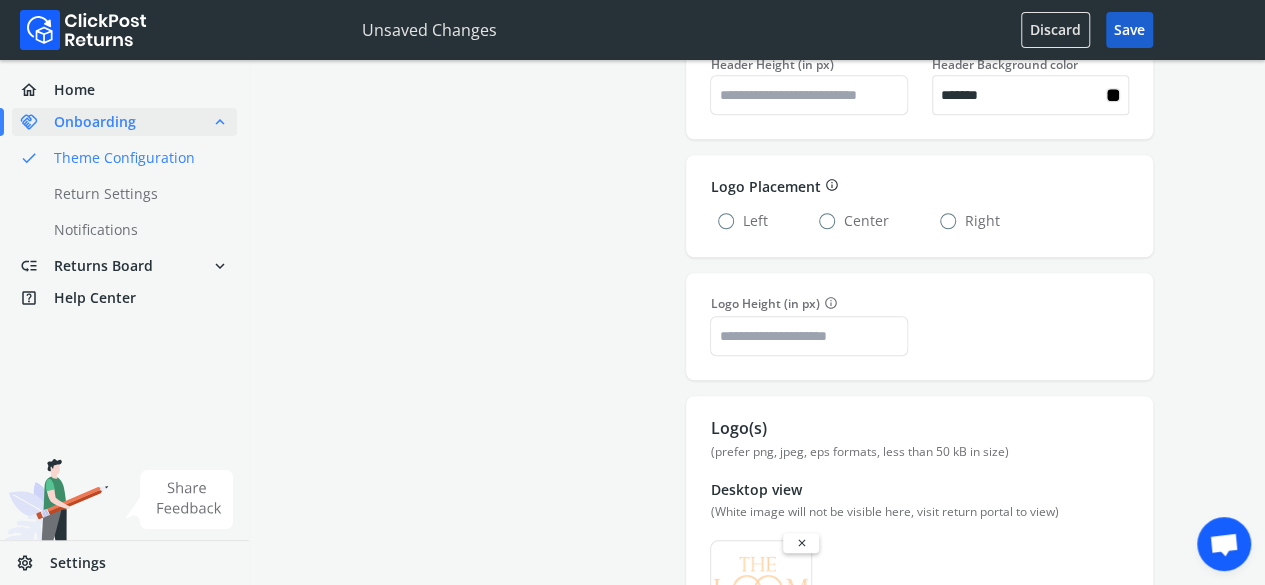 click on "Save" at bounding box center (1129, 30) 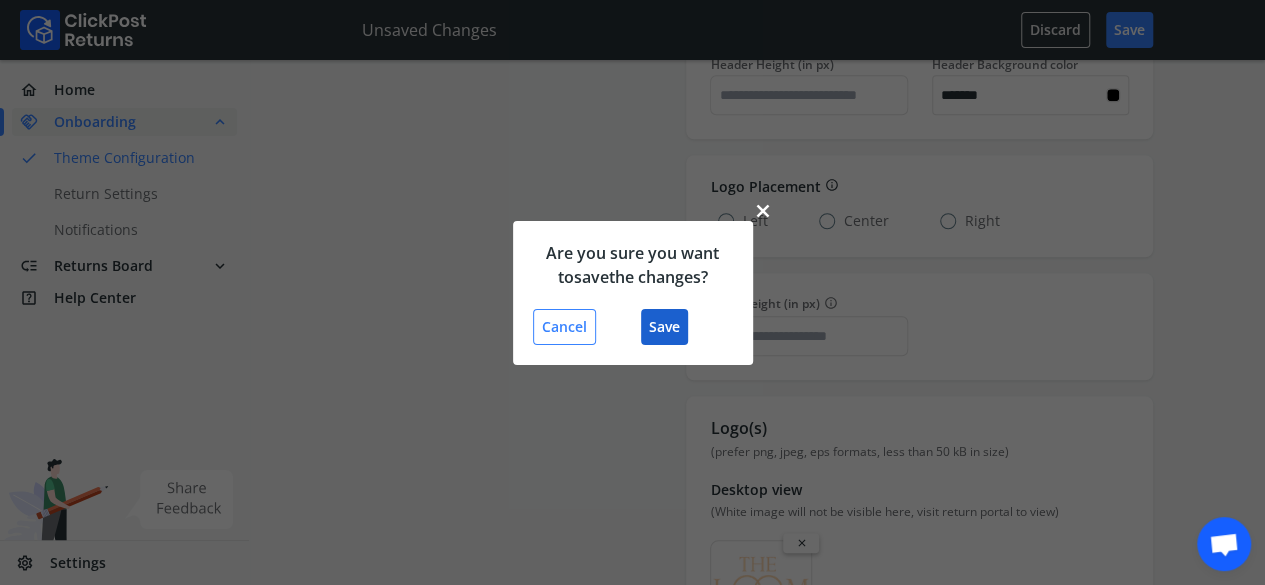 click on "Save" at bounding box center (664, 327) 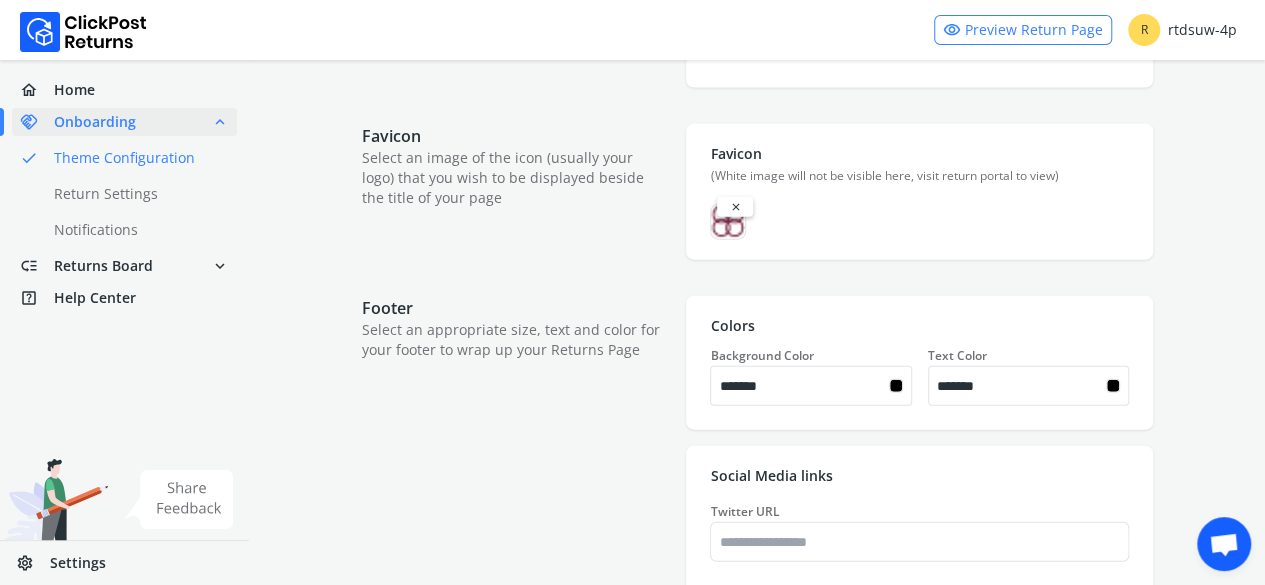 scroll, scrollTop: 2200, scrollLeft: 0, axis: vertical 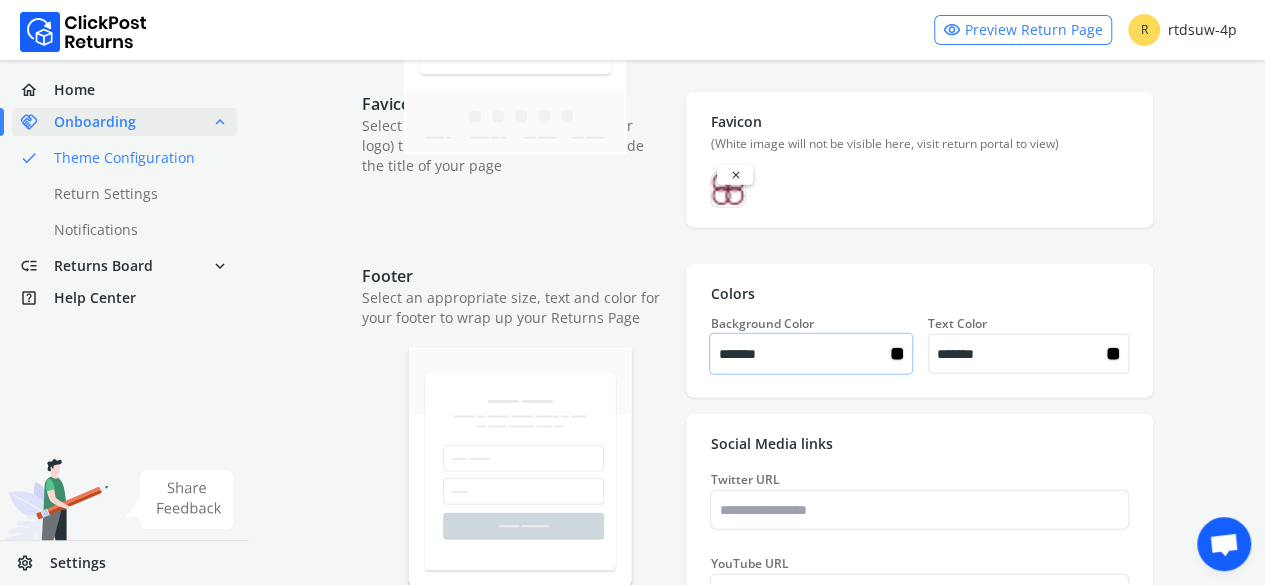 drag, startPoint x: 806, startPoint y: 345, endPoint x: 724, endPoint y: 357, distance: 82.8734 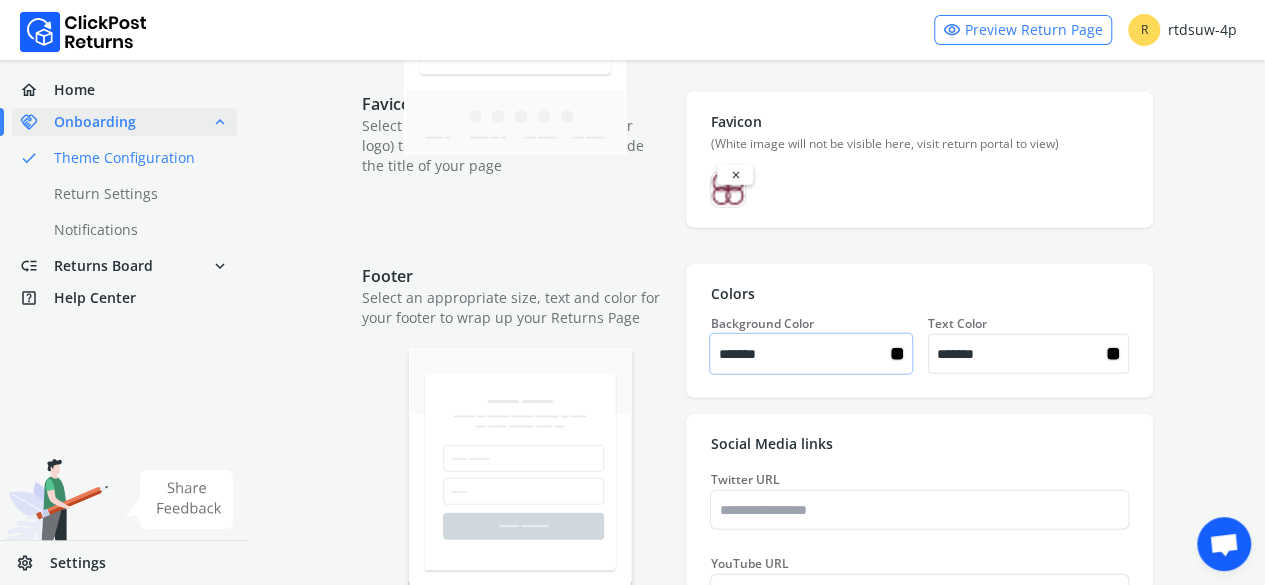 click on "*******" at bounding box center [803, 354] 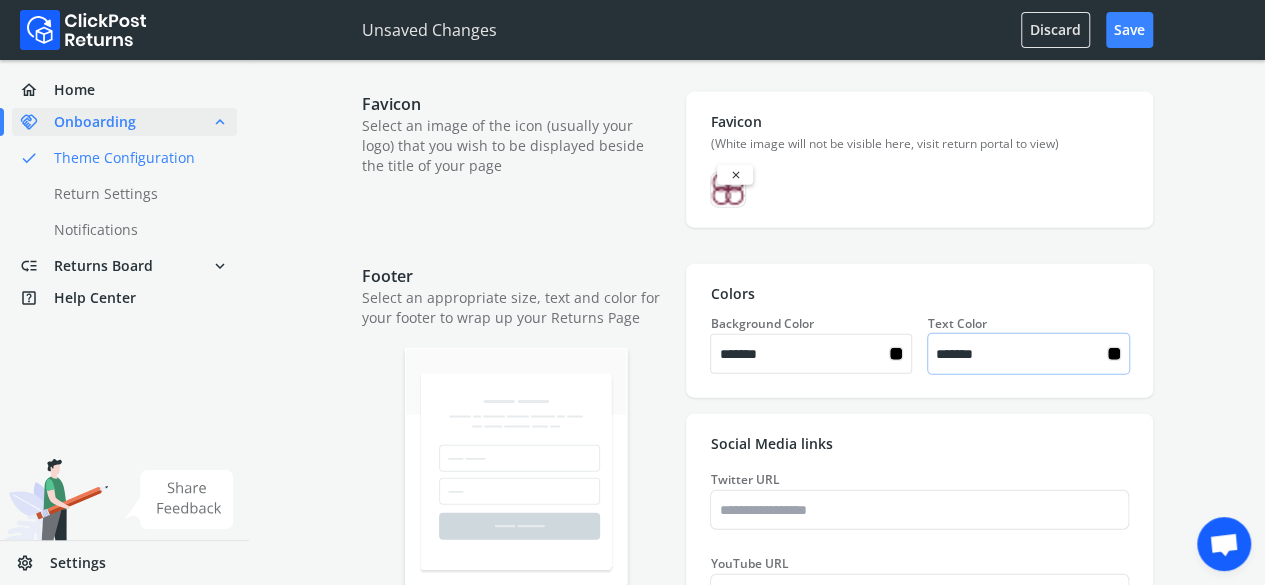 drag, startPoint x: 998, startPoint y: 343, endPoint x: 947, endPoint y: 344, distance: 51.009804 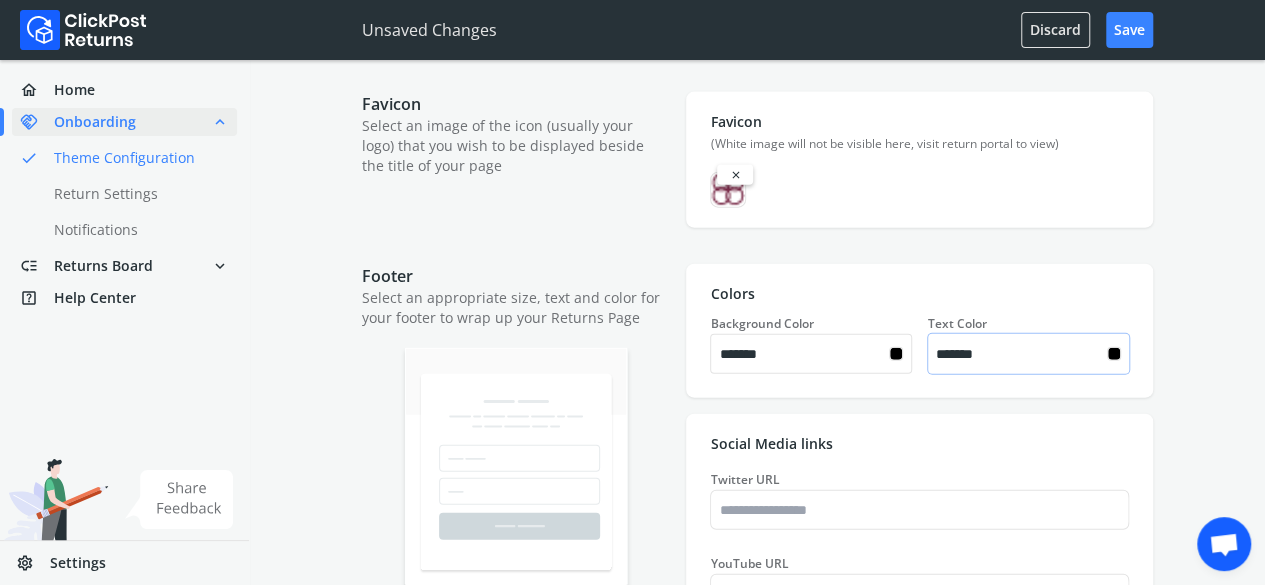 click on "*******" at bounding box center (1021, 354) 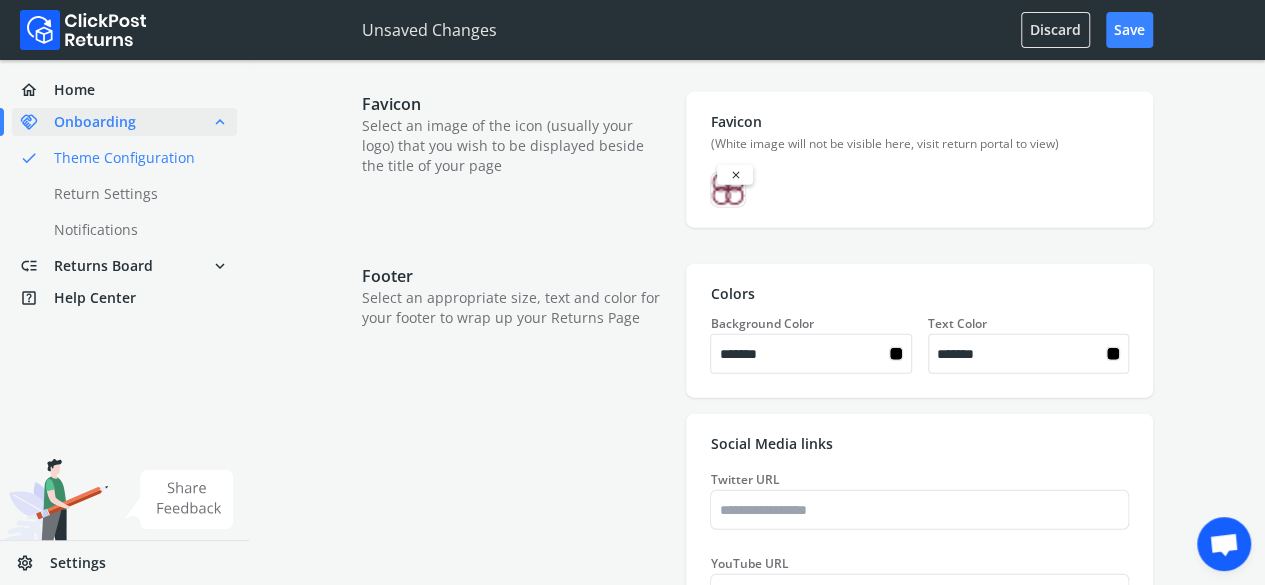 click on "Colors Background Color ******* ******* Text Color ******* *******" at bounding box center [919, 331] 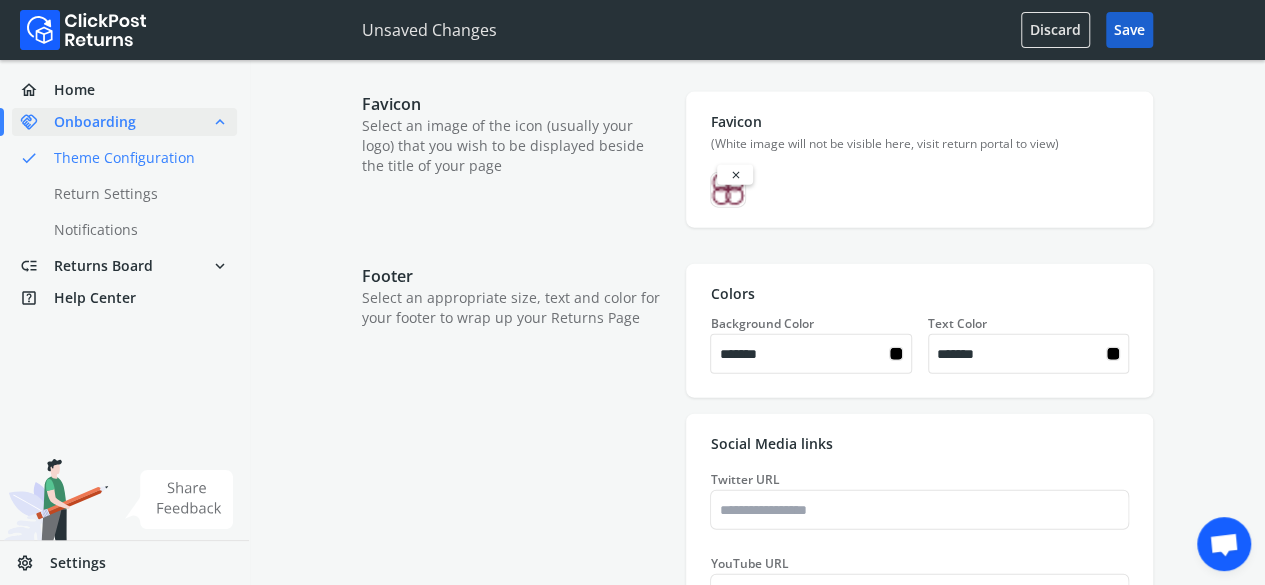 click on "Save" at bounding box center [1129, 30] 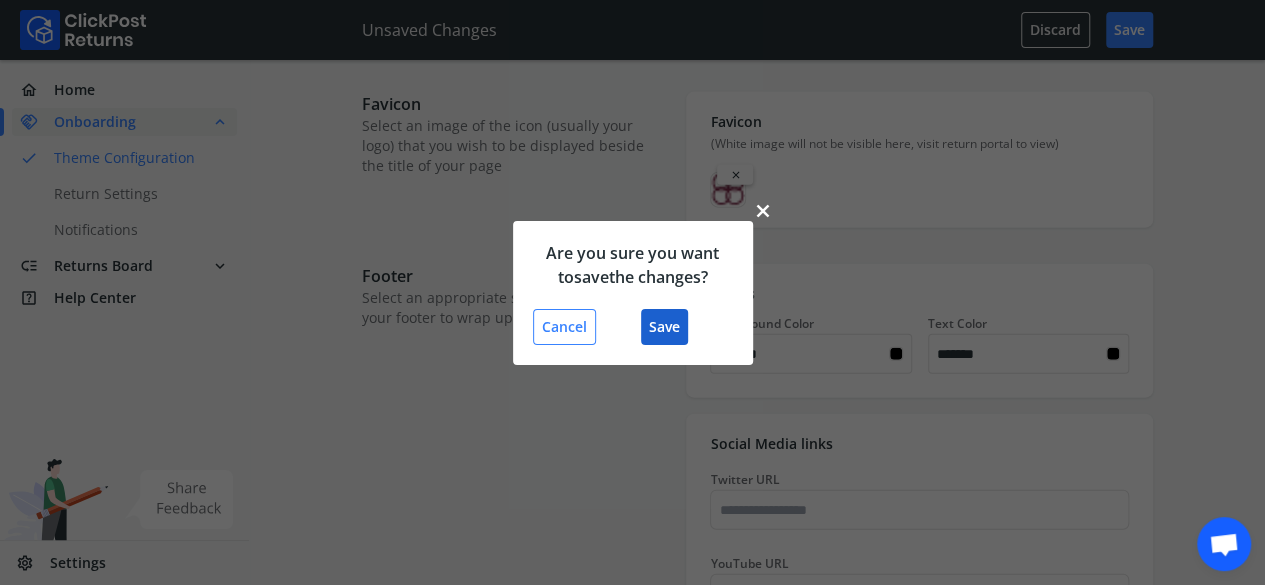 click on "Save" at bounding box center (664, 327) 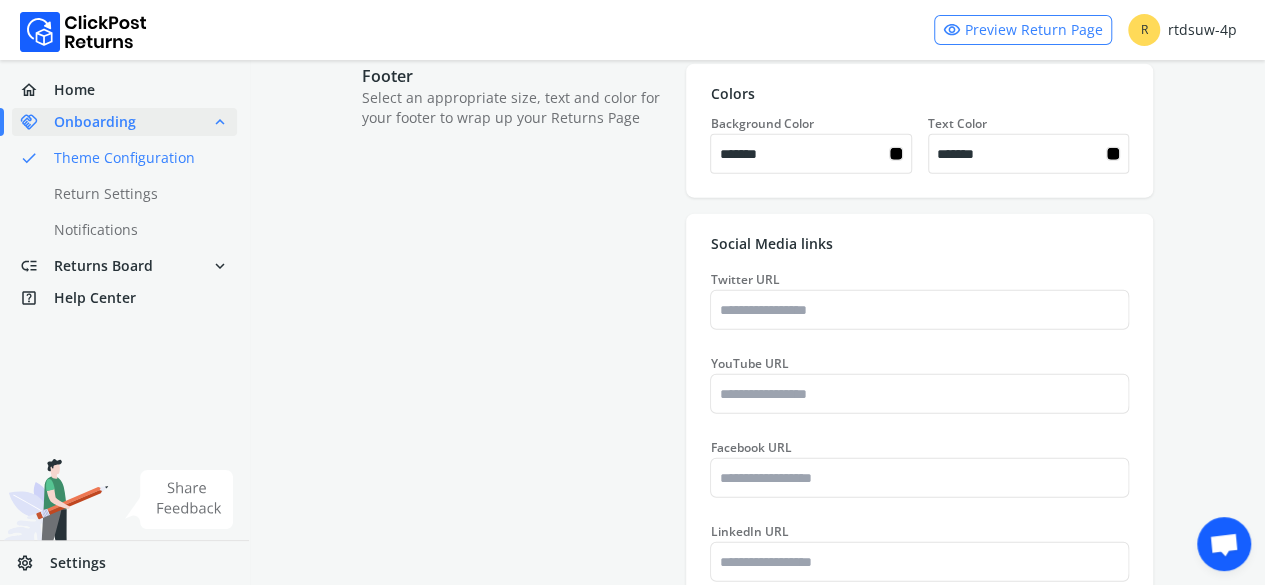 scroll, scrollTop: 2500, scrollLeft: 0, axis: vertical 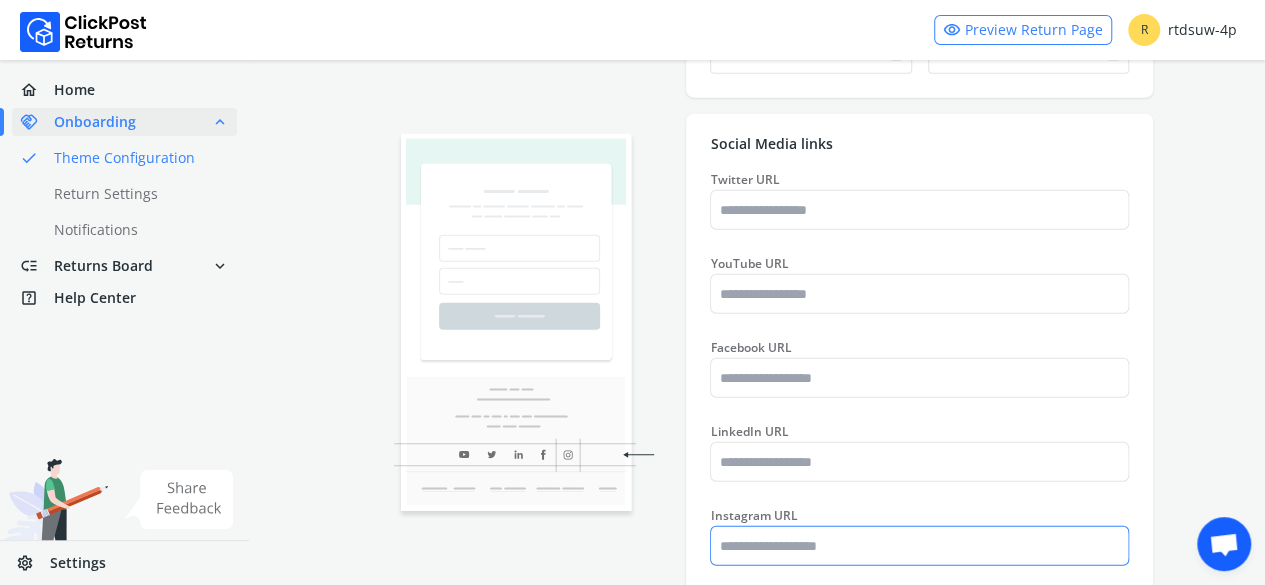 click on "Instagram URL" at bounding box center (919, 546) 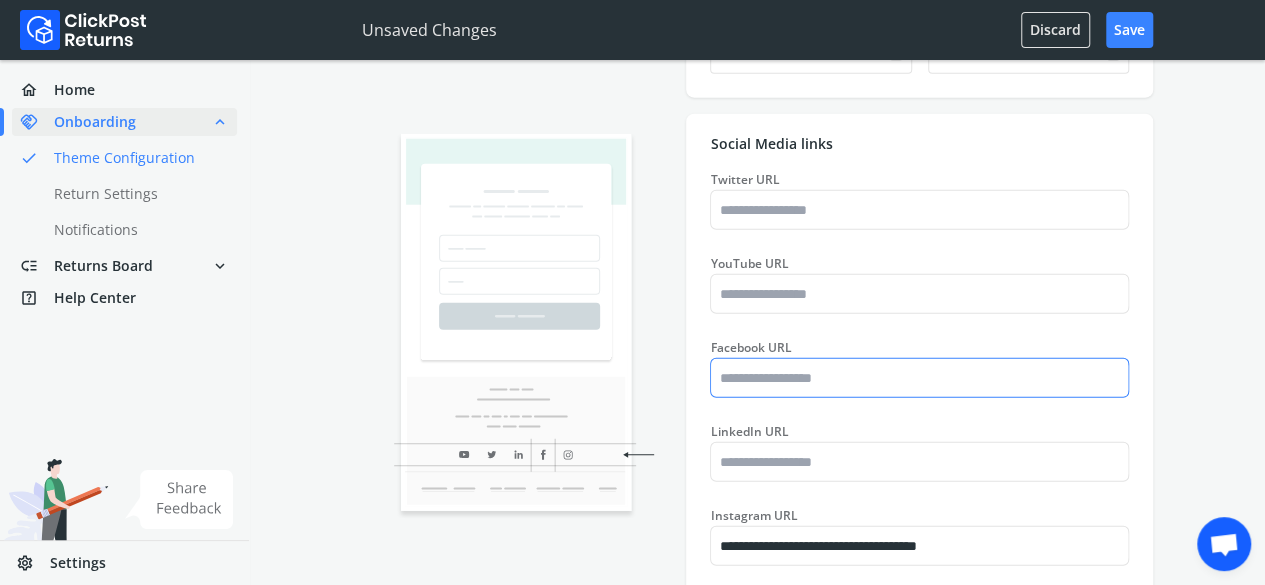 click on "Facebook URL" at bounding box center [919, 378] 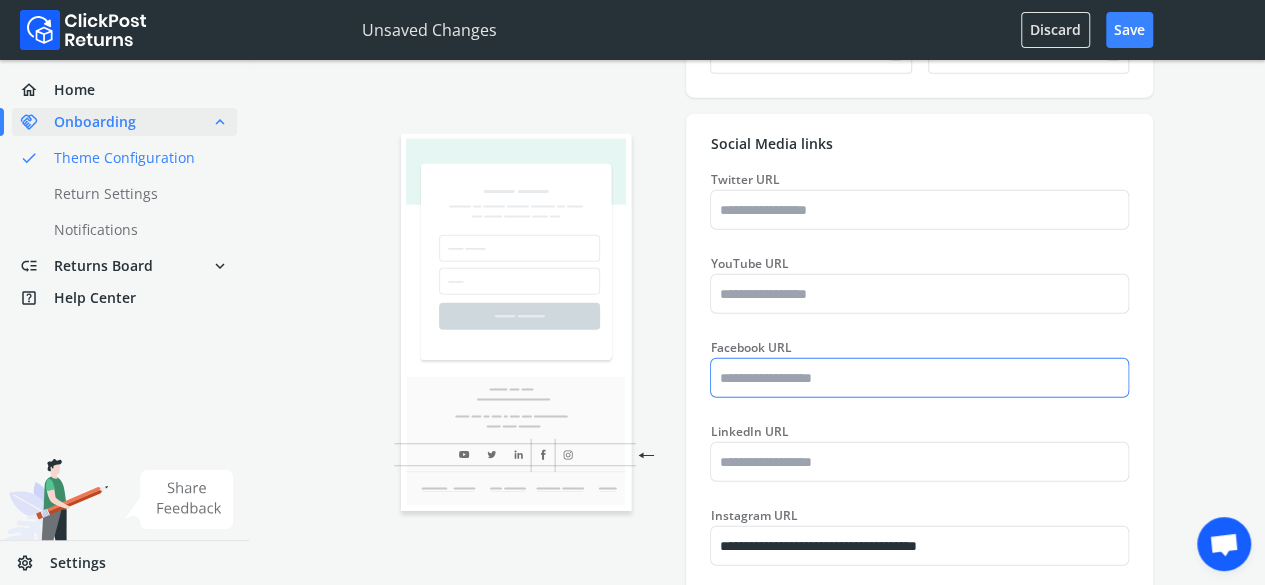 paste on "**********" 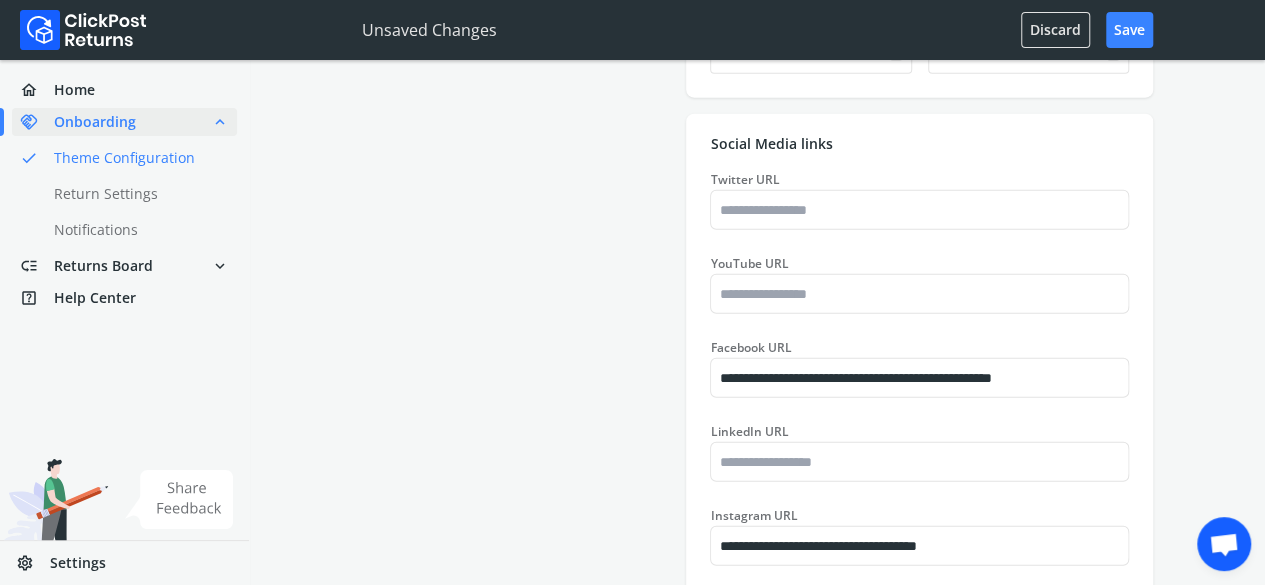 click on "**********" at bounding box center [757, -413] 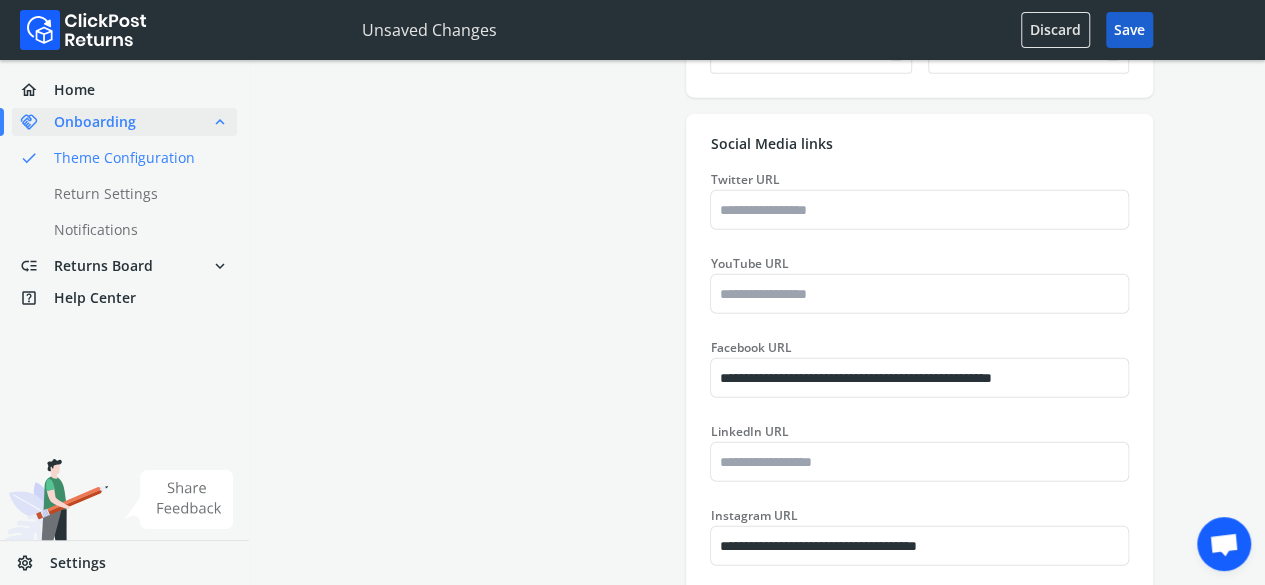 click on "Save" at bounding box center [1129, 30] 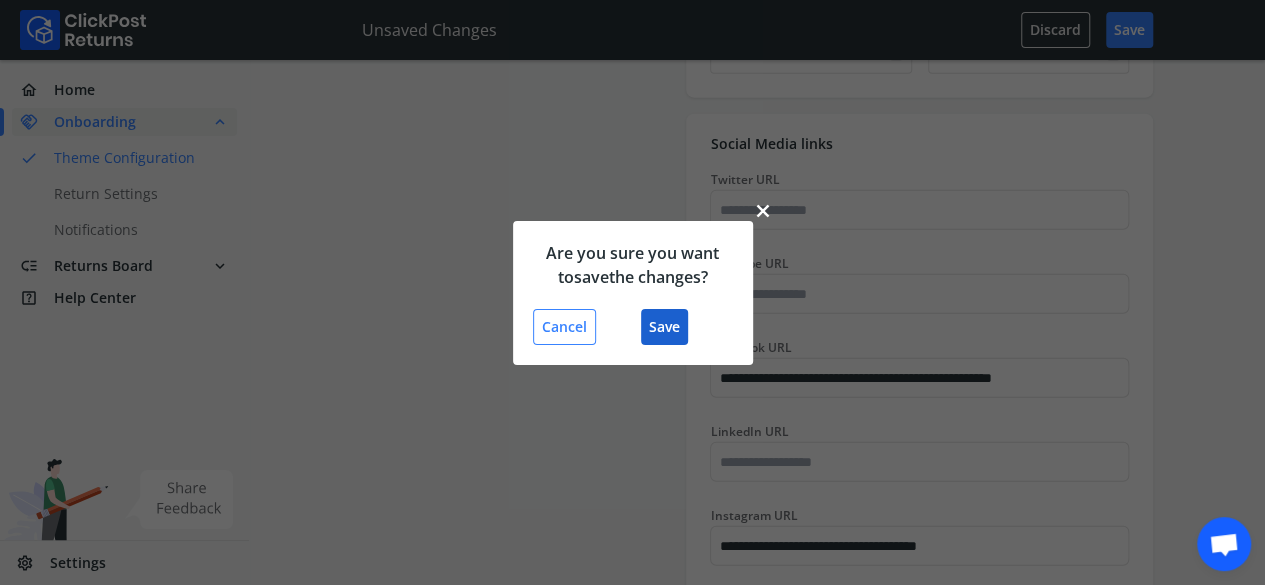 click on "Save" at bounding box center (664, 327) 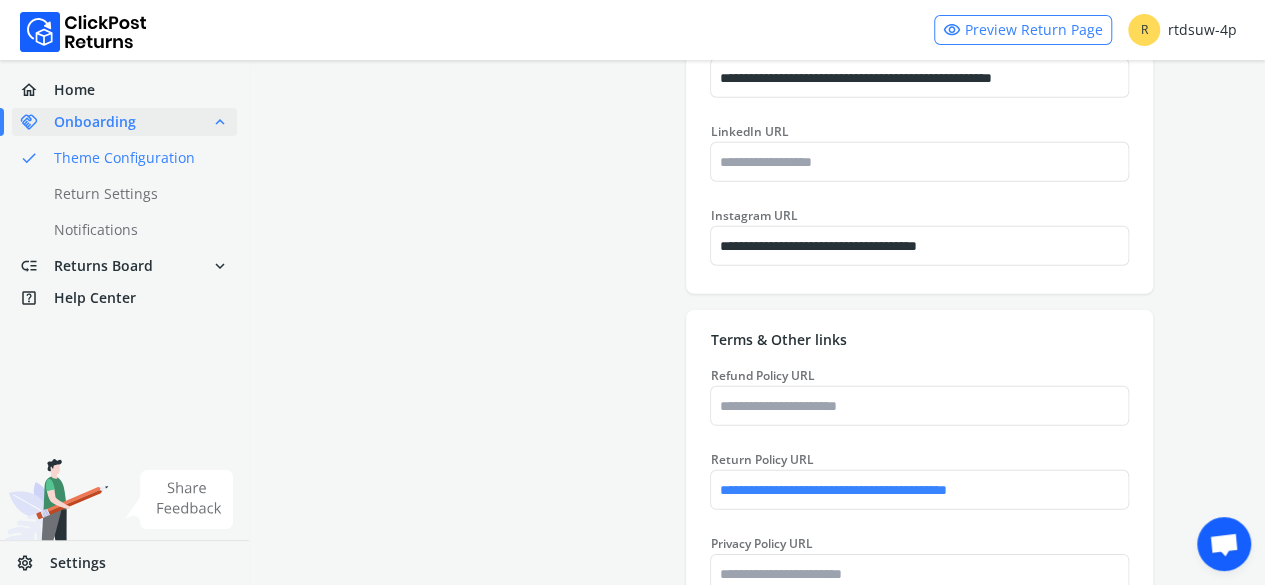 scroll, scrollTop: 2900, scrollLeft: 0, axis: vertical 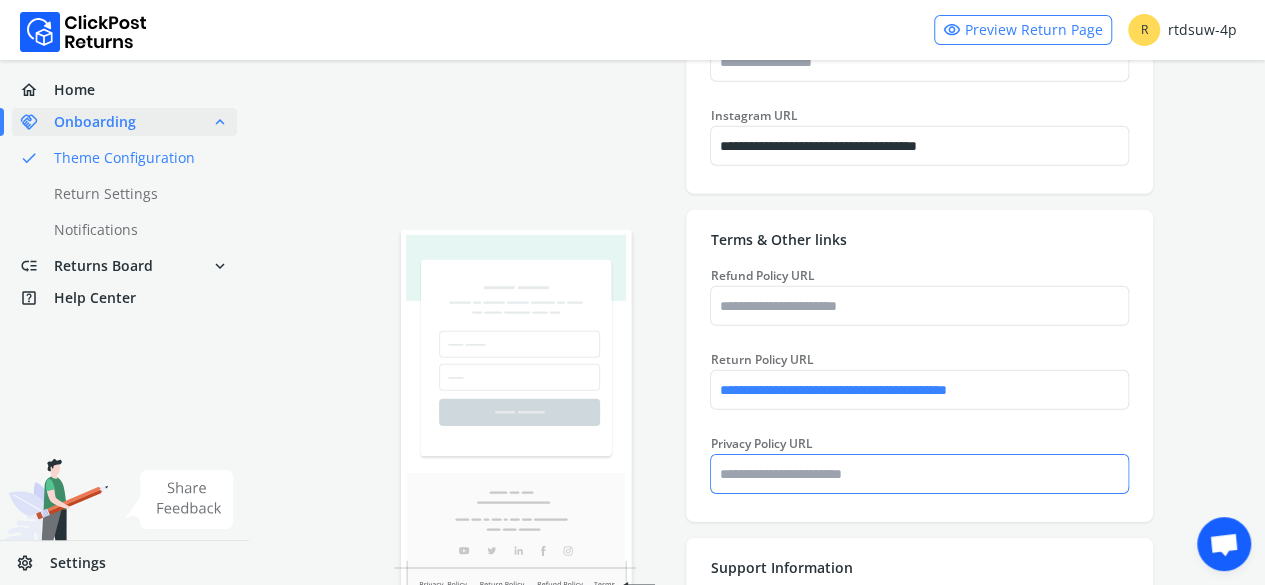 click on "Privacy Policy URL" at bounding box center [919, 474] 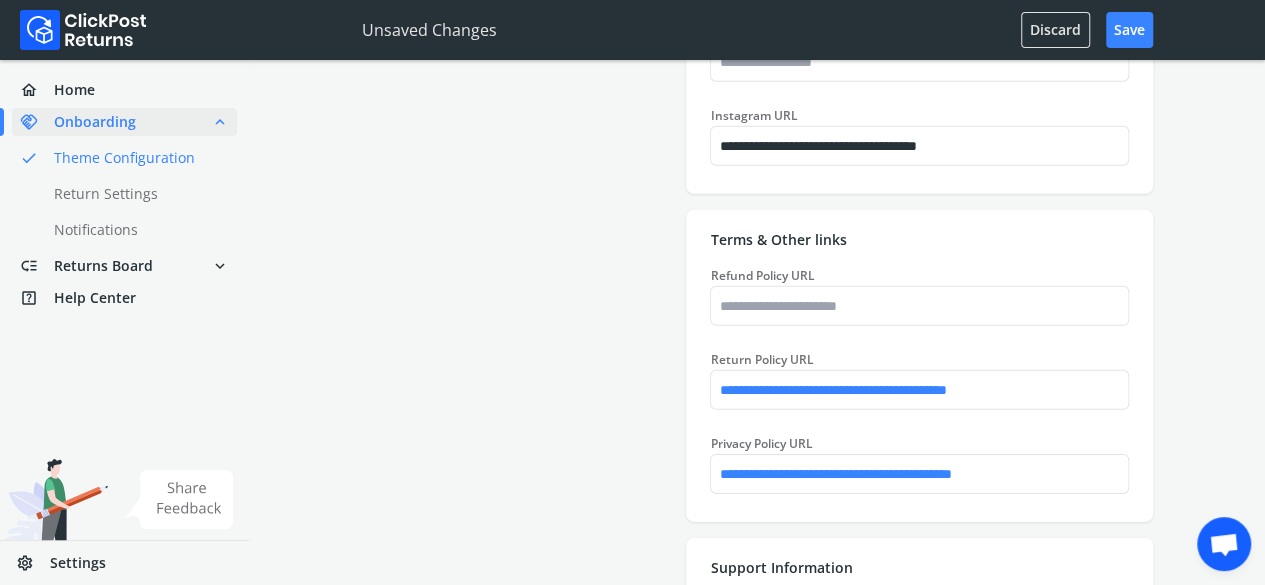 click on "**********" at bounding box center (757, -813) 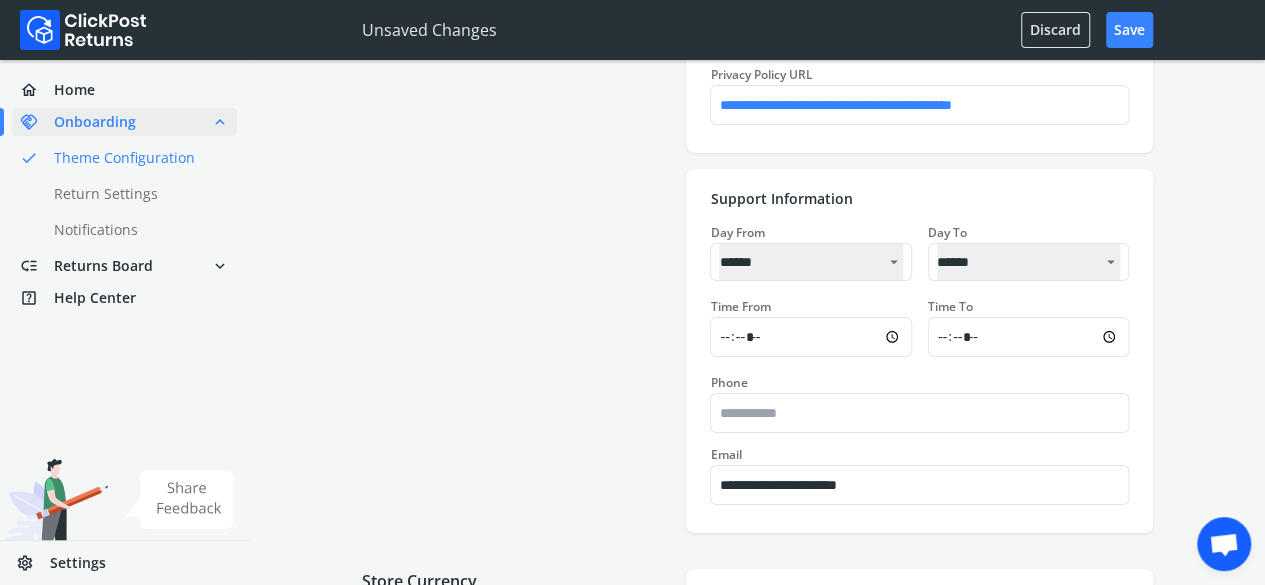 scroll, scrollTop: 3300, scrollLeft: 0, axis: vertical 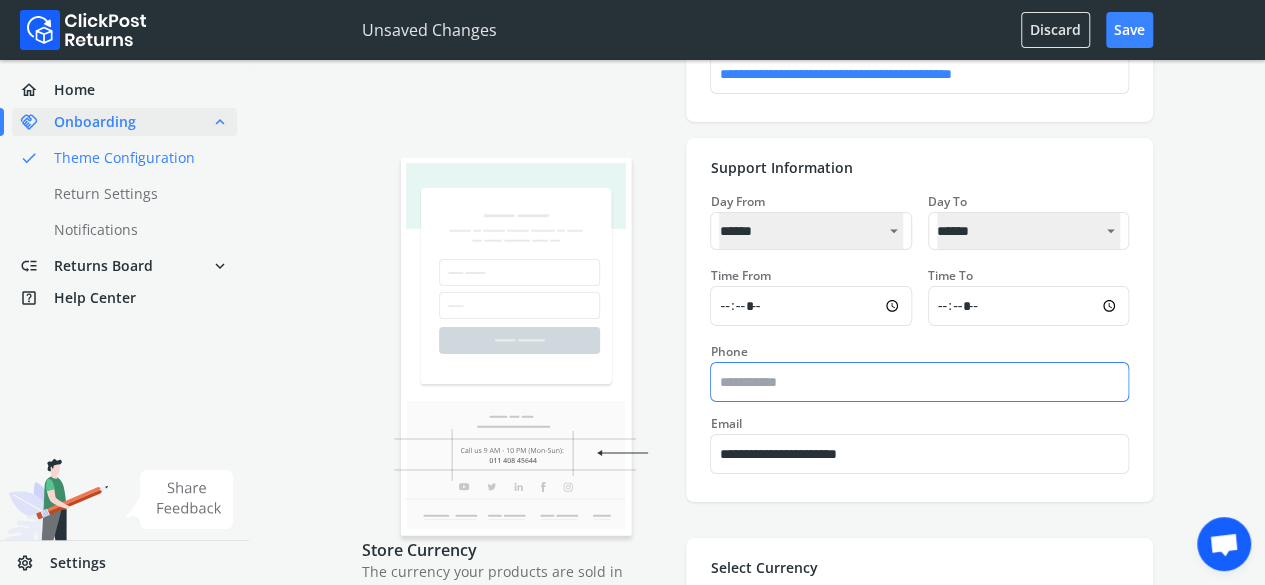 click on "Phone" at bounding box center [919, 382] 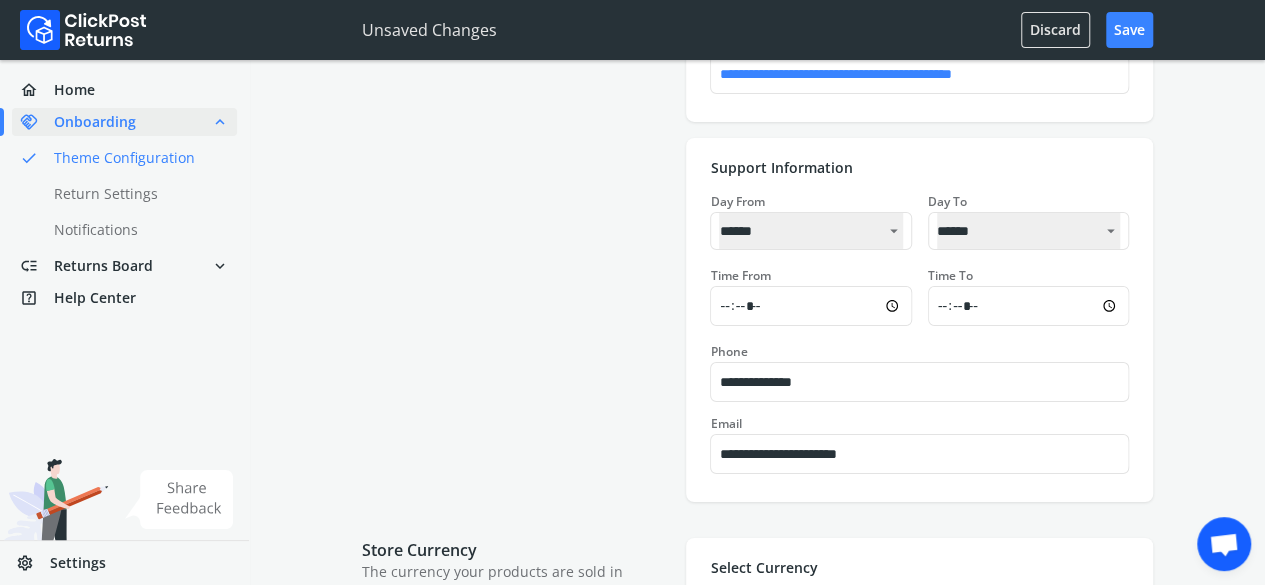 click on "**********" at bounding box center (757, -1213) 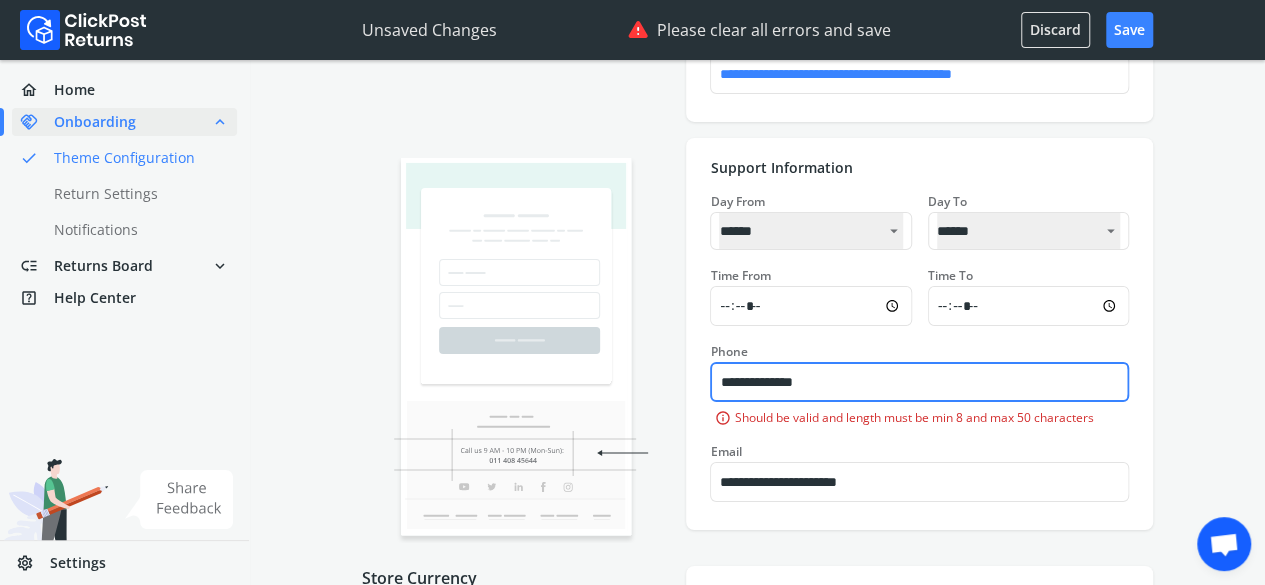 click on "**********" at bounding box center [919, 382] 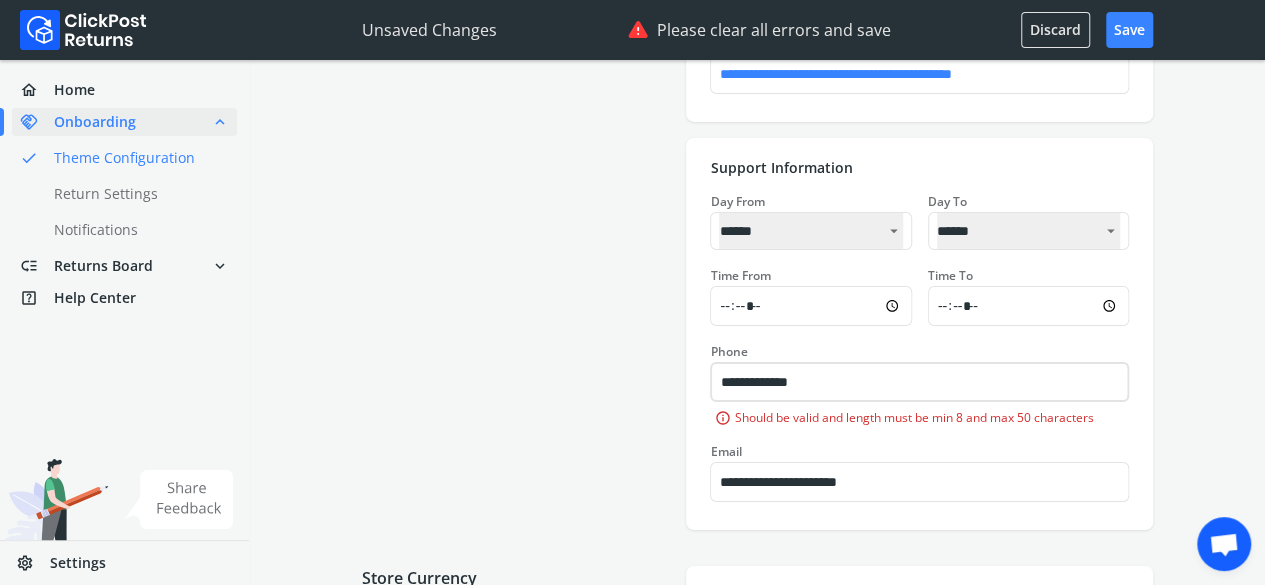 click on "**********" at bounding box center (919, 334) 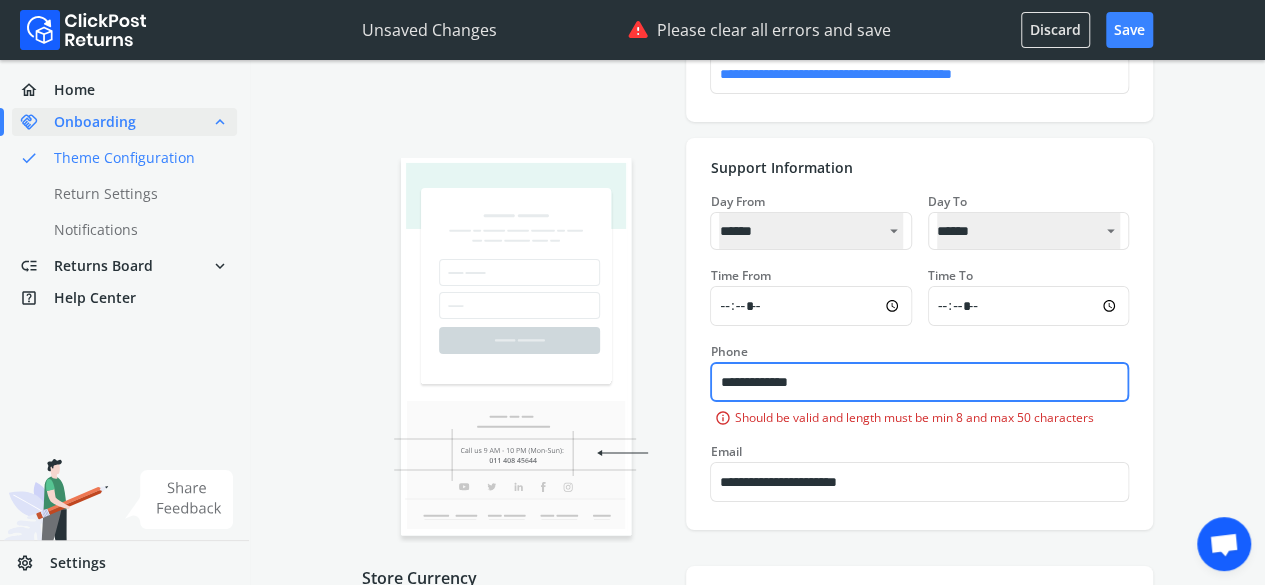 click on "**********" at bounding box center [919, 382] 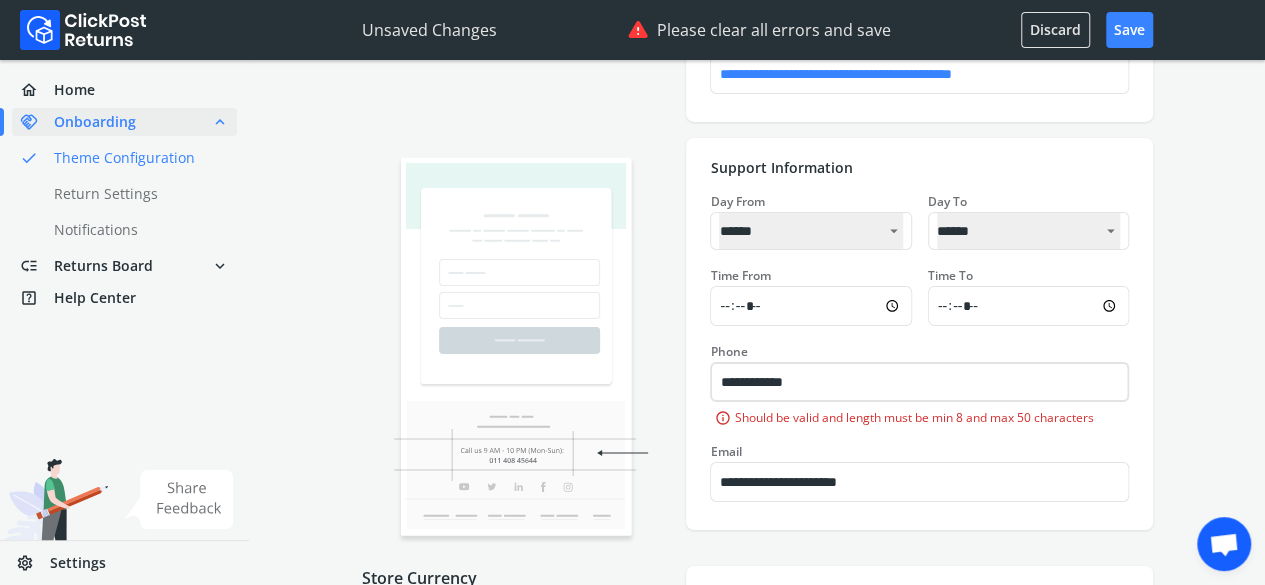 click on "info Should be valid and length must be min 8 and max 50 characters" at bounding box center [919, 418] 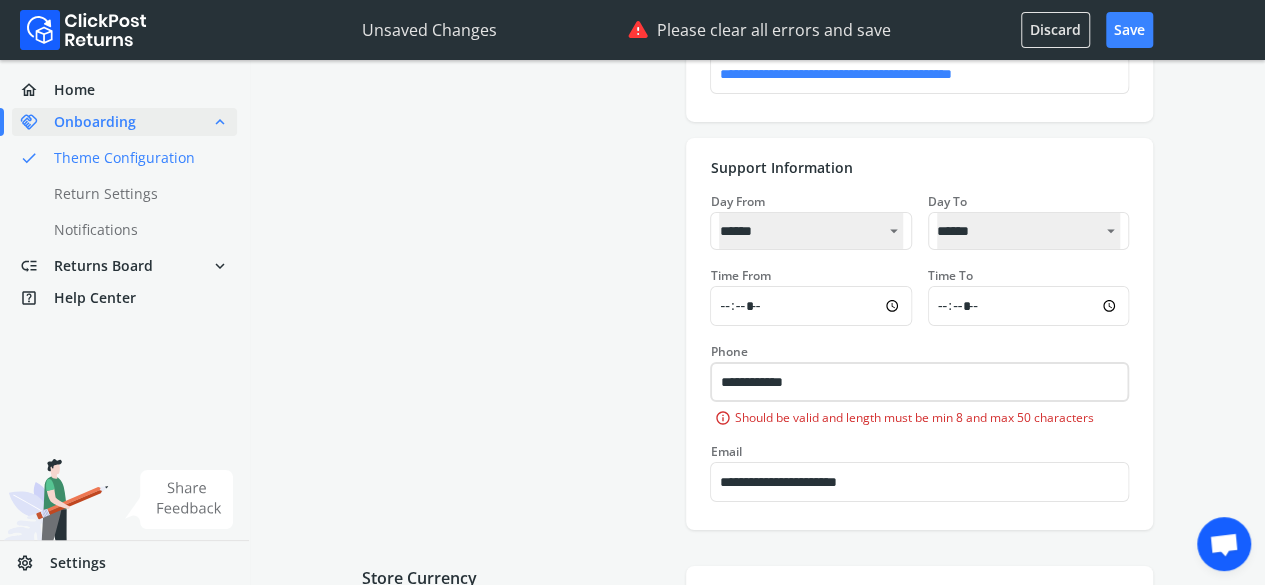 drag, startPoint x: 735, startPoint y: 378, endPoint x: 706, endPoint y: 375, distance: 29.15476 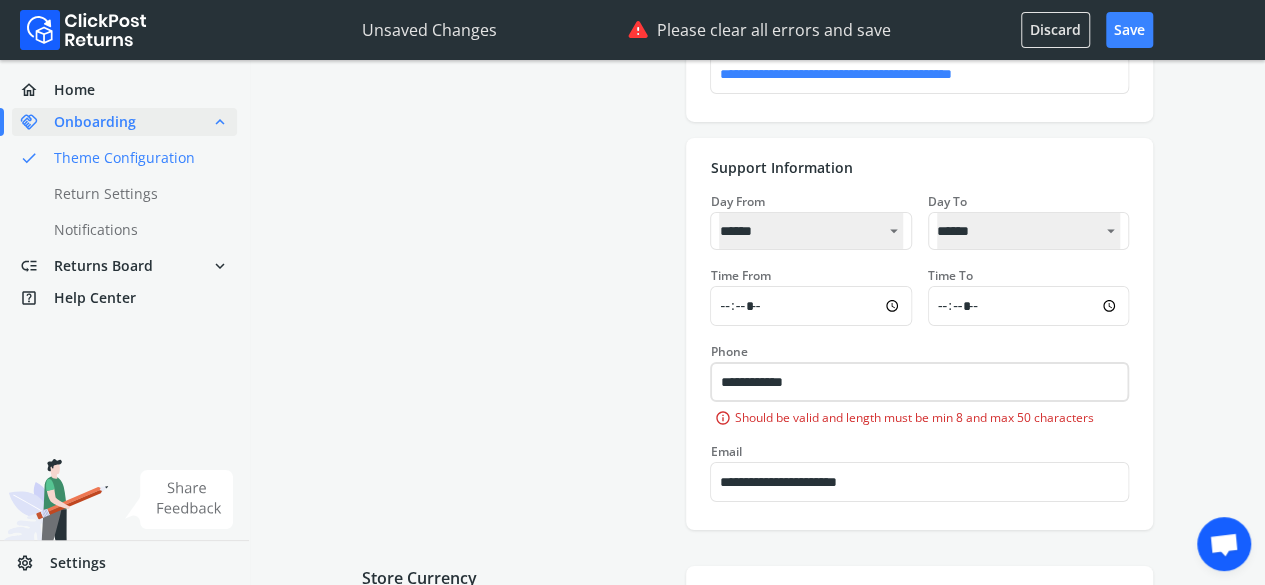 click on "**********" at bounding box center [919, 334] 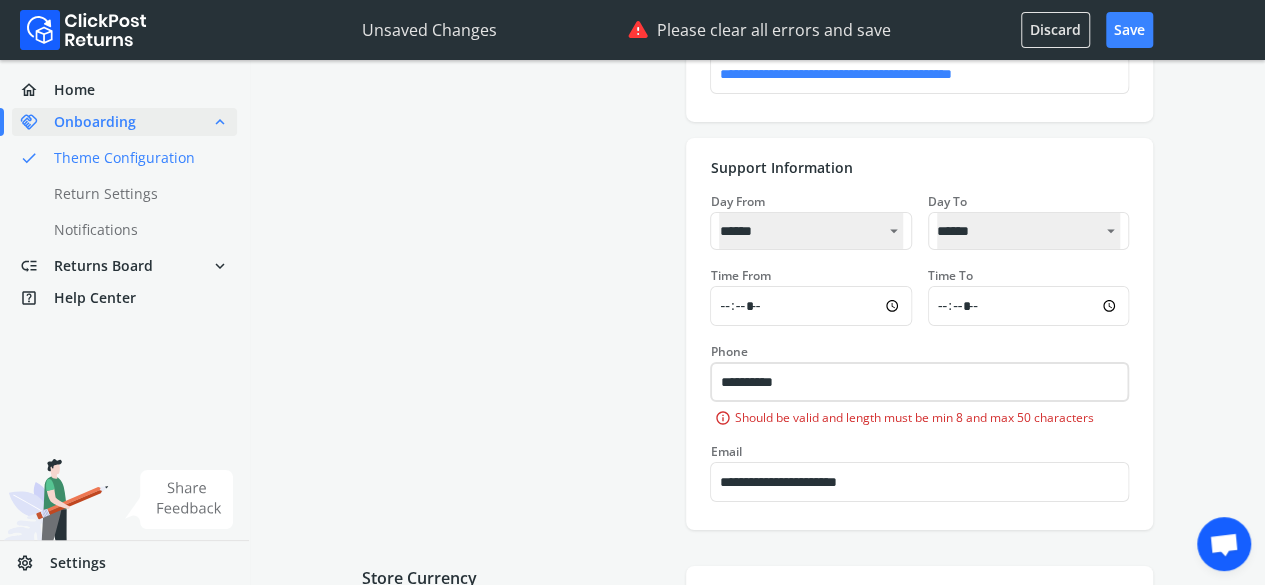 click on "**********" at bounding box center (757, -1199) 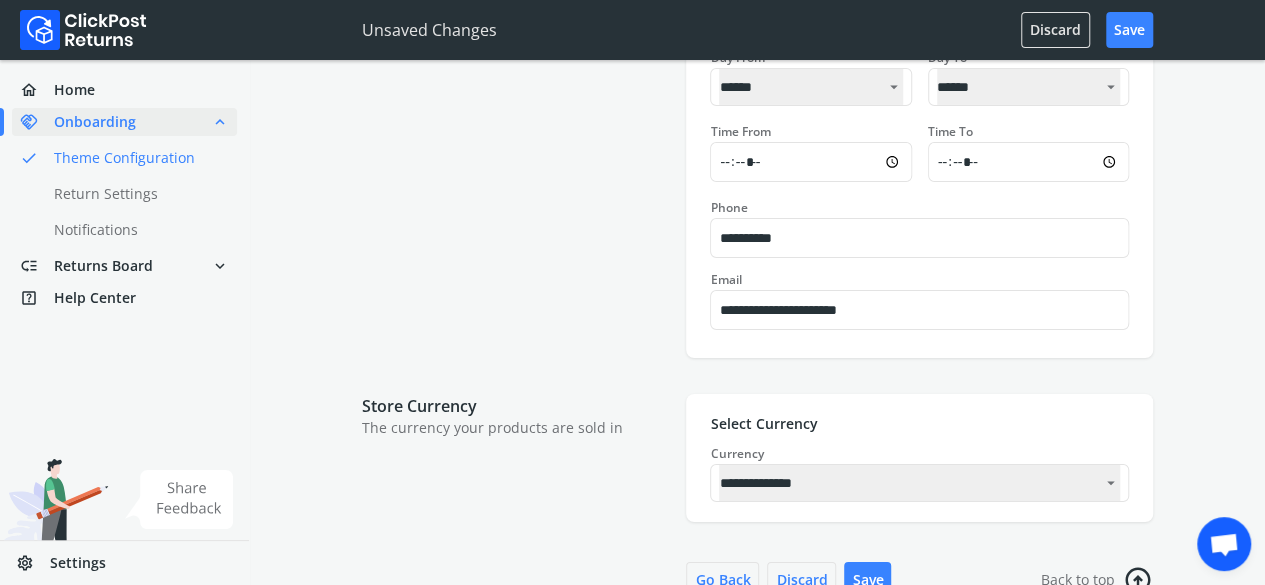scroll, scrollTop: 3500, scrollLeft: 0, axis: vertical 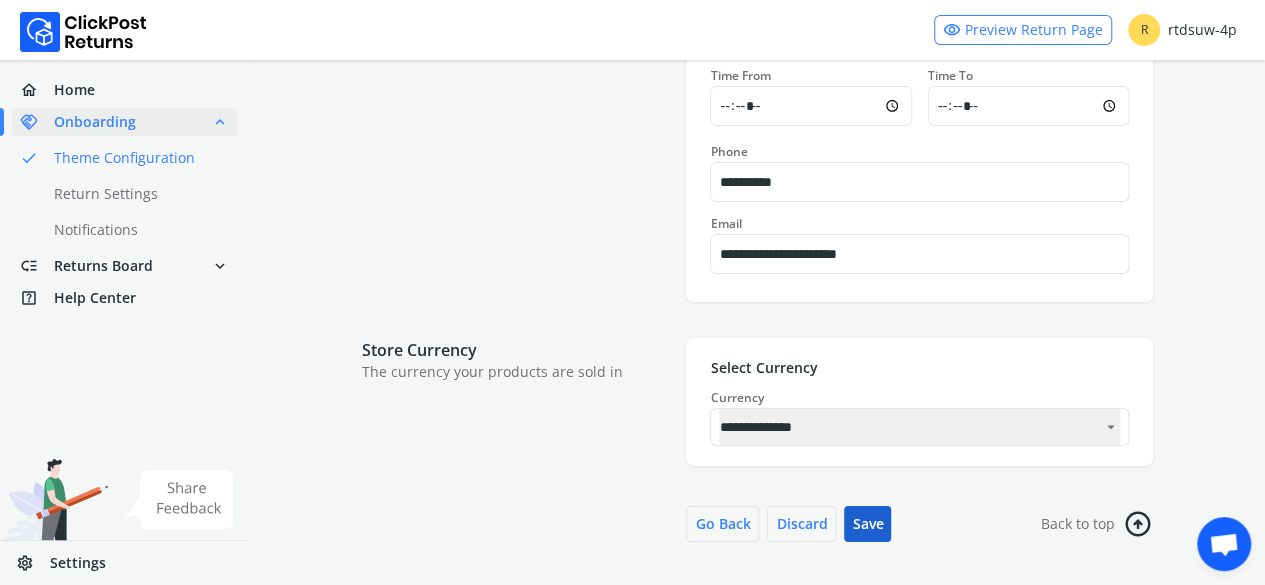 click on "Save" at bounding box center (867, 524) 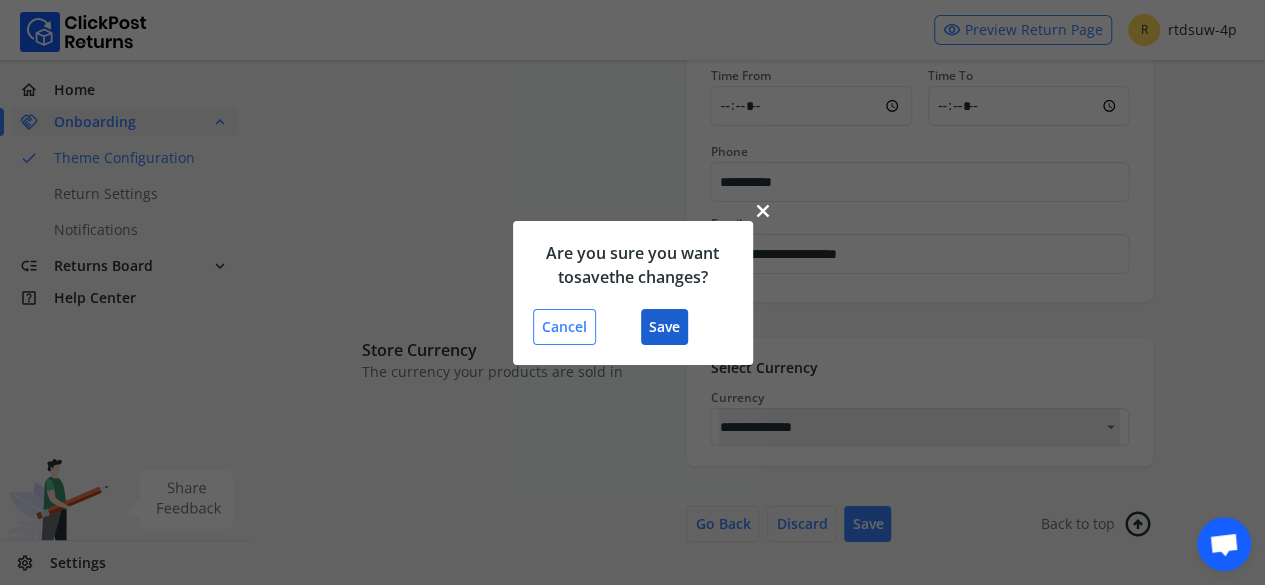 click on "Save" at bounding box center (664, 327) 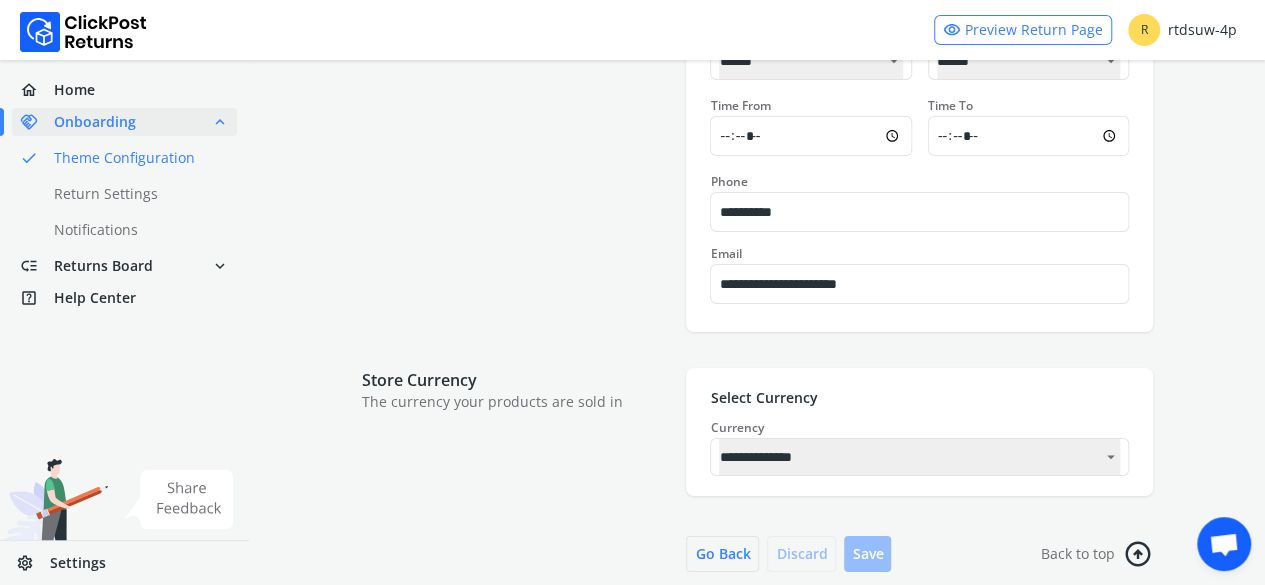 scroll, scrollTop: 3523, scrollLeft: 0, axis: vertical 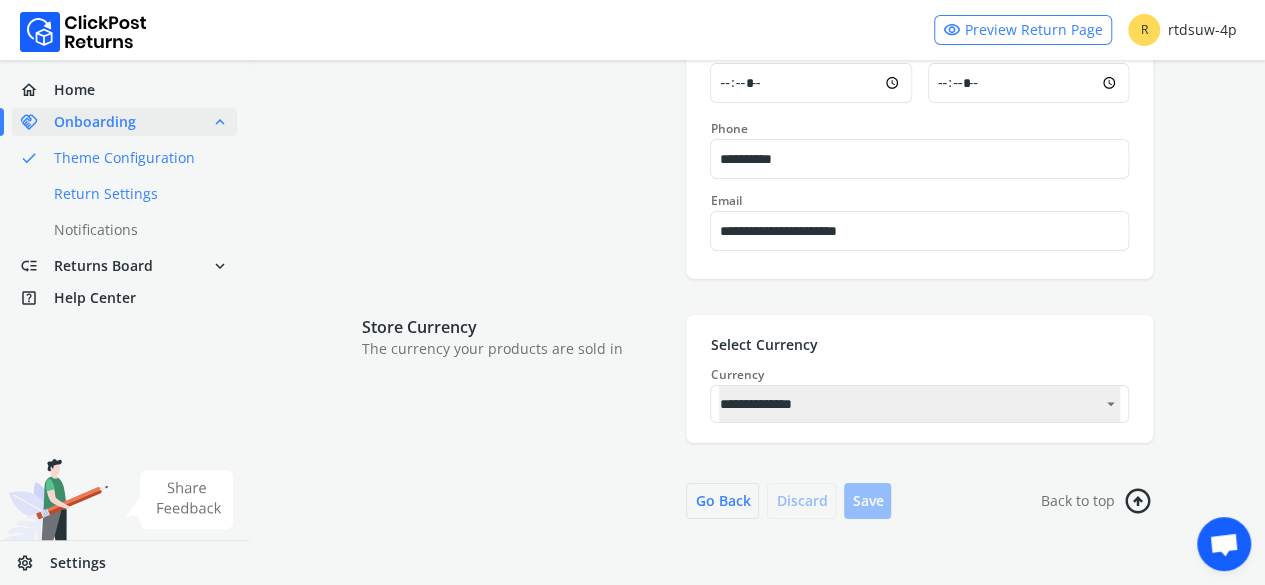 click on "done Return Settings" at bounding box center [136, 194] 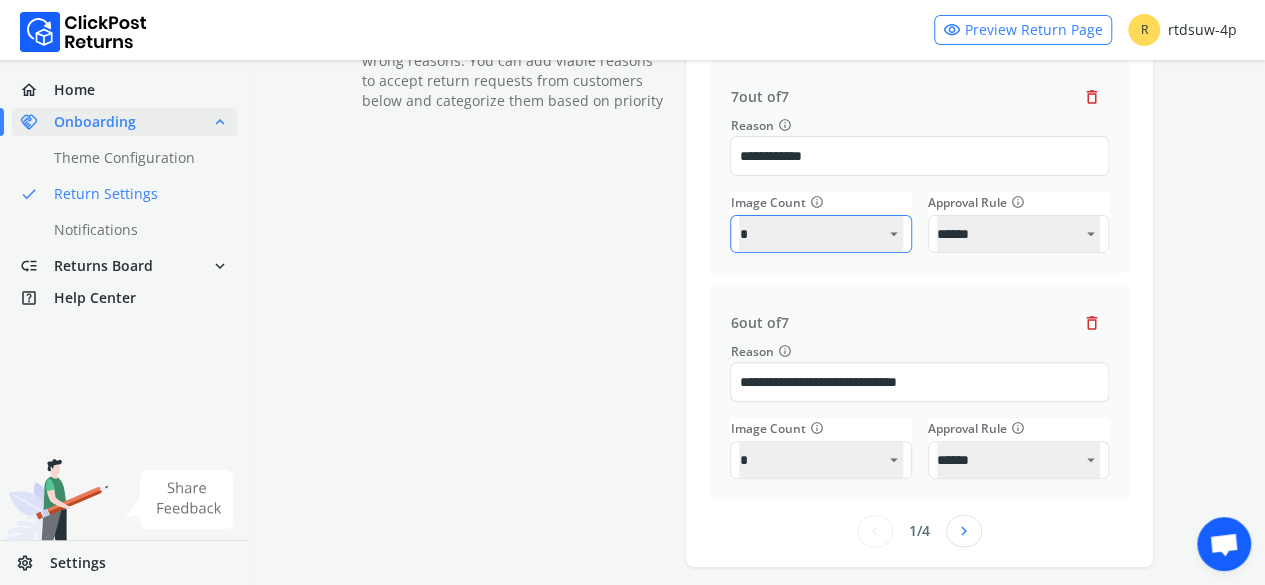 scroll, scrollTop: 200, scrollLeft: 0, axis: vertical 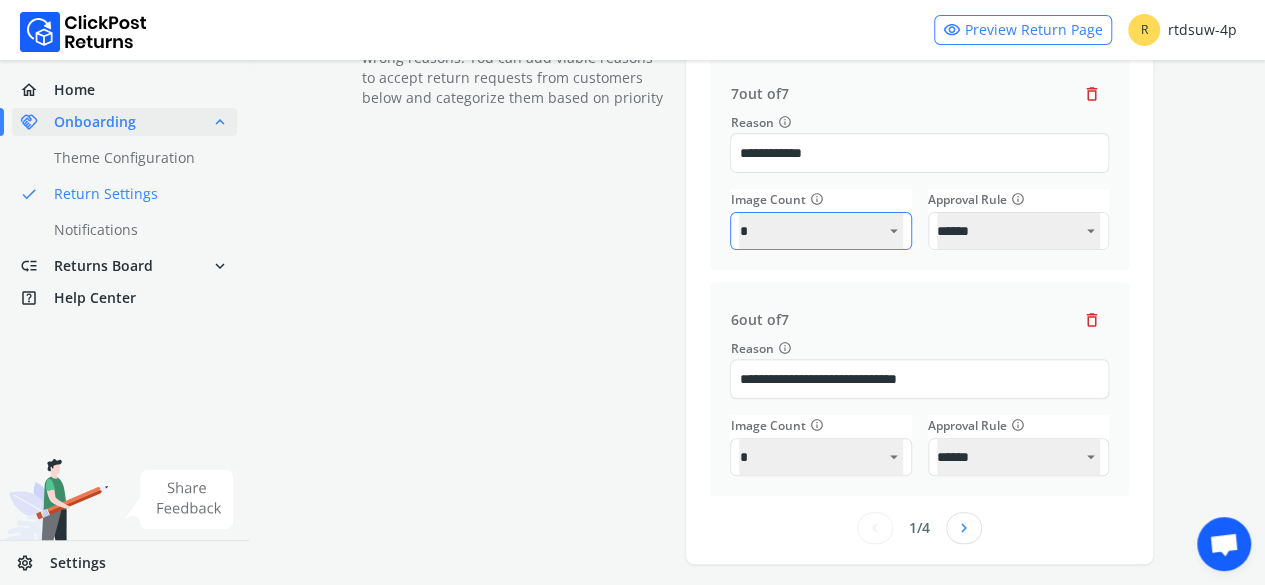 click on "* * * *" at bounding box center [820, 231] 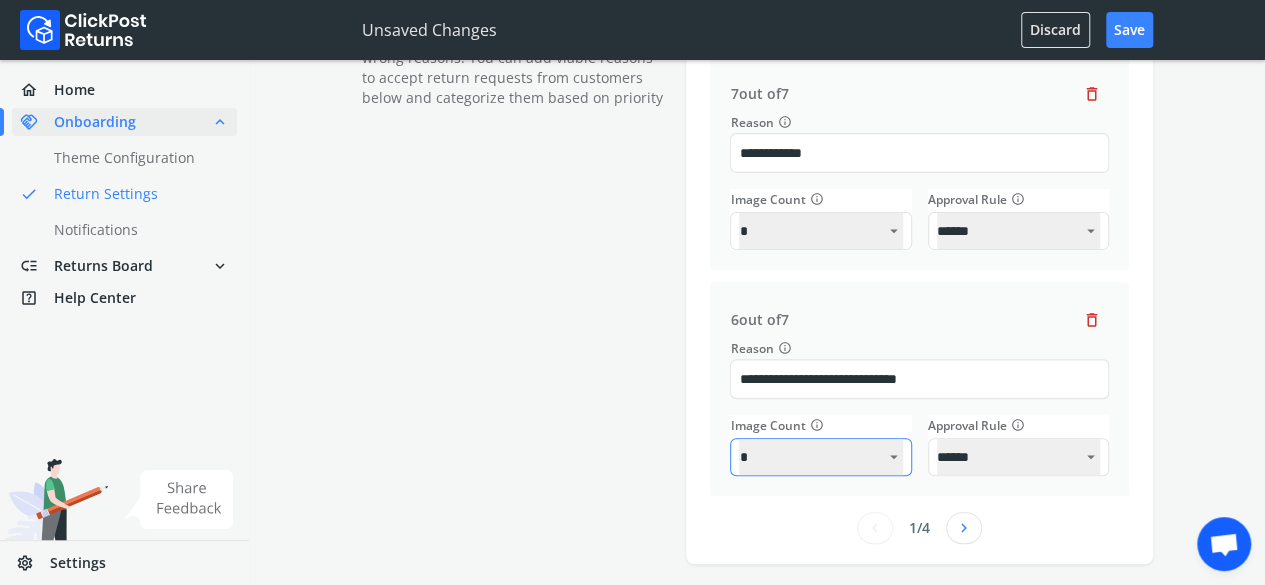 click on "* * * *" at bounding box center [820, 457] 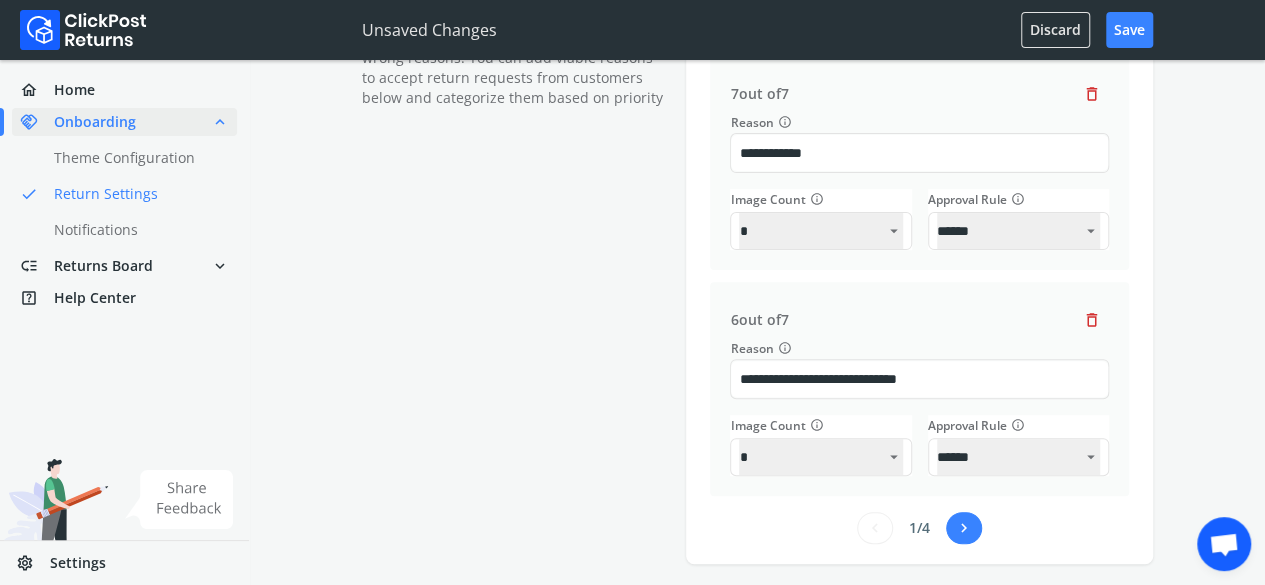 click on "chevron_right" at bounding box center [964, 528] 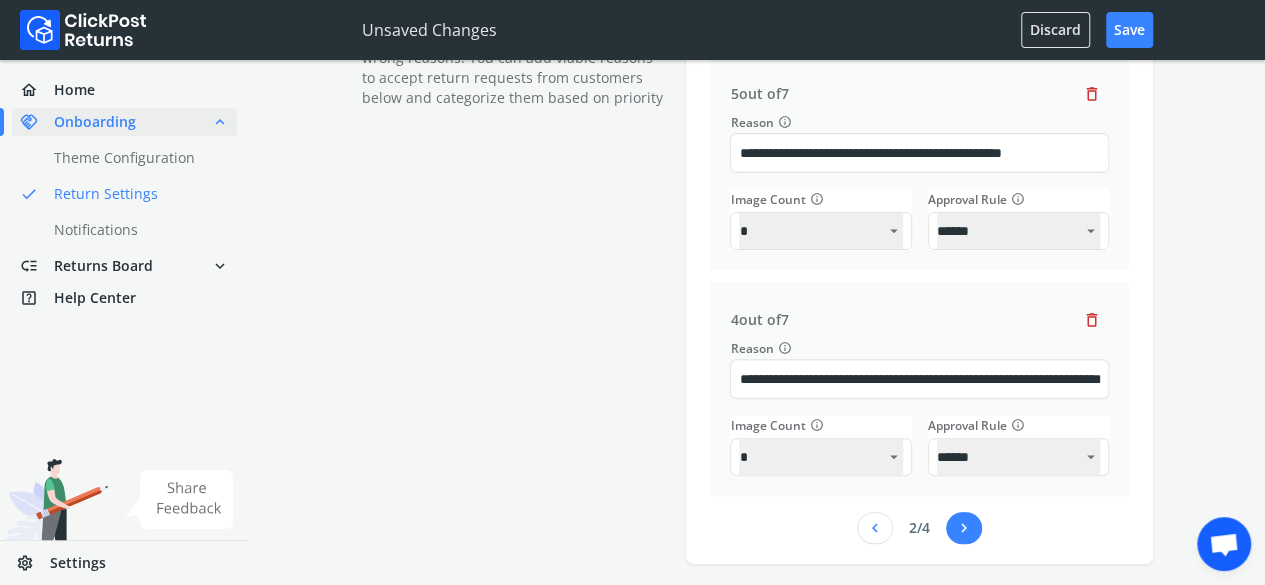 click on "chevron_right" at bounding box center [964, 528] 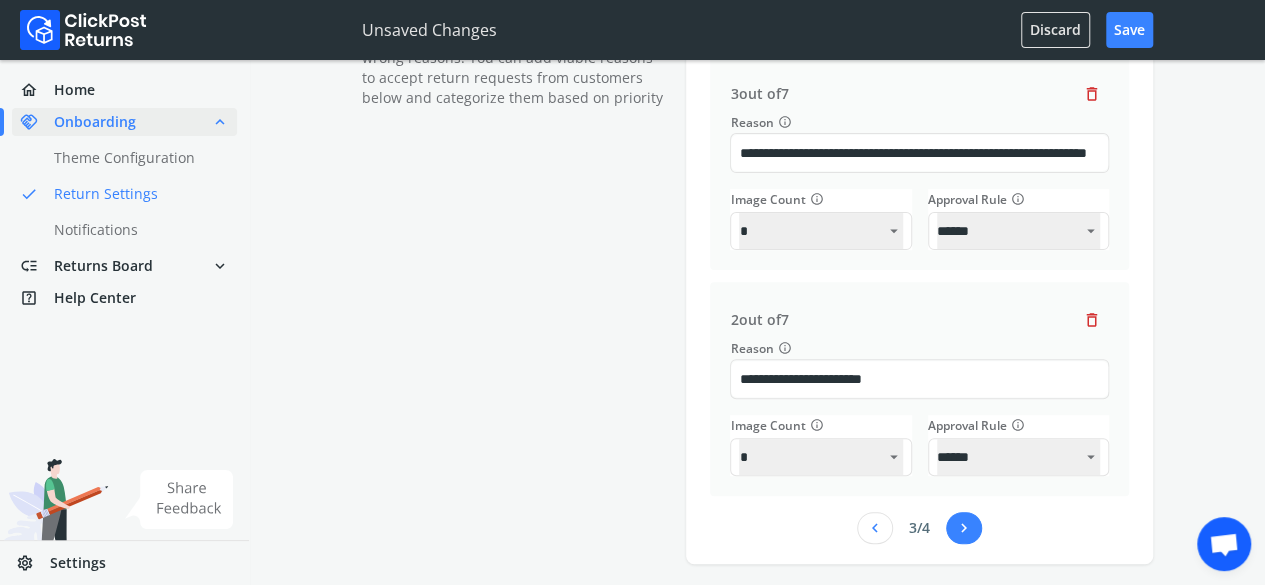 click on "chevron_right" at bounding box center [964, 528] 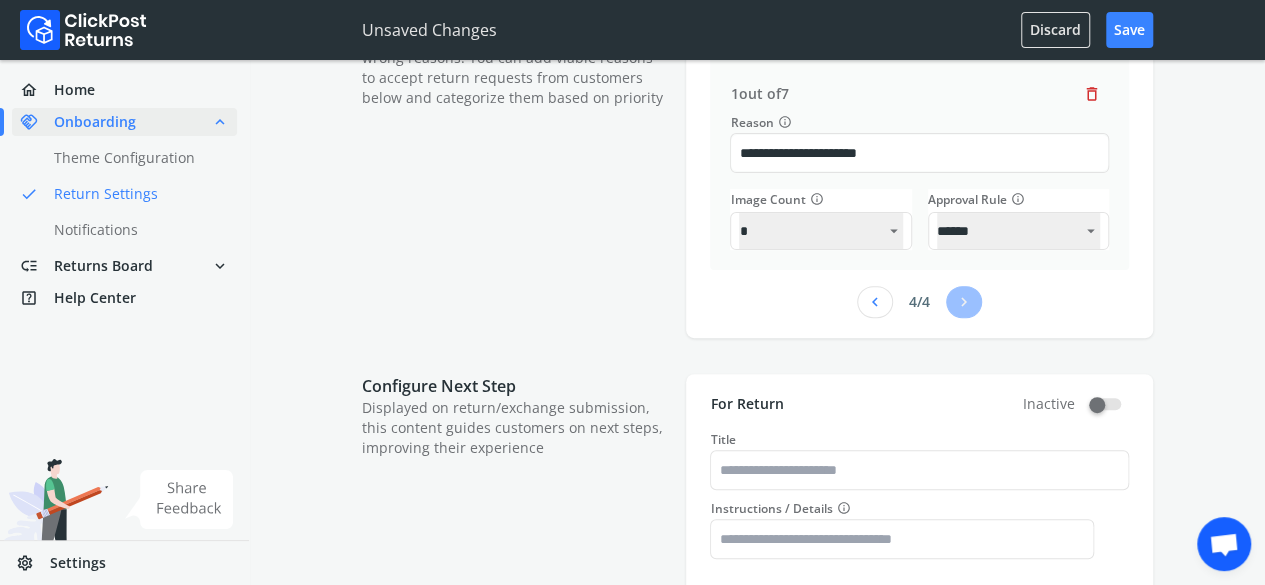 click on "Instructions / Details info" at bounding box center [902, 539] 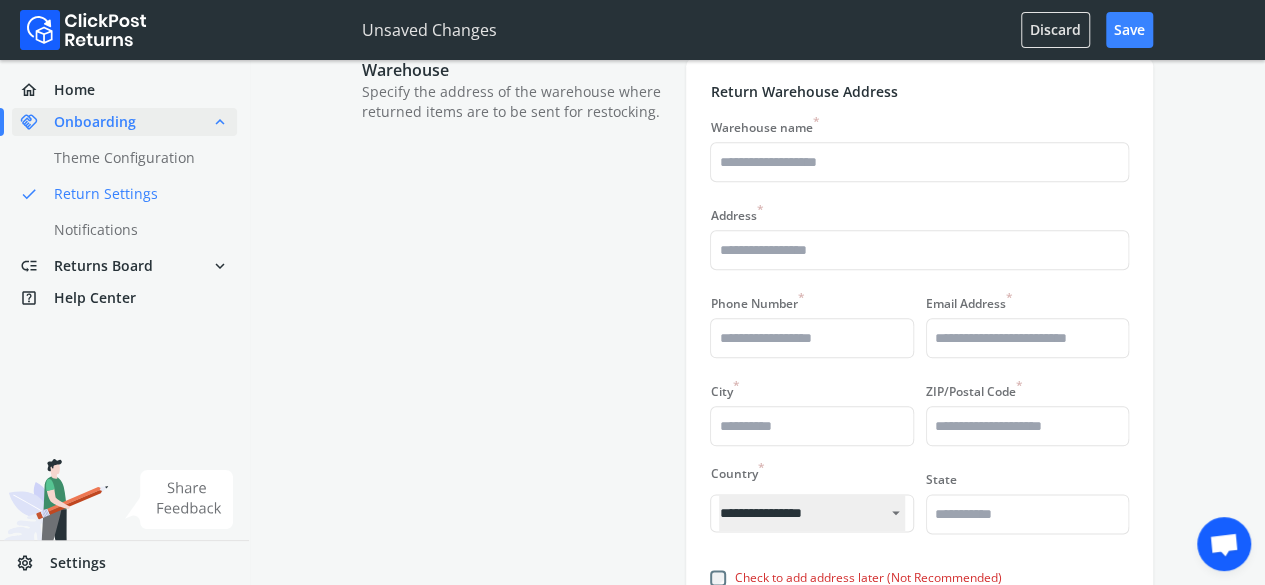 scroll, scrollTop: 1000, scrollLeft: 0, axis: vertical 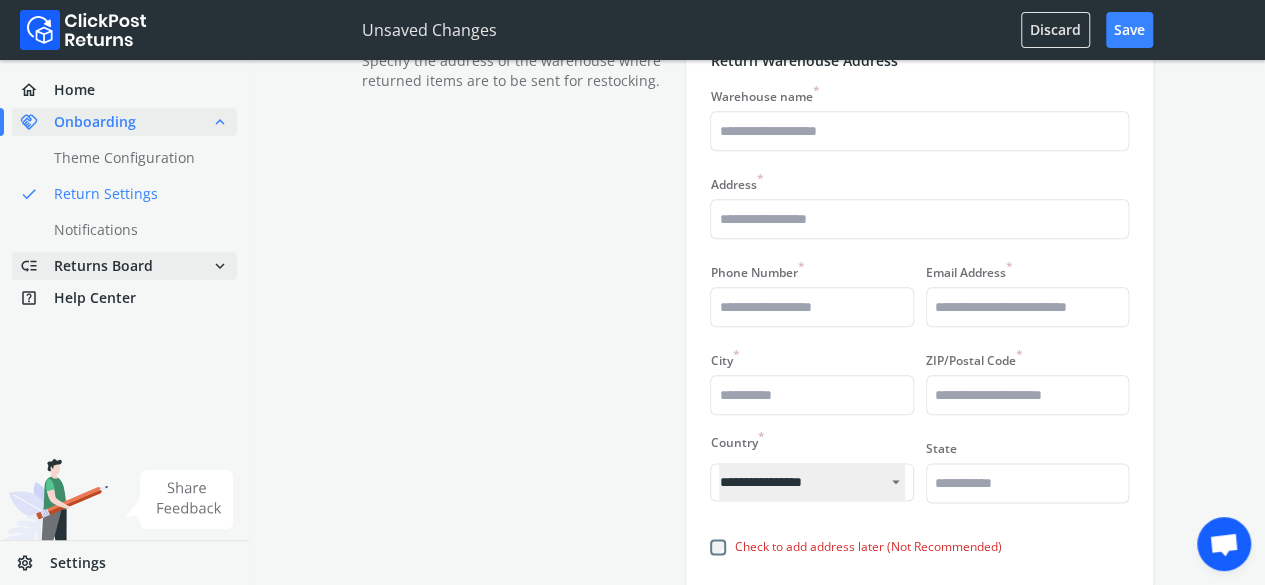 click on "low_priority Returns Board expand_more" at bounding box center [124, 266] 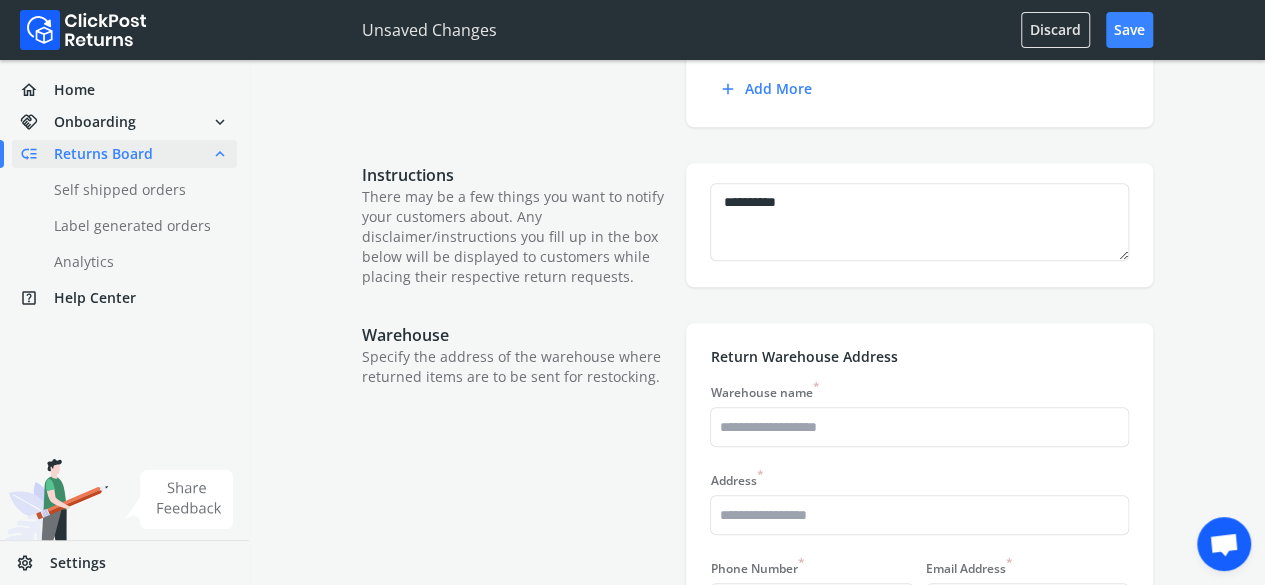 scroll, scrollTop: 700, scrollLeft: 0, axis: vertical 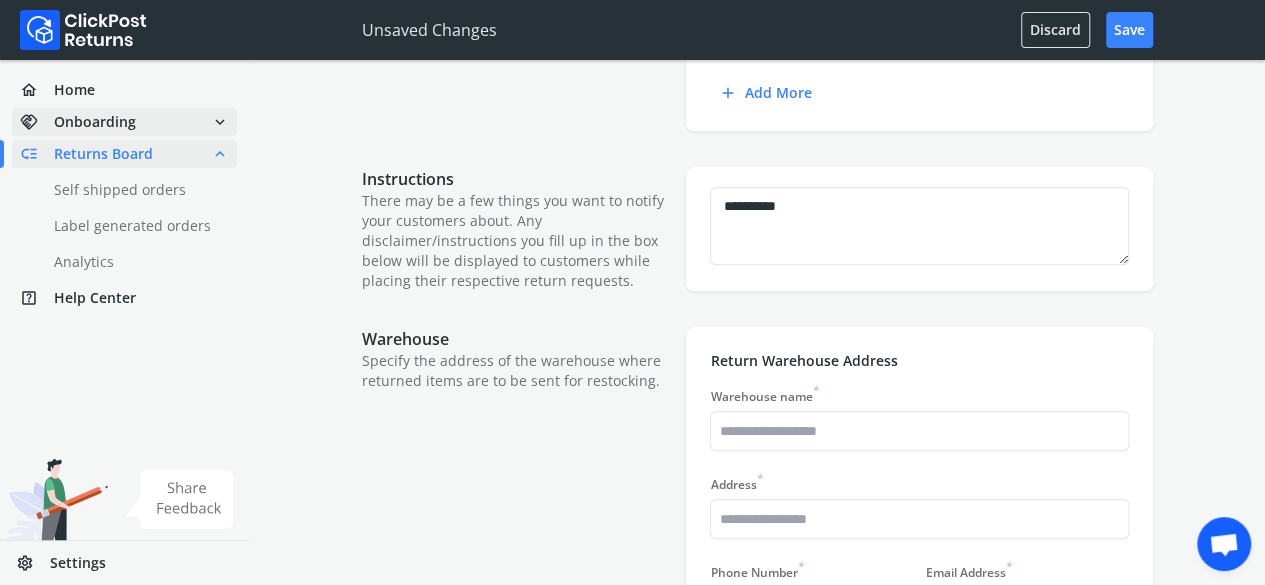 click on "handshake Onboarding expand_more" at bounding box center [124, 122] 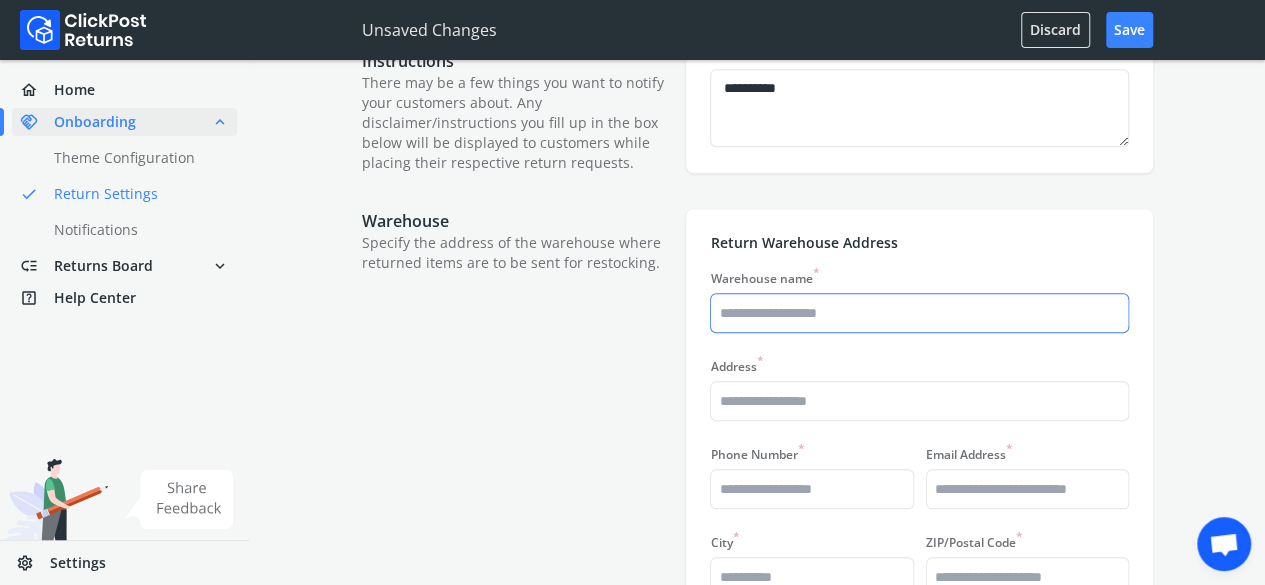 scroll, scrollTop: 650, scrollLeft: 0, axis: vertical 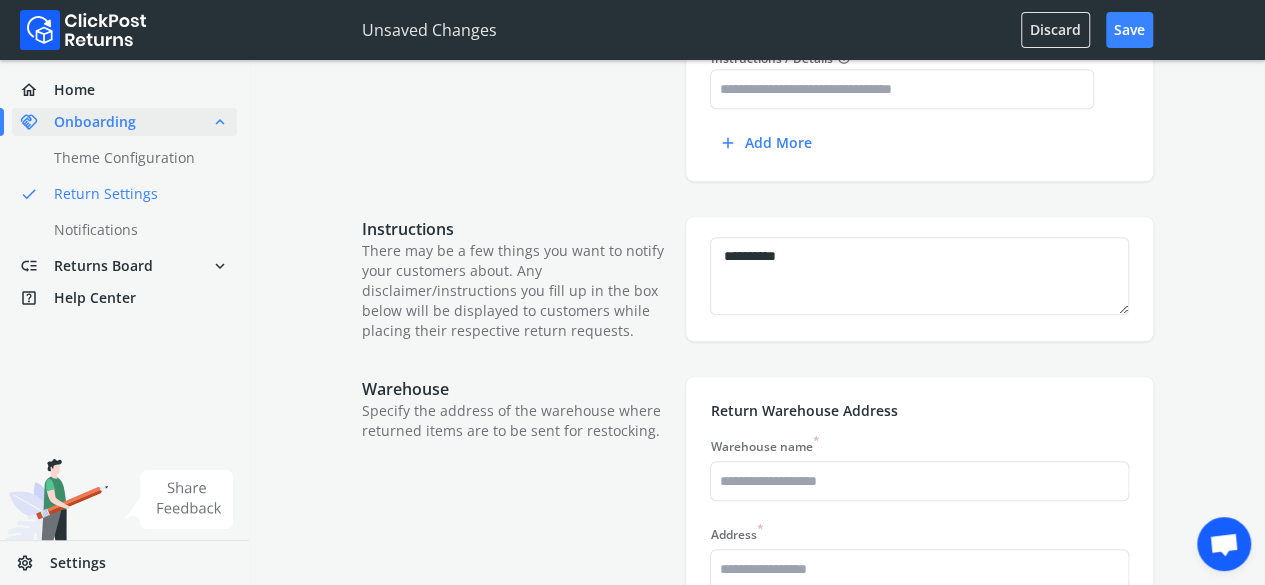 click on "Warehouse name *" at bounding box center [919, 467] 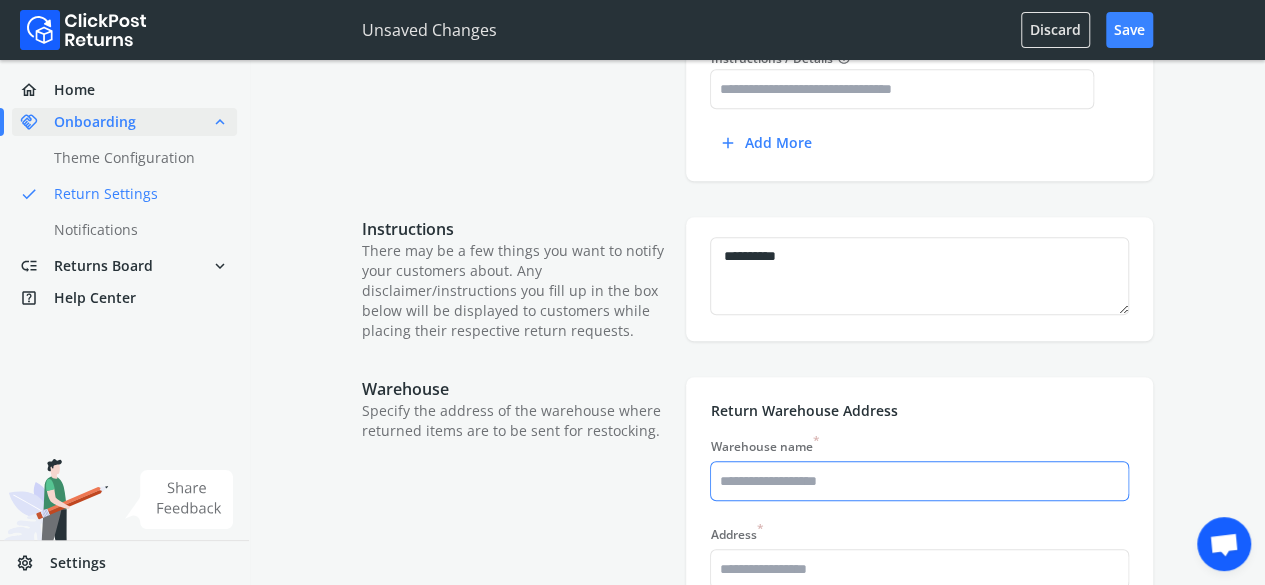 click on "Warehouse name *" at bounding box center (919, 481) 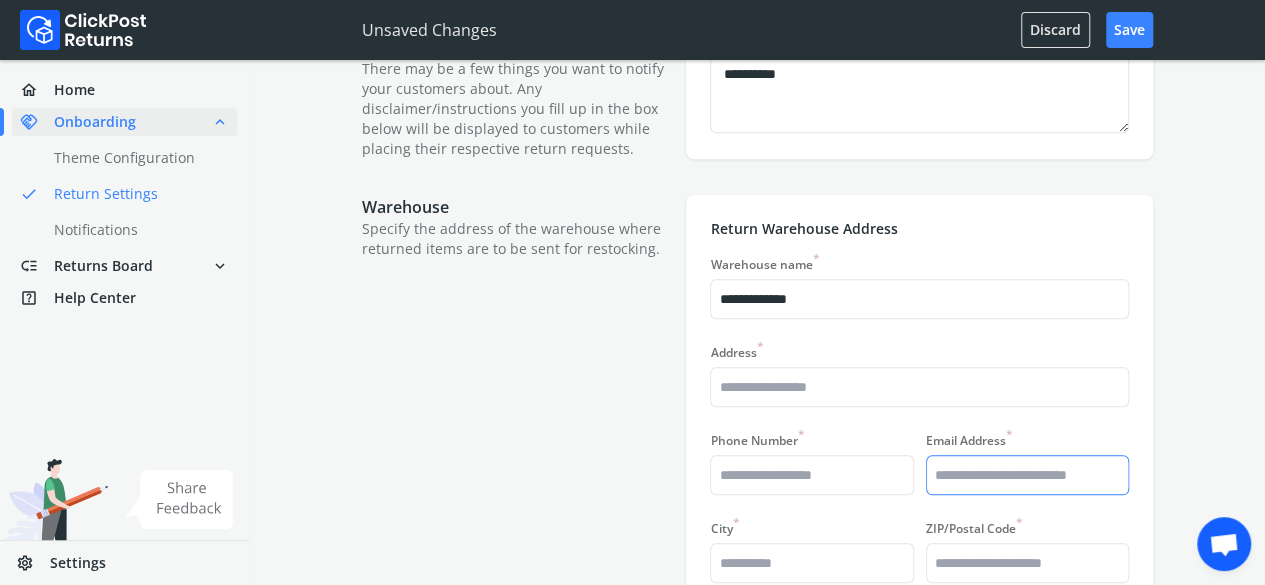 scroll, scrollTop: 850, scrollLeft: 0, axis: vertical 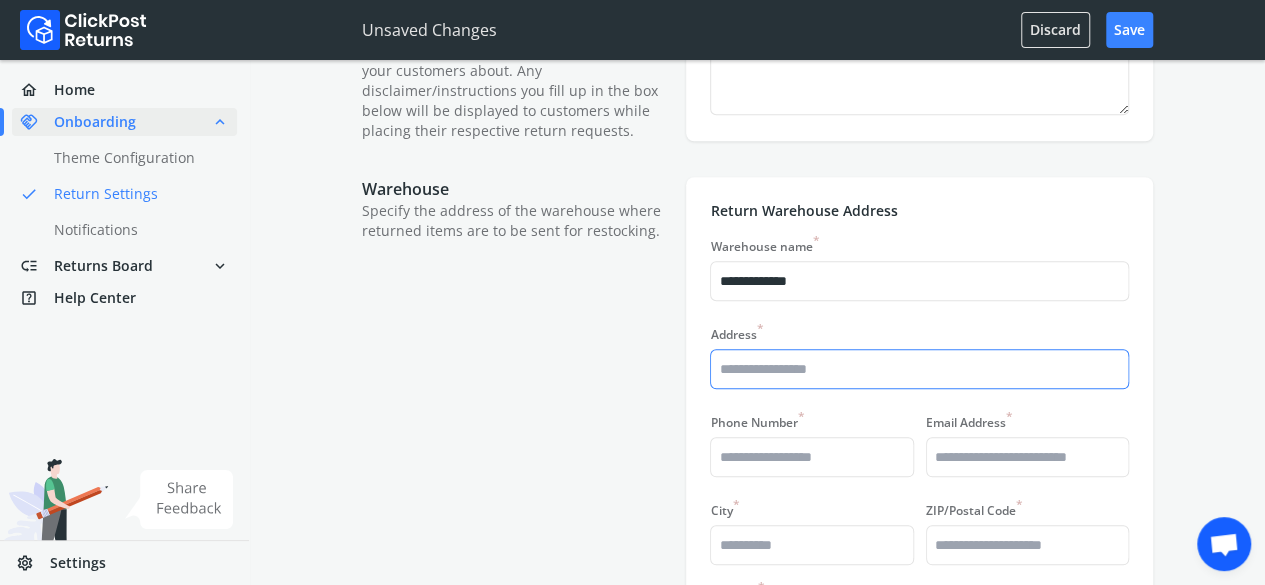 click on "Address *" at bounding box center (919, 369) 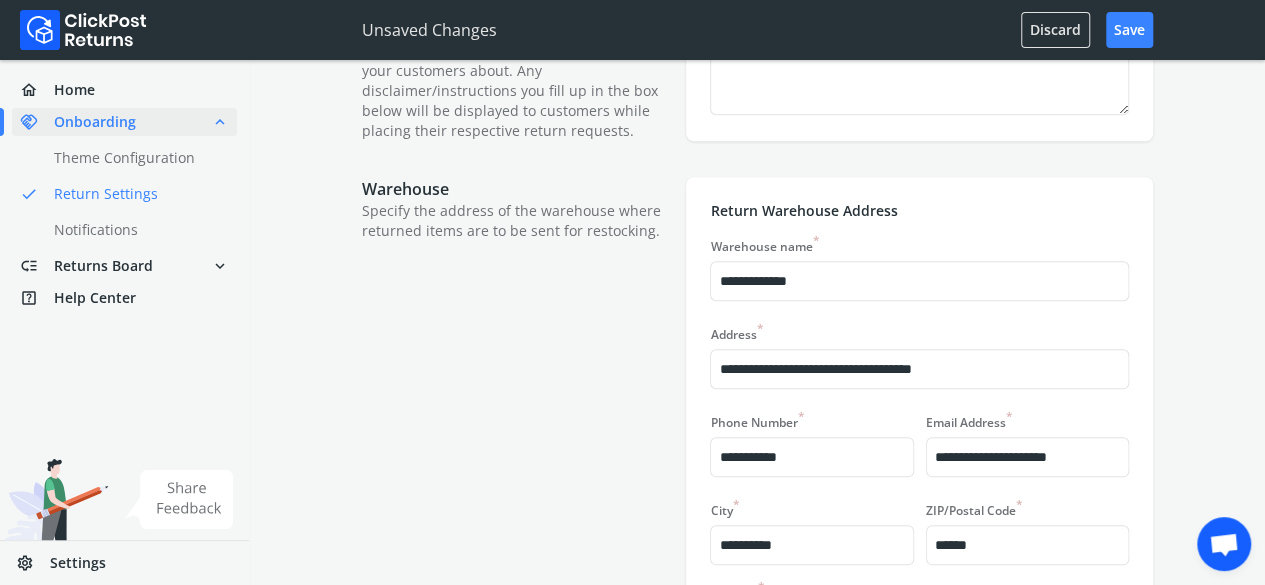 click on "Phone Number * [PHONE]" at bounding box center [811, 443] 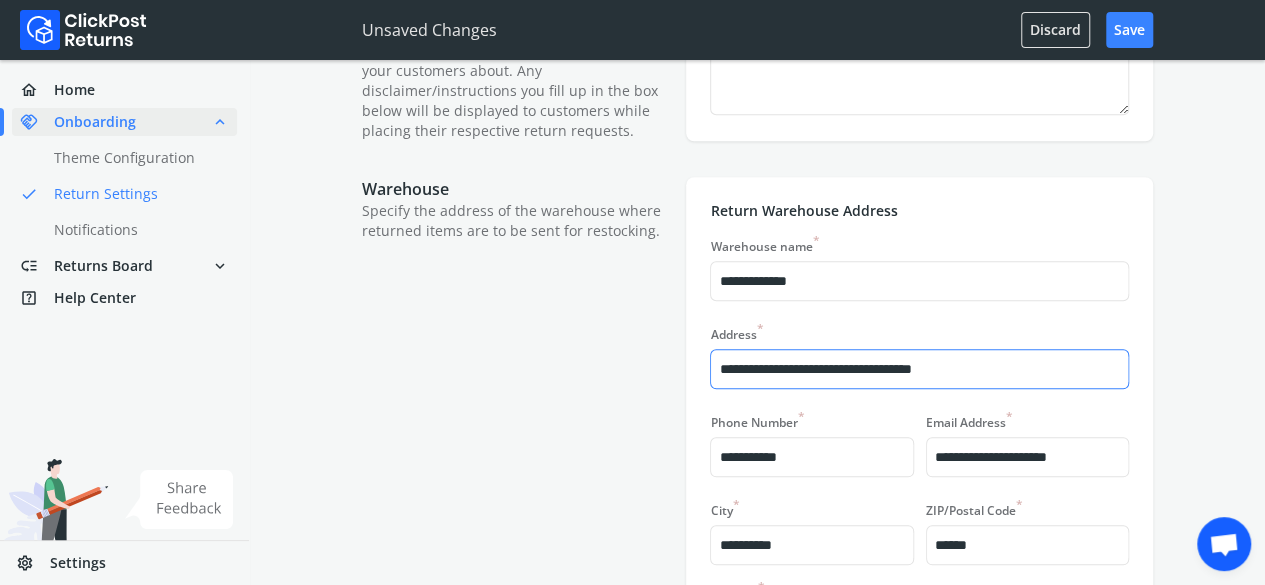 click on "**********" at bounding box center (919, 369) 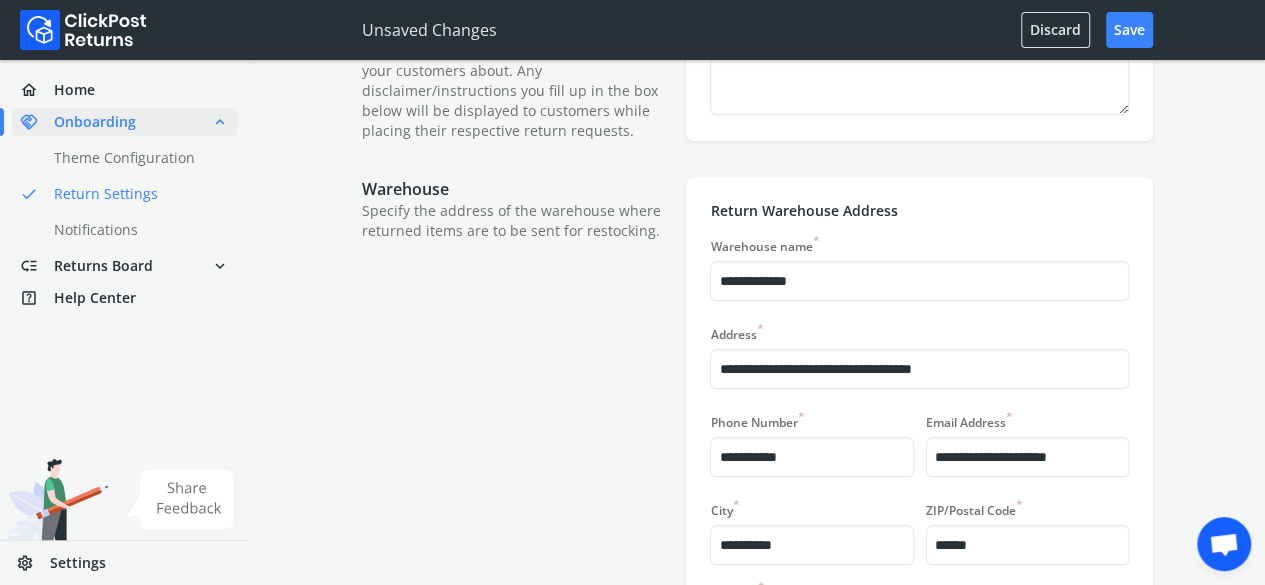drag, startPoint x: 847, startPoint y: 368, endPoint x: 637, endPoint y: 357, distance: 210.2879 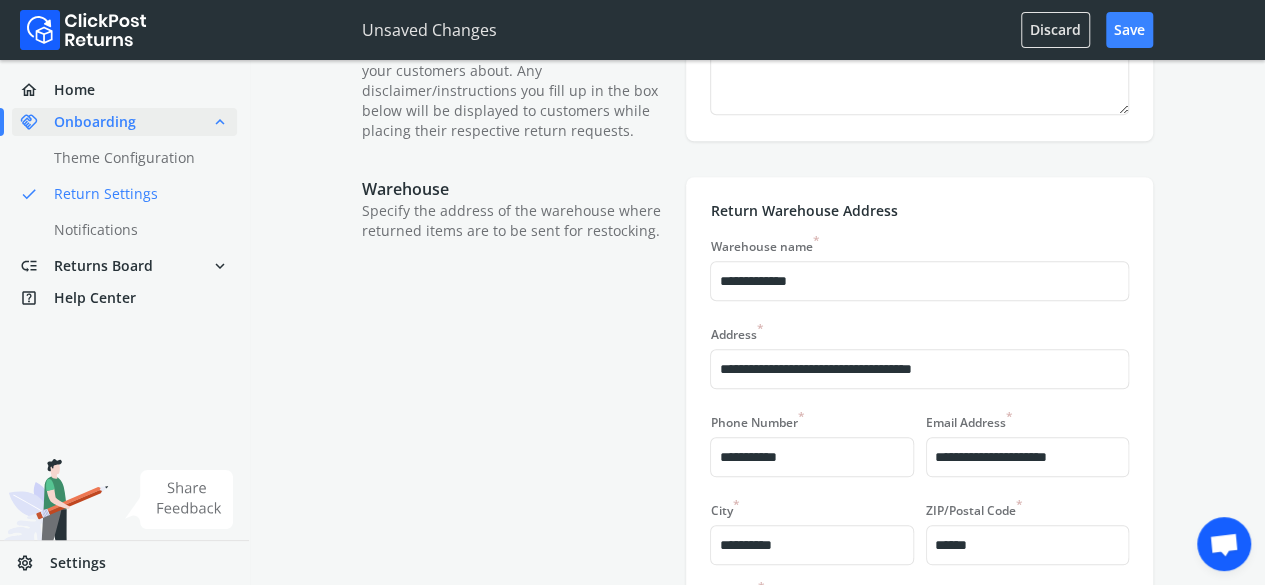click on "**********" at bounding box center [757, 459] 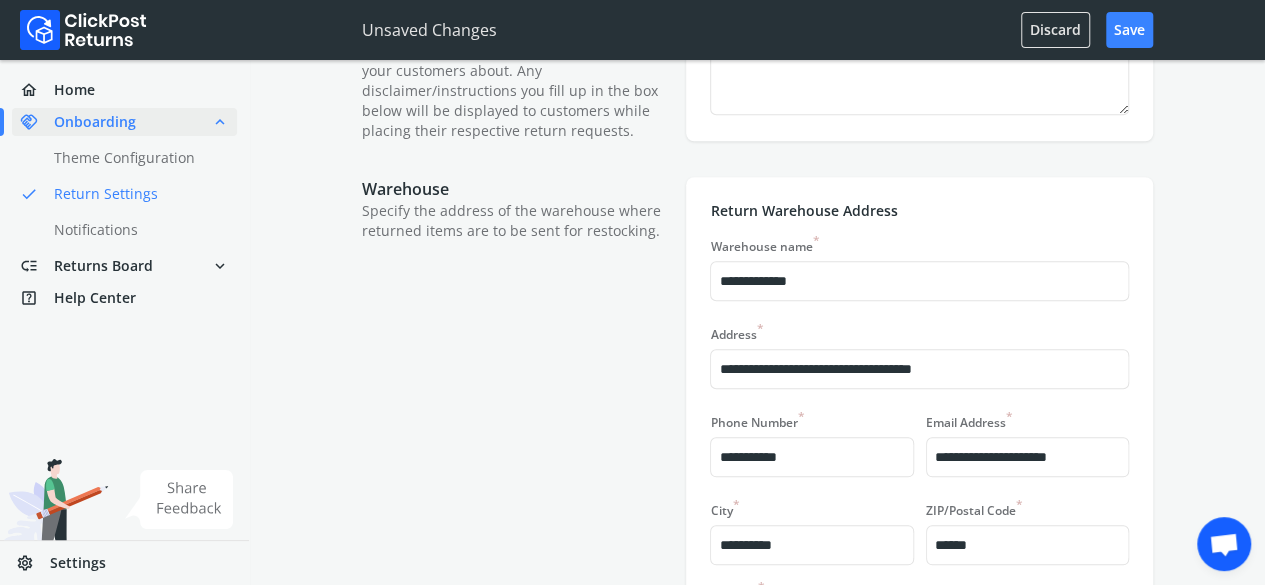 drag, startPoint x: 944, startPoint y: 363, endPoint x: 505, endPoint y: 363, distance: 439 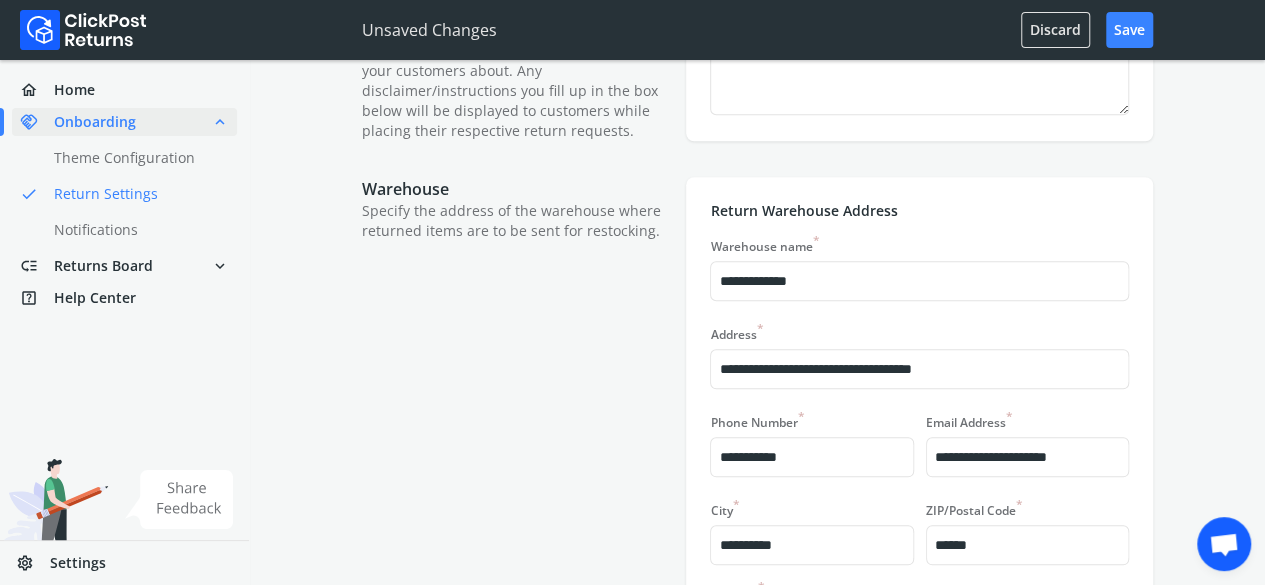 click on "**********" at bounding box center [757, 459] 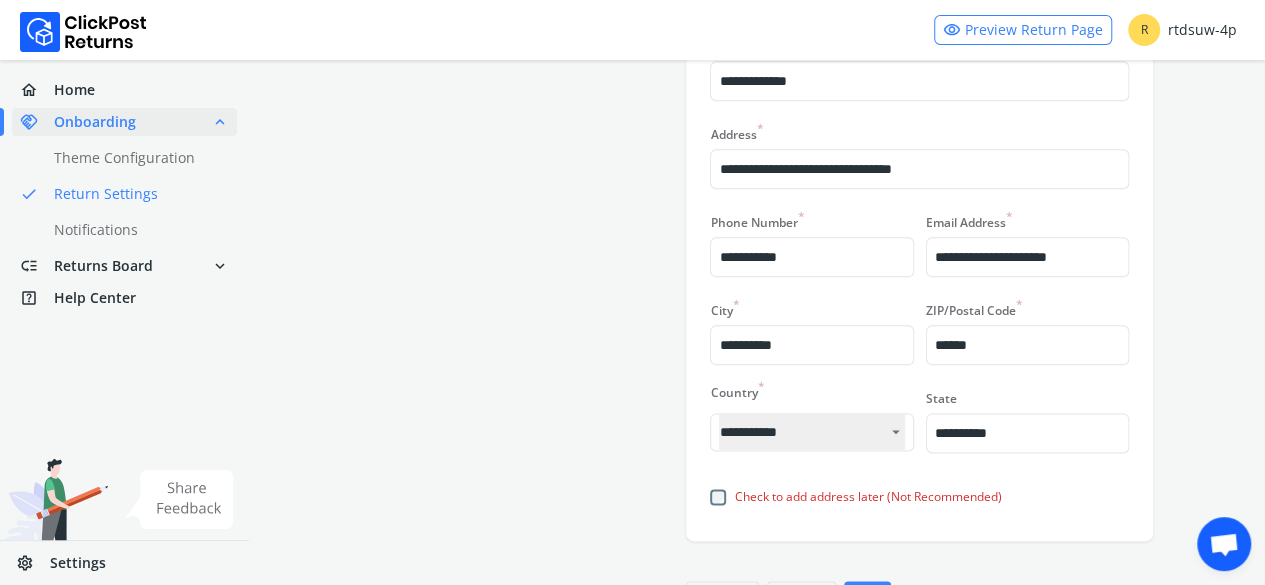 scroll, scrollTop: 1150, scrollLeft: 0, axis: vertical 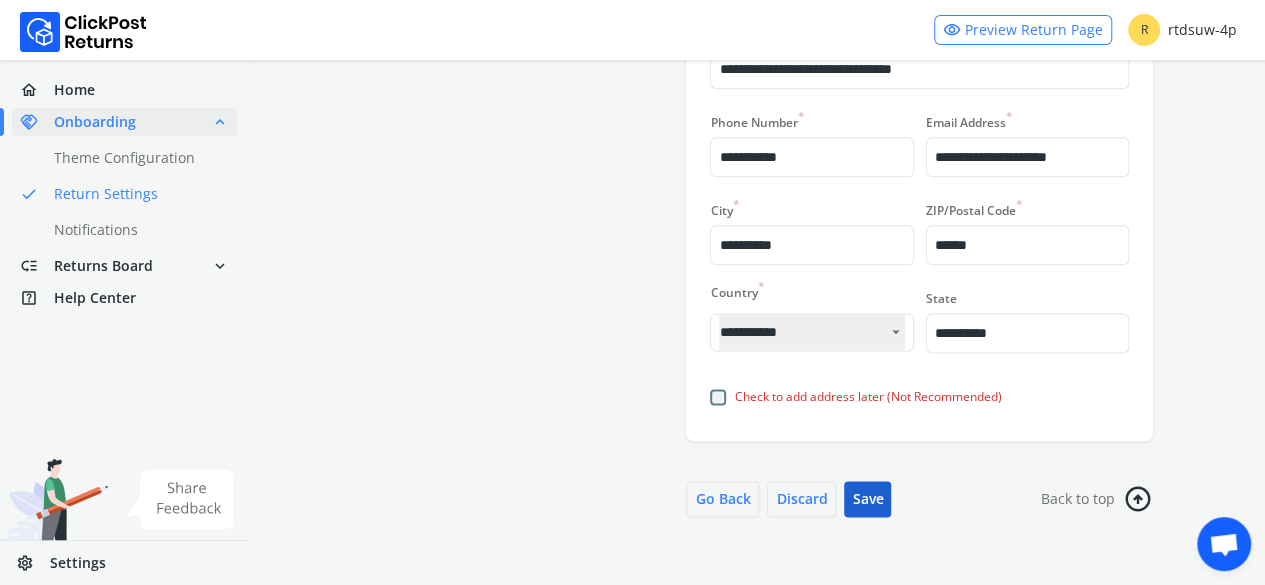click on "Save" at bounding box center [867, 499] 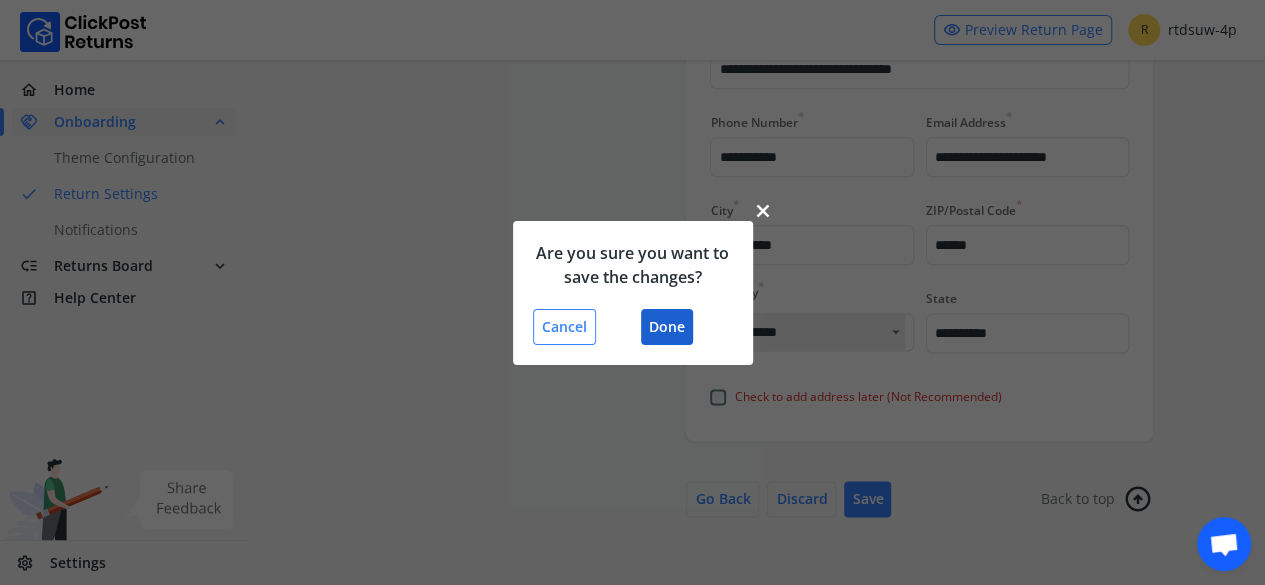 click on "Done" at bounding box center (667, 327) 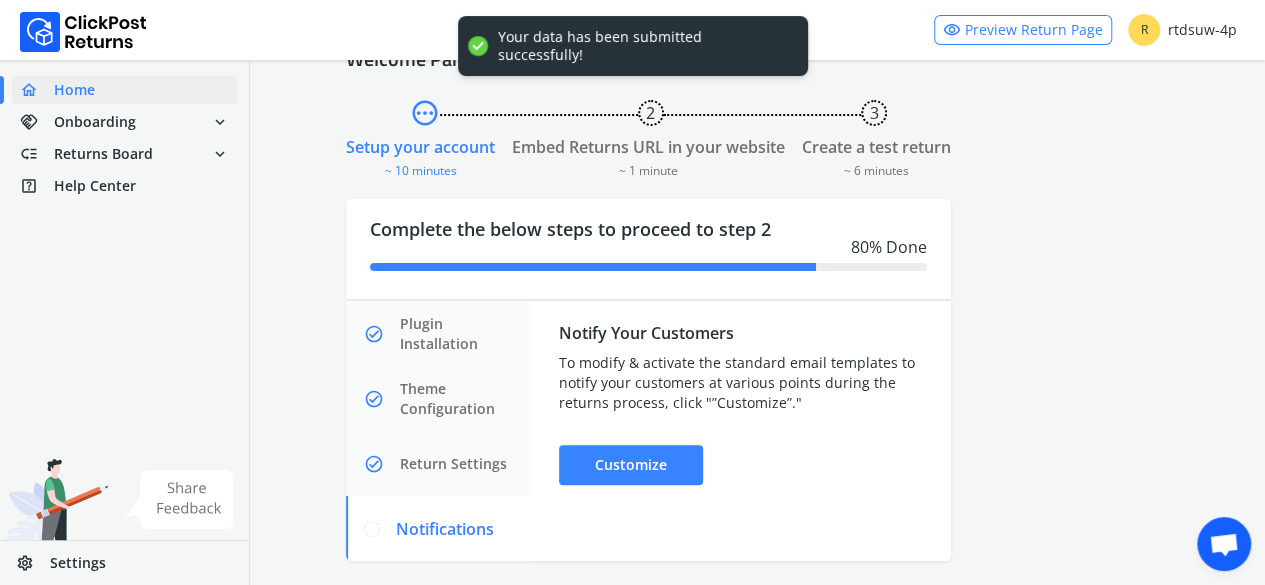 scroll, scrollTop: 76, scrollLeft: 0, axis: vertical 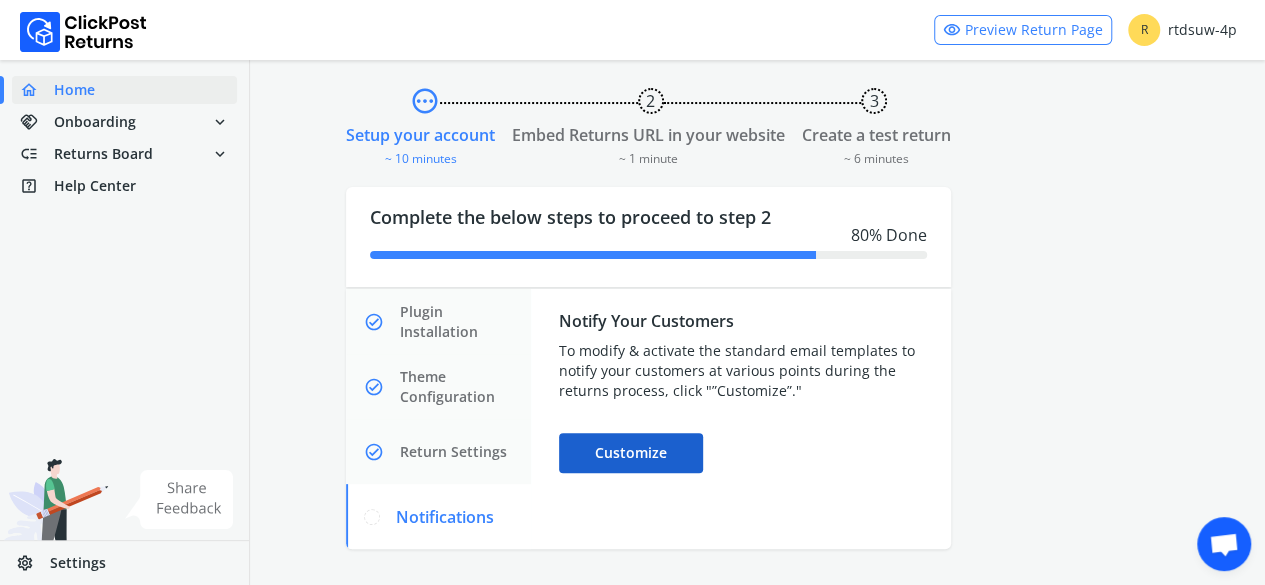 click on "Customize" at bounding box center (631, 453) 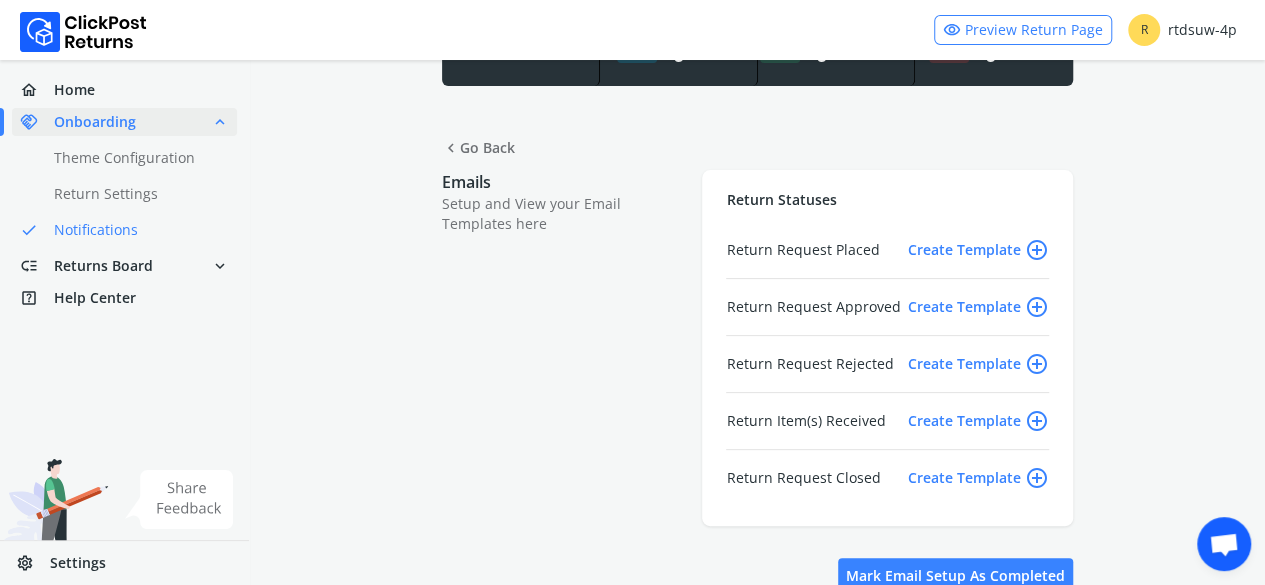 scroll, scrollTop: 139, scrollLeft: 0, axis: vertical 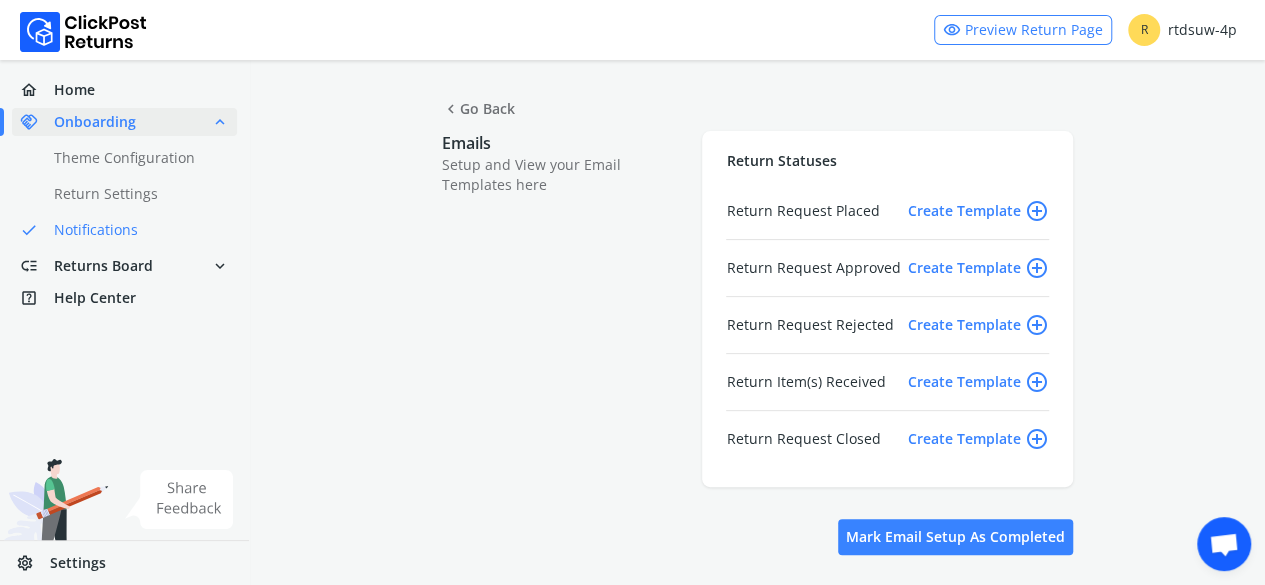 click on "add_circle_outline" at bounding box center (1037, 211) 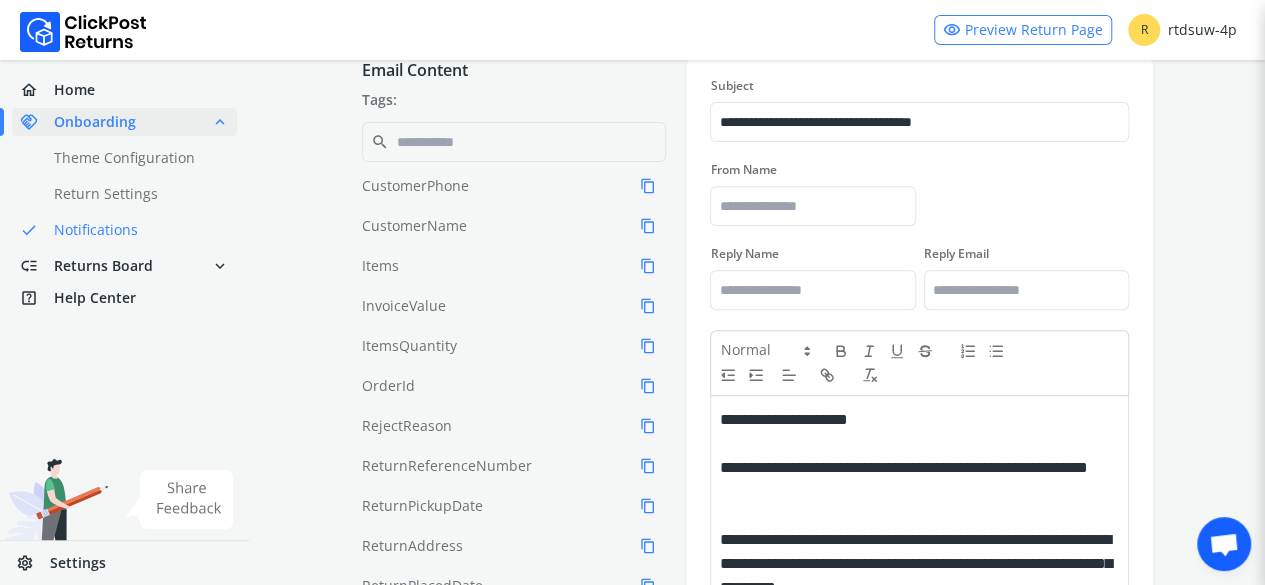 scroll, scrollTop: 262, scrollLeft: 0, axis: vertical 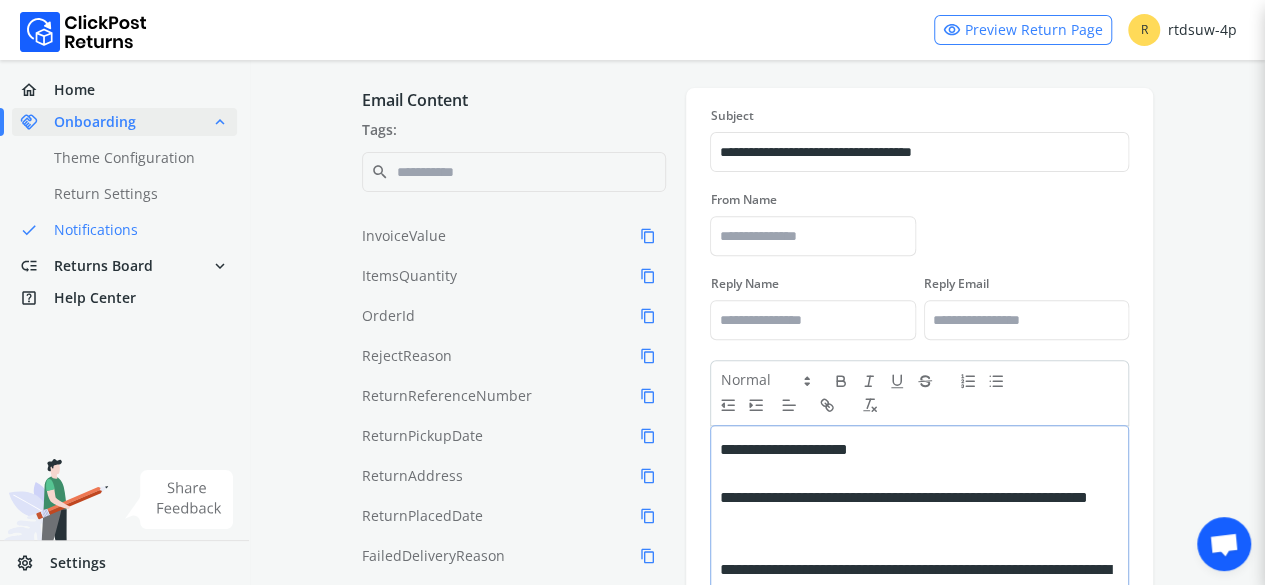 click on "**********" at bounding box center (916, 450) 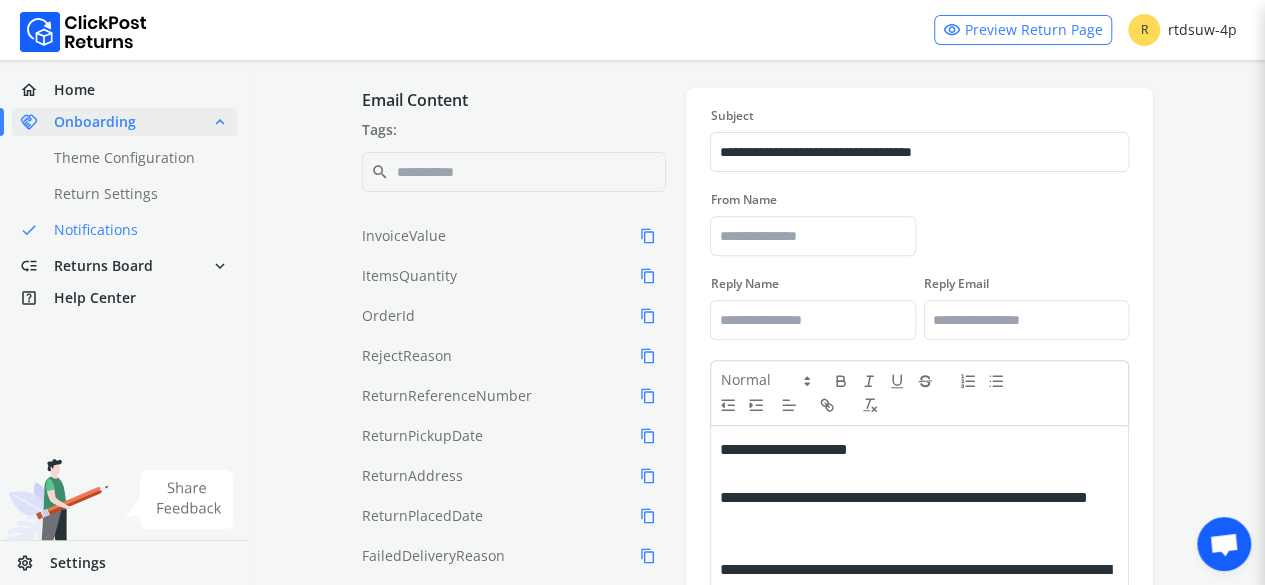 click on "content_copy" at bounding box center [648, 236] 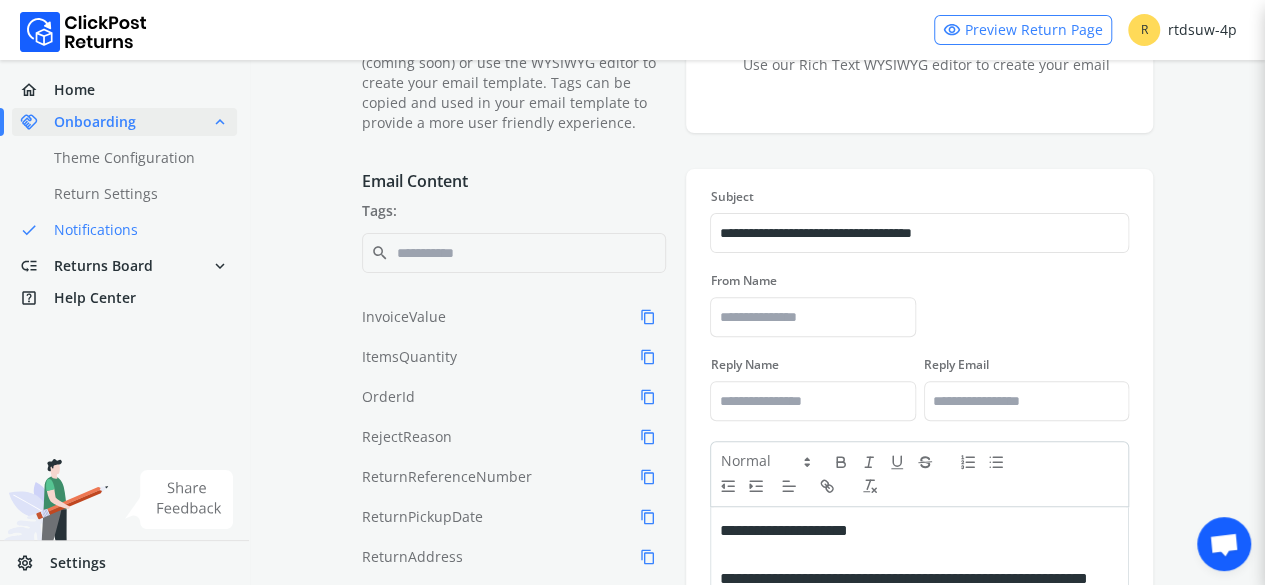 scroll, scrollTop: 200, scrollLeft: 0, axis: vertical 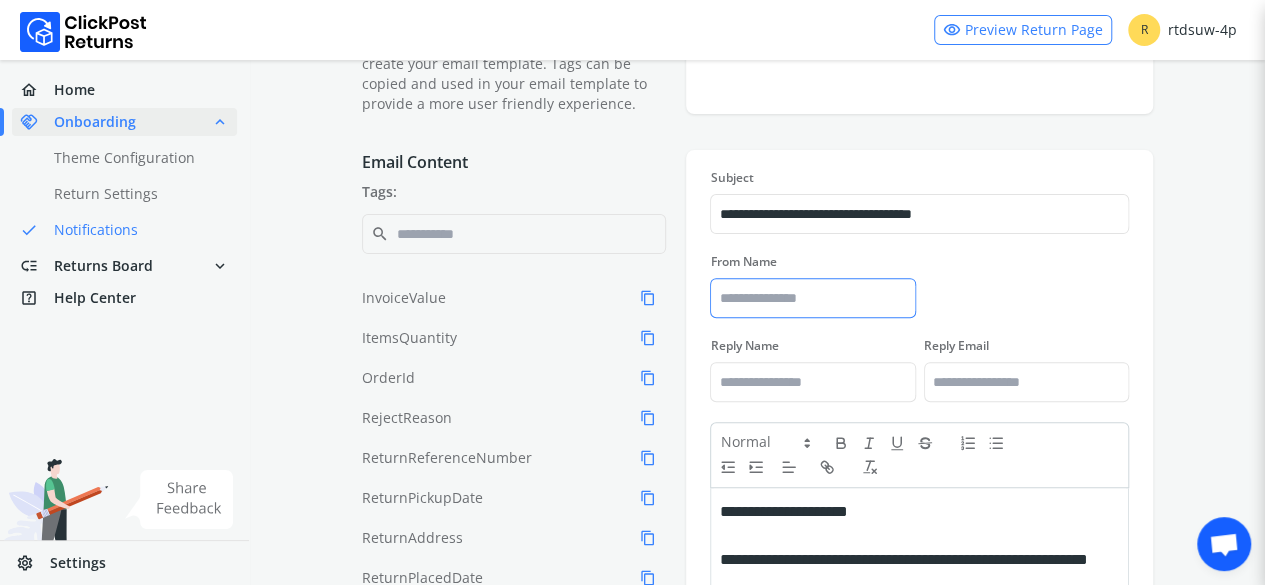 click on "From Name" at bounding box center [813, 298] 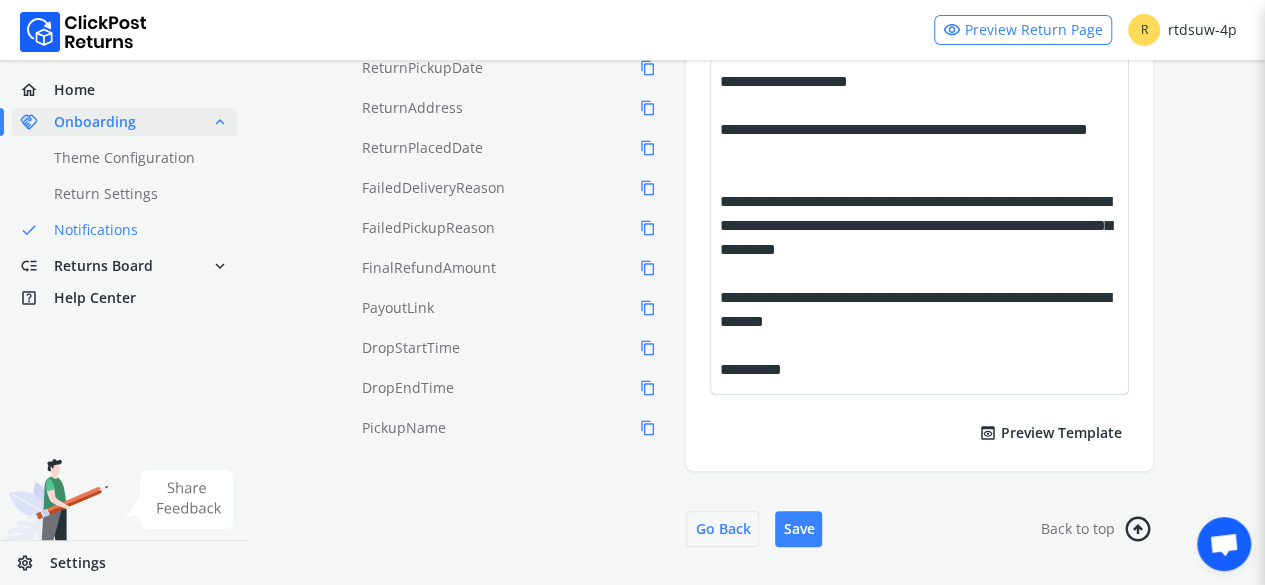 scroll, scrollTop: 662, scrollLeft: 0, axis: vertical 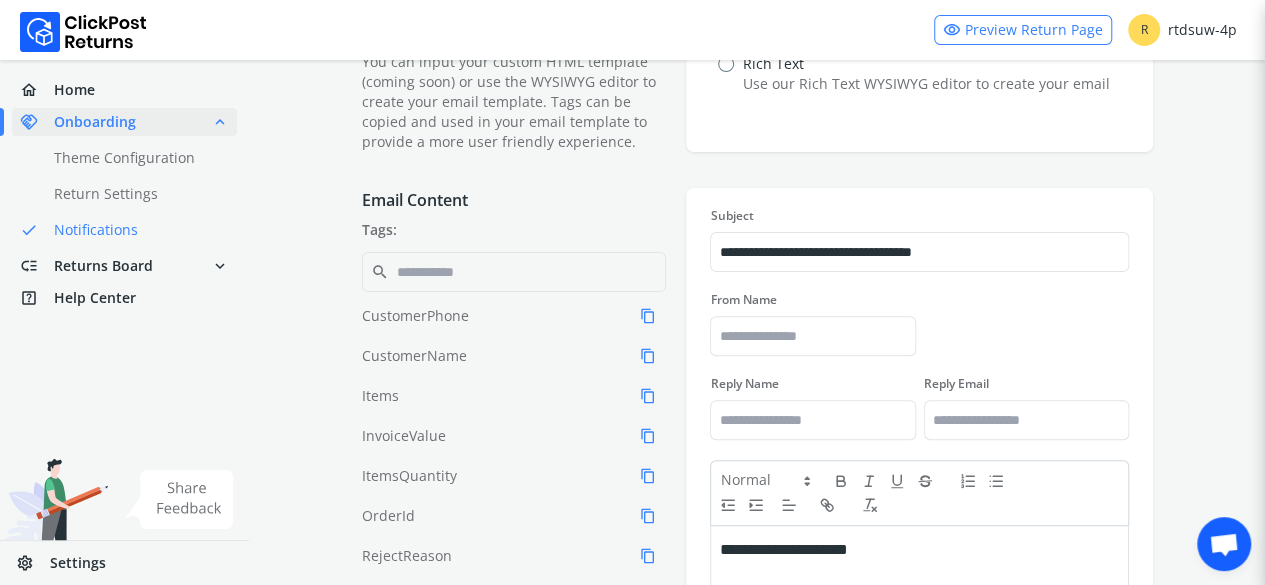 click on "visibility Preview Return Page" at bounding box center (1023, 30) 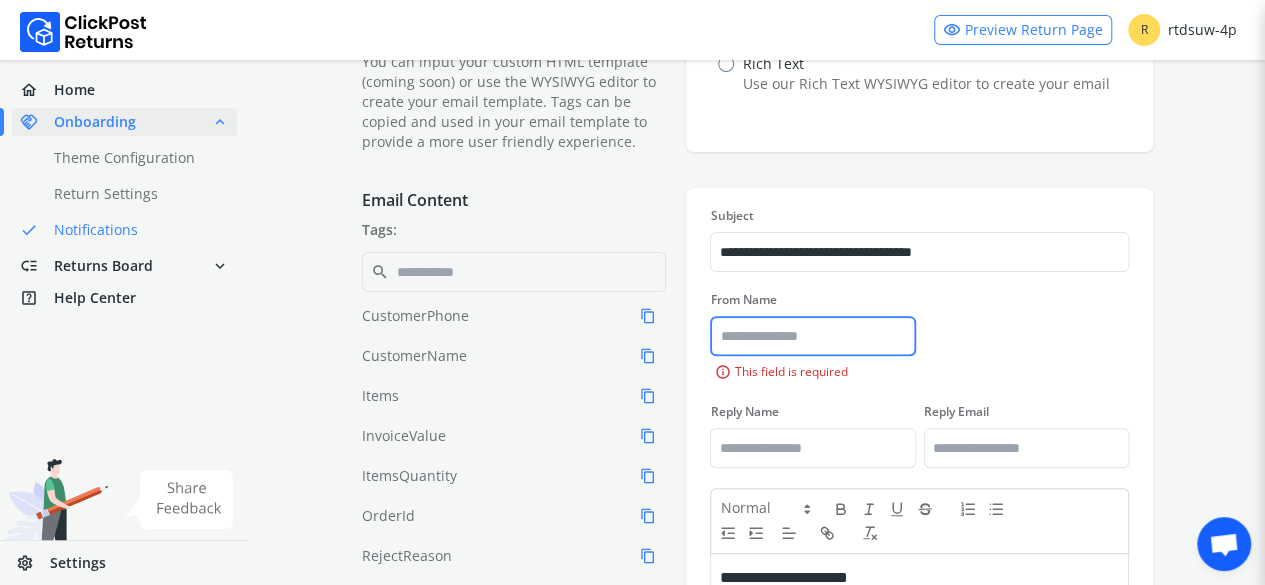 click on "From Name" at bounding box center [813, 336] 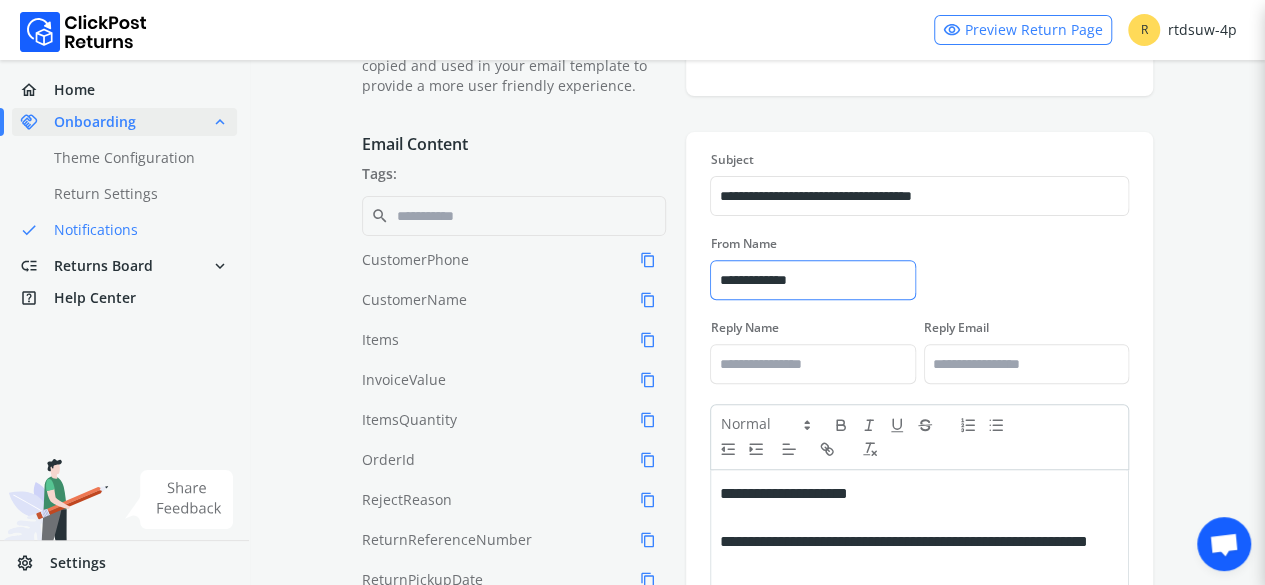 scroll, scrollTop: 235, scrollLeft: 0, axis: vertical 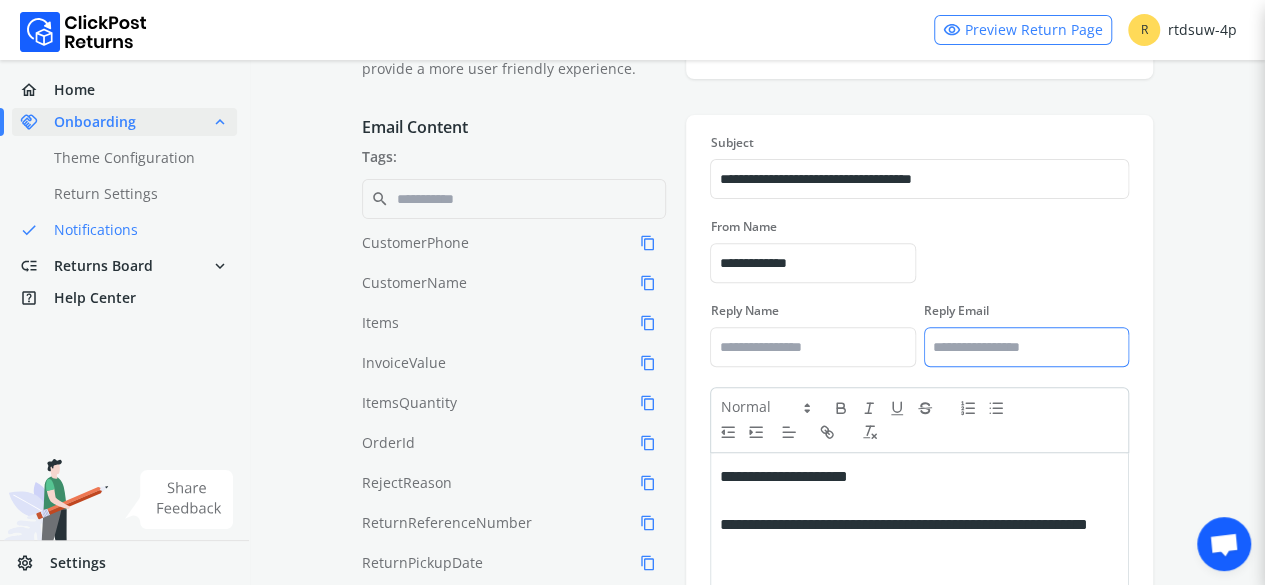 click on "Reply Email" at bounding box center (1027, 347) 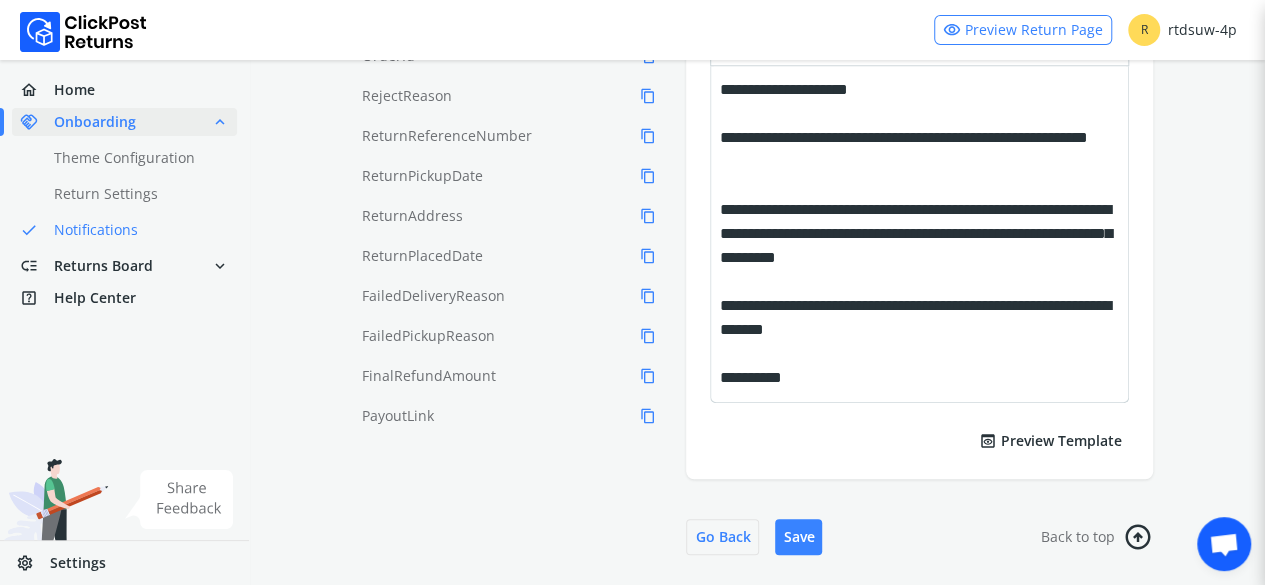scroll, scrollTop: 662, scrollLeft: 0, axis: vertical 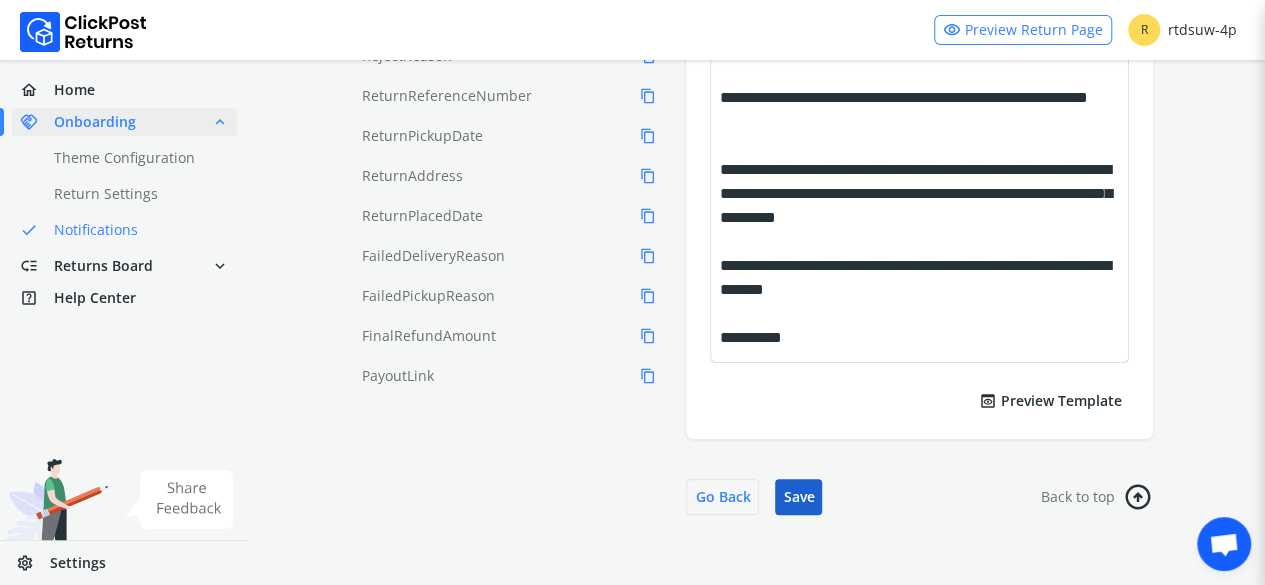 click on "Save" at bounding box center (798, 497) 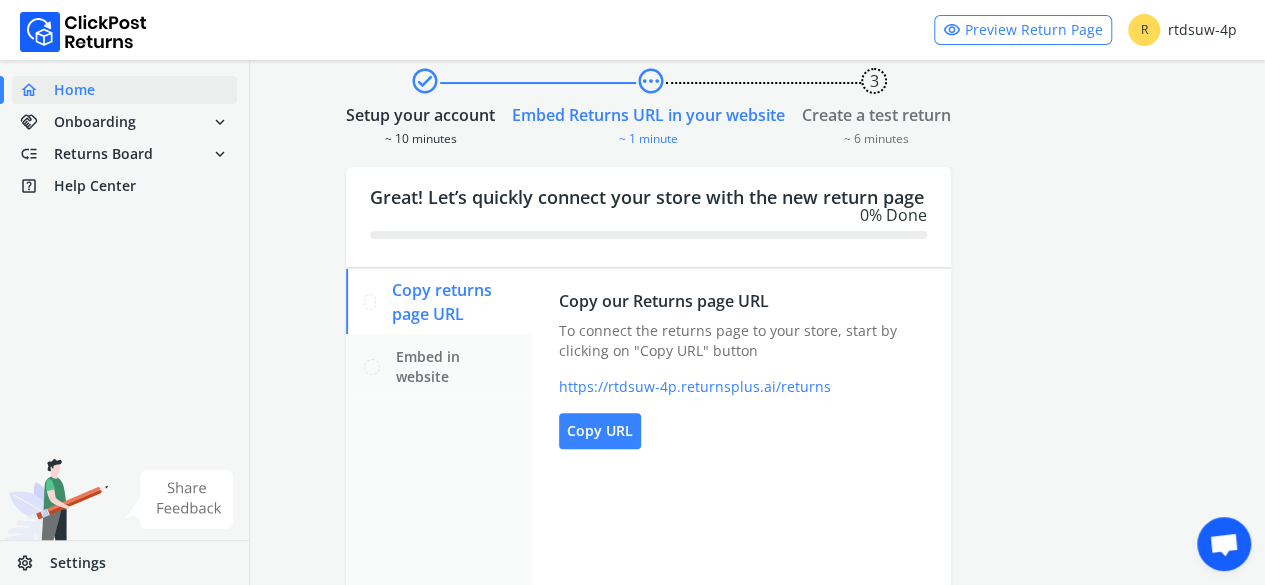 scroll, scrollTop: 100, scrollLeft: 0, axis: vertical 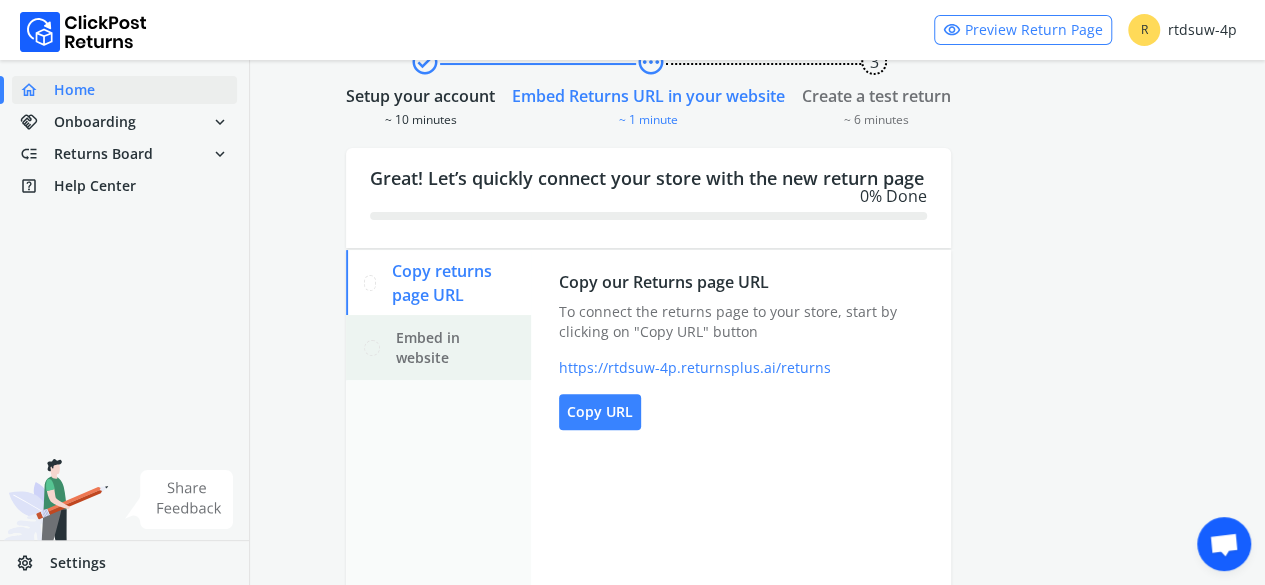 click on "Embed in website" at bounding box center [455, 348] 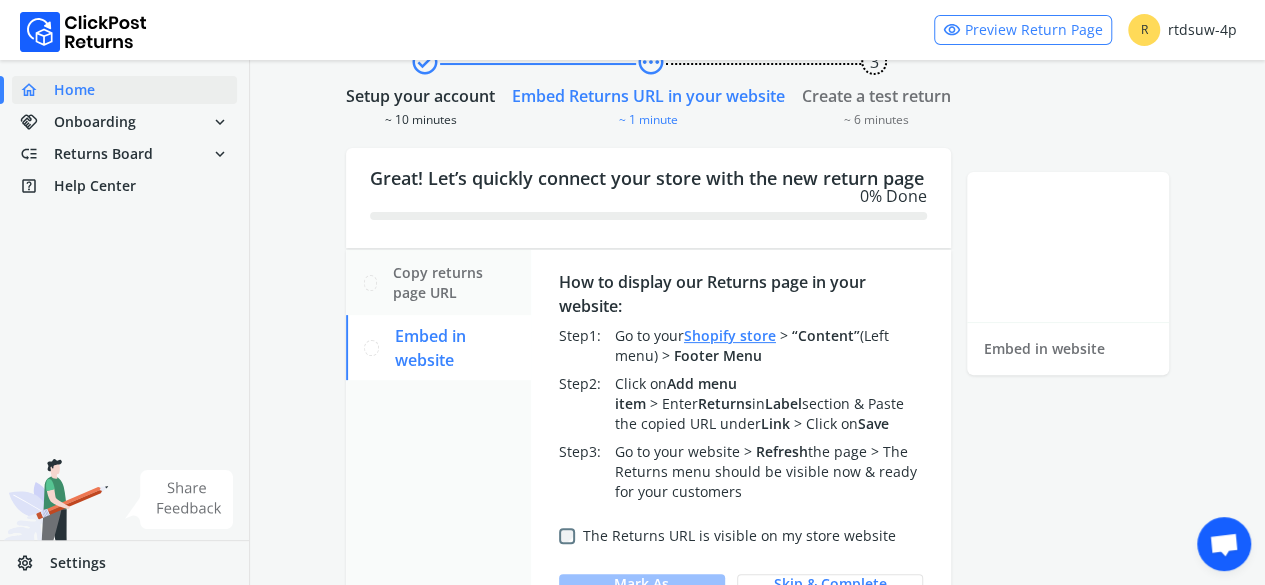 scroll, scrollTop: 11, scrollLeft: 0, axis: vertical 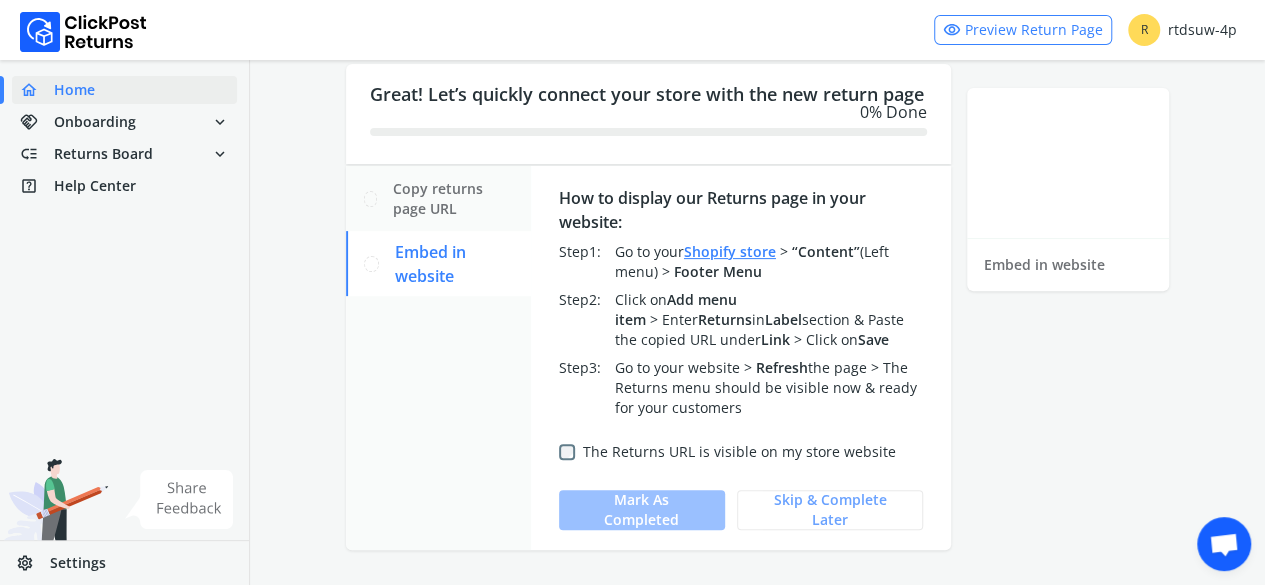 click on "Skip & complete later" at bounding box center (830, 510) 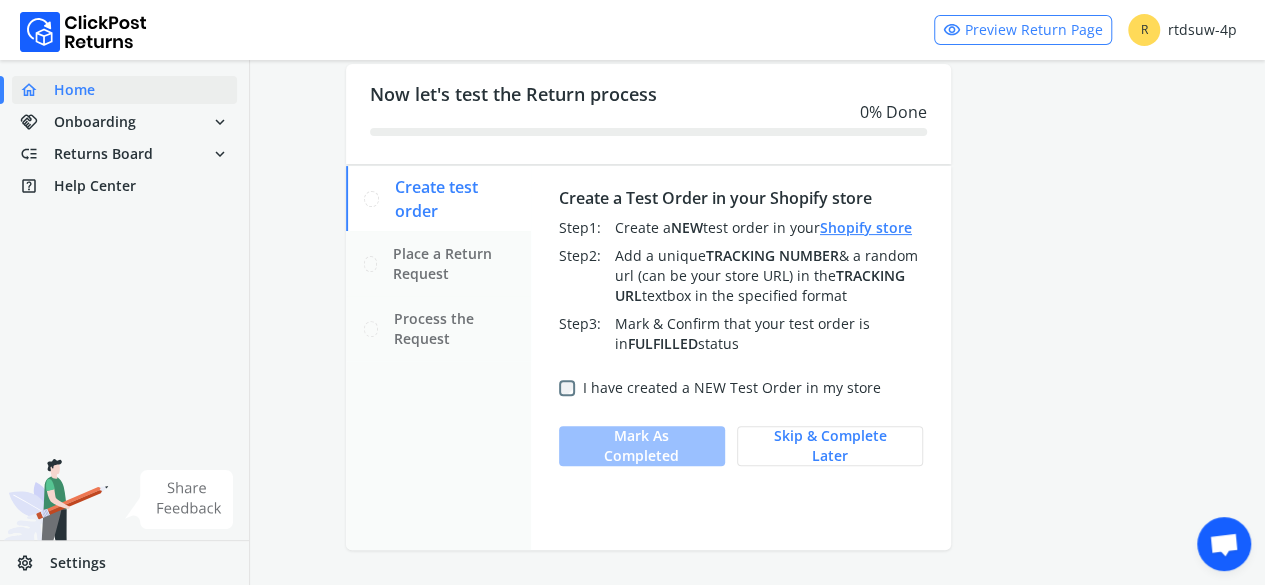 click on "I have created a NEW Test Order in my store" at bounding box center (732, 388) 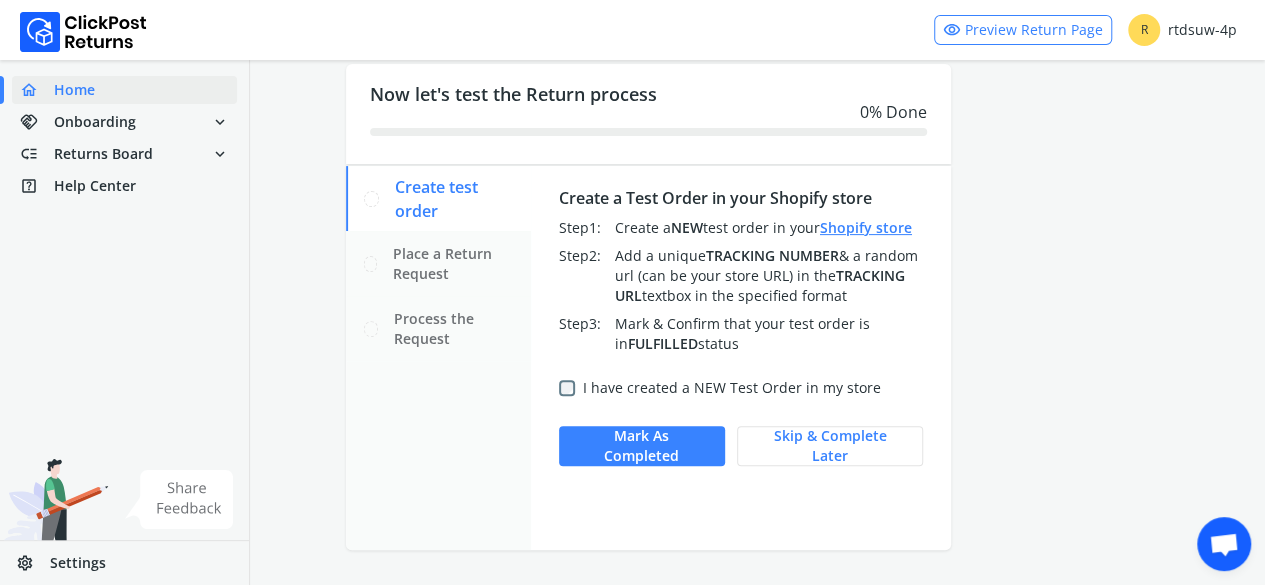 click on "Shopify store" at bounding box center [866, 227] 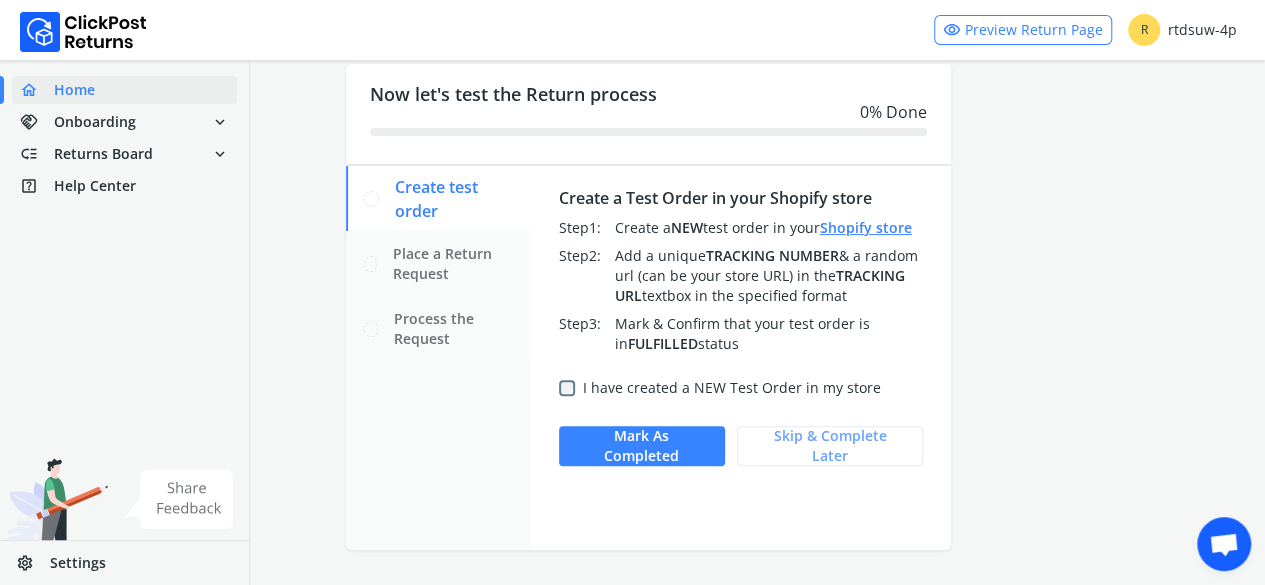 click on "Skip & complete later" at bounding box center [830, 446] 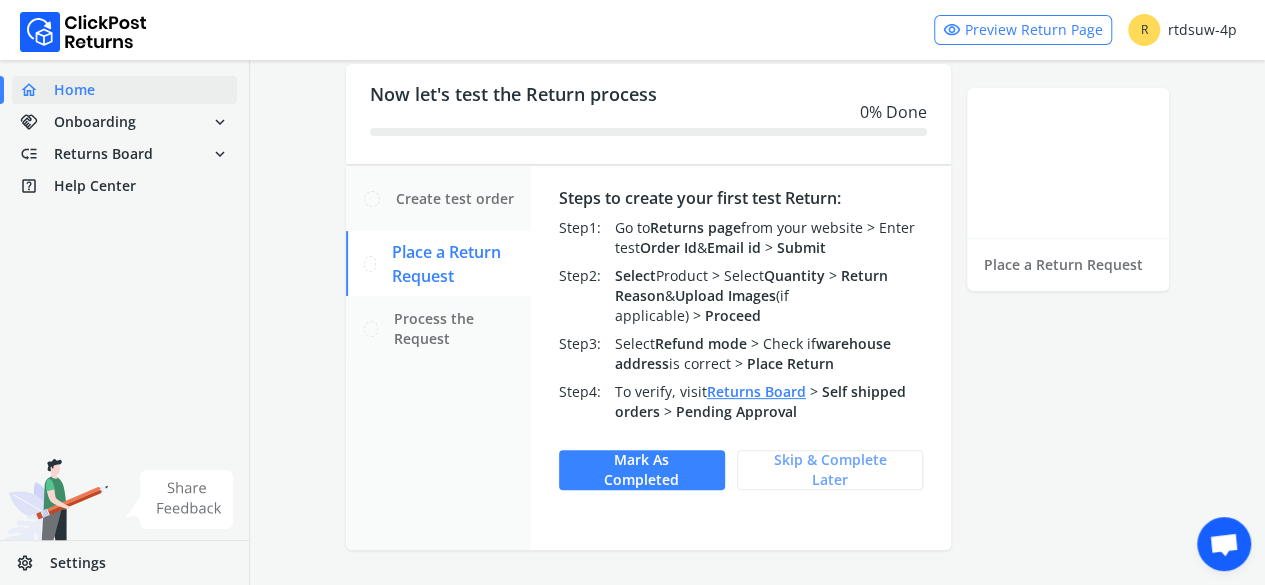 click on "Skip & complete later" at bounding box center (830, 470) 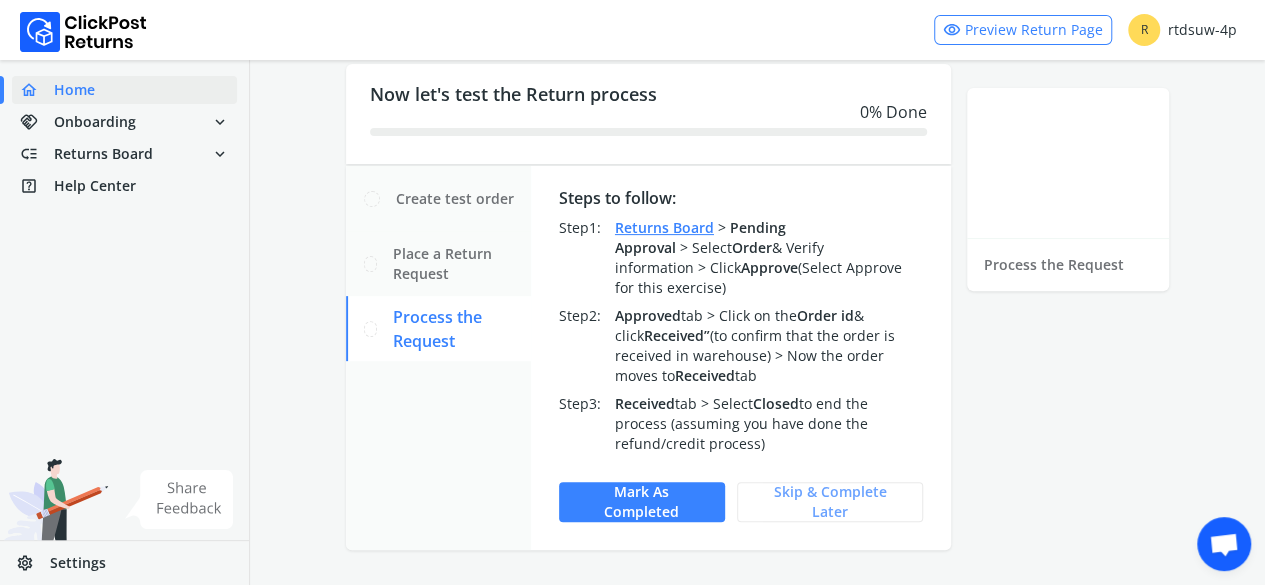 click on "Skip & complete later" at bounding box center (830, 502) 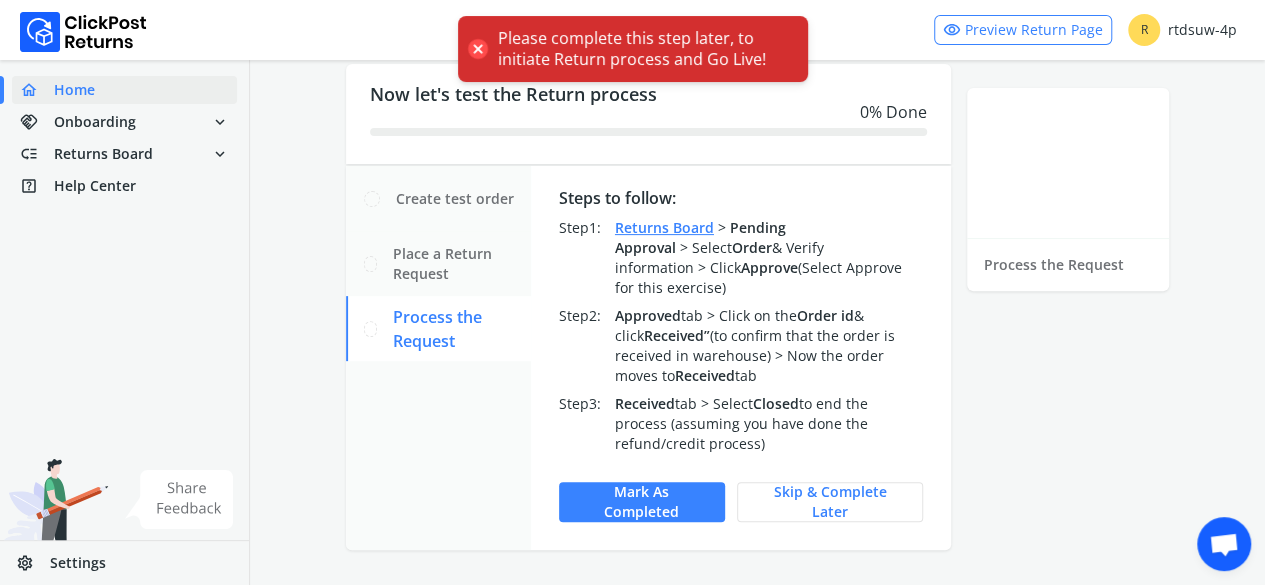 click on "home Home" at bounding box center [124, 90] 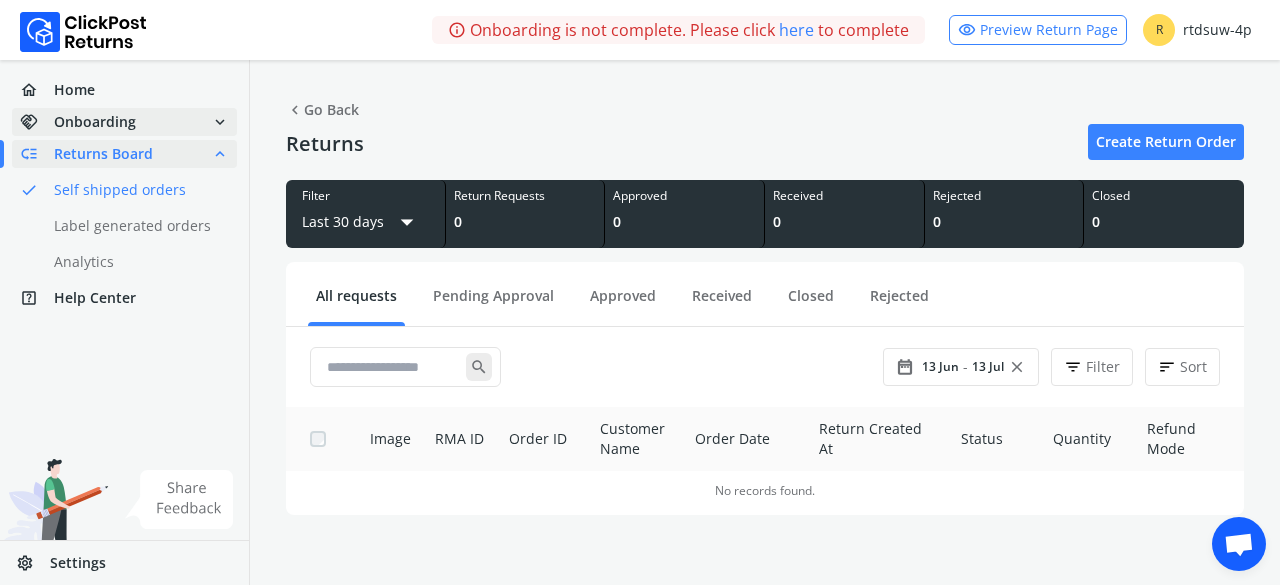 click on "Onboarding" at bounding box center [95, 122] 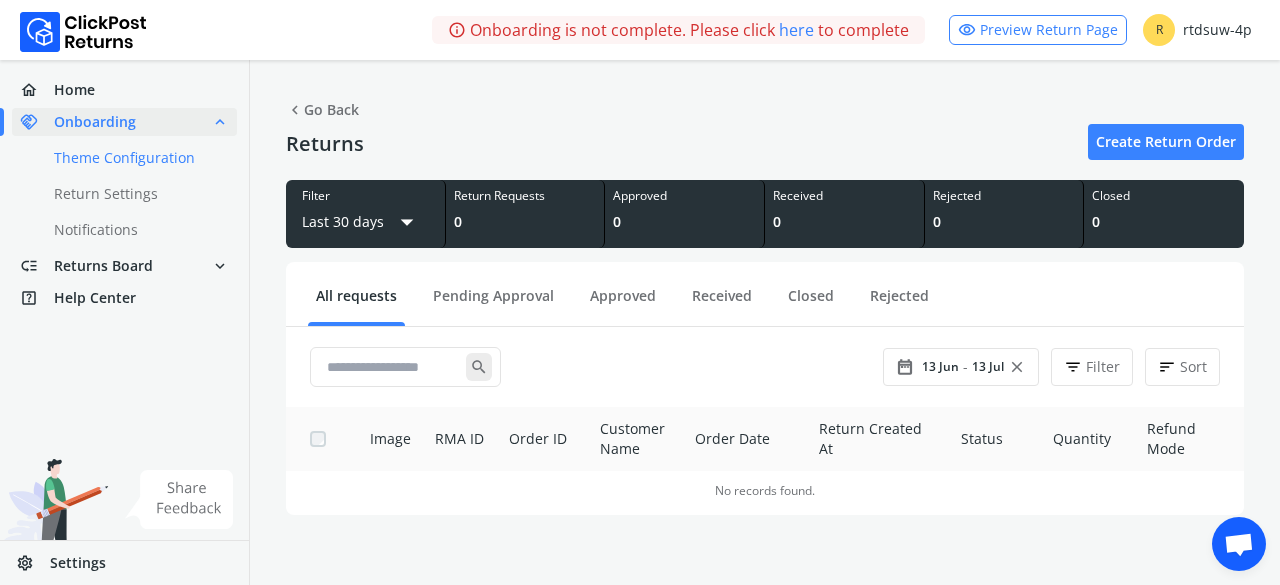 click on "done Theme Configuration" at bounding box center [136, 158] 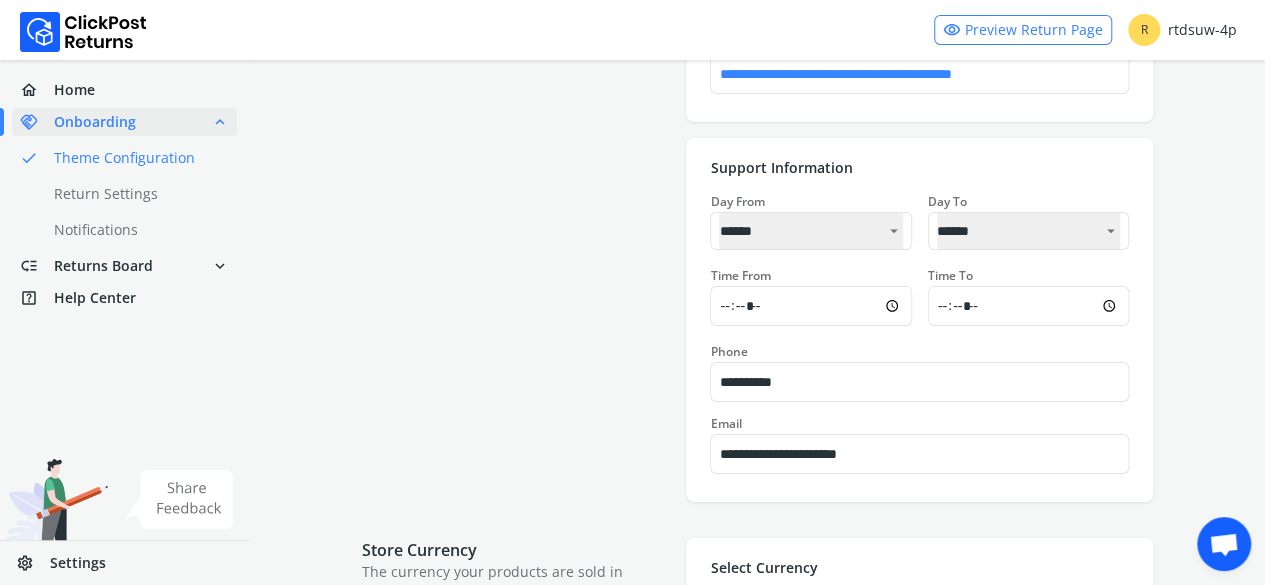 scroll, scrollTop: 3523, scrollLeft: 0, axis: vertical 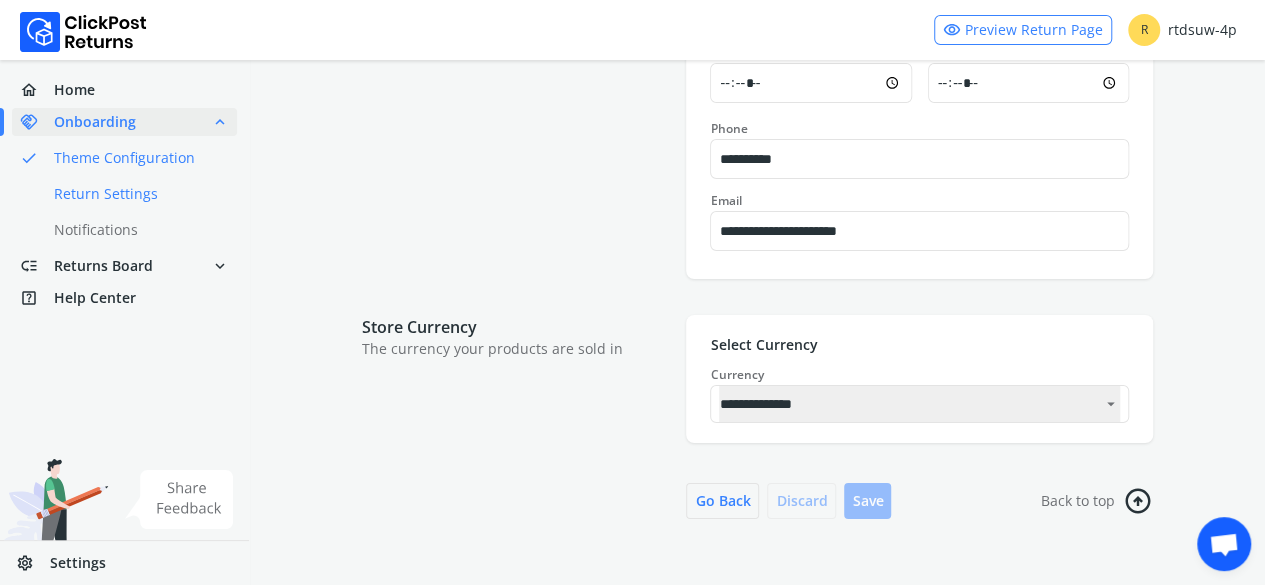 click on "done Return Settings" at bounding box center (136, 194) 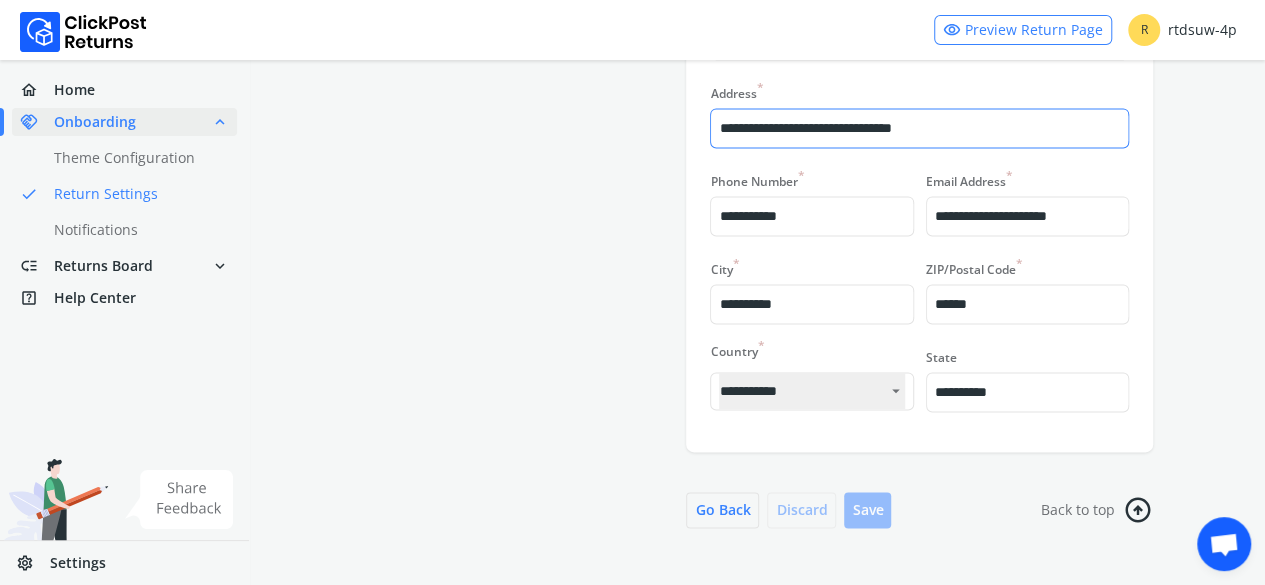 scroll, scrollTop: 1326, scrollLeft: 0, axis: vertical 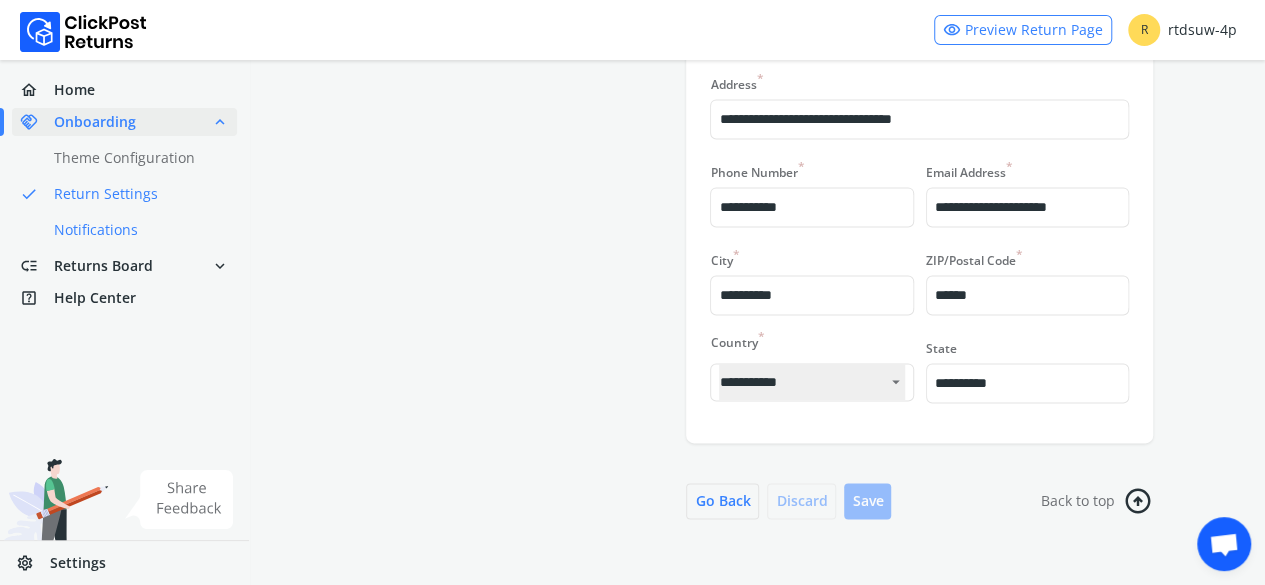 click on "done Notifications" at bounding box center (136, 230) 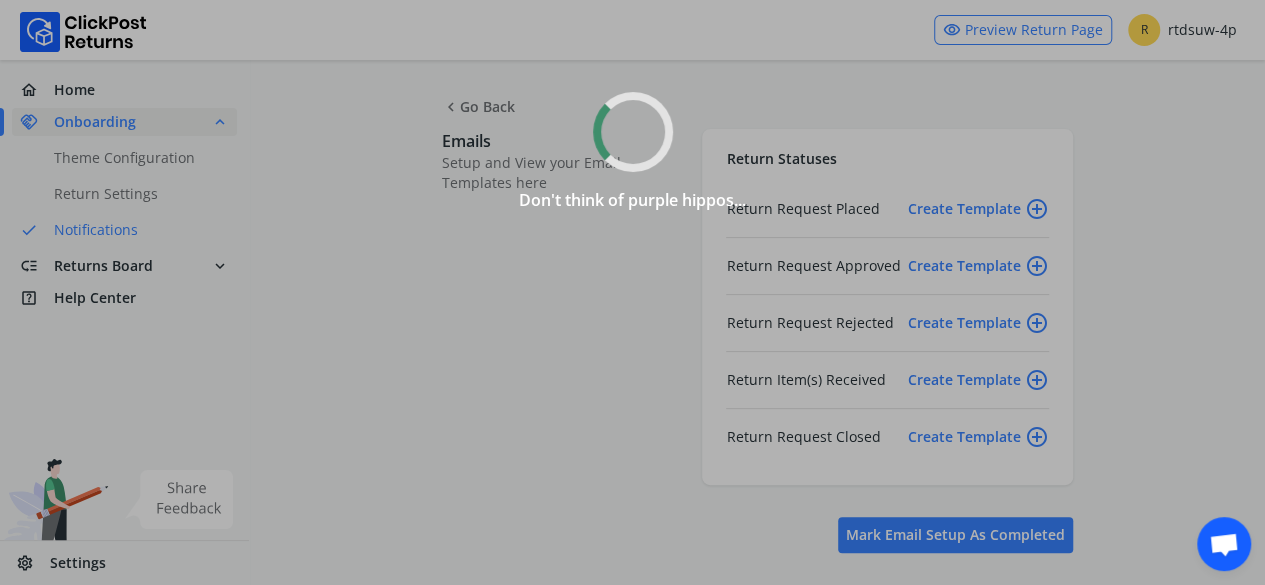 scroll, scrollTop: 0, scrollLeft: 0, axis: both 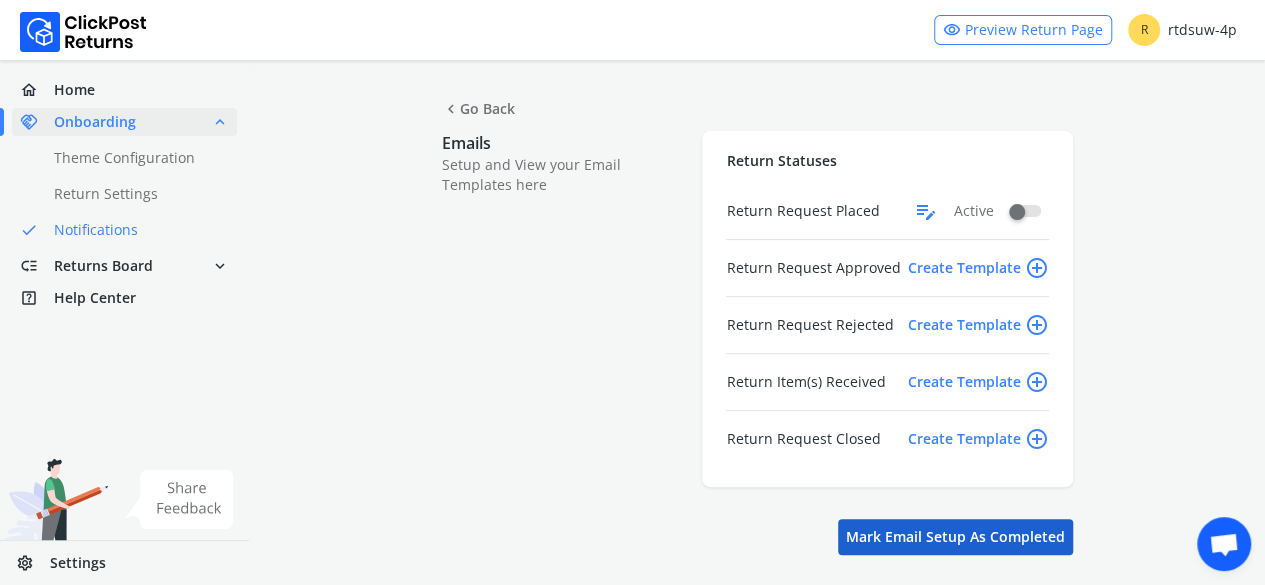 click on "Mark Email setup as completed" at bounding box center [955, 537] 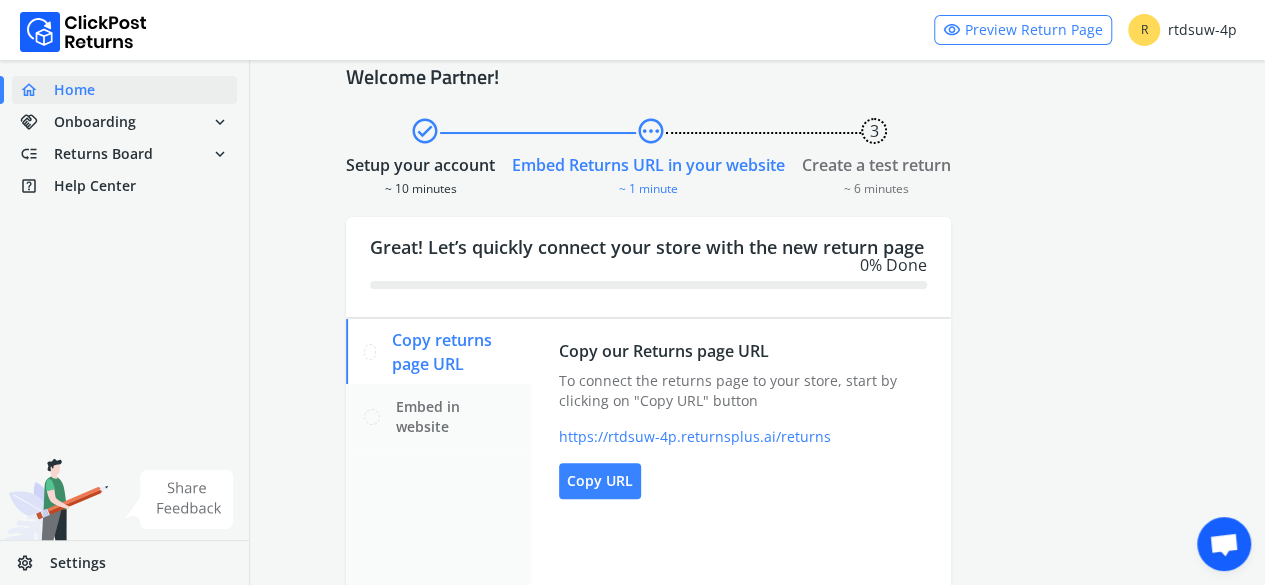 scroll, scrollTop: 0, scrollLeft: 0, axis: both 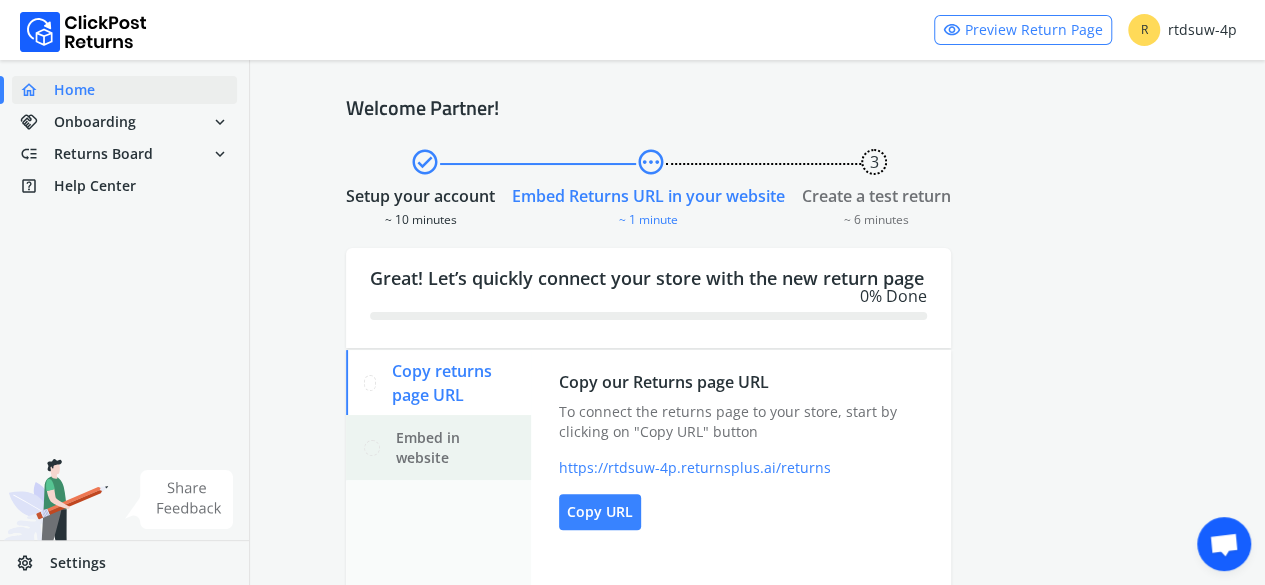 click on "Embed in website" at bounding box center (455, 448) 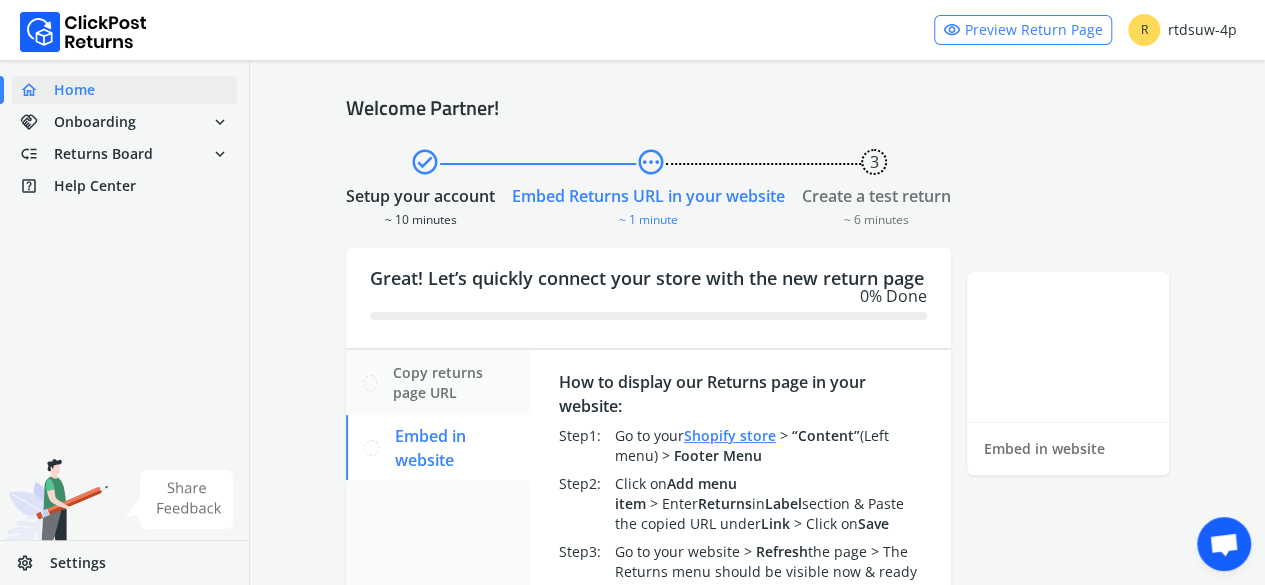 scroll, scrollTop: 11, scrollLeft: 0, axis: vertical 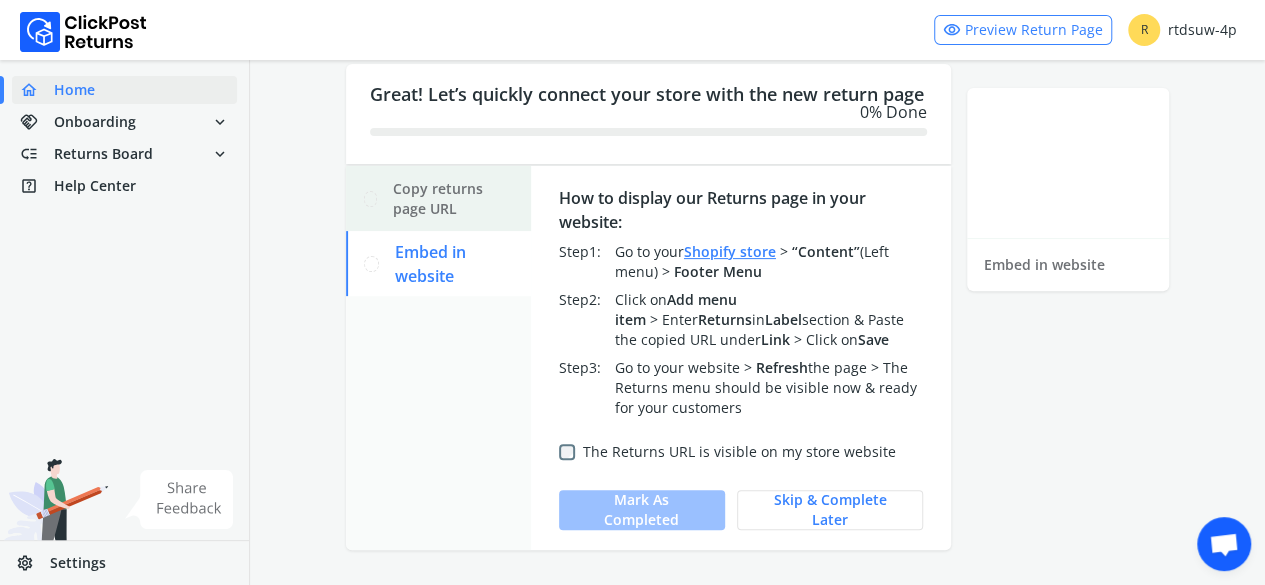 click on "Copy returns page URL" at bounding box center (454, 199) 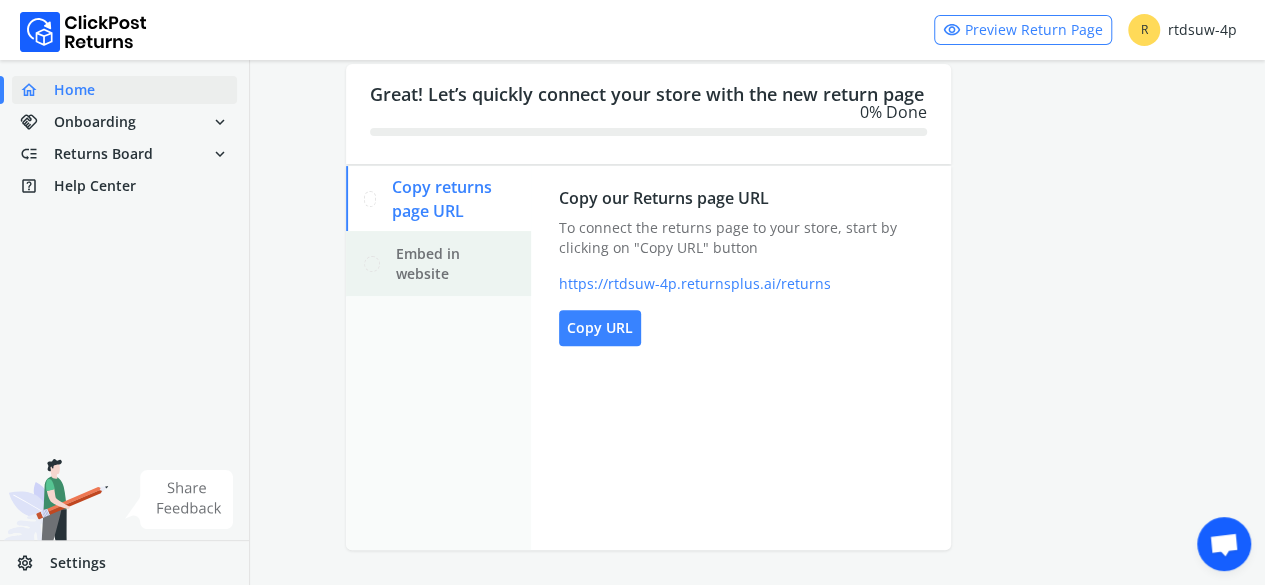 click on "Embed in website" at bounding box center (455, 264) 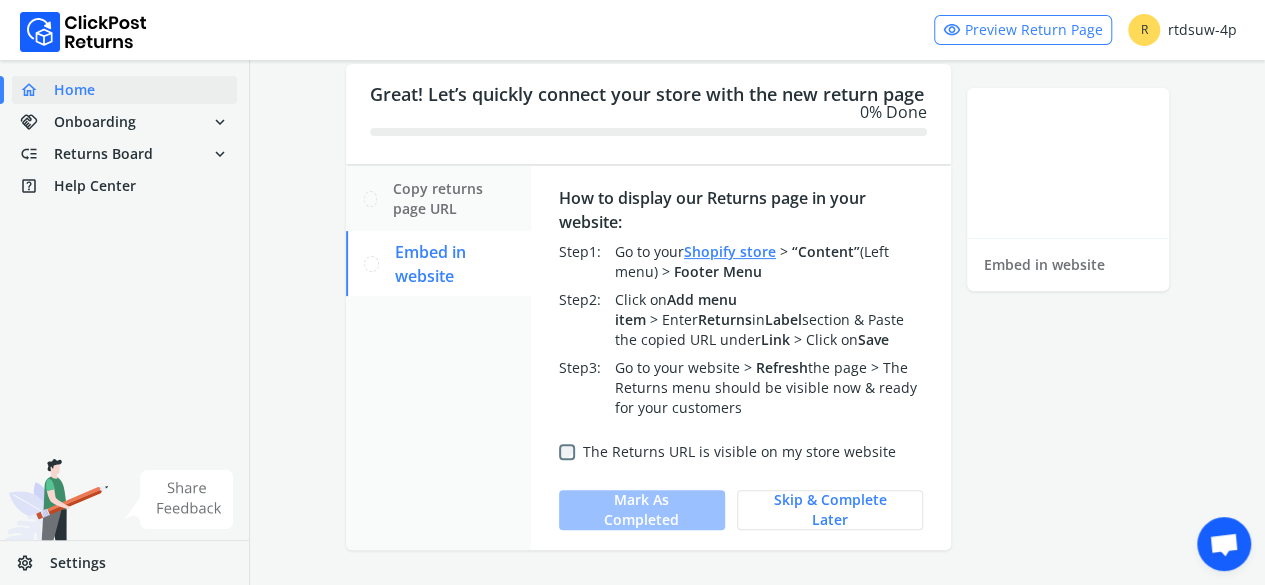 click on "The Returns URL is visible on my store website" at bounding box center [739, 452] 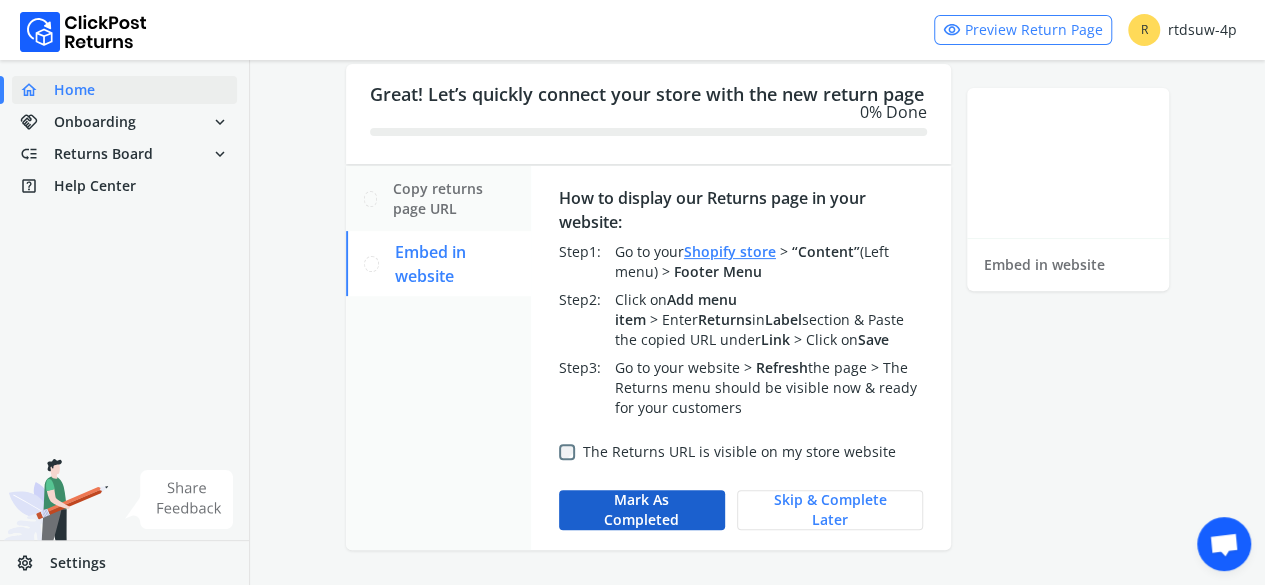 click on "Mark as completed" at bounding box center [642, 510] 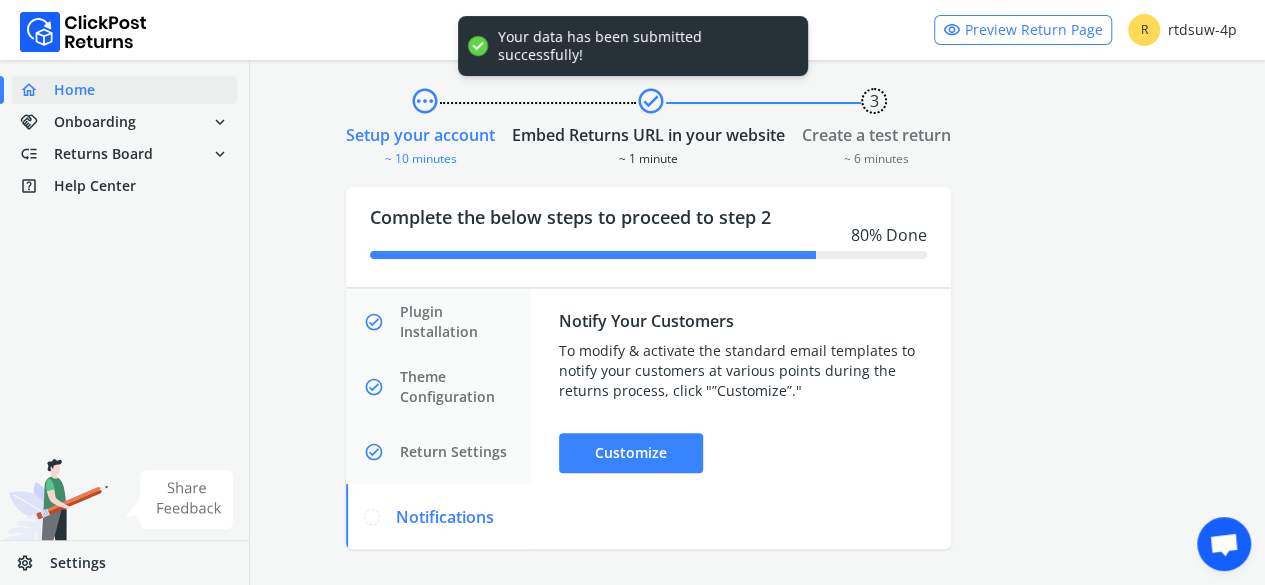 scroll, scrollTop: 76, scrollLeft: 0, axis: vertical 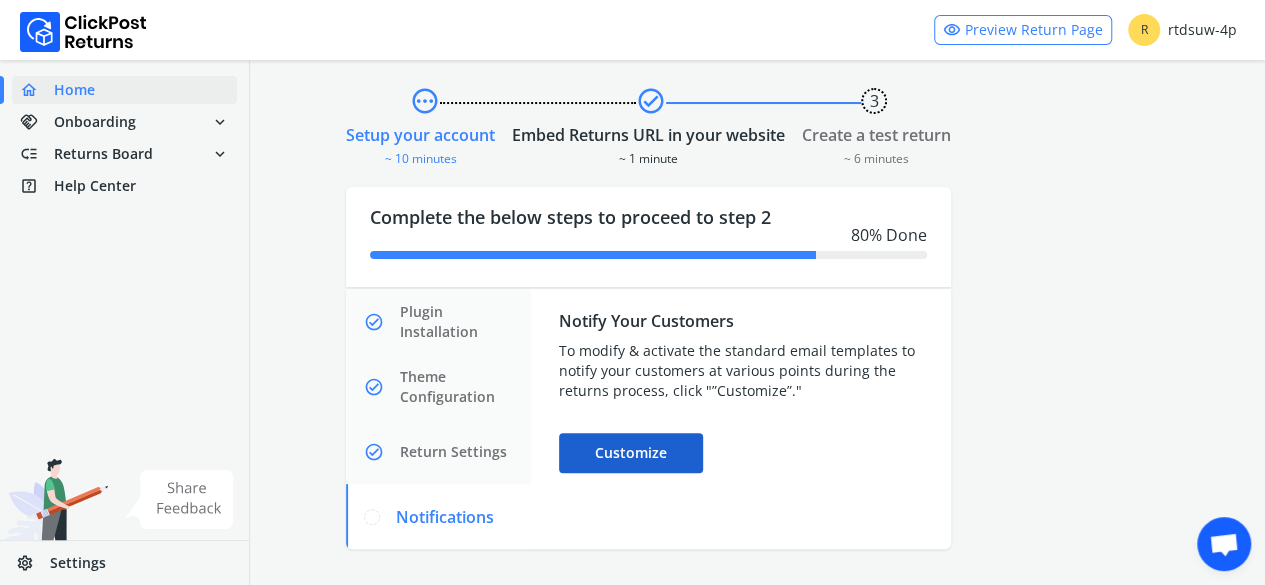 click on "Customize" at bounding box center (631, 453) 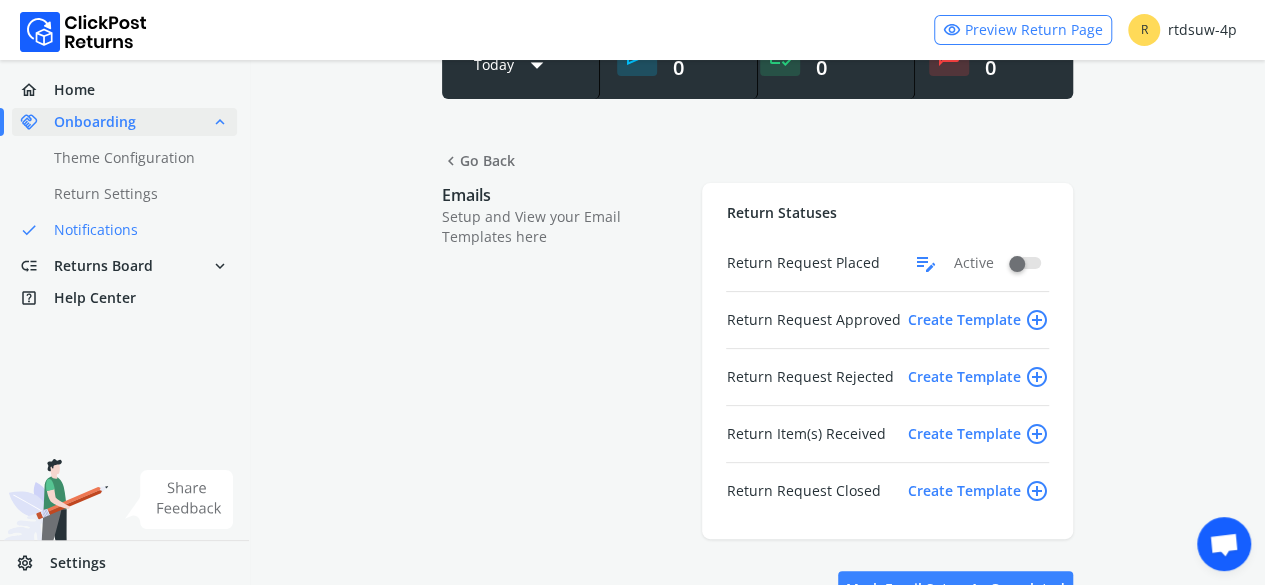 scroll, scrollTop: 139, scrollLeft: 0, axis: vertical 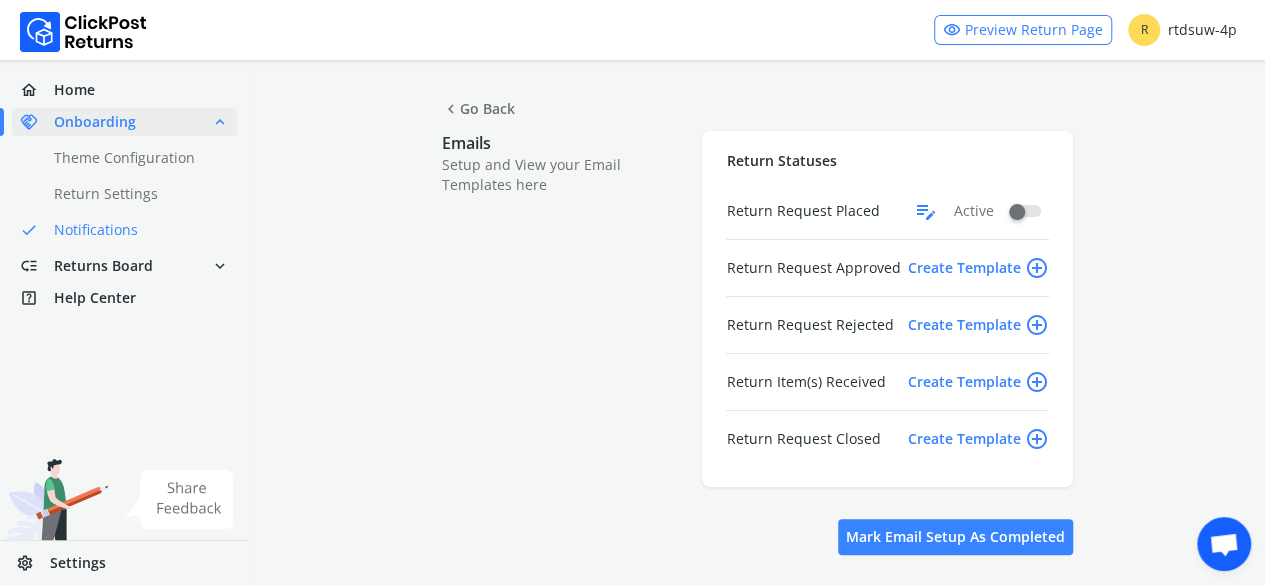 click on "Return Statuses Return Request Placed edit_note Active Return Request Approved Create Template add_circle_outline Return Request Rejected Create Template add_circle_outline Return Item(s) Received Create Template add_circle_outline Return Request Closed Create Template add_circle_outline" at bounding box center (887, 309) 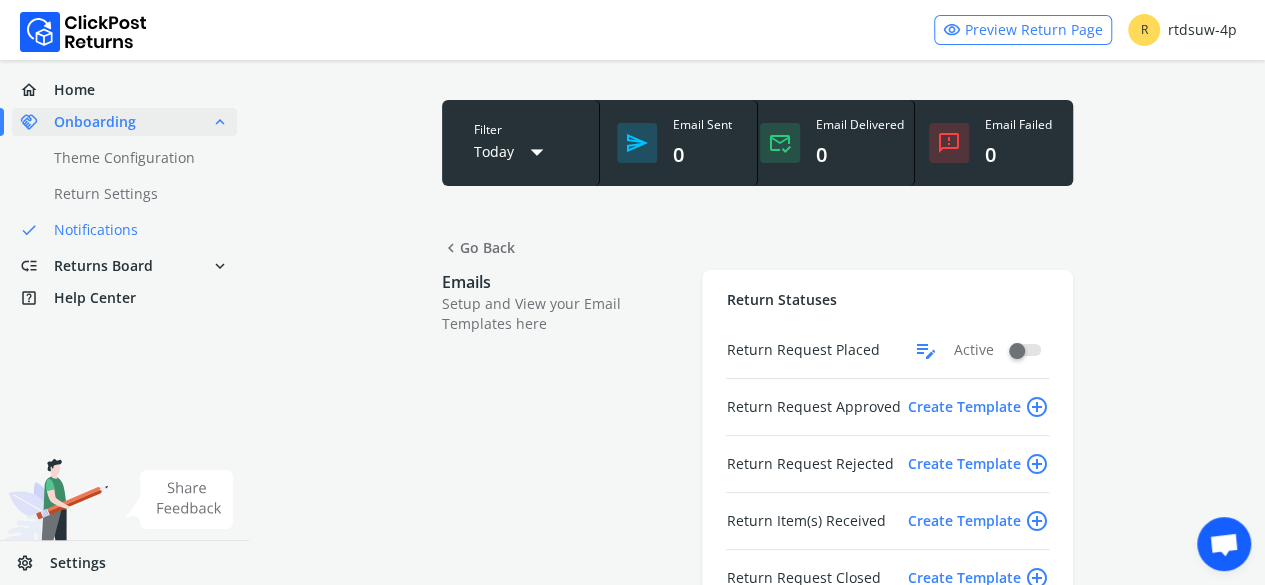 scroll, scrollTop: 0, scrollLeft: 0, axis: both 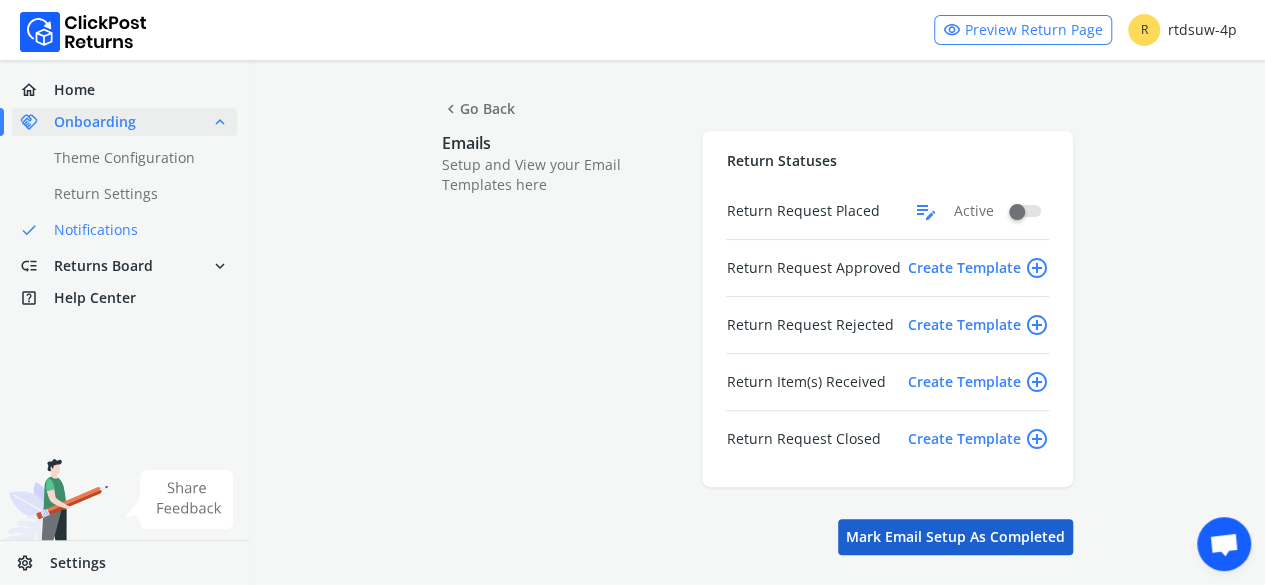 click on "Mark Email setup as completed" at bounding box center [955, 537] 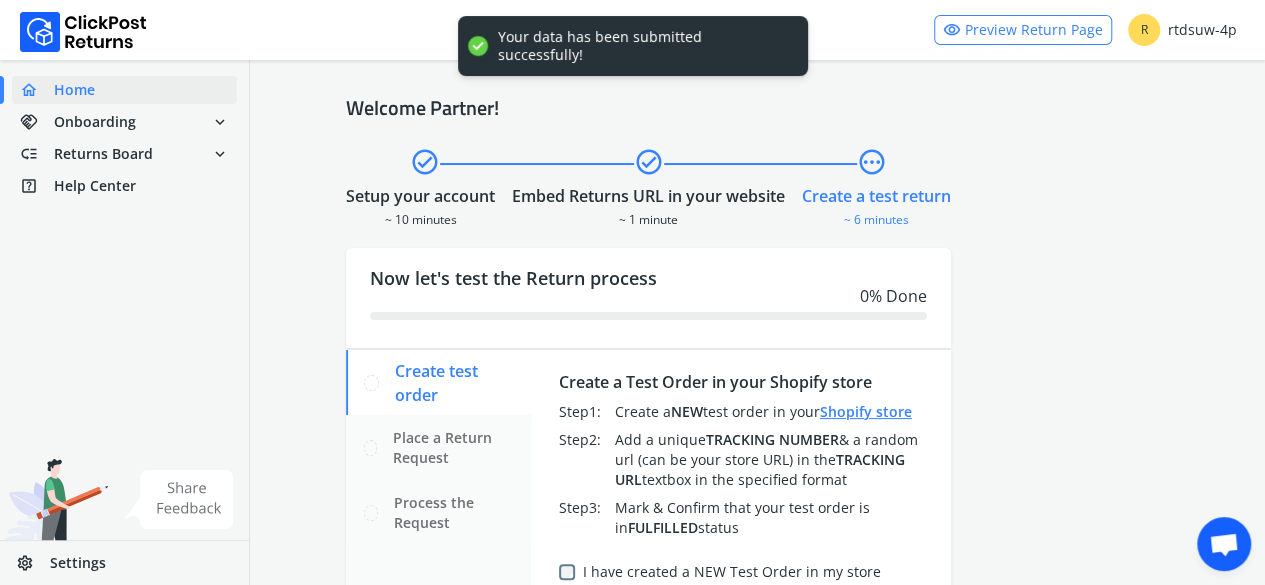 scroll, scrollTop: 184, scrollLeft: 0, axis: vertical 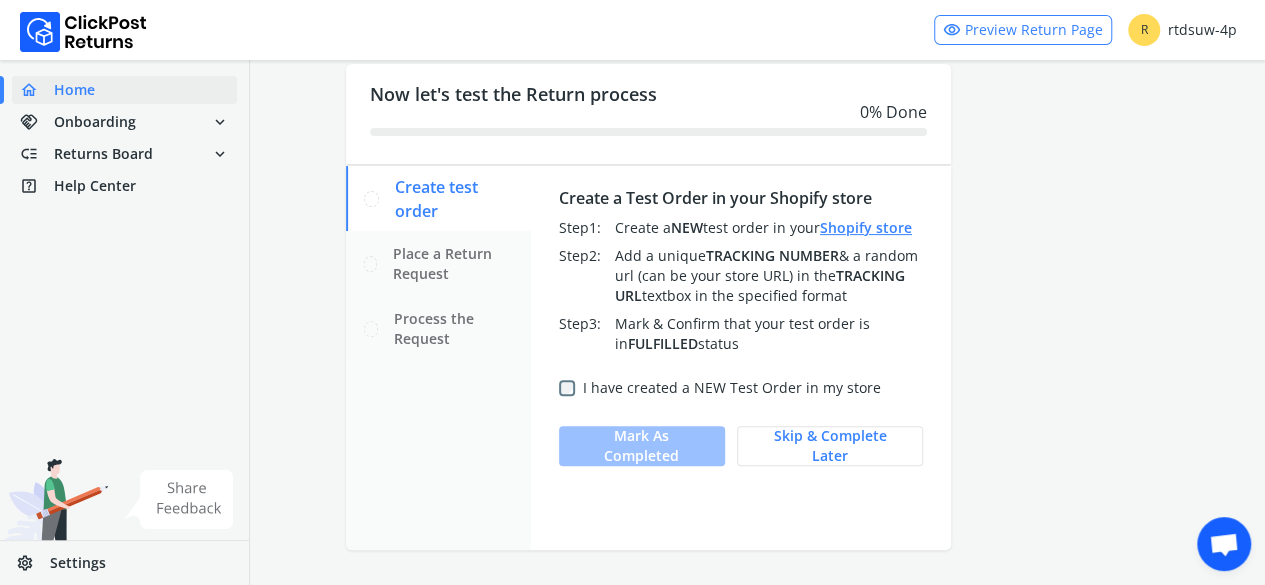 click on "I have created a NEW Test Order in my store" at bounding box center [720, 388] 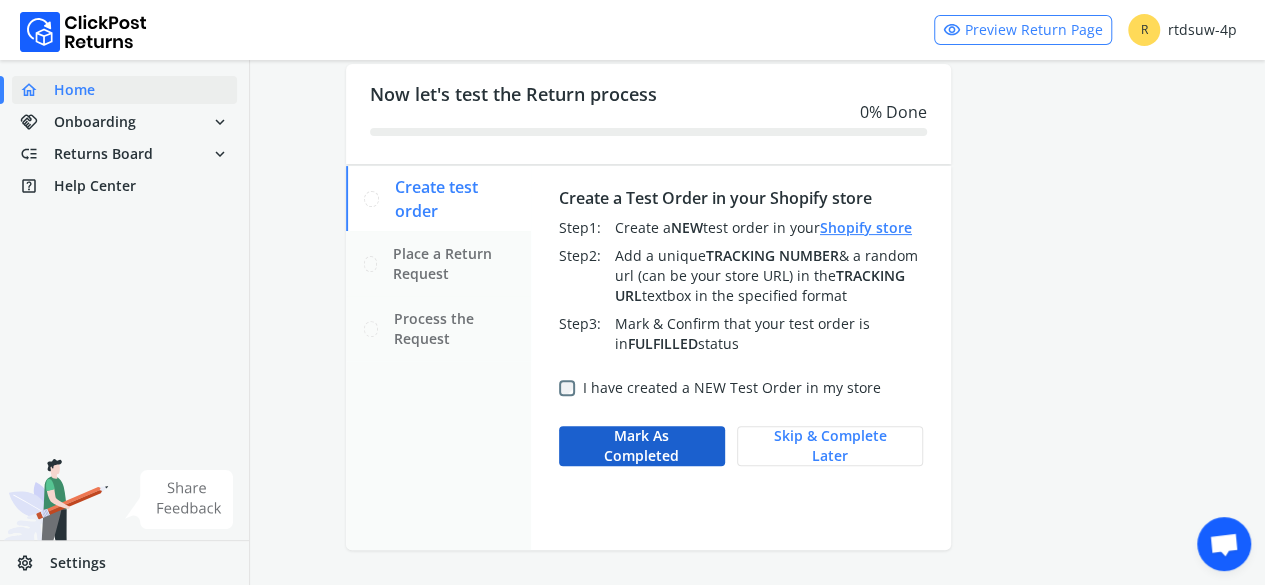 click on "Mark as completed" at bounding box center (642, 446) 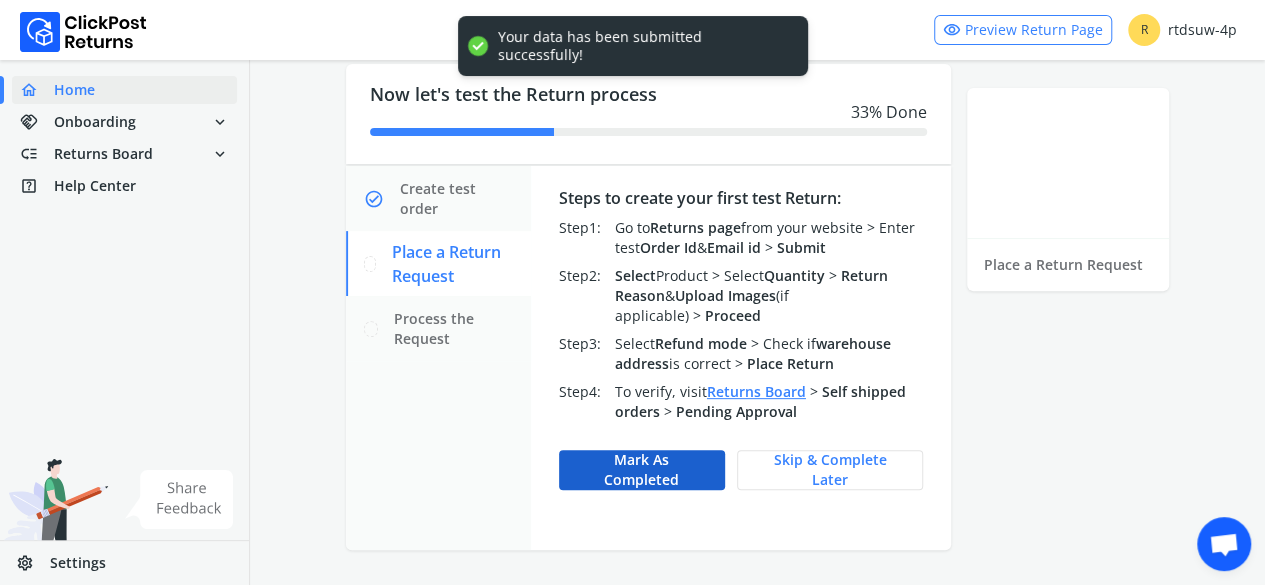 scroll, scrollTop: 76, scrollLeft: 0, axis: vertical 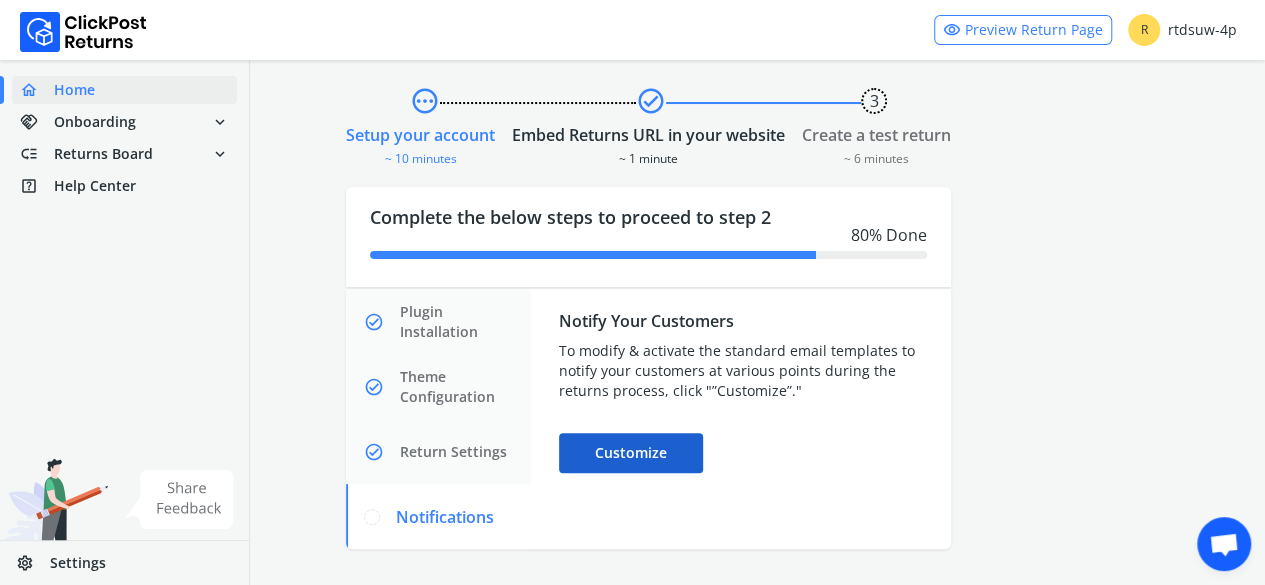 click on "Customize" at bounding box center (631, 453) 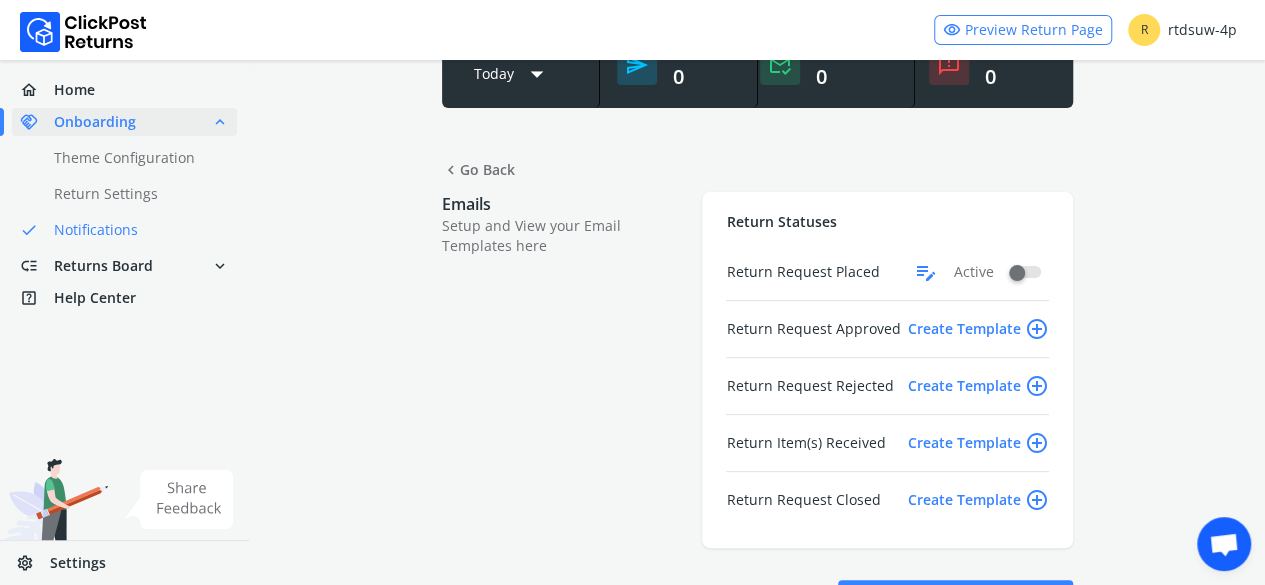 scroll, scrollTop: 139, scrollLeft: 0, axis: vertical 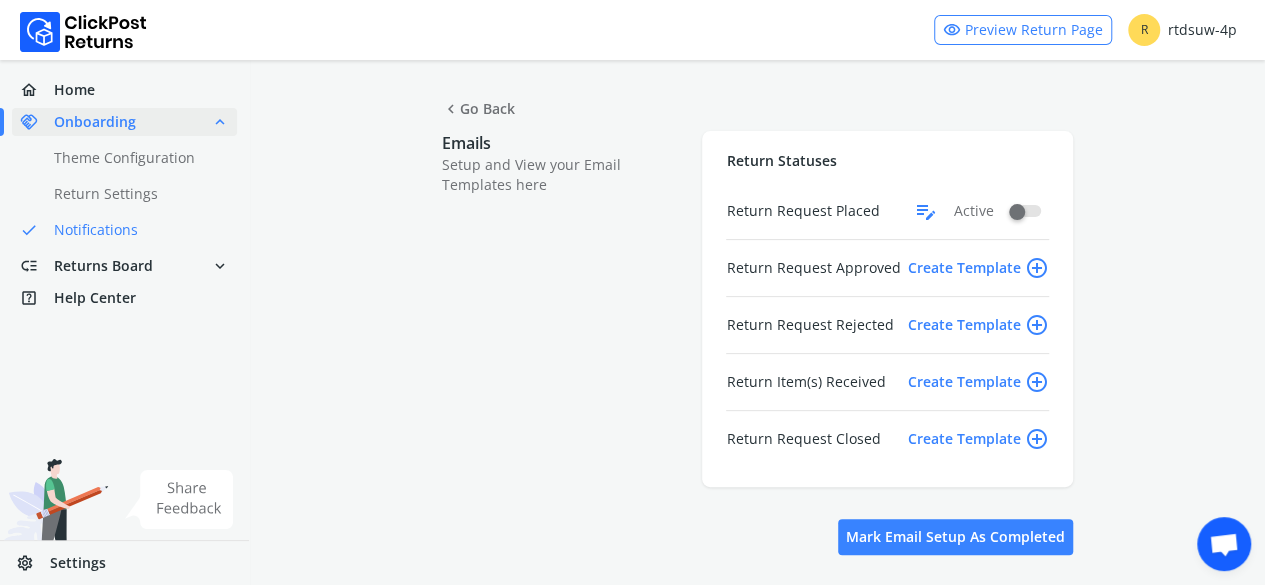 click on "visibility Preview Return Page" at bounding box center (1023, 30) 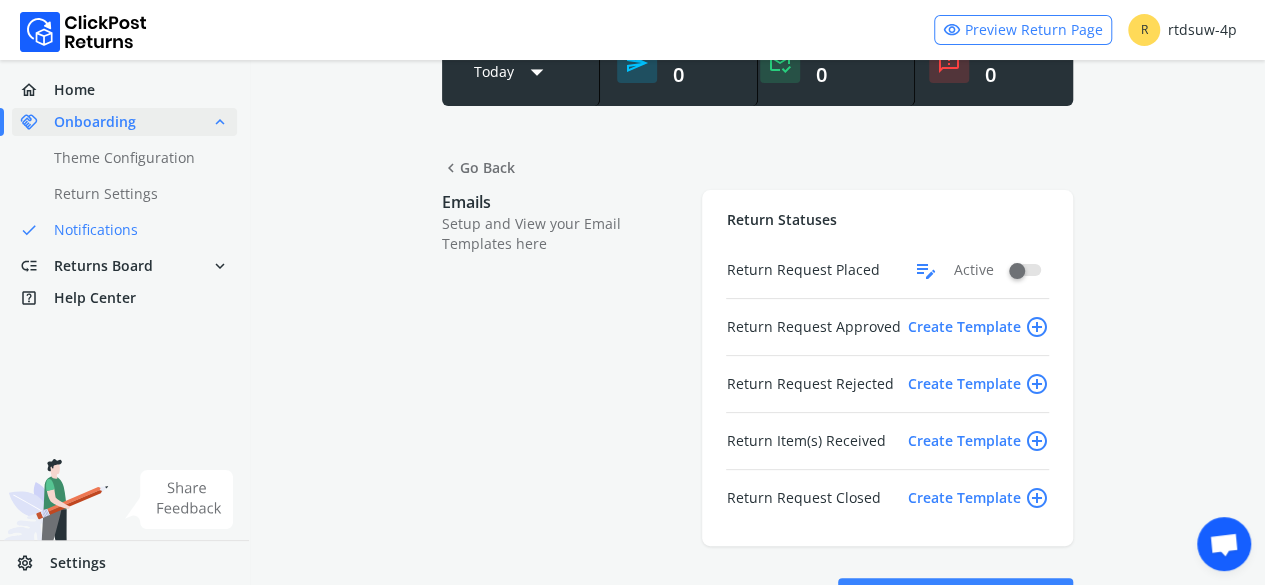 scroll, scrollTop: 139, scrollLeft: 0, axis: vertical 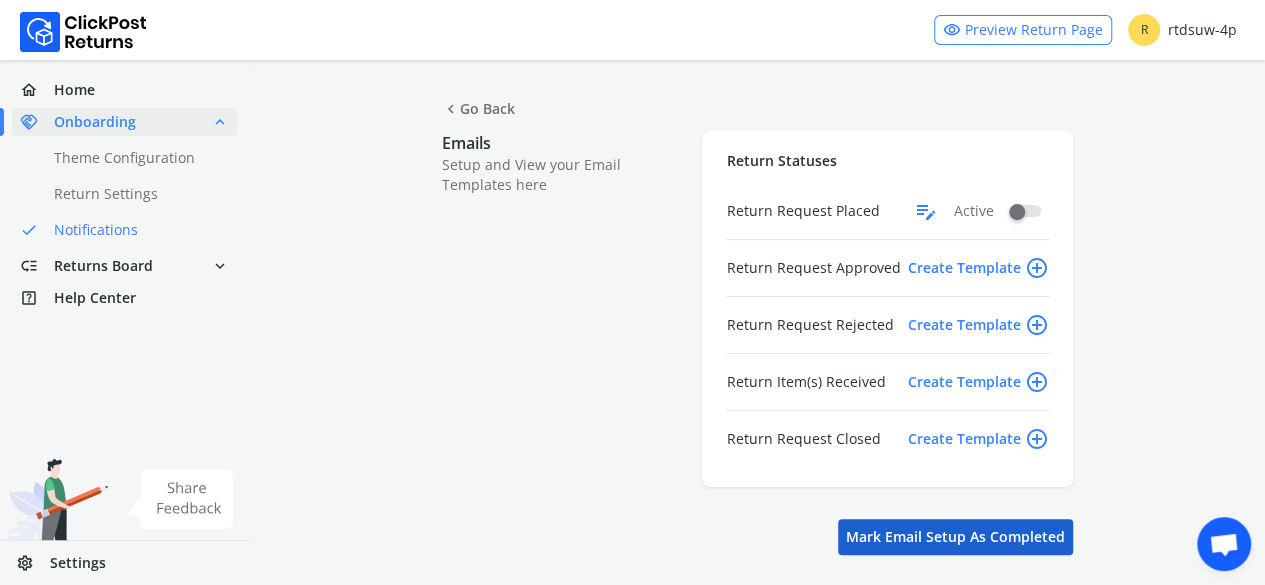 click on "Mark Email setup as completed" at bounding box center [955, 537] 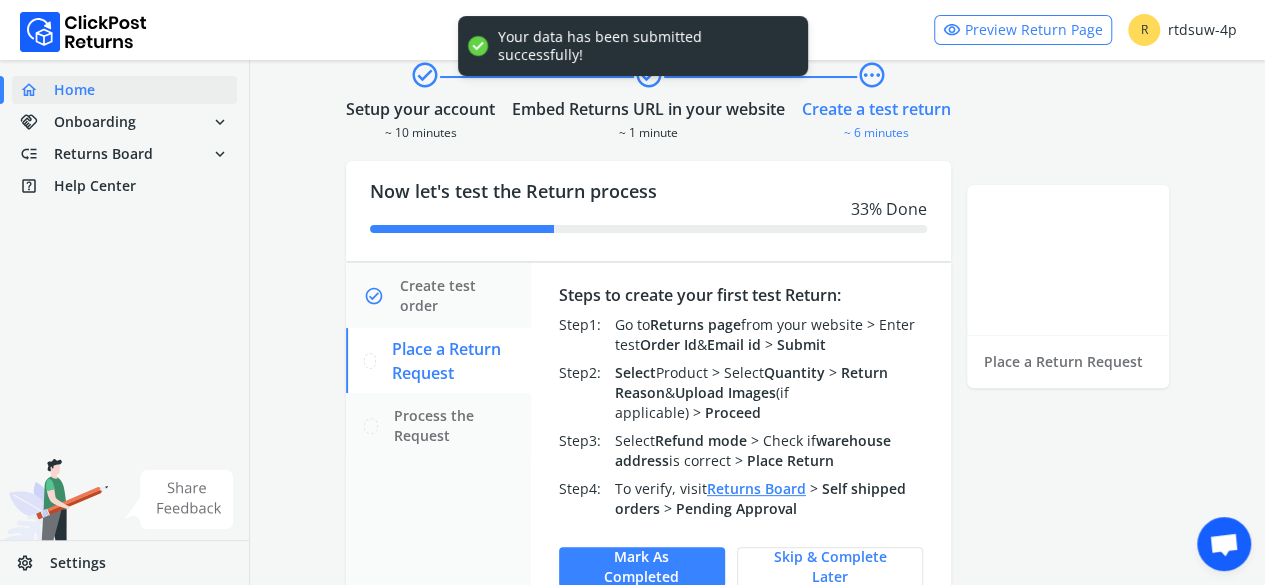 scroll, scrollTop: 184, scrollLeft: 0, axis: vertical 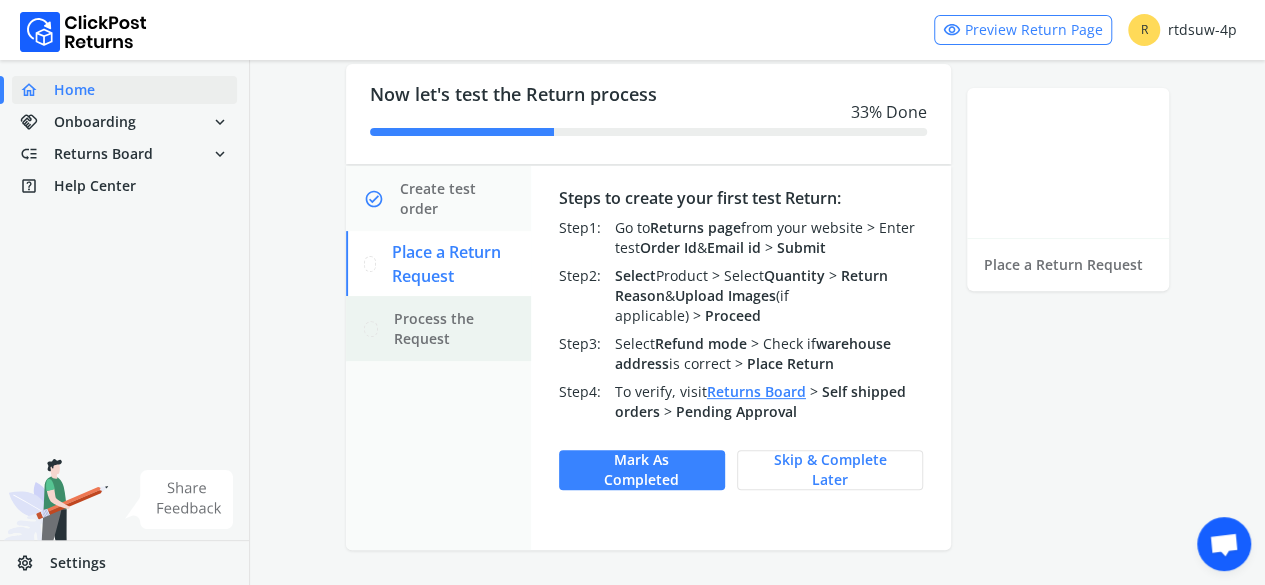 click on "Process the Request" at bounding box center [454, 329] 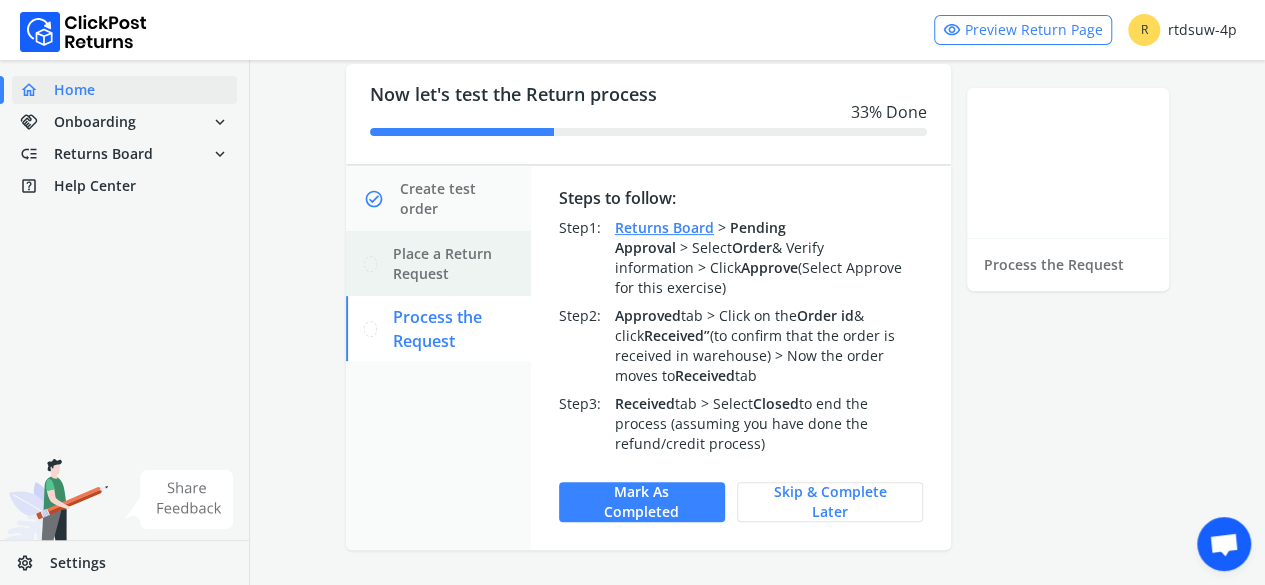 click on "Place a Return Request" at bounding box center [454, 264] 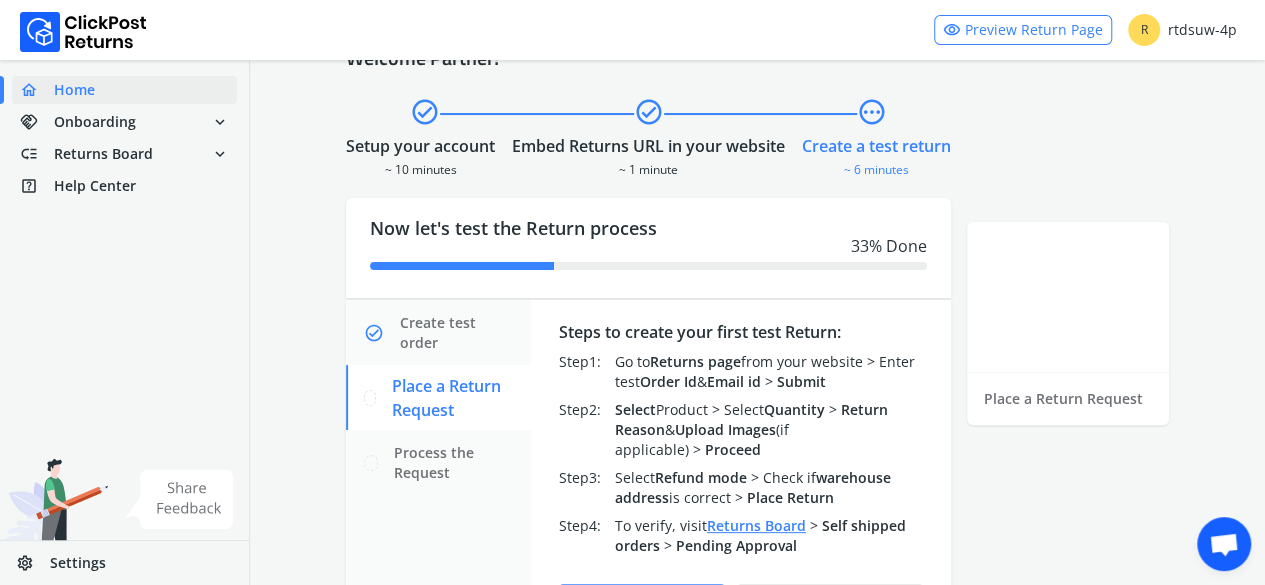 scroll, scrollTop: 150, scrollLeft: 0, axis: vertical 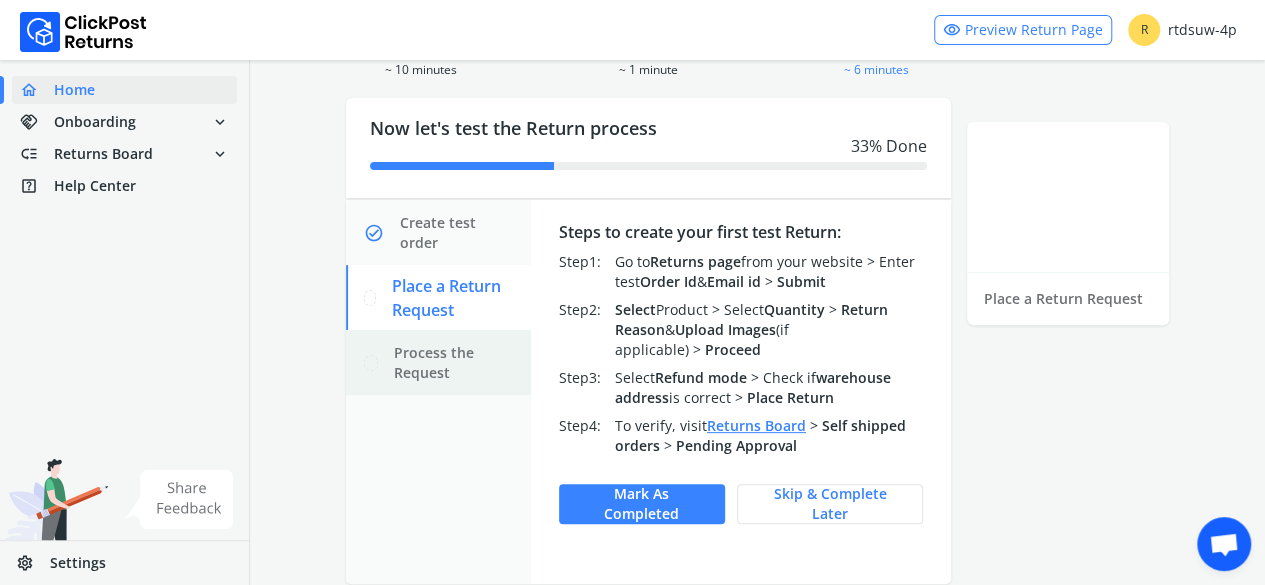 click on "Process the Request" at bounding box center [438, 362] 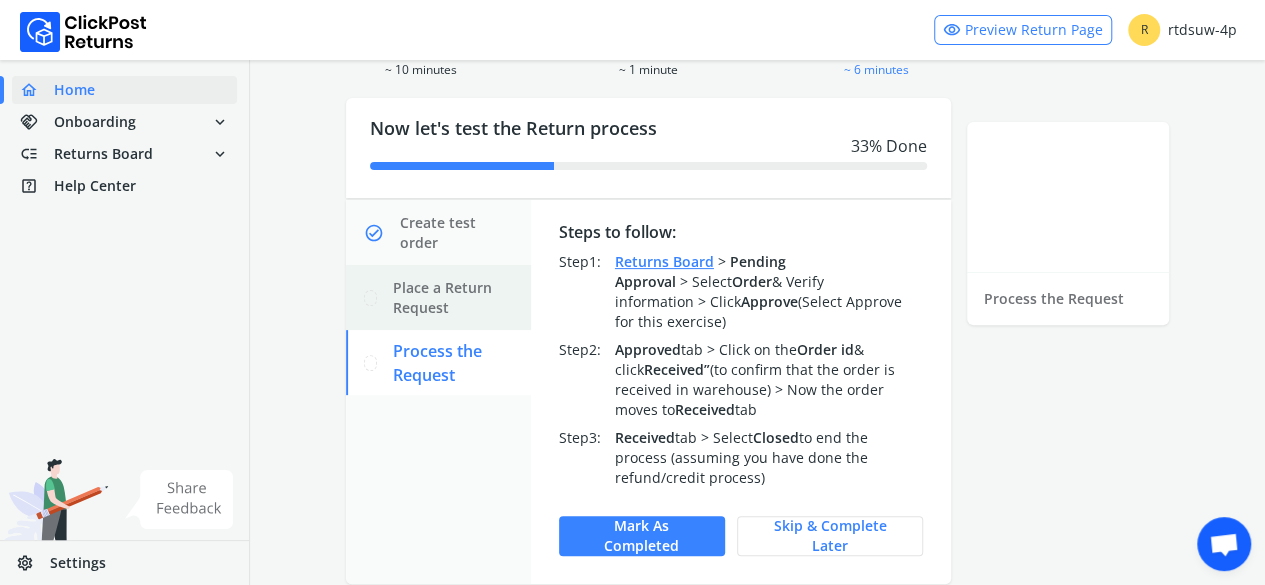 click on "Place a Return Request" at bounding box center [454, 298] 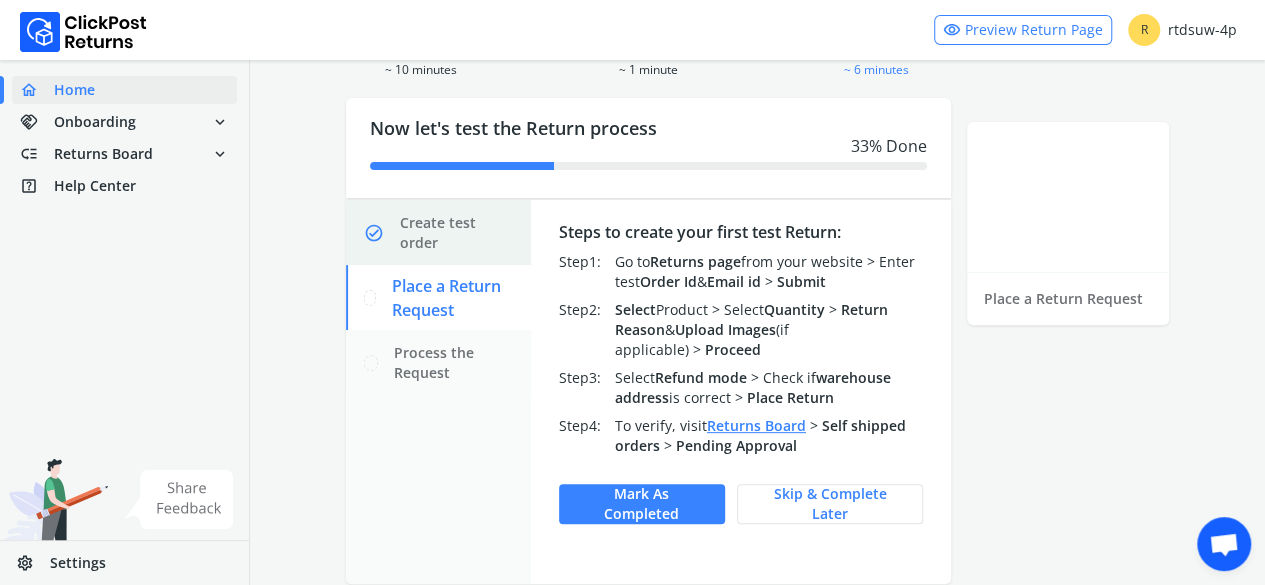 click on "Create test order" at bounding box center [457, 233] 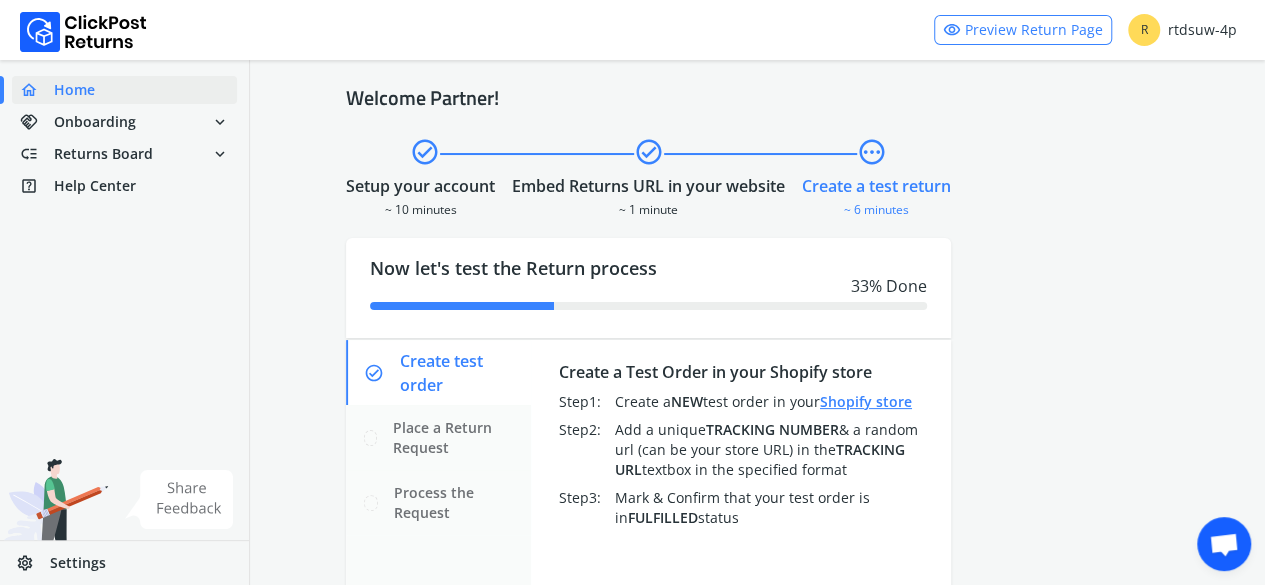 scroll, scrollTop: 0, scrollLeft: 0, axis: both 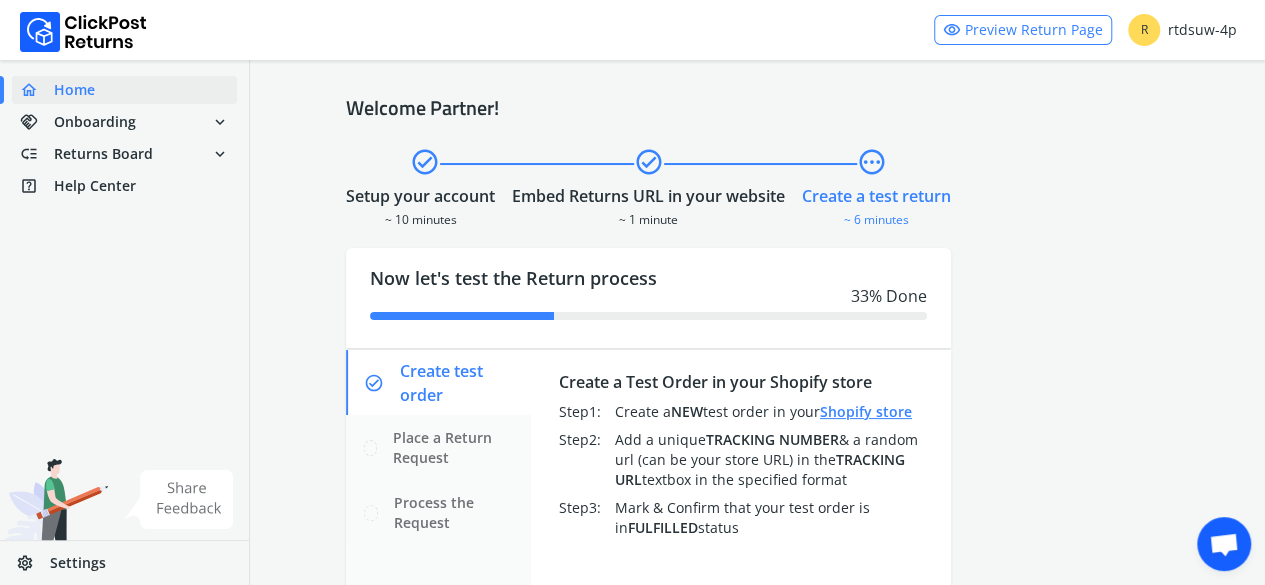 click on "Embed Returns URL in your website" at bounding box center (648, 196) 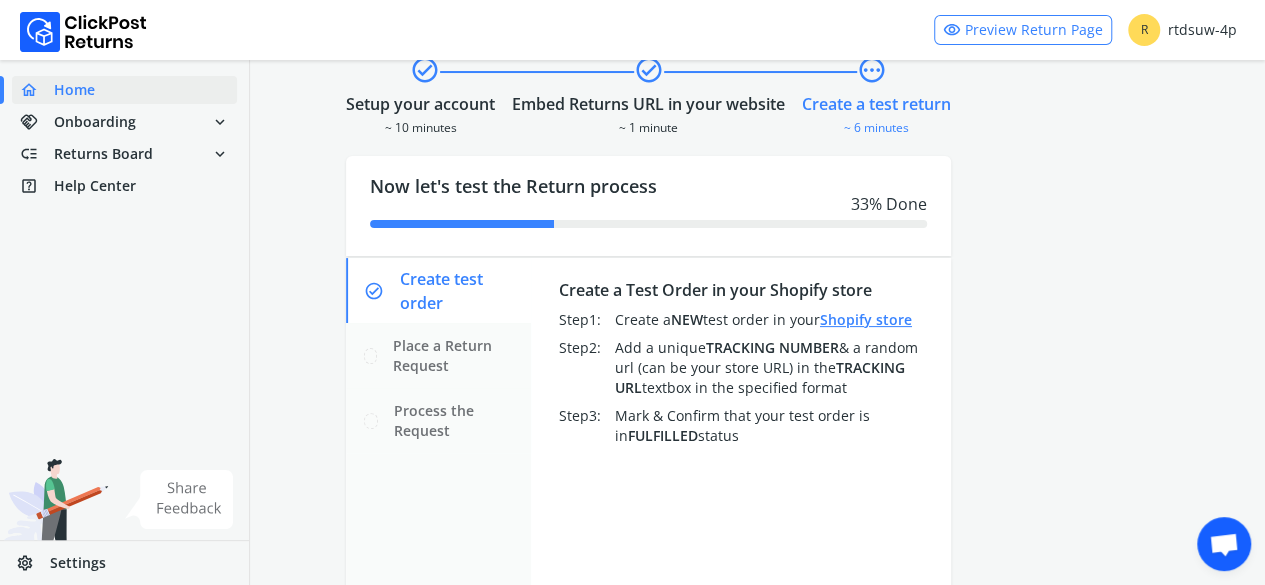 scroll, scrollTop: 184, scrollLeft: 0, axis: vertical 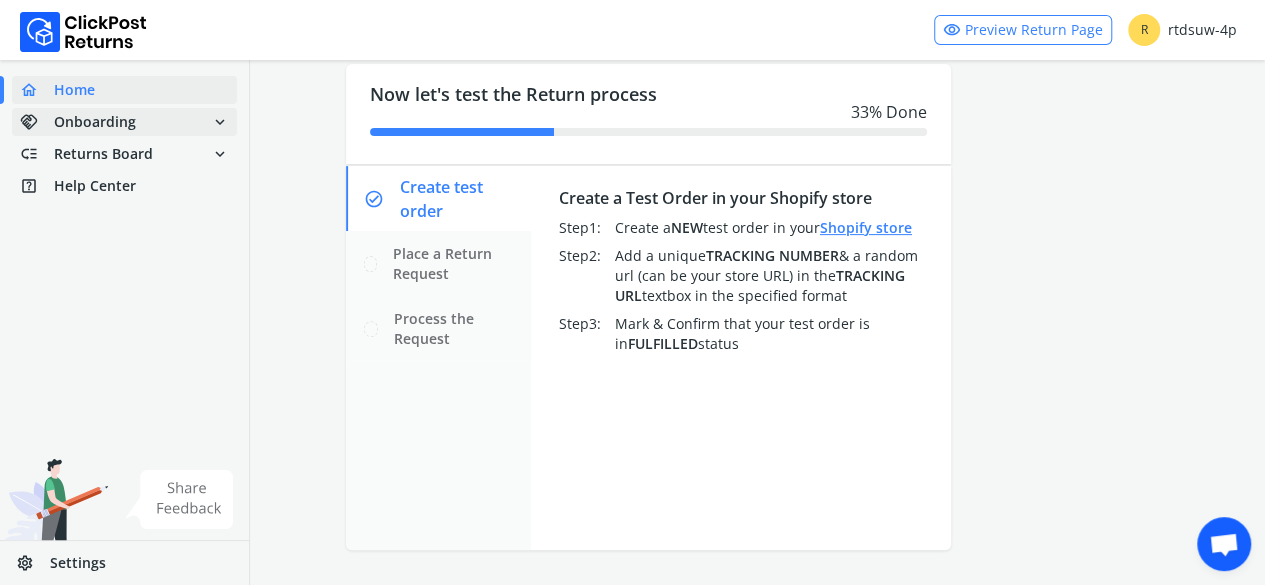 click on "handshake Onboarding expand_more" at bounding box center [124, 122] 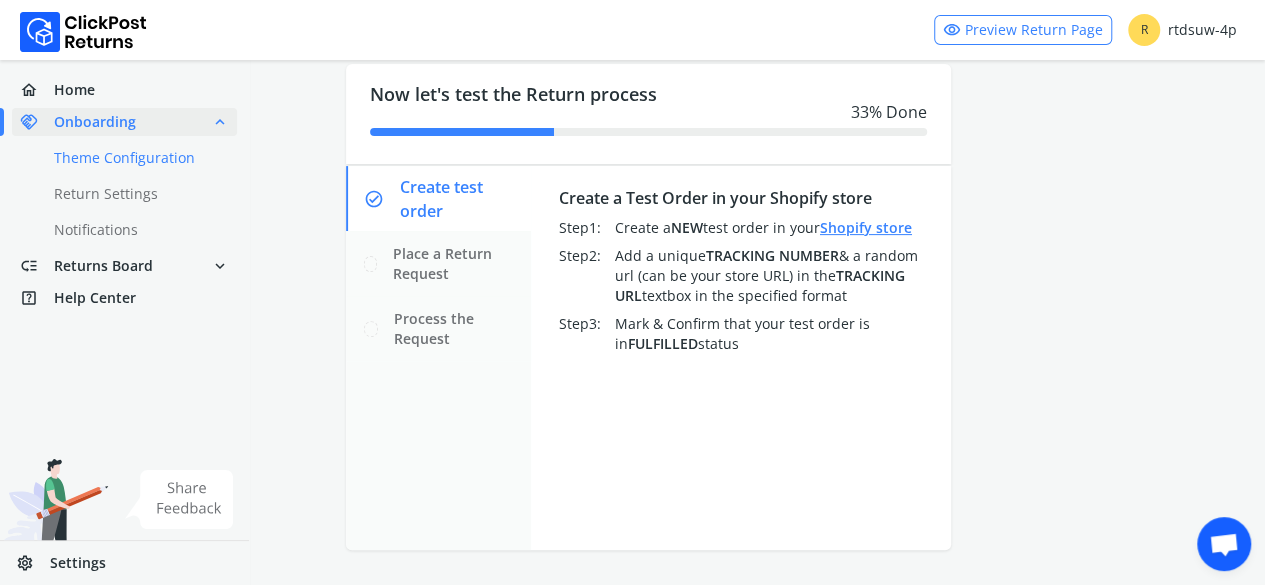 click on "done Theme Configuration" at bounding box center [136, 158] 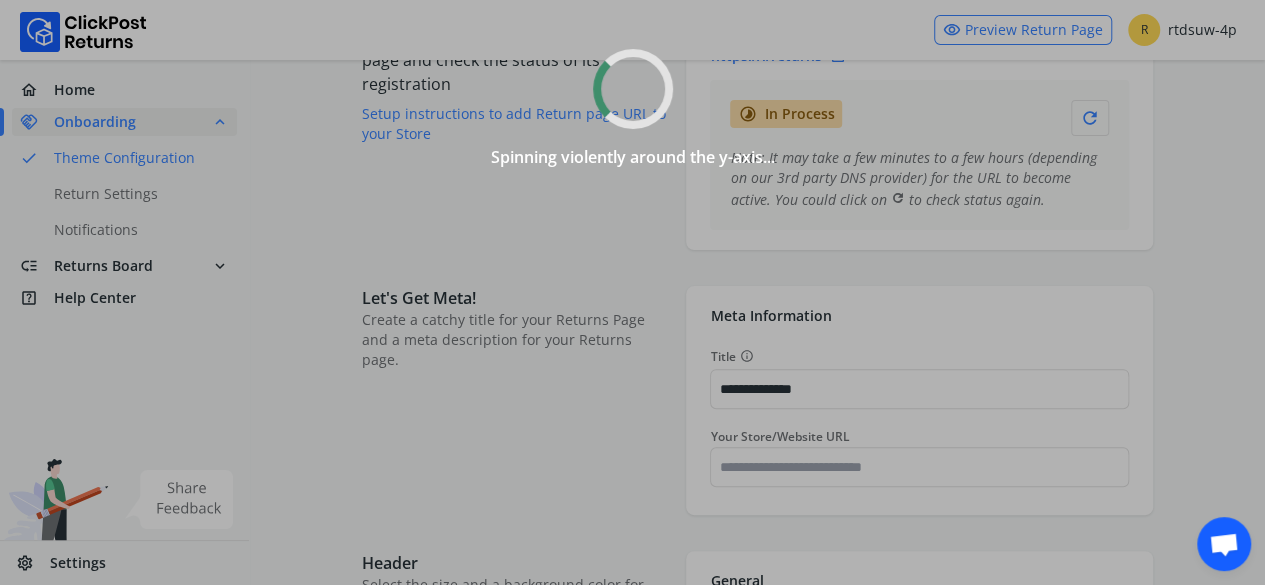 scroll, scrollTop: 0, scrollLeft: 0, axis: both 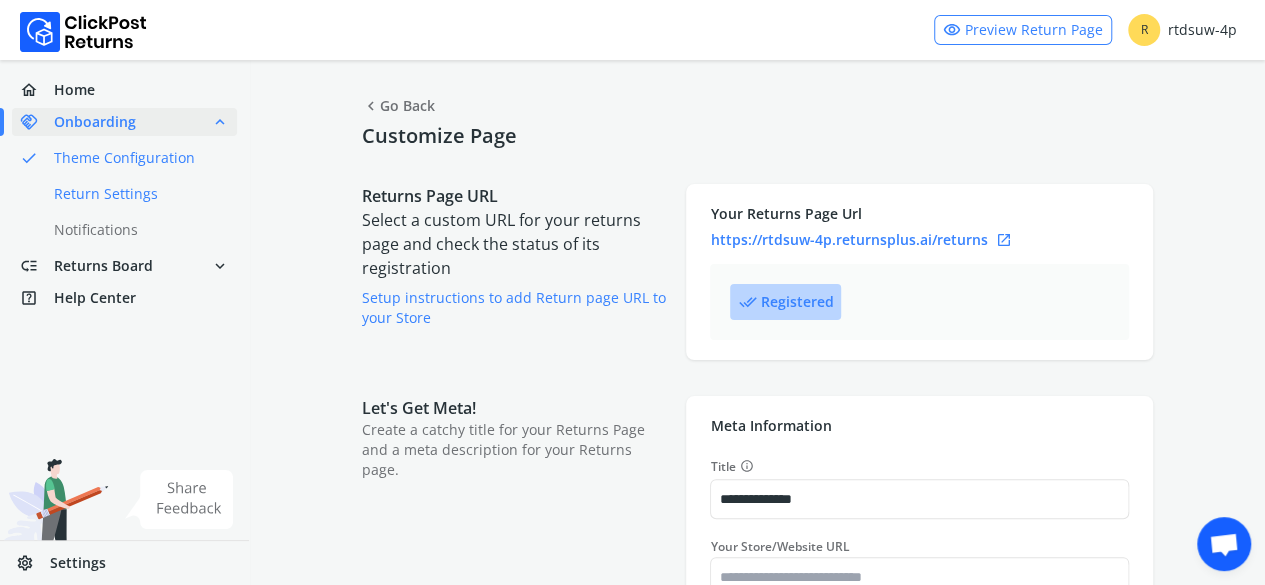 click on "done Return Settings" at bounding box center (136, 194) 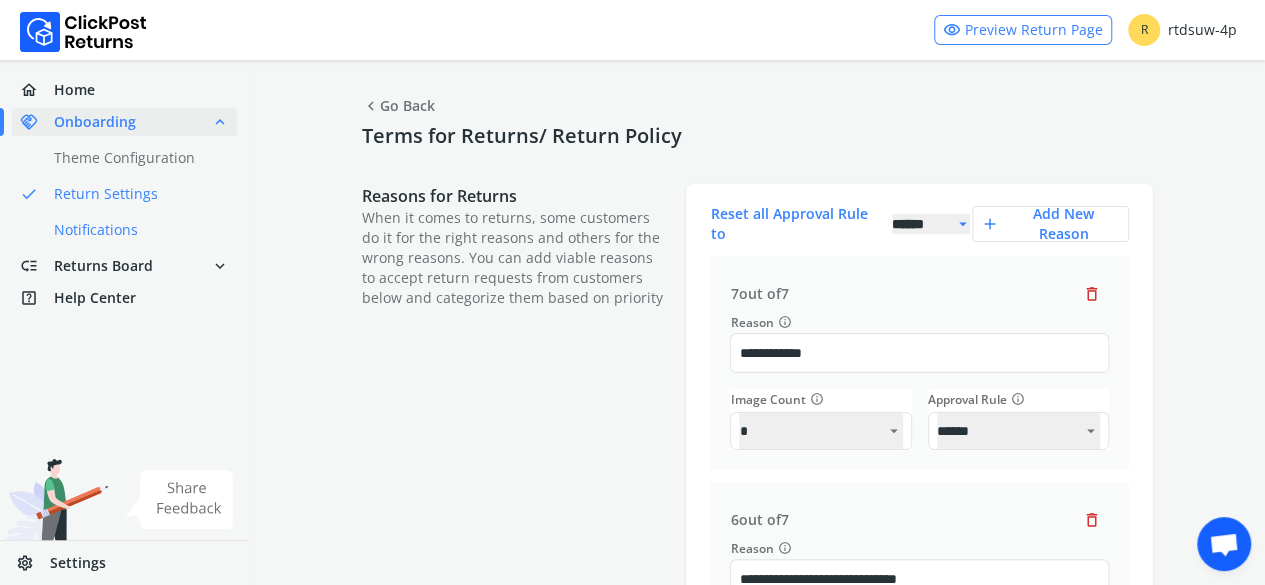 click on "done Notifications" at bounding box center [136, 230] 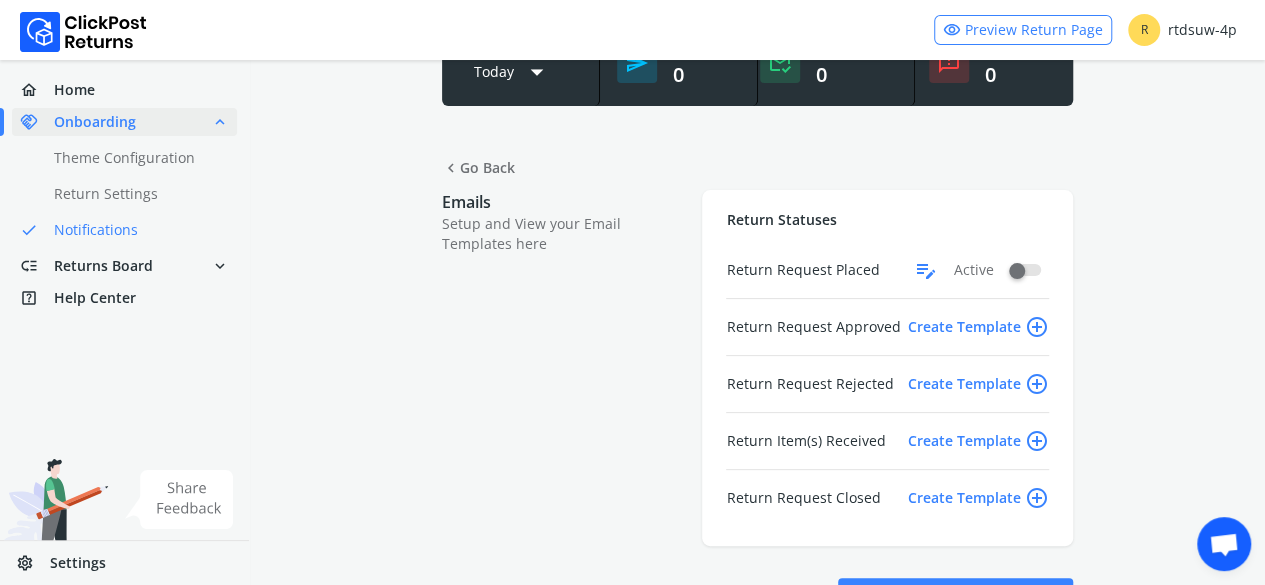 scroll, scrollTop: 139, scrollLeft: 0, axis: vertical 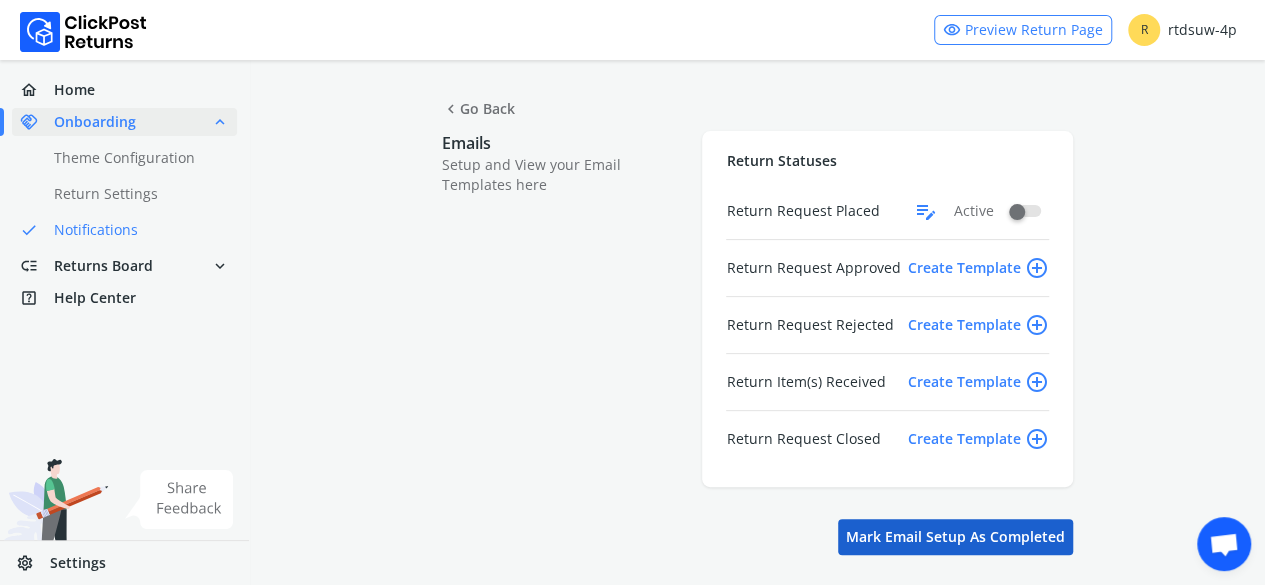 click on "Mark Email setup as completed" at bounding box center [955, 537] 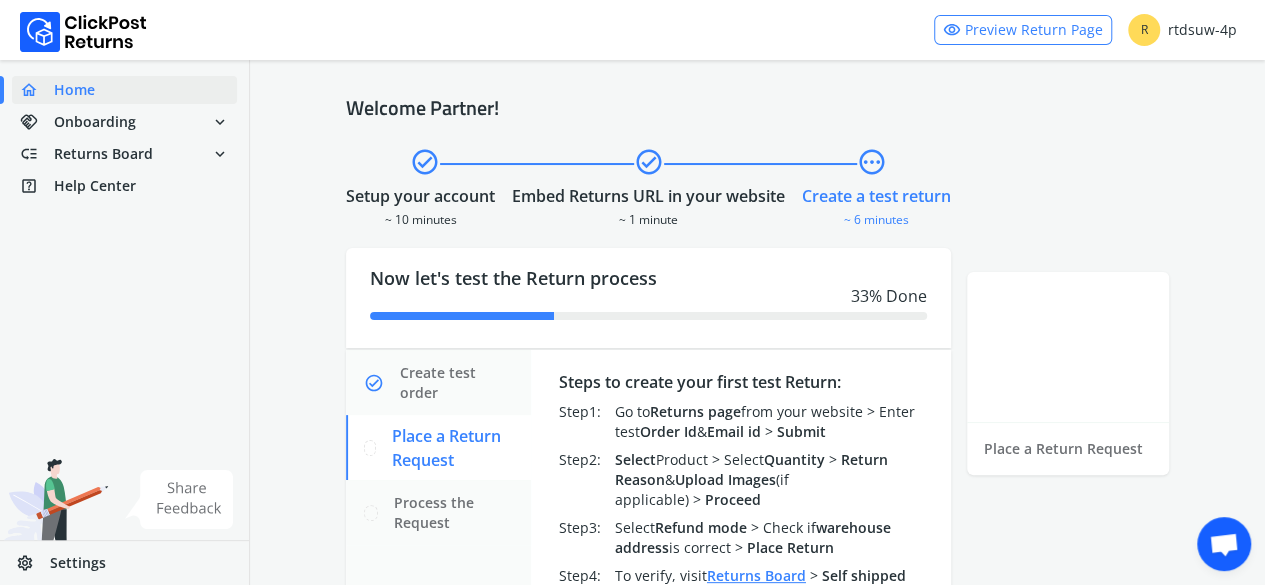 click on "Embed Returns URL in your website" at bounding box center [648, 196] 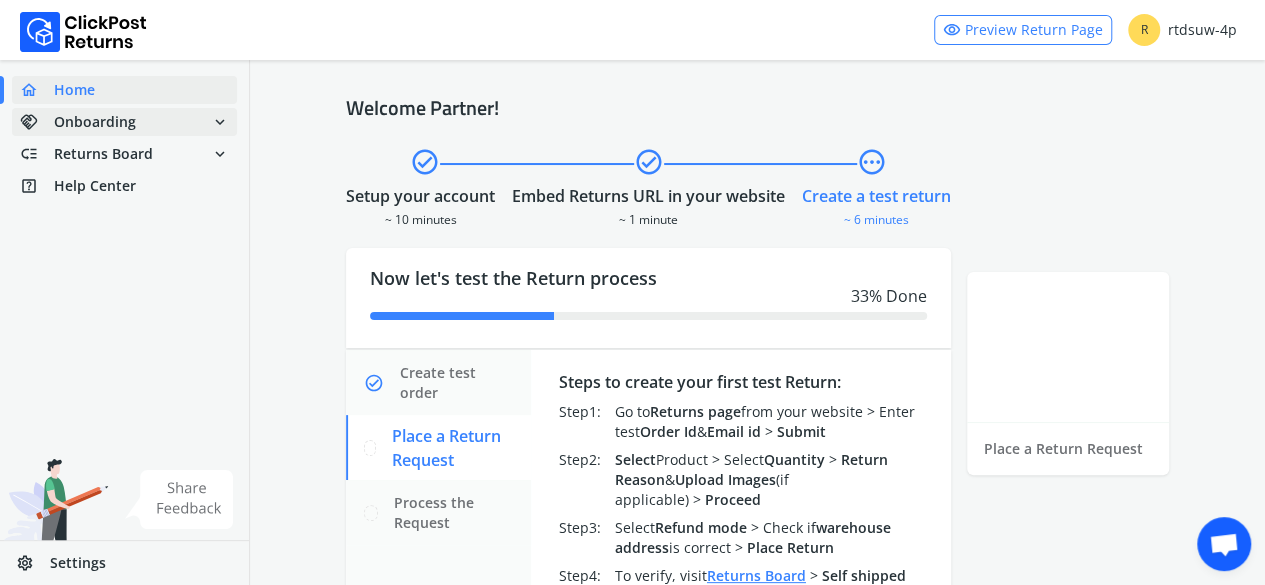 click on "Onboarding" at bounding box center (95, 122) 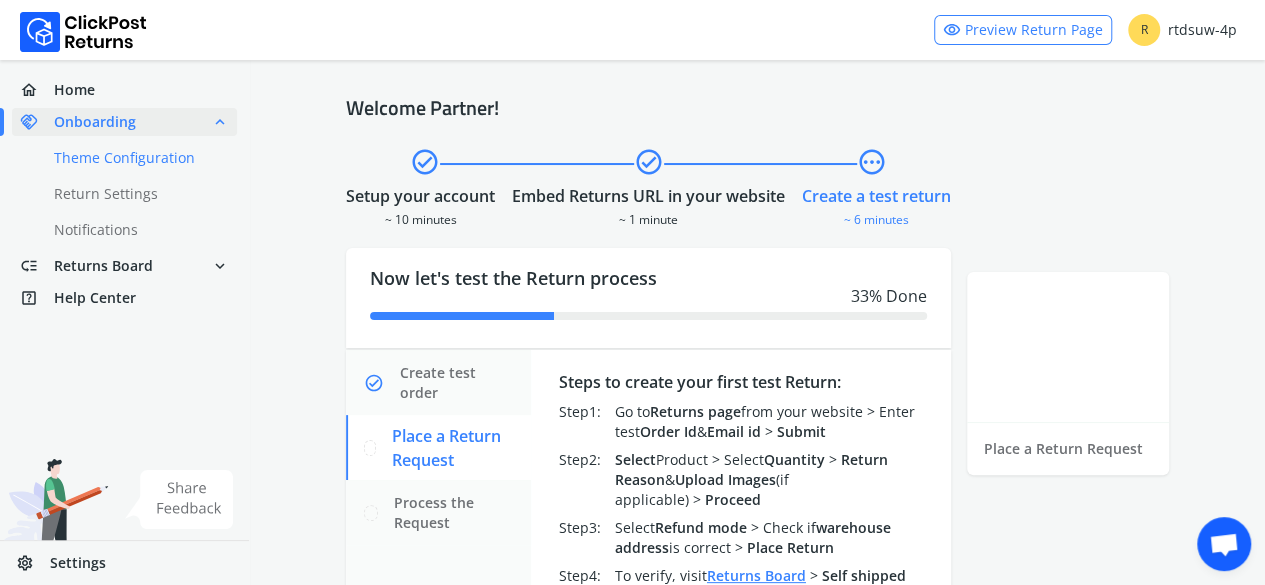 click on "done Theme Configuration" at bounding box center [136, 158] 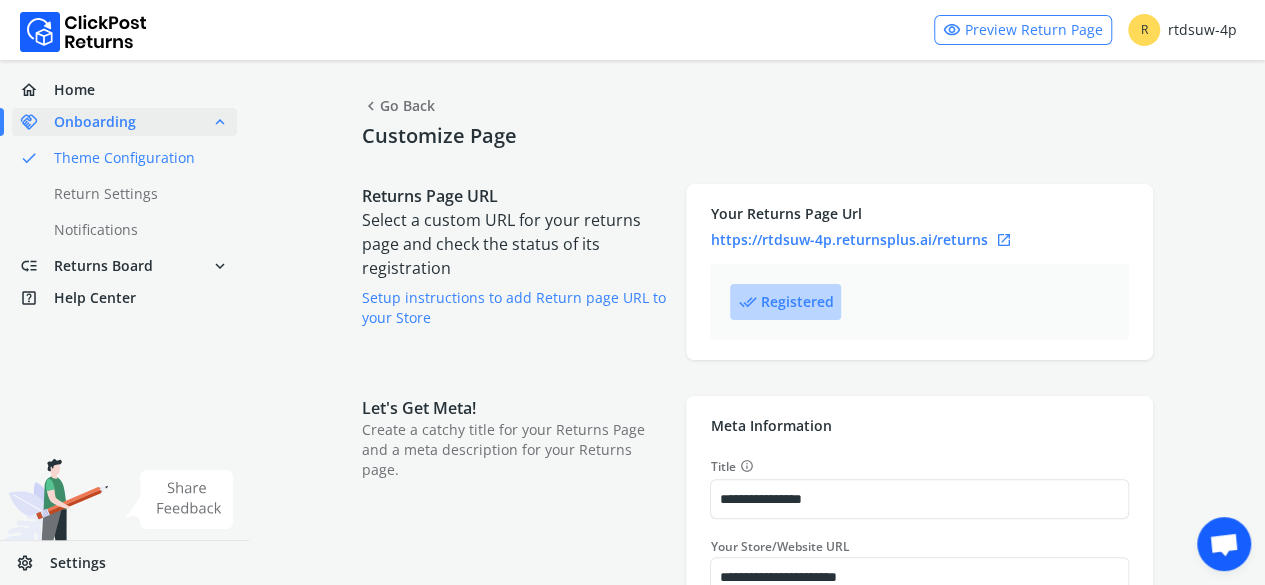scroll, scrollTop: 100, scrollLeft: 0, axis: vertical 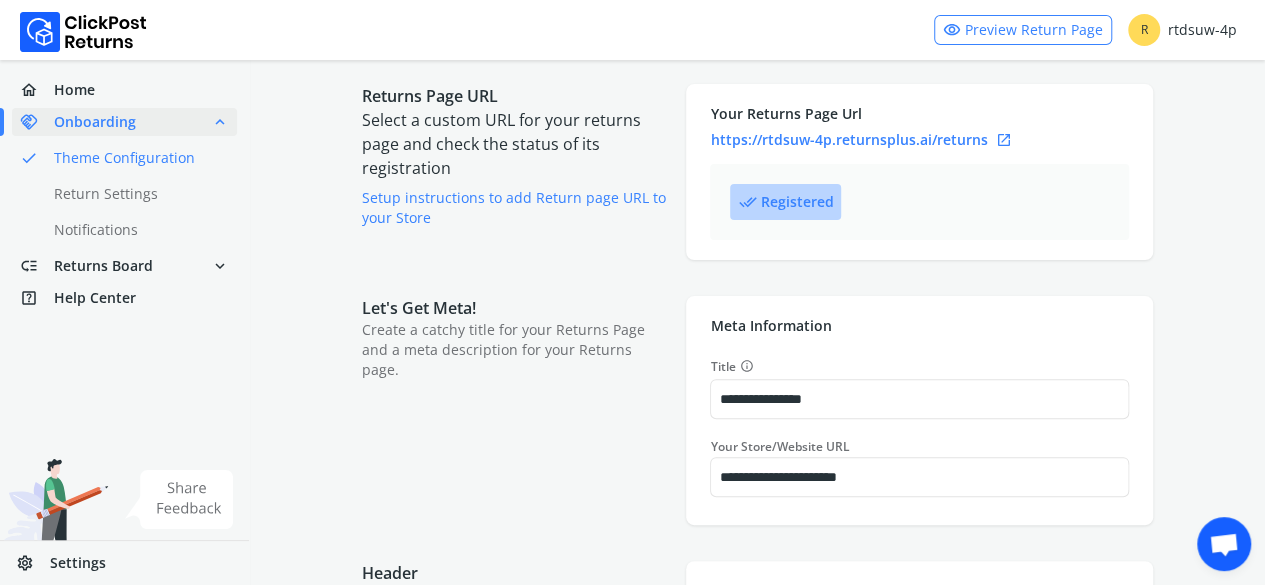 drag, startPoint x: 962, startPoint y: 137, endPoint x: 694, endPoint y: 131, distance: 268.06717 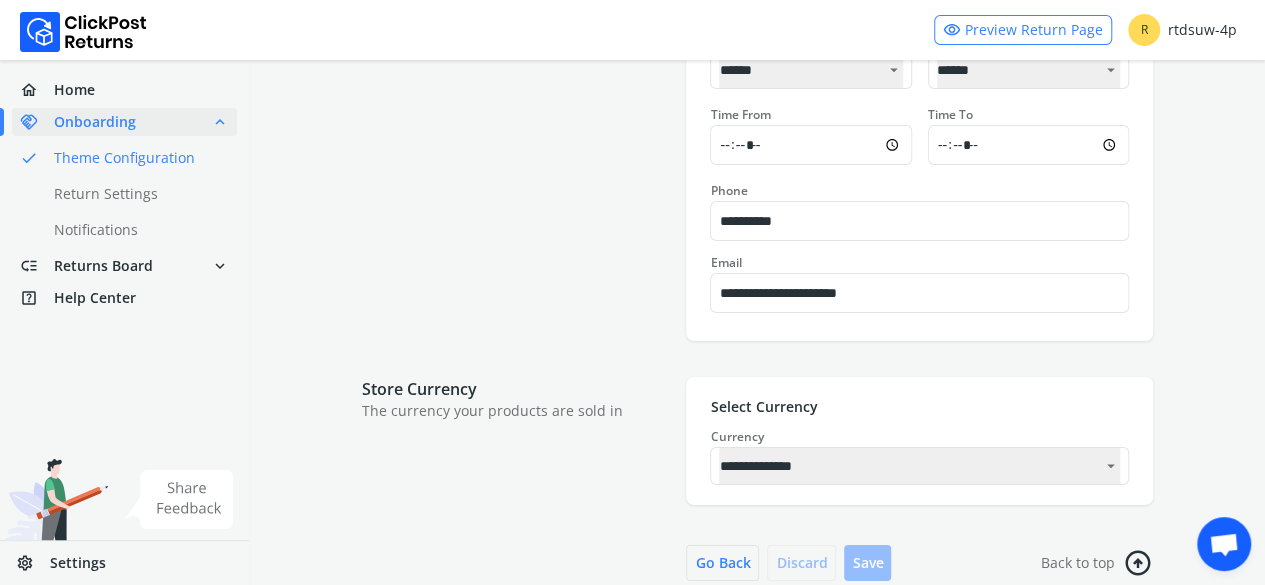 scroll, scrollTop: 3523, scrollLeft: 0, axis: vertical 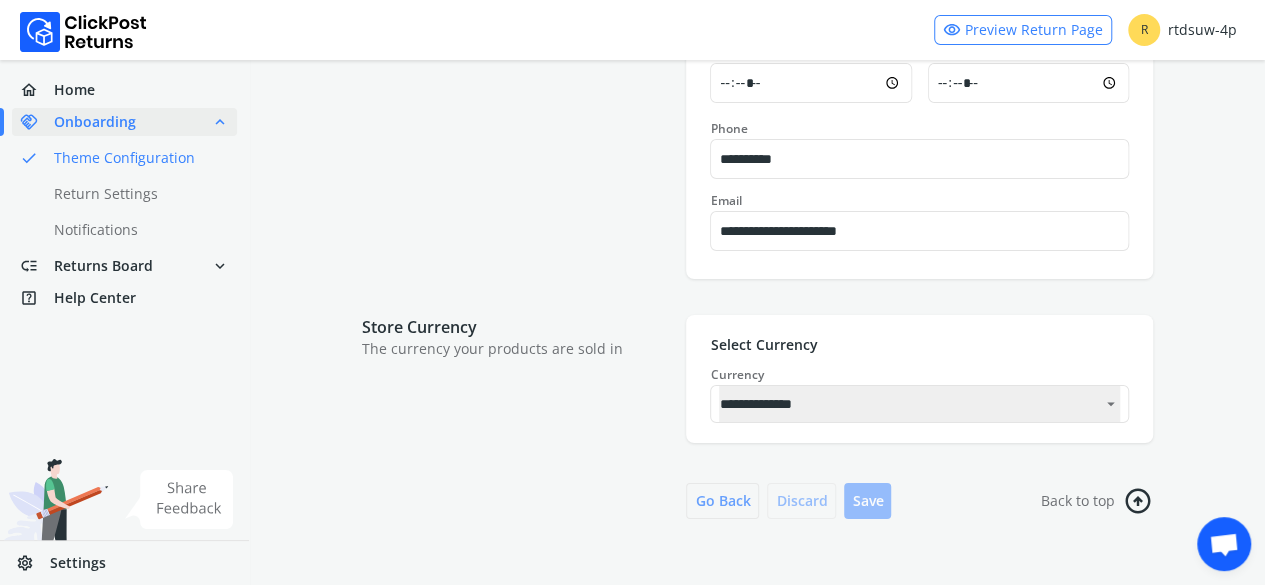 click on "Go Back" at bounding box center (722, 501) 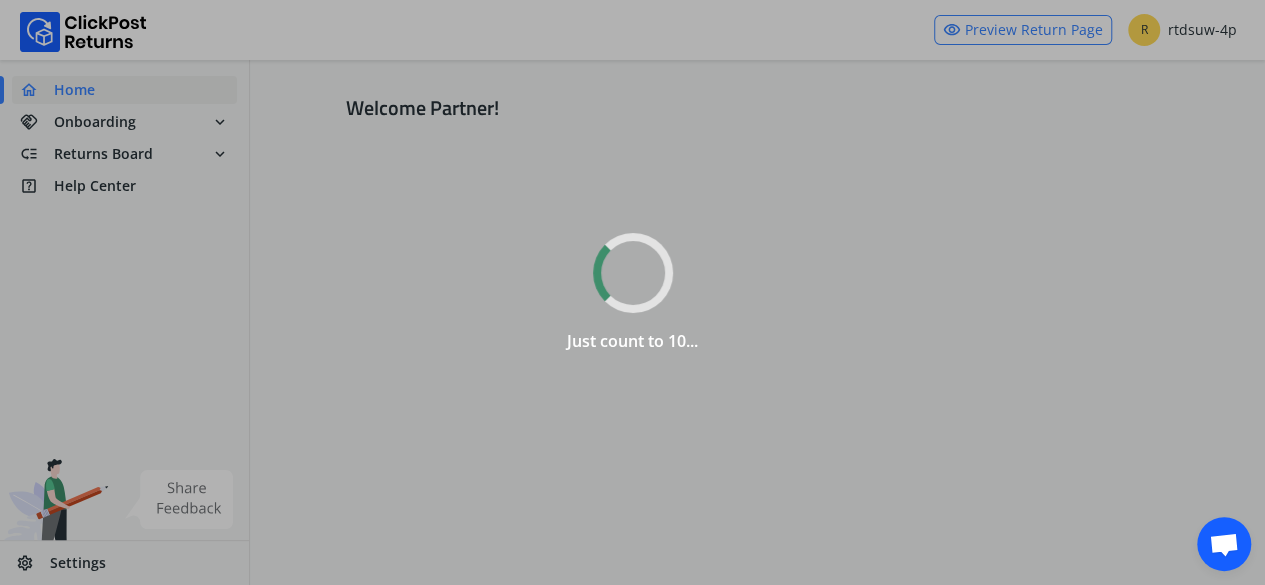 scroll, scrollTop: 0, scrollLeft: 0, axis: both 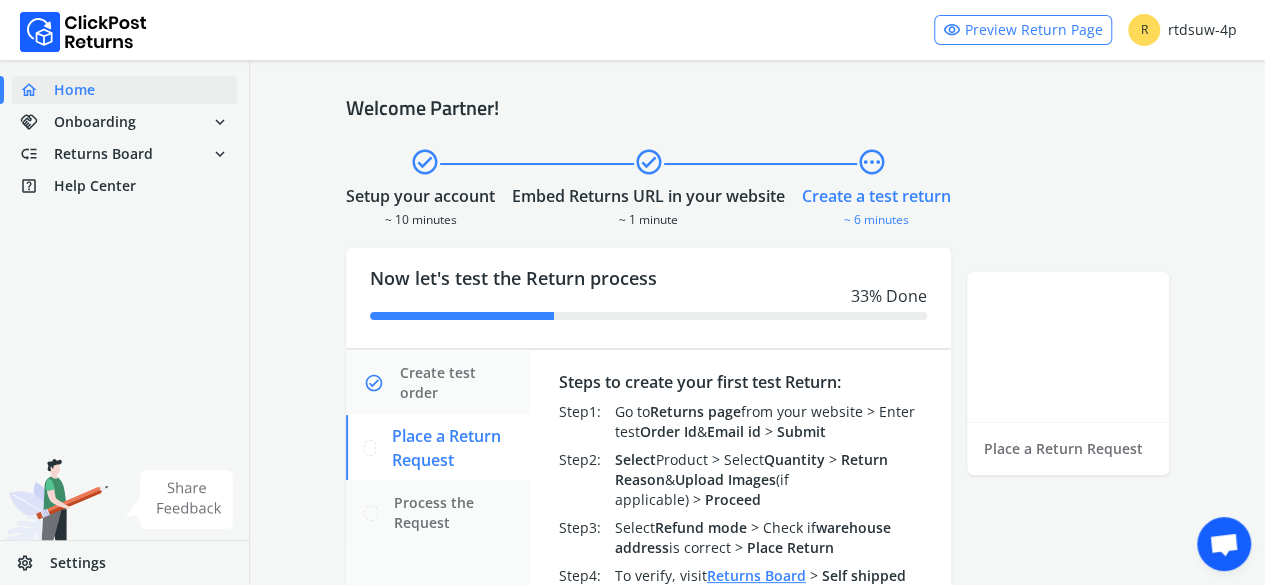 drag, startPoint x: 688, startPoint y: 183, endPoint x: 616, endPoint y: 179, distance: 72.11102 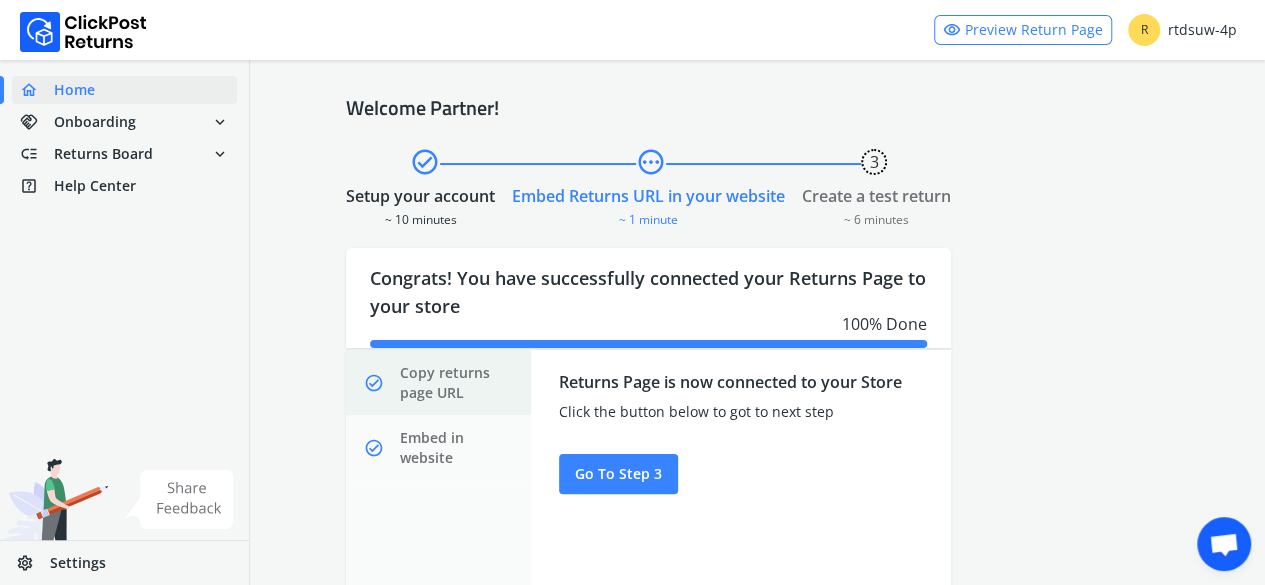 click on "Copy returns page URL" at bounding box center [457, 383] 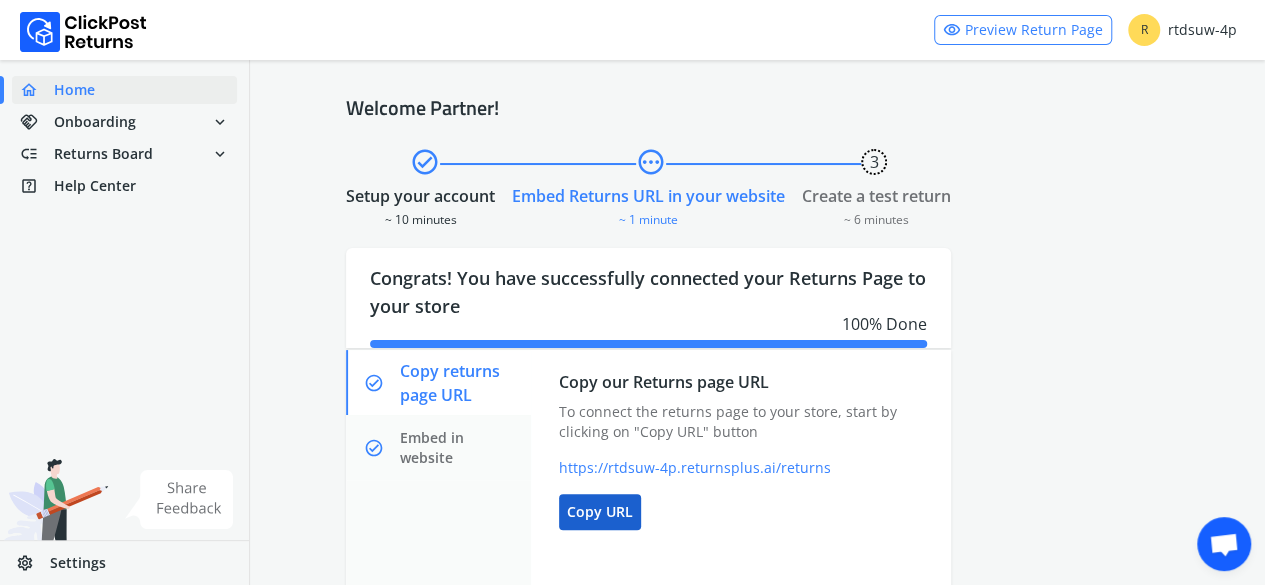 click on "Copy URL" at bounding box center (600, 512) 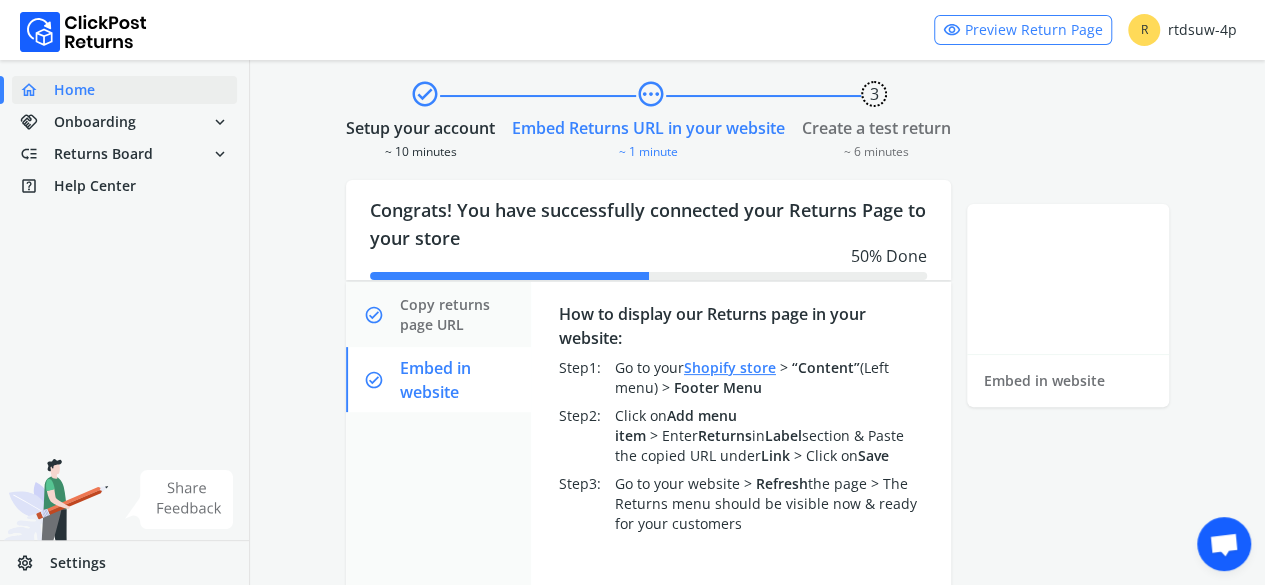 scroll, scrollTop: 100, scrollLeft: 0, axis: vertical 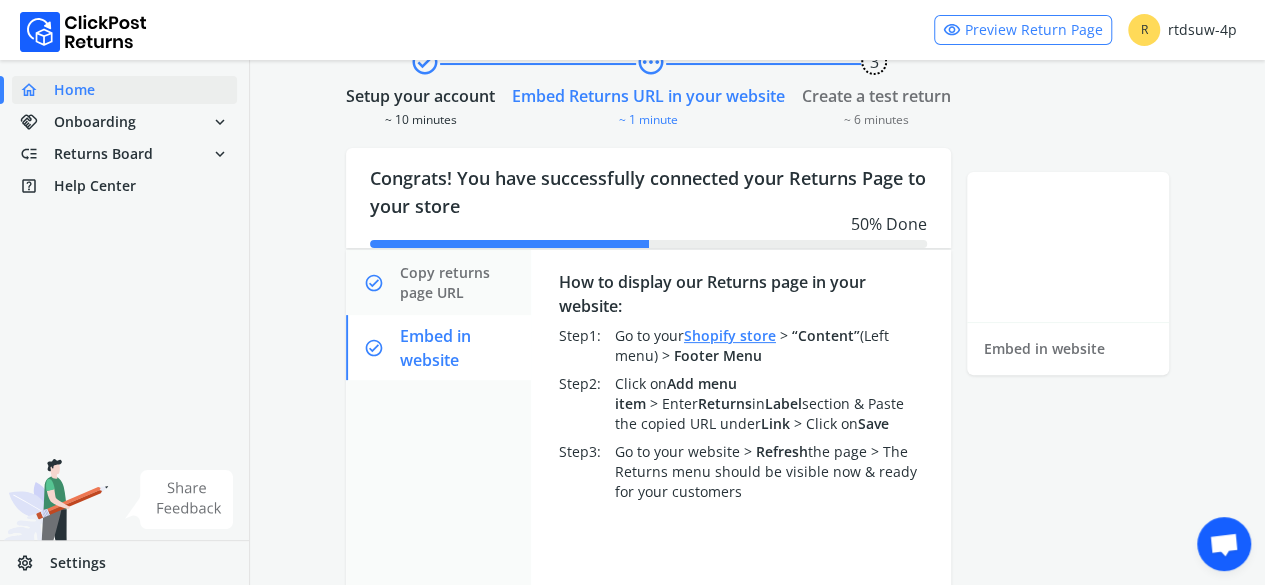click on "Create a test return" at bounding box center [876, 96] 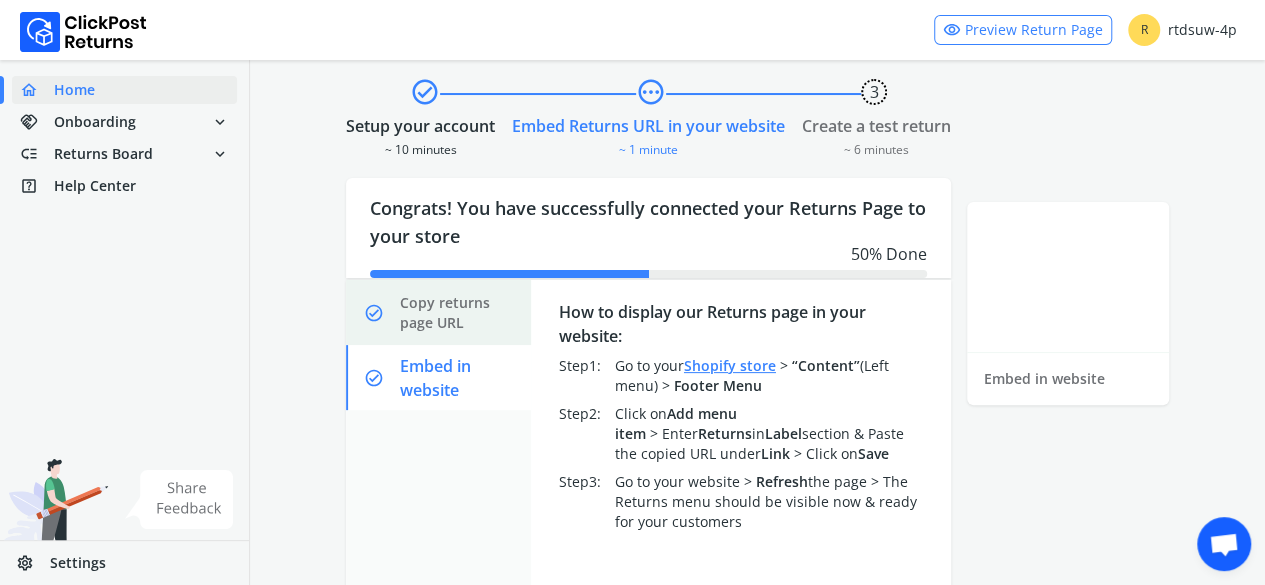 scroll, scrollTop: 0, scrollLeft: 0, axis: both 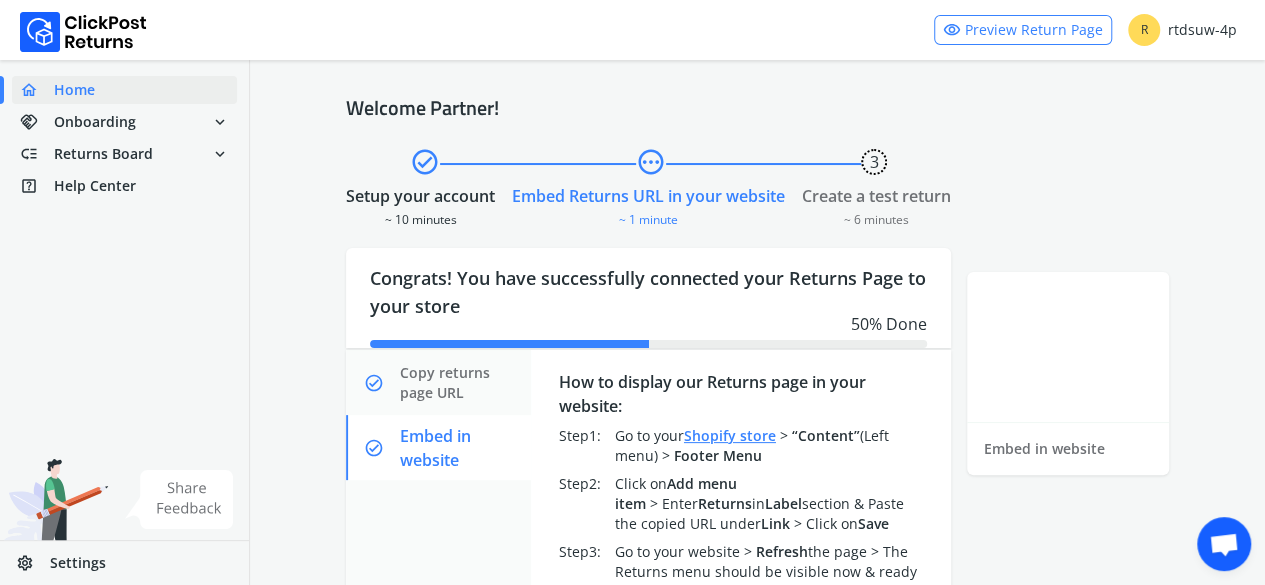 click on "check_circle pending 3" at bounding box center (648, 164) 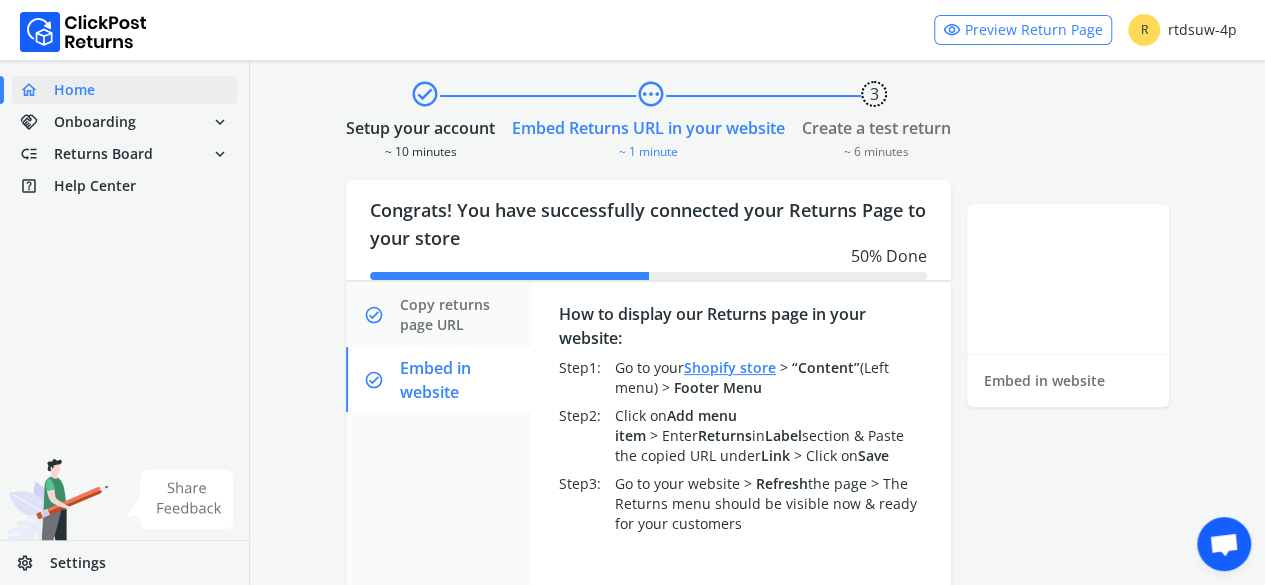 scroll, scrollTop: 100, scrollLeft: 0, axis: vertical 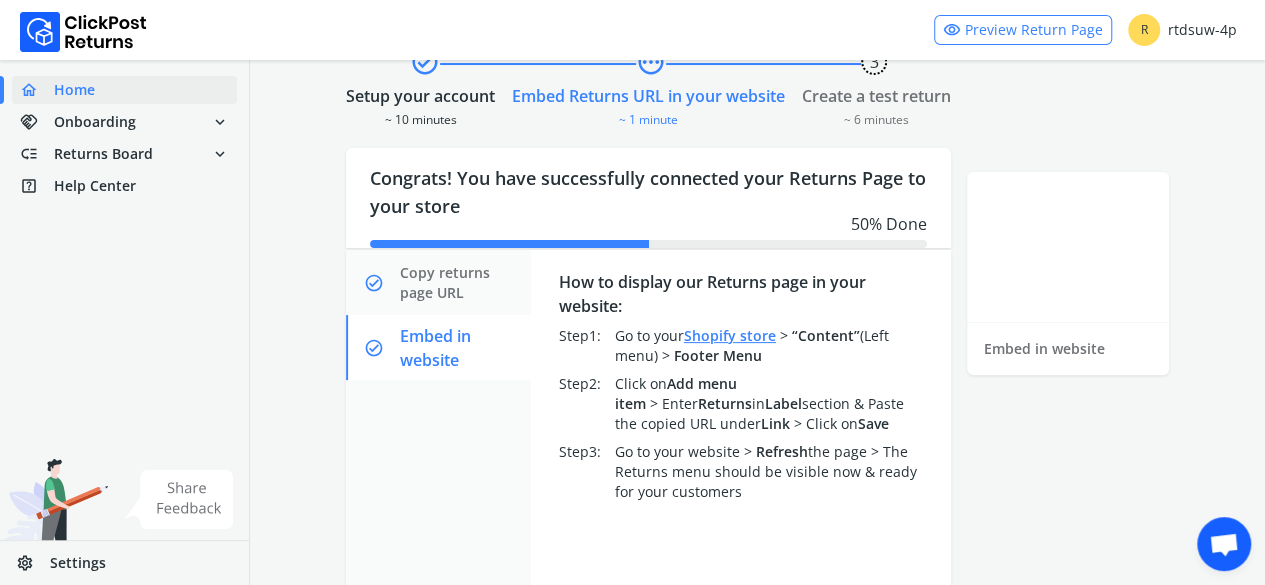 click on "Embed in website" at bounding box center [457, 348] 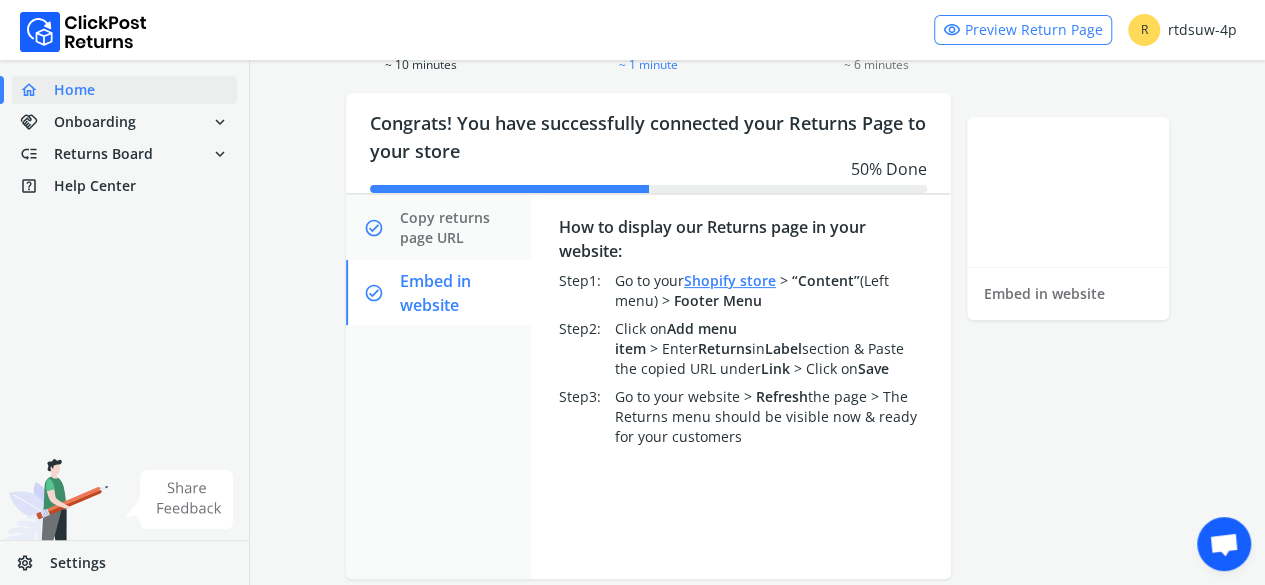 scroll, scrollTop: 184, scrollLeft: 0, axis: vertical 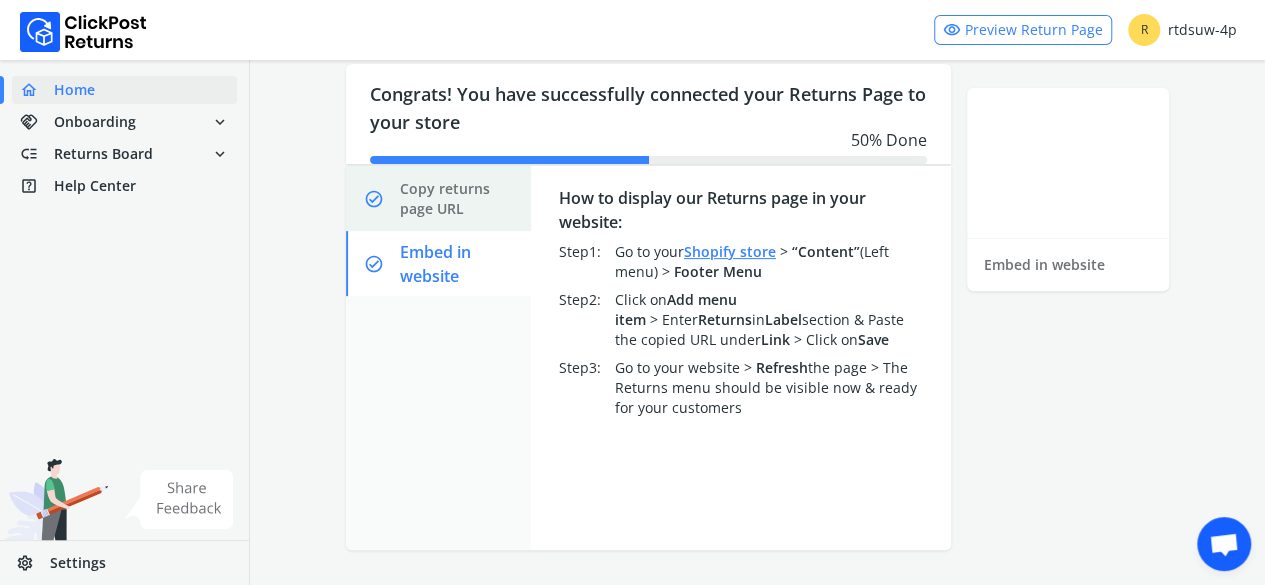 click on "Copy returns page URL" at bounding box center [457, 199] 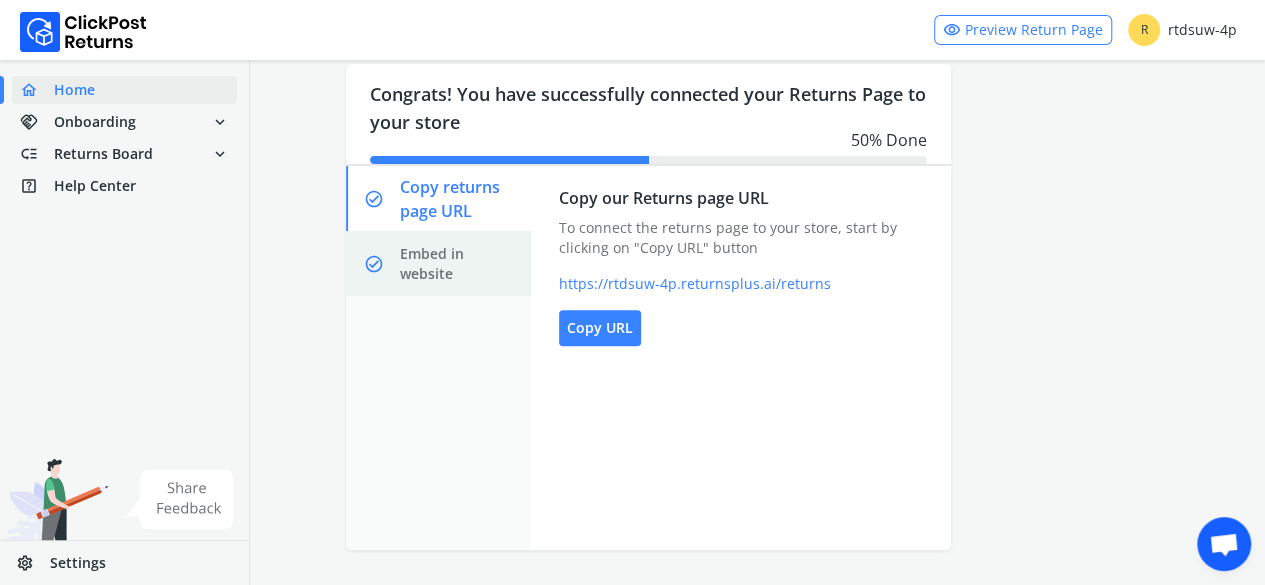 click on "Embed in website" at bounding box center [457, 264] 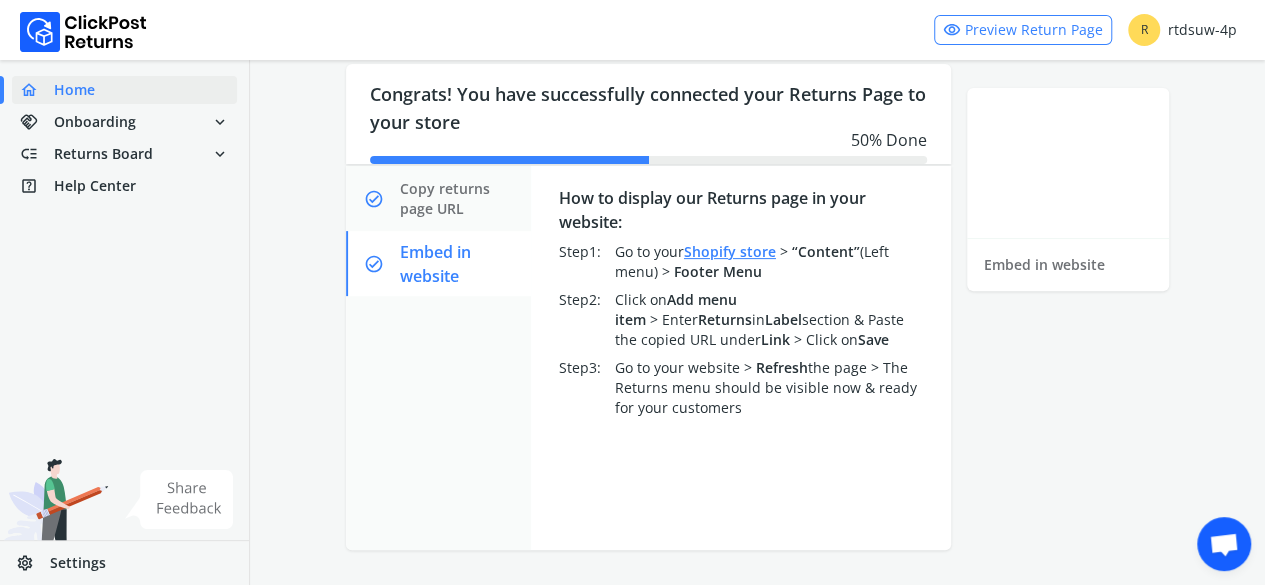 click on "The Returns menu should be visible now & ready for your customers" at bounding box center (766, 387) 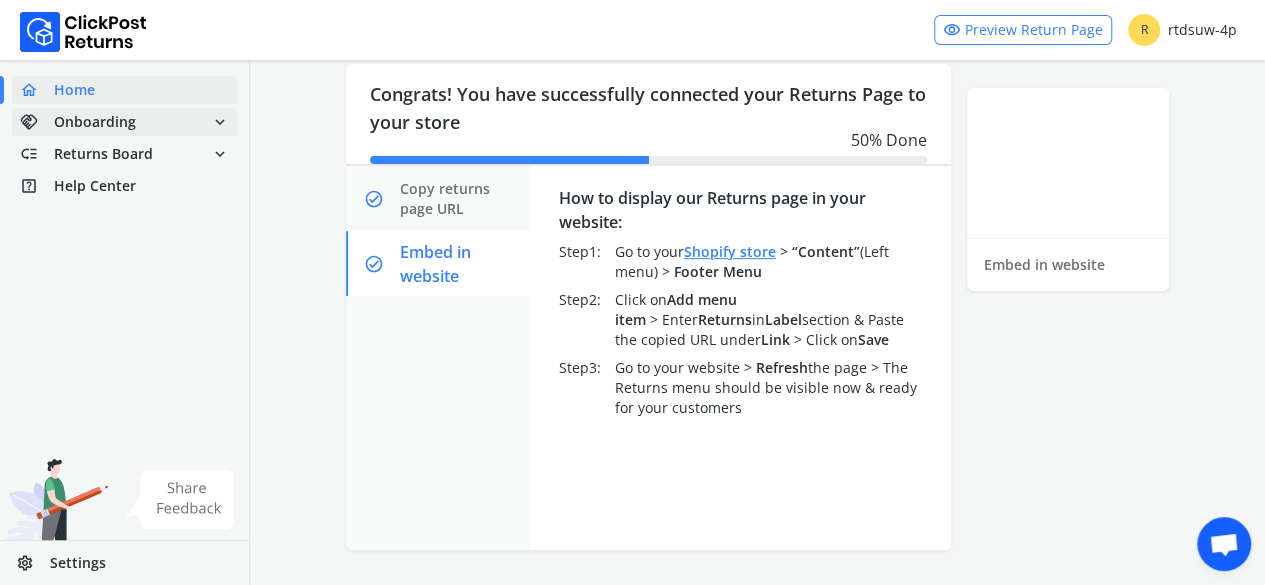 click on "handshake Onboarding expand_more" at bounding box center (124, 122) 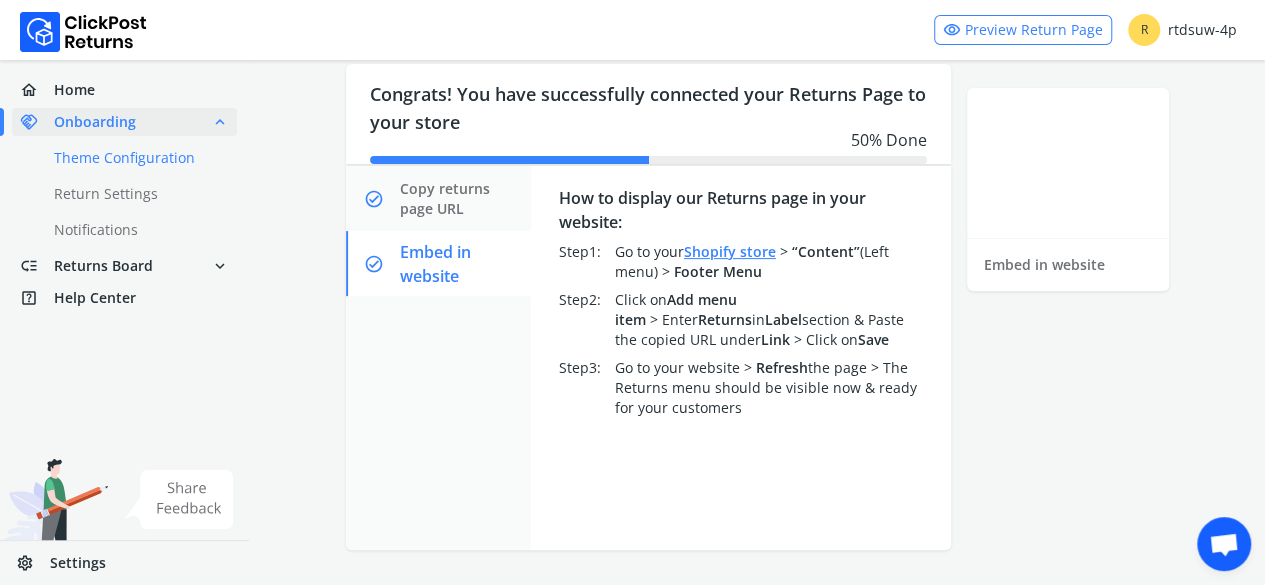 click on "done Theme Configuration" at bounding box center [136, 158] 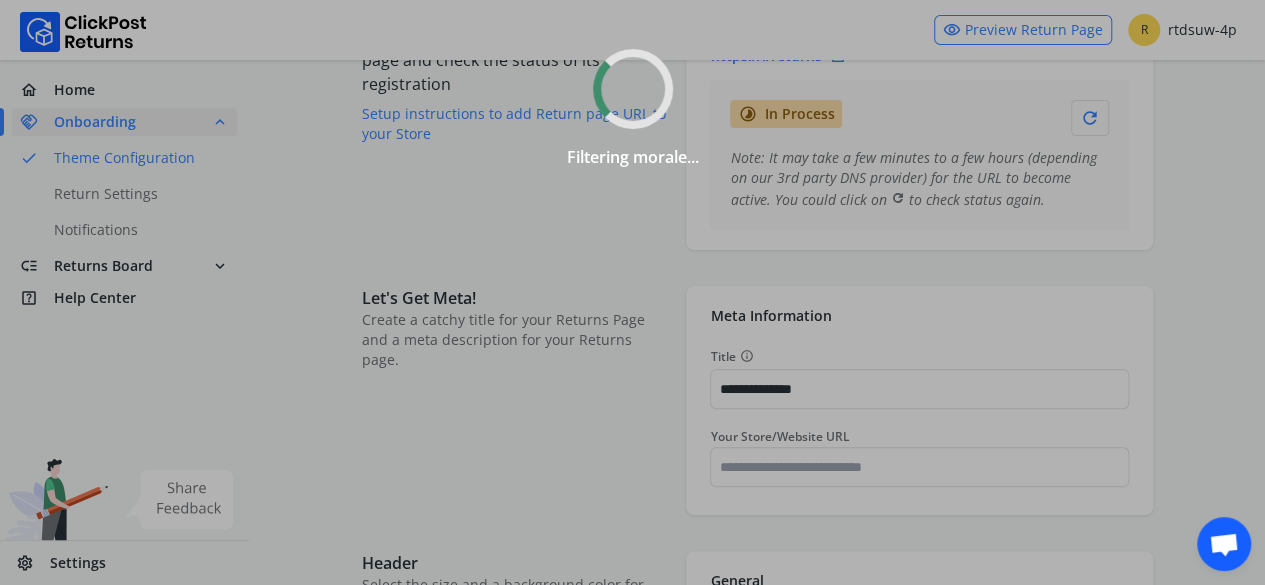 scroll, scrollTop: 0, scrollLeft: 0, axis: both 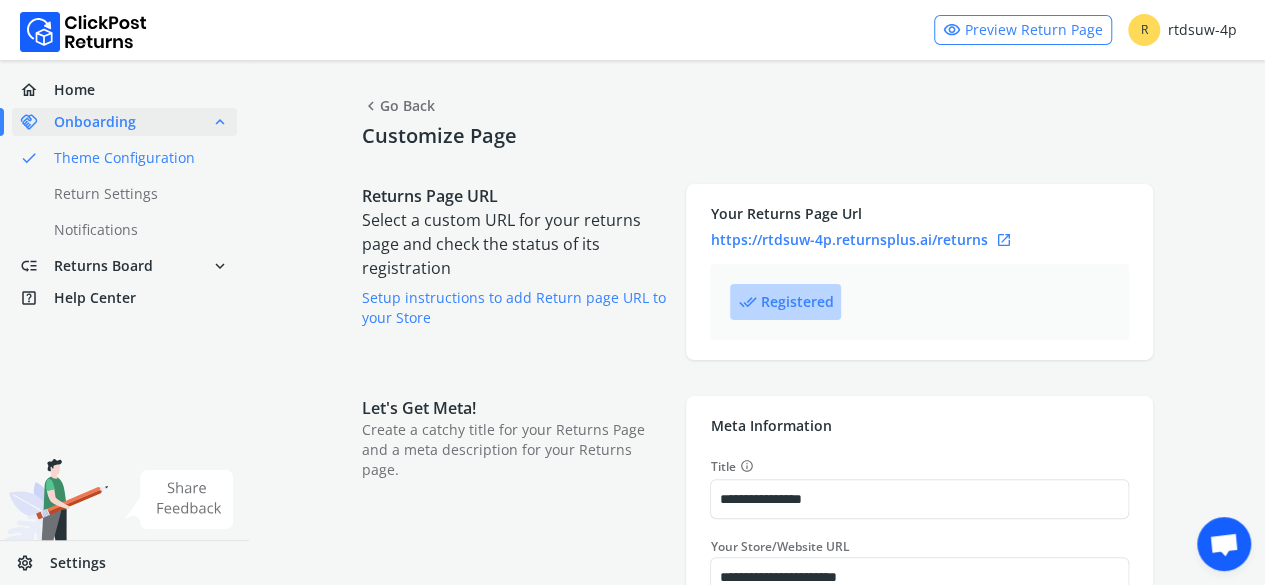 drag, startPoint x: 106, startPoint y: 239, endPoint x: 0, endPoint y: 388, distance: 182.85786 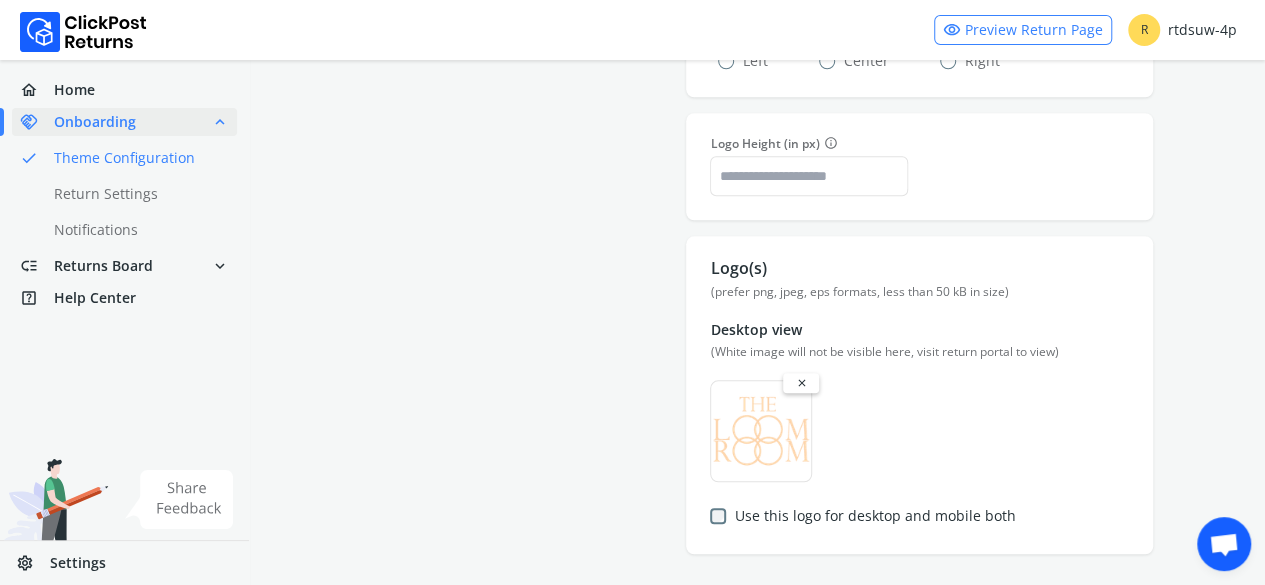 scroll, scrollTop: 1100, scrollLeft: 0, axis: vertical 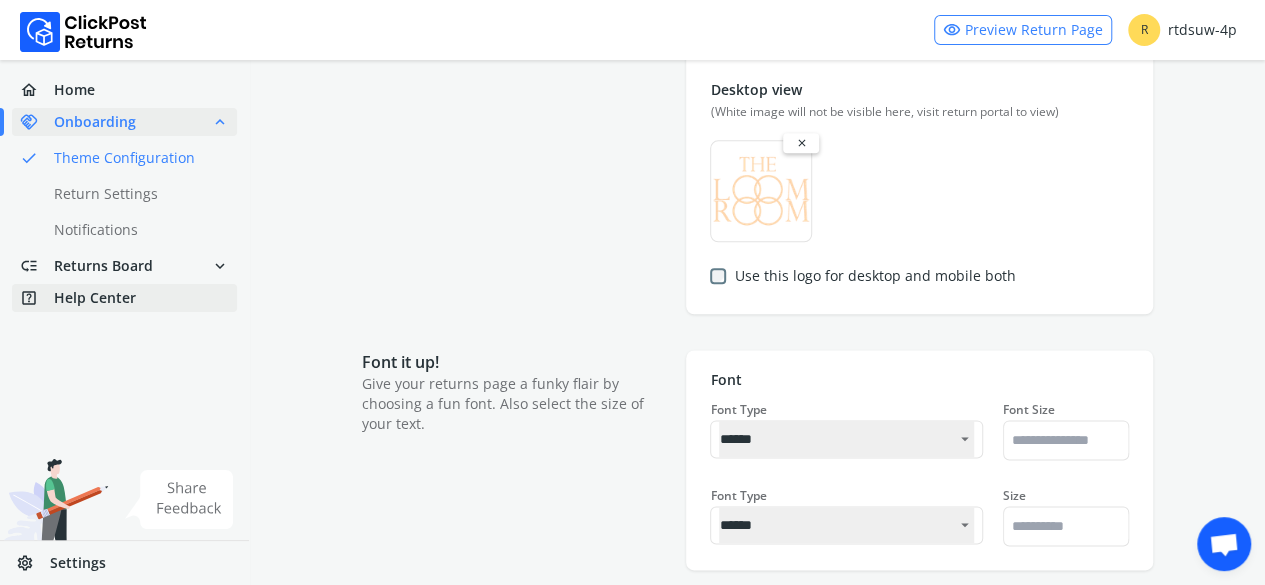 click on "Help Center" at bounding box center (95, 298) 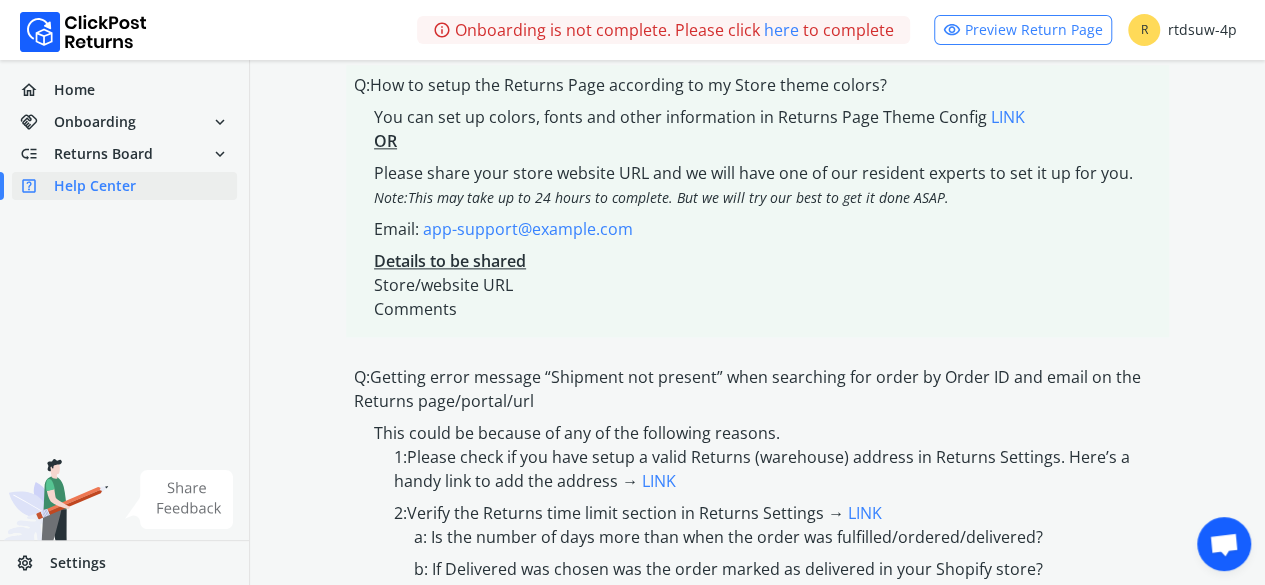 scroll, scrollTop: 1200, scrollLeft: 0, axis: vertical 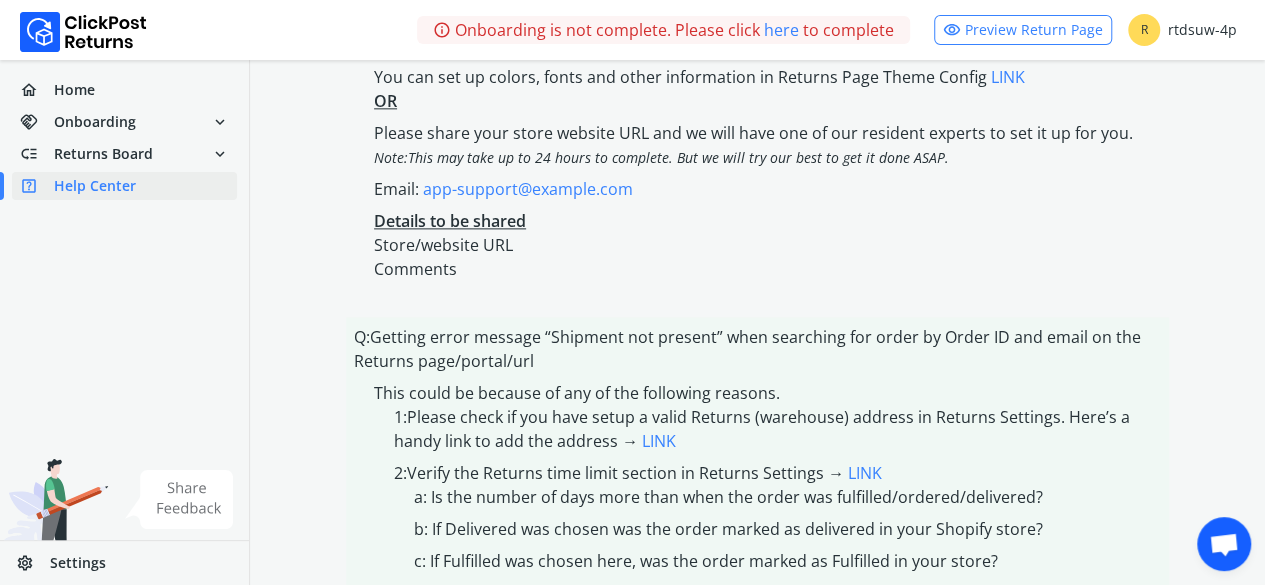 click on "LINK" at bounding box center (659, 441) 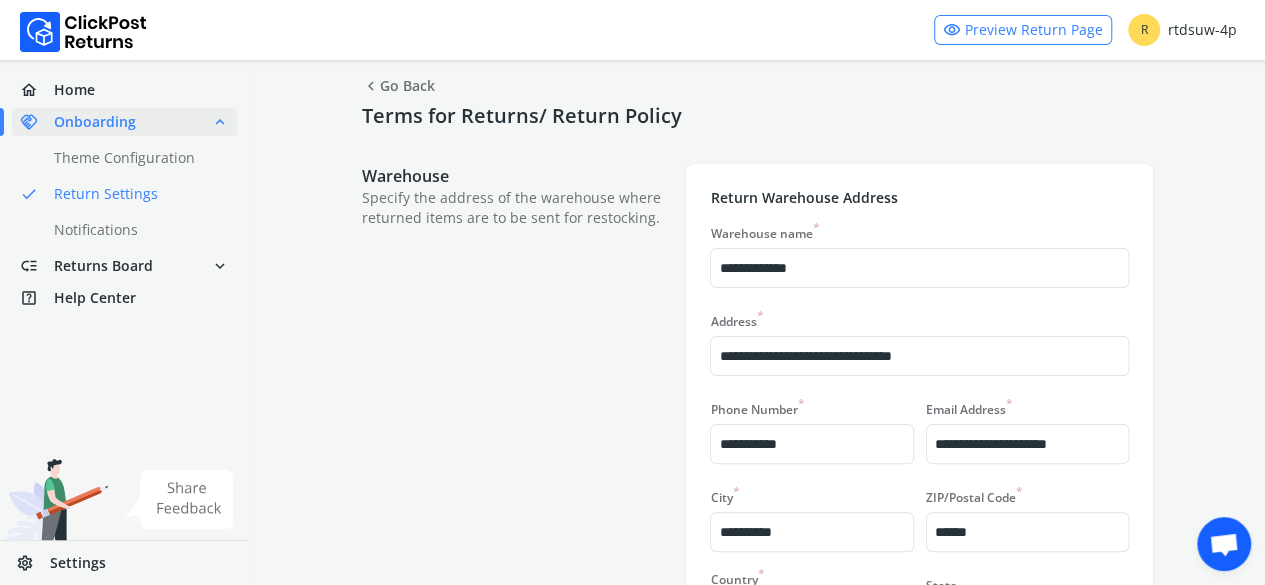 scroll, scrollTop: 0, scrollLeft: 0, axis: both 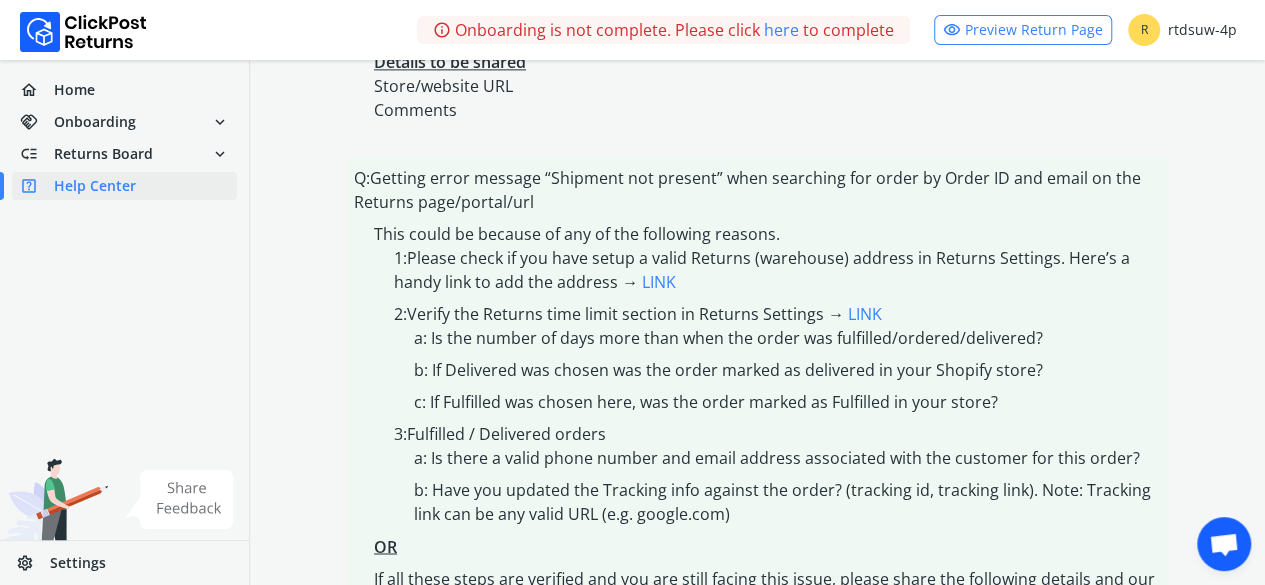click on "LINK" at bounding box center [659, 282] 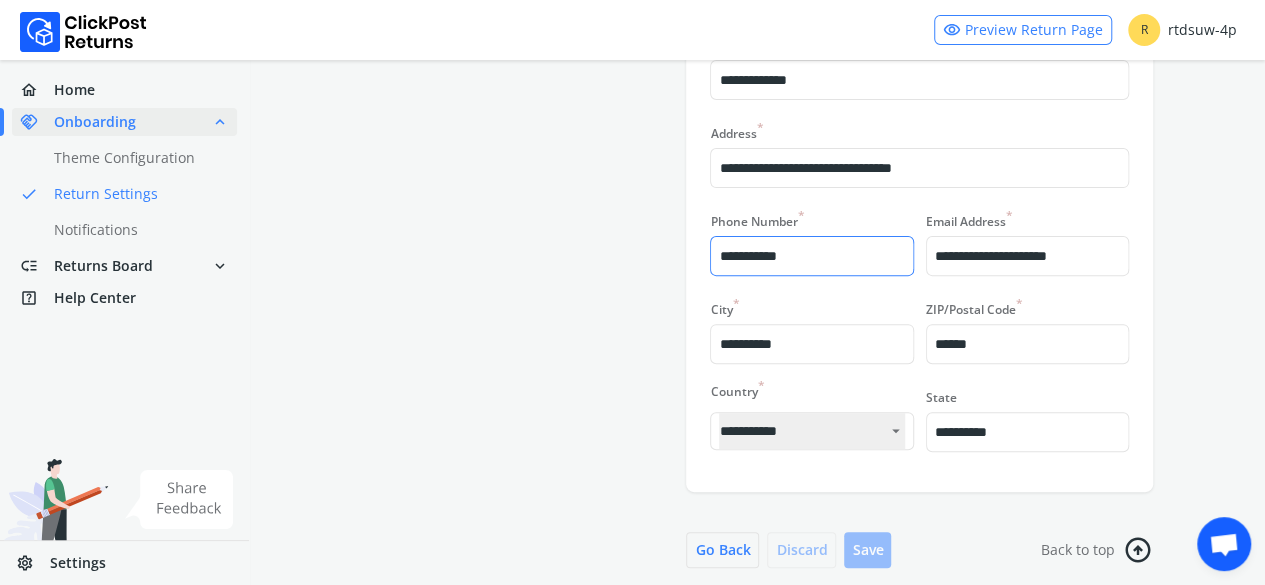 click on "**********" at bounding box center (811, 256) 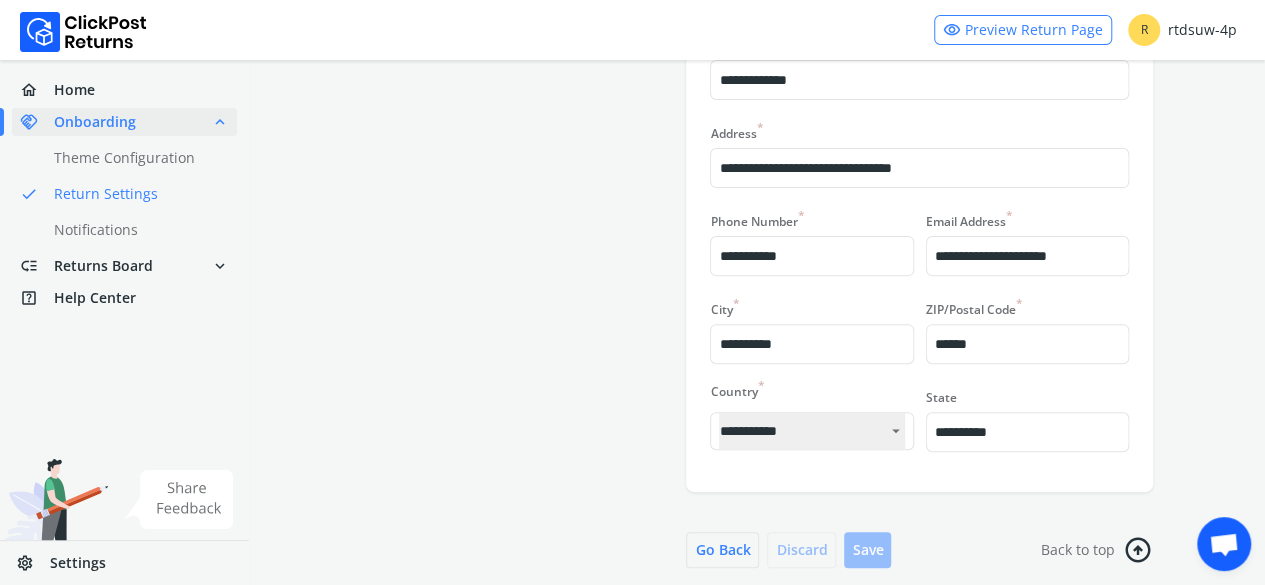 scroll, scrollTop: 108, scrollLeft: 0, axis: vertical 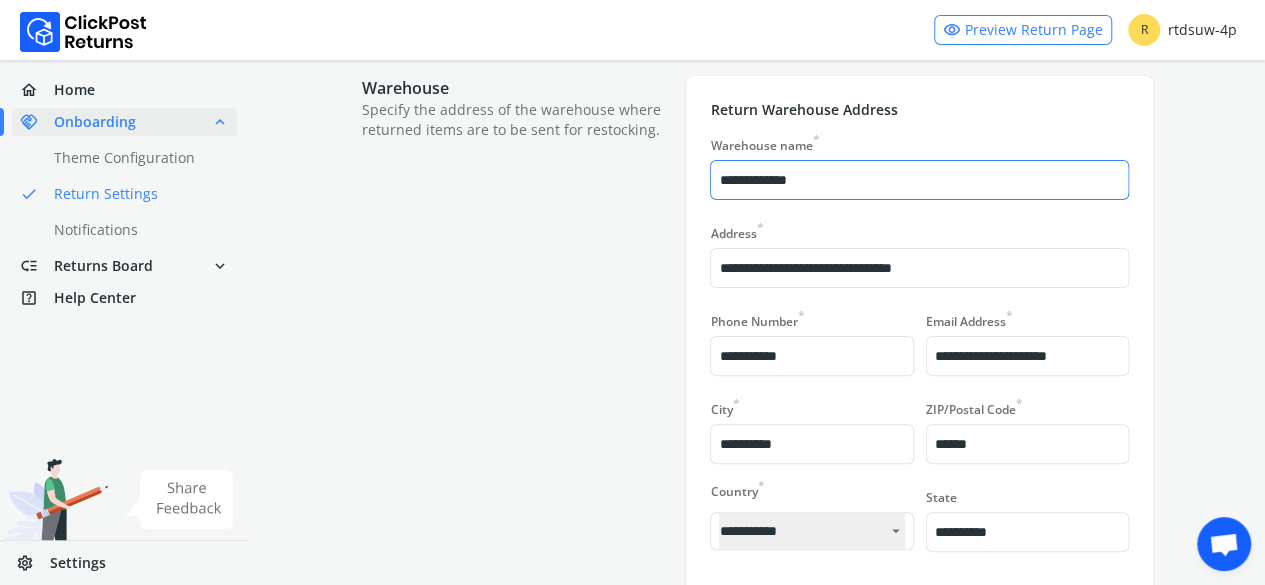 click on "**********" at bounding box center [919, 180] 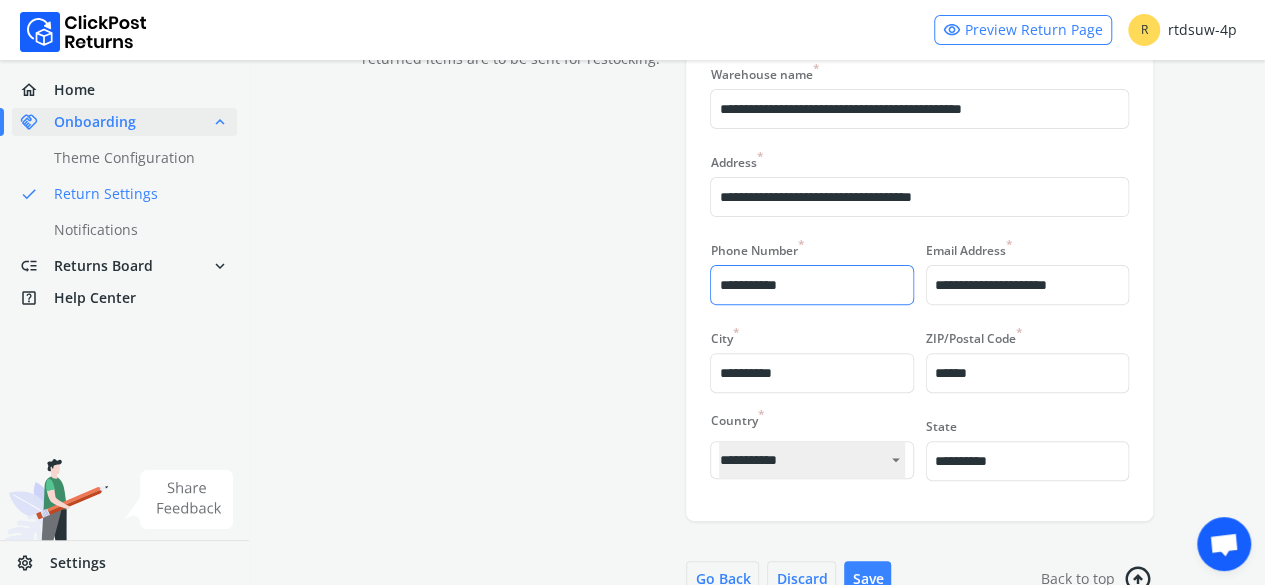 scroll, scrollTop: 208, scrollLeft: 0, axis: vertical 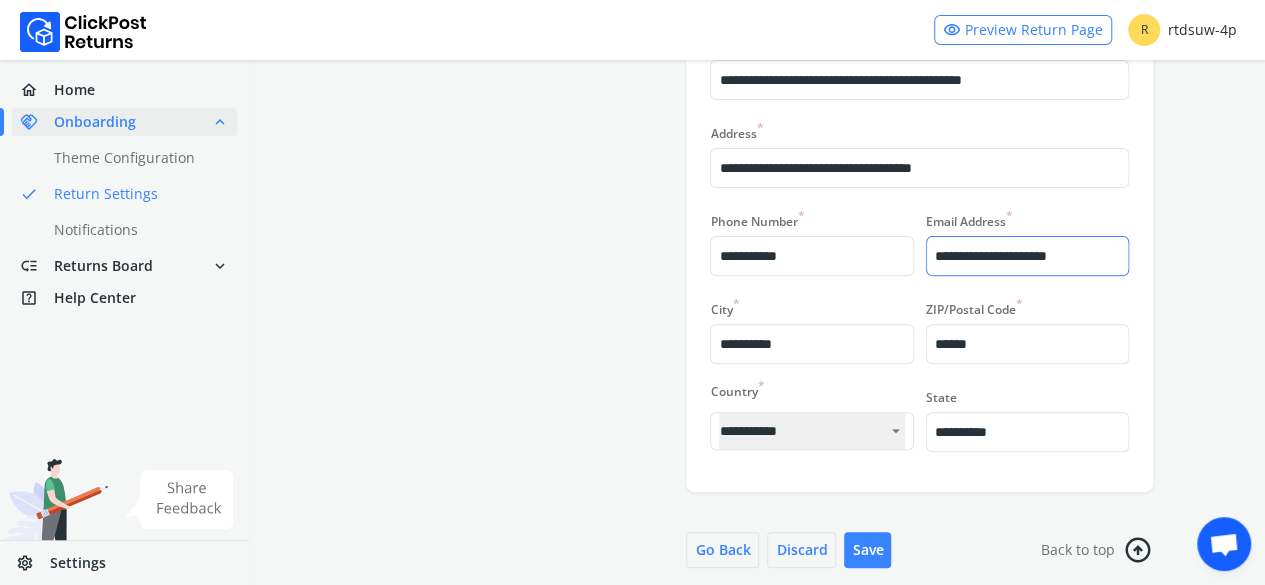 click on "**********" at bounding box center (1027, 256) 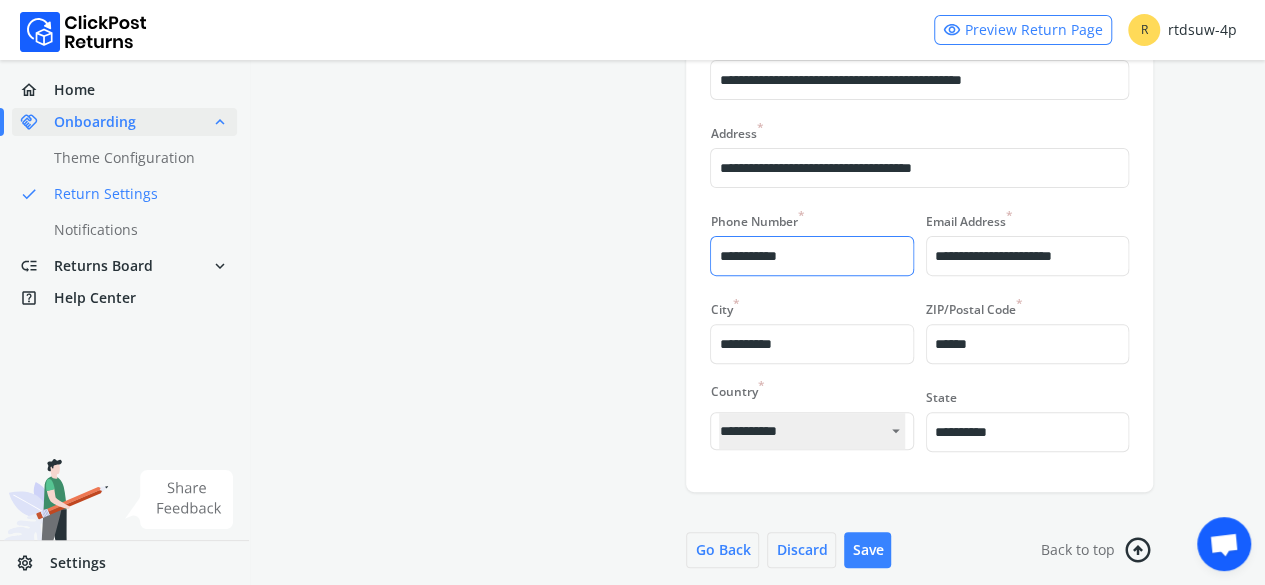 click on "**********" at bounding box center (811, 256) 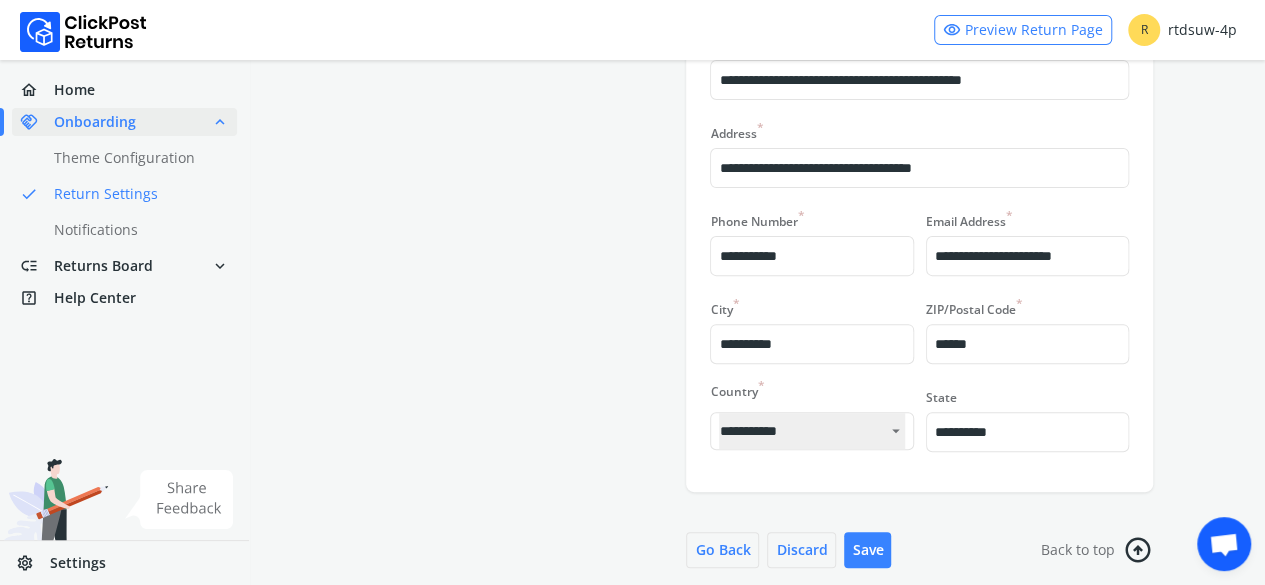 drag, startPoint x: 822, startPoint y: 257, endPoint x: 538, endPoint y: 249, distance: 284.11264 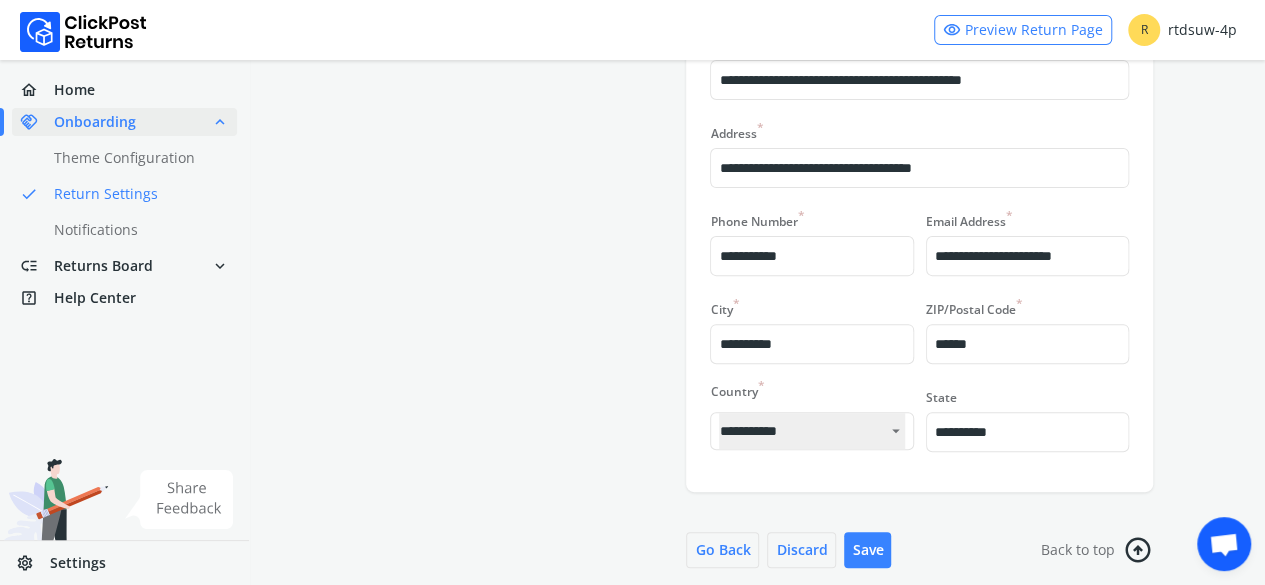 click on "**********" at bounding box center [757, 234] 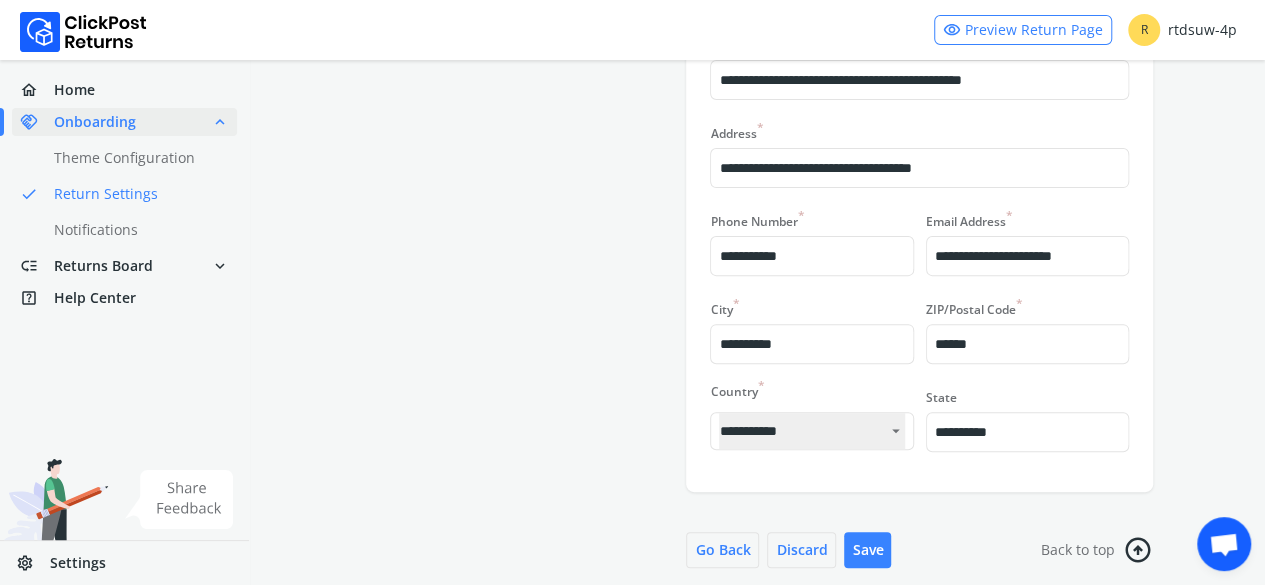 click on "Warehouse Specify the address of the warehouse where returned items are to be sent for restocking." at bounding box center (514, 234) 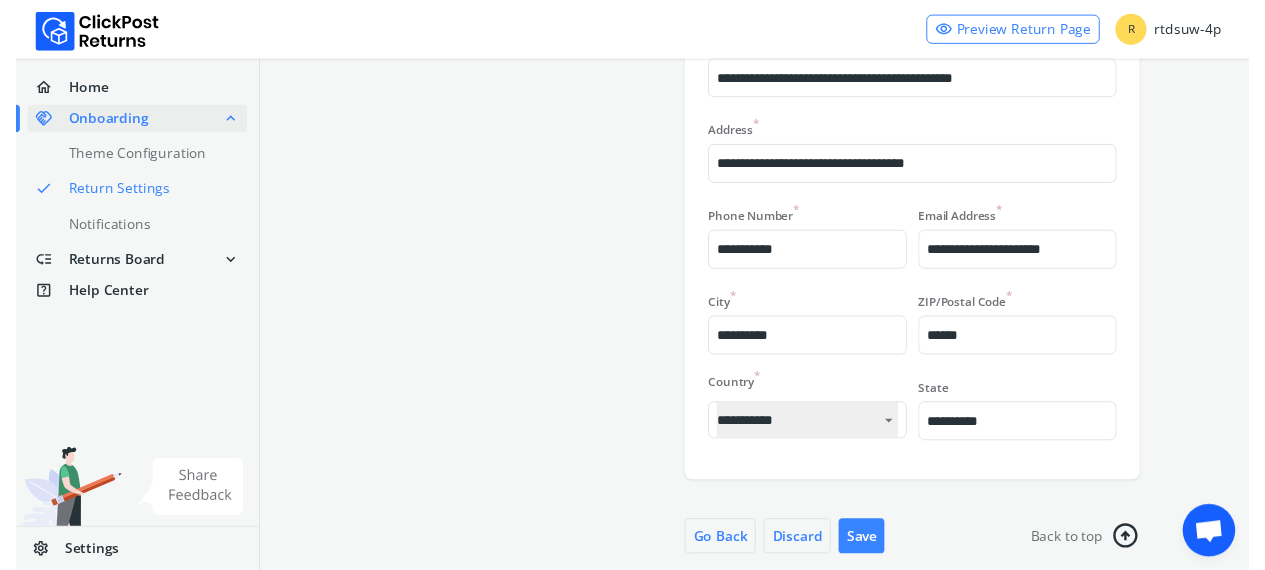 scroll, scrollTop: 0, scrollLeft: 0, axis: both 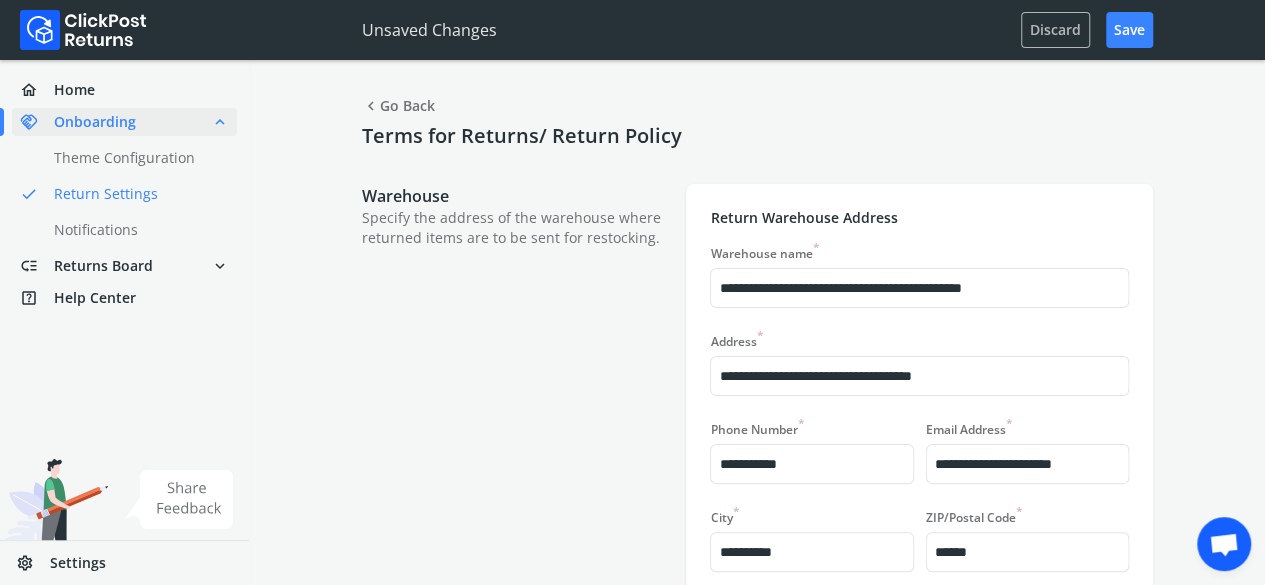 click on "Discard" at bounding box center (1055, 30) 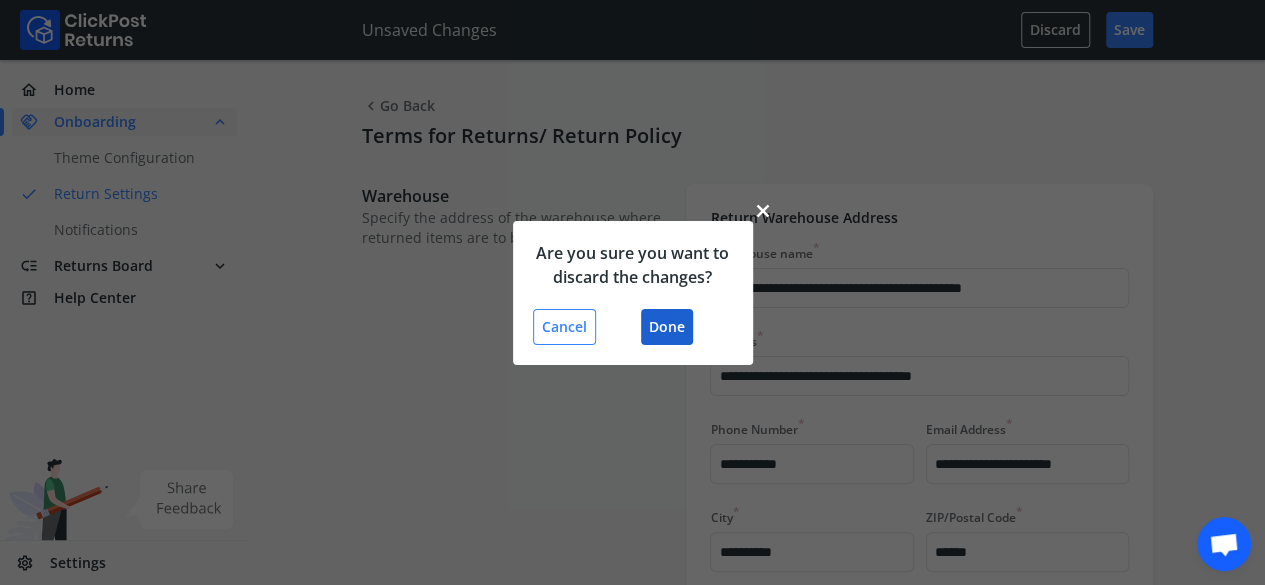 click on "Done" at bounding box center [667, 327] 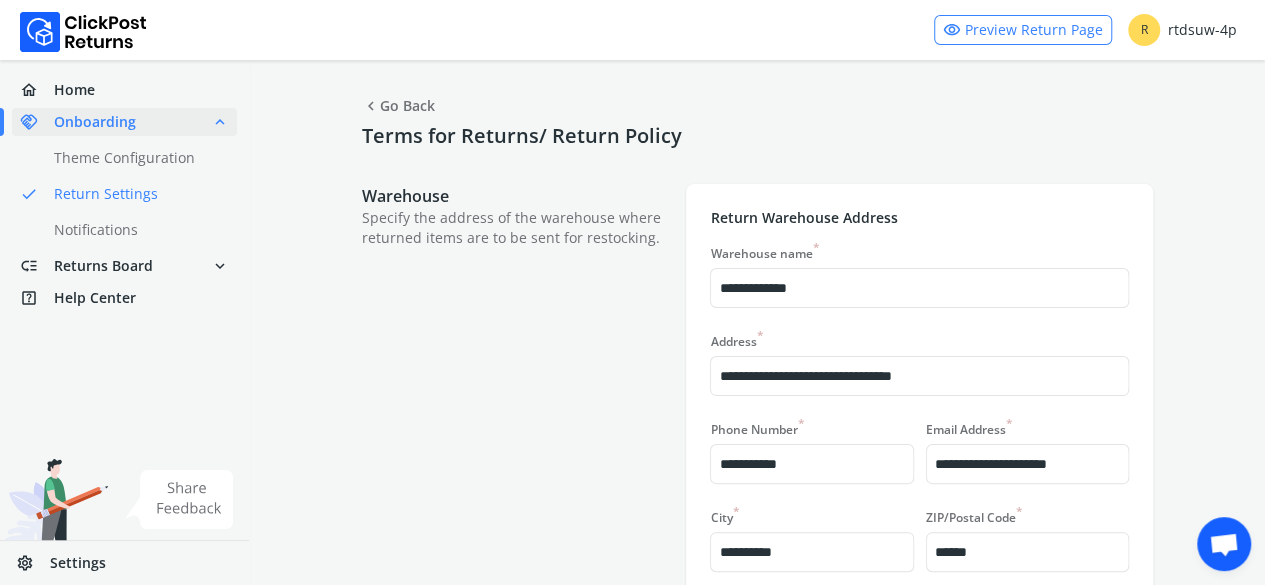 click on "R rtdsuw-4p" at bounding box center [1182, 30] 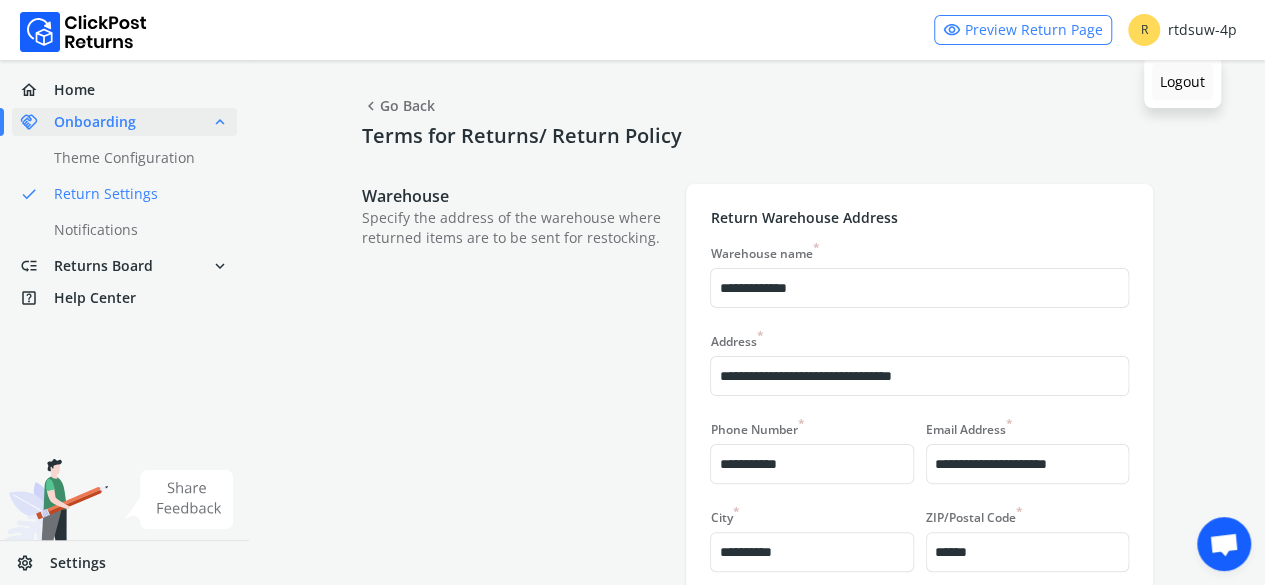 click on "Logout" at bounding box center [1182, 82] 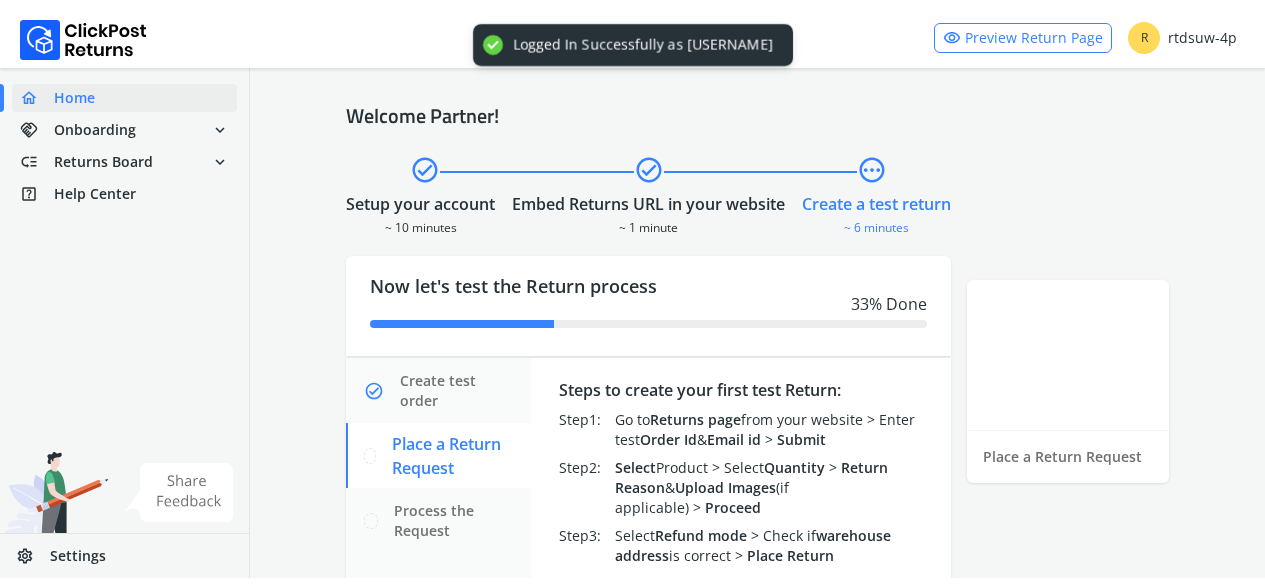 scroll, scrollTop: 0, scrollLeft: 0, axis: both 